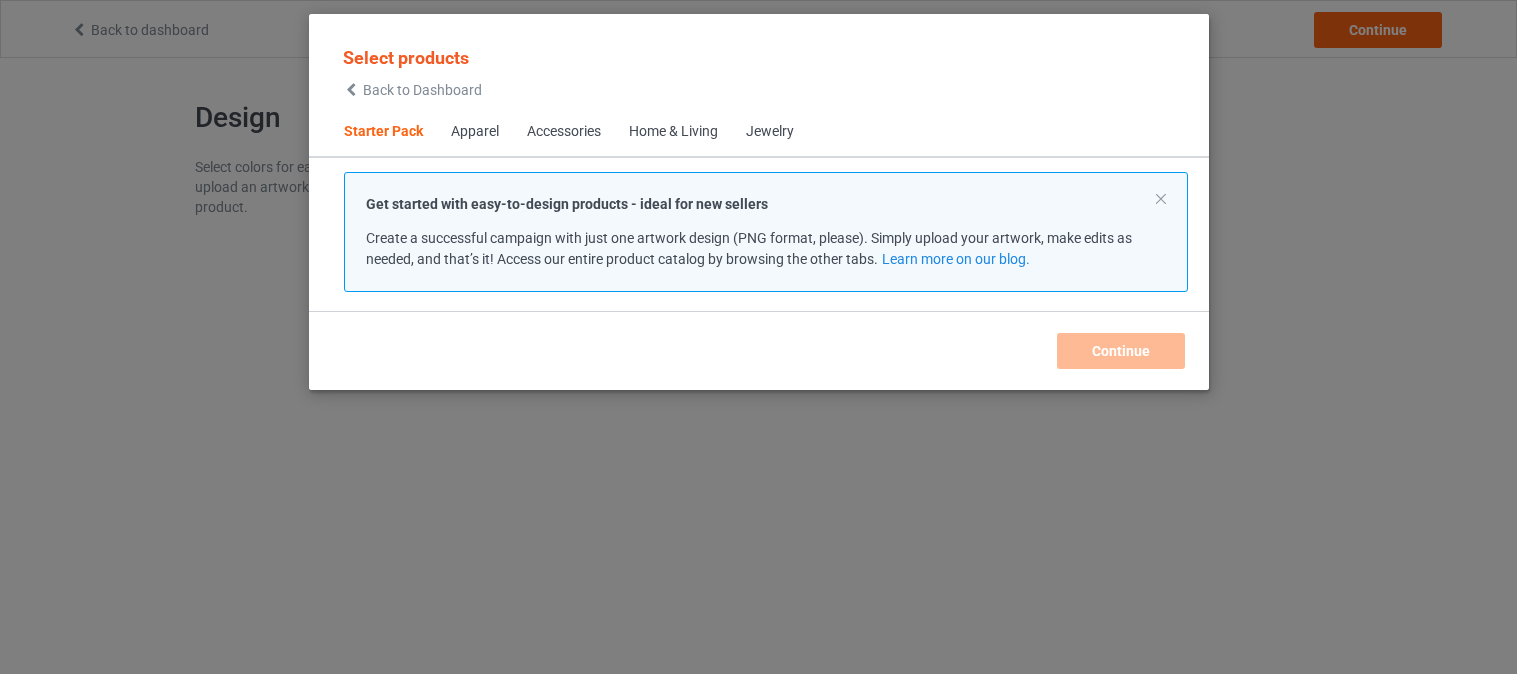 scroll, scrollTop: 0, scrollLeft: 0, axis: both 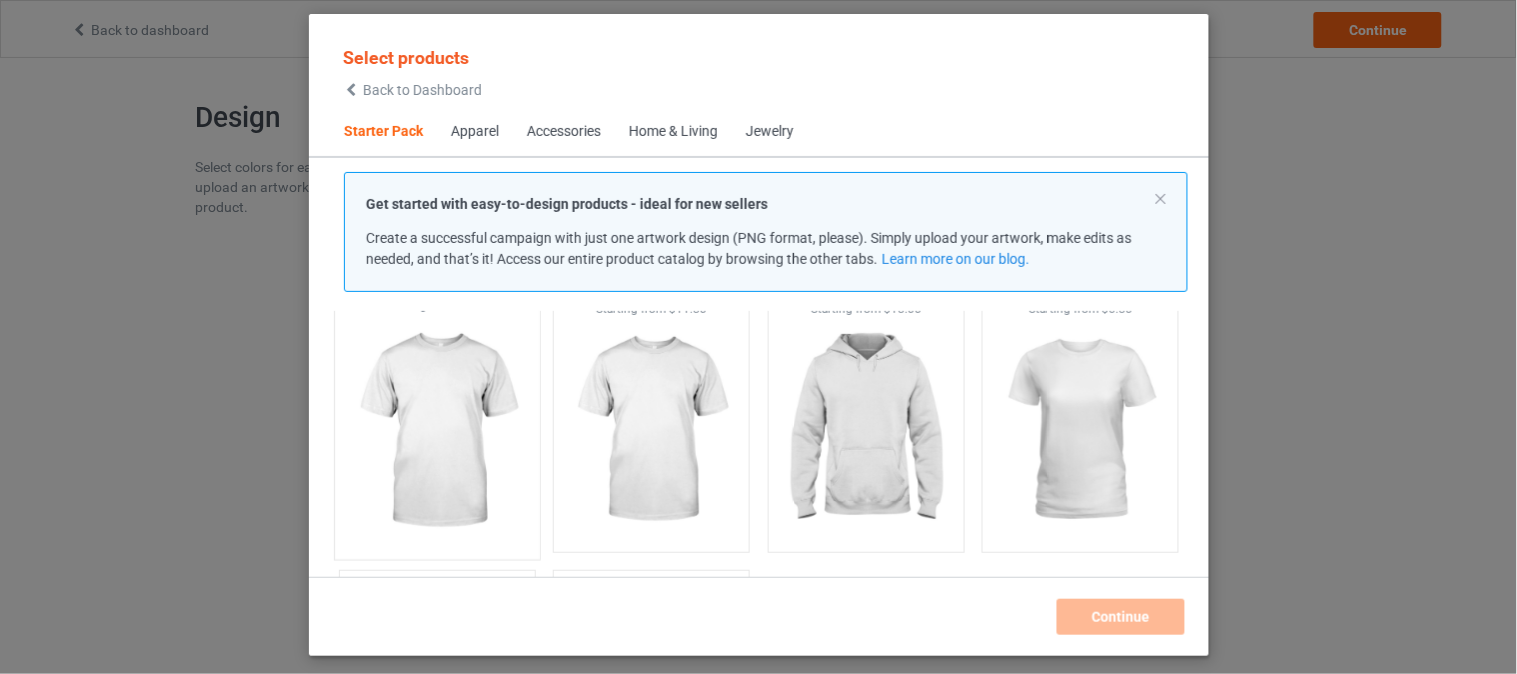 click at bounding box center [437, 431] 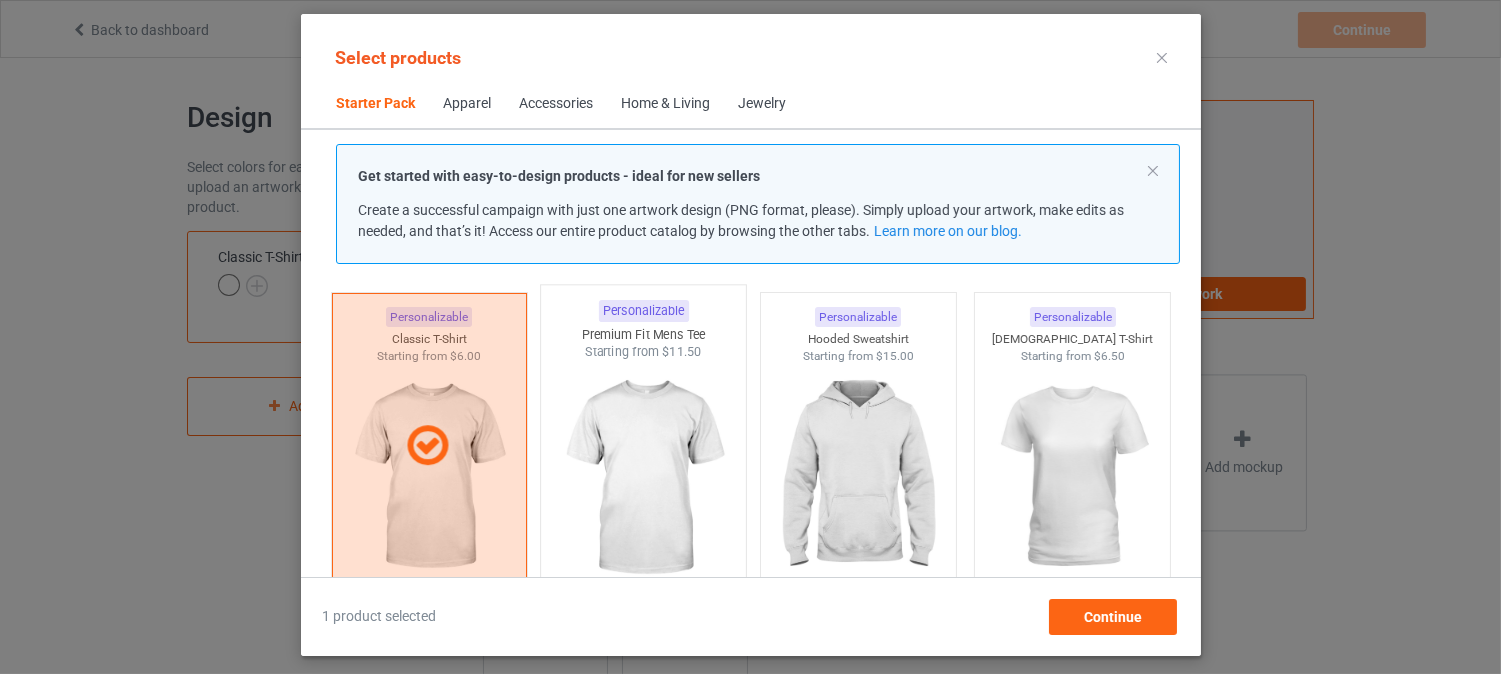 scroll, scrollTop: 25, scrollLeft: 0, axis: vertical 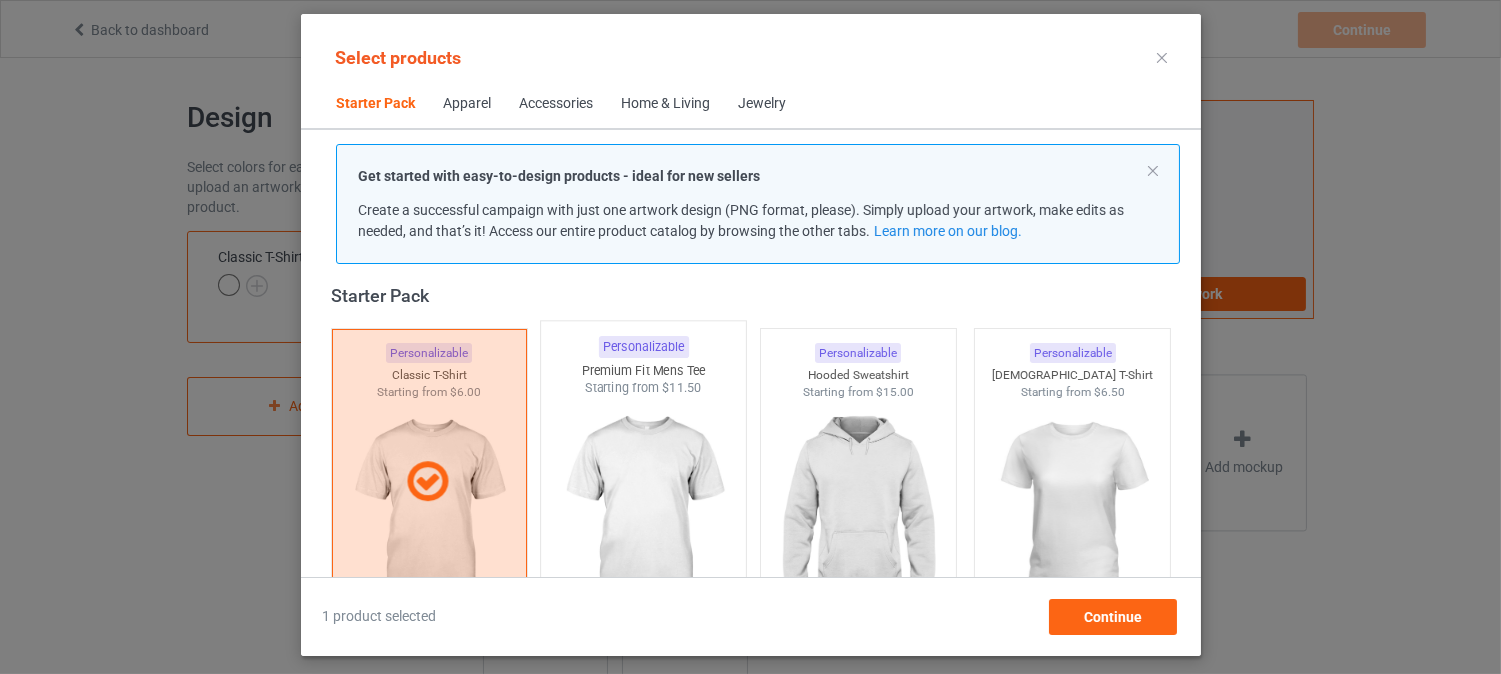 click at bounding box center (643, 514) 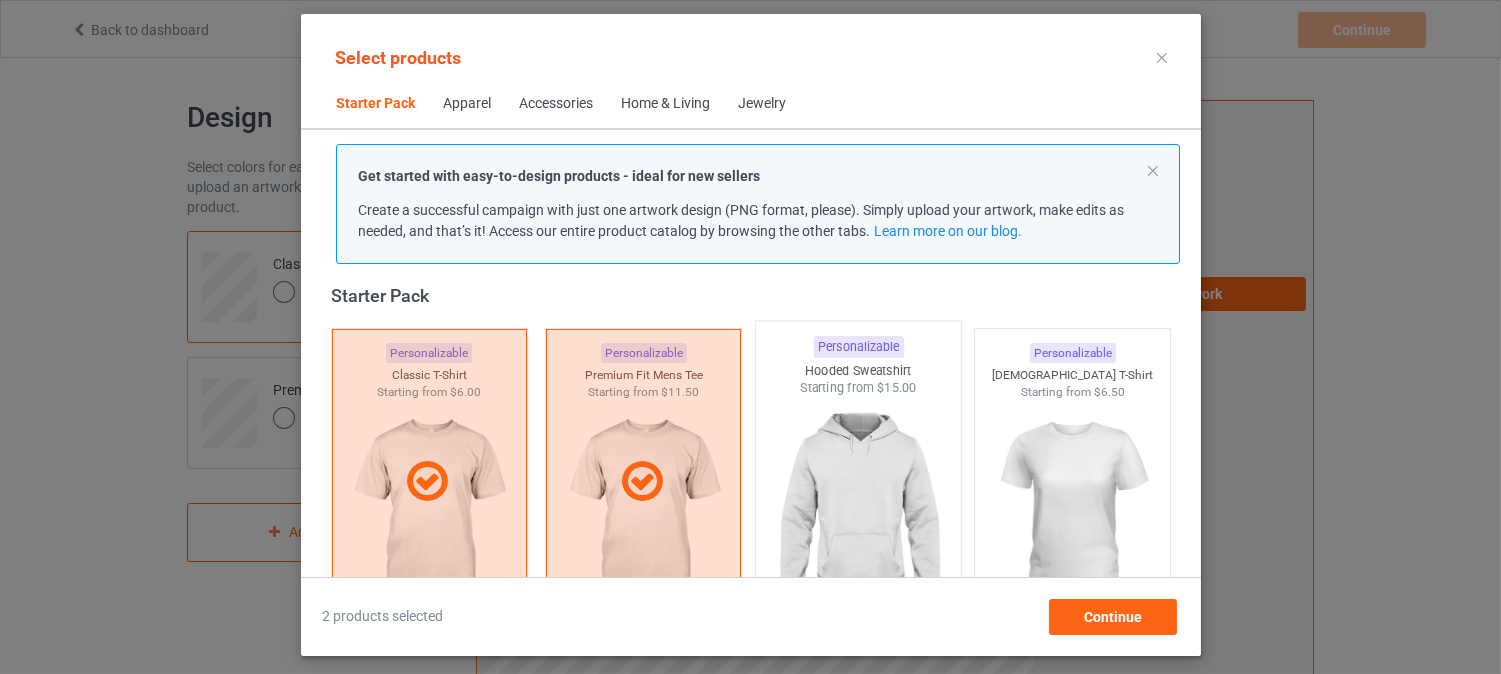 click at bounding box center [858, 514] 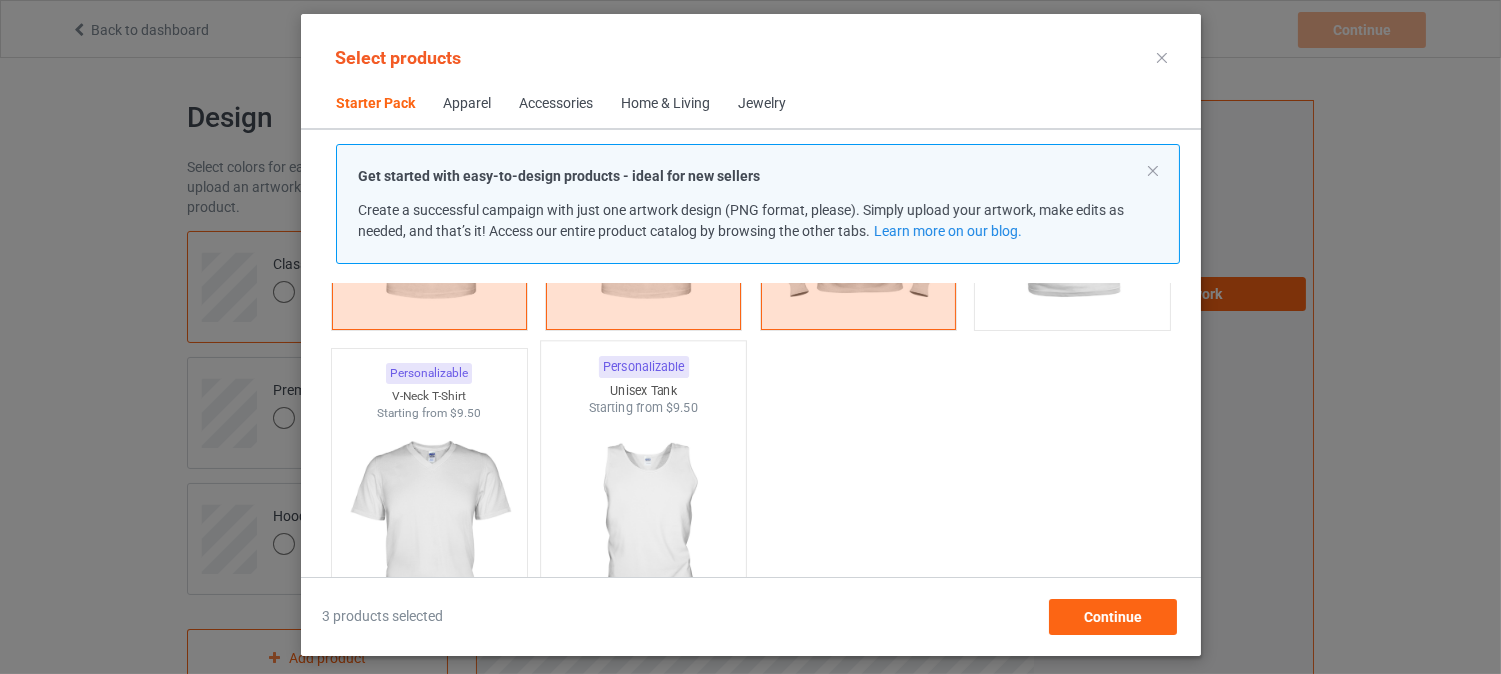 scroll, scrollTop: 358, scrollLeft: 0, axis: vertical 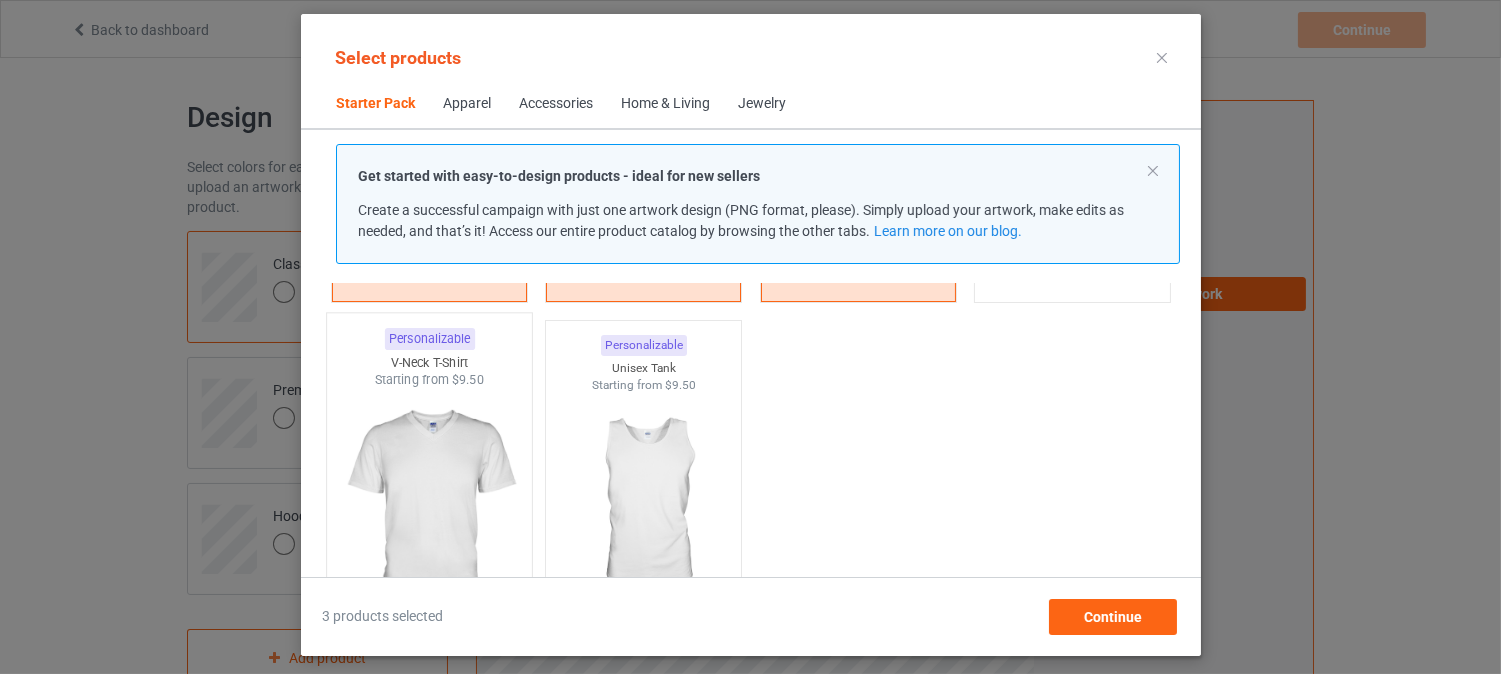 click at bounding box center [429, 506] 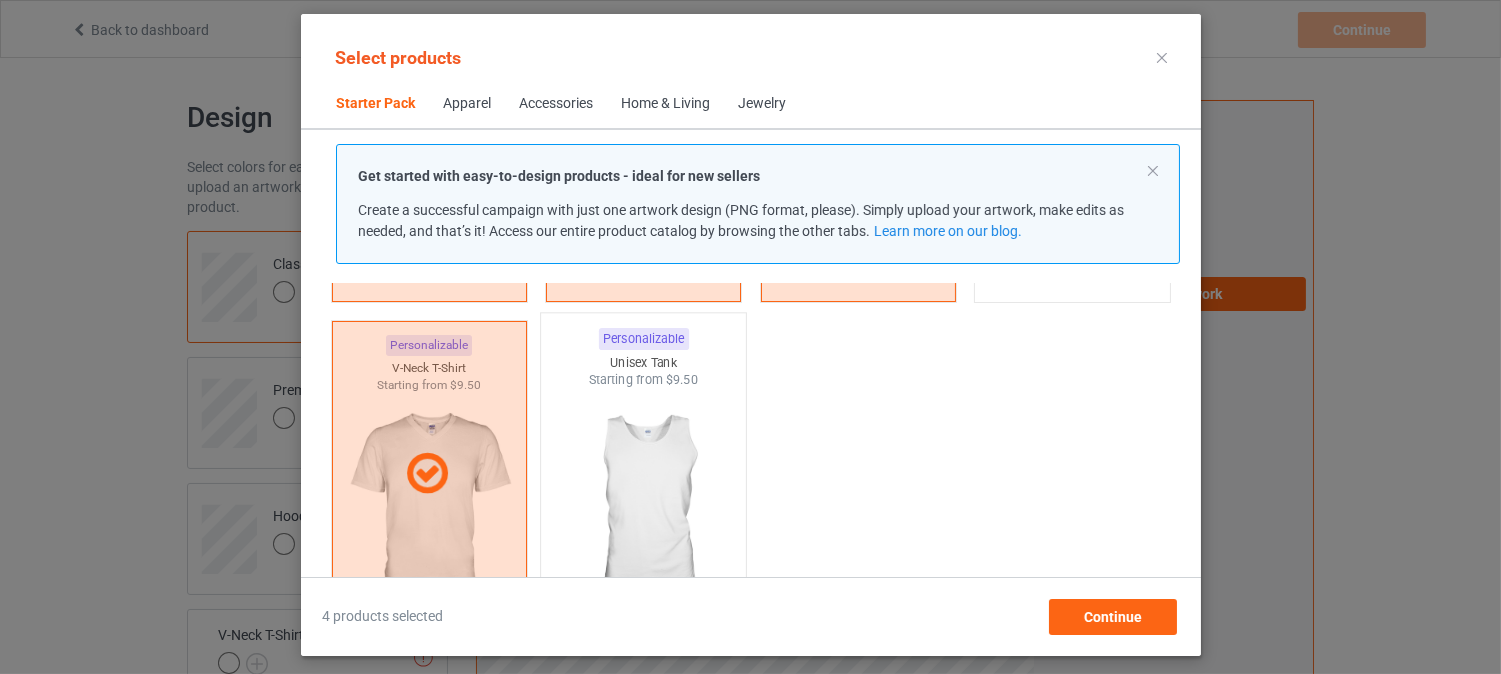 click at bounding box center (643, 506) 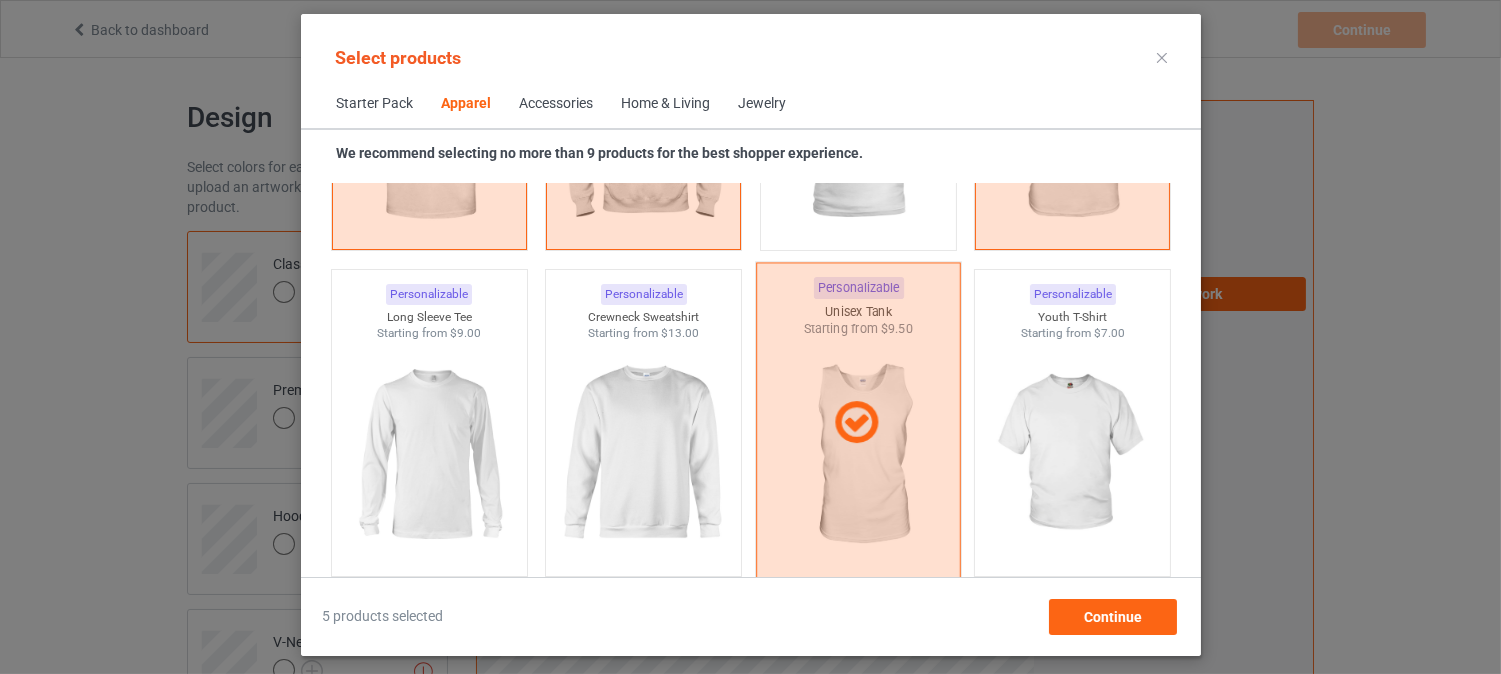scroll, scrollTop: 1358, scrollLeft: 0, axis: vertical 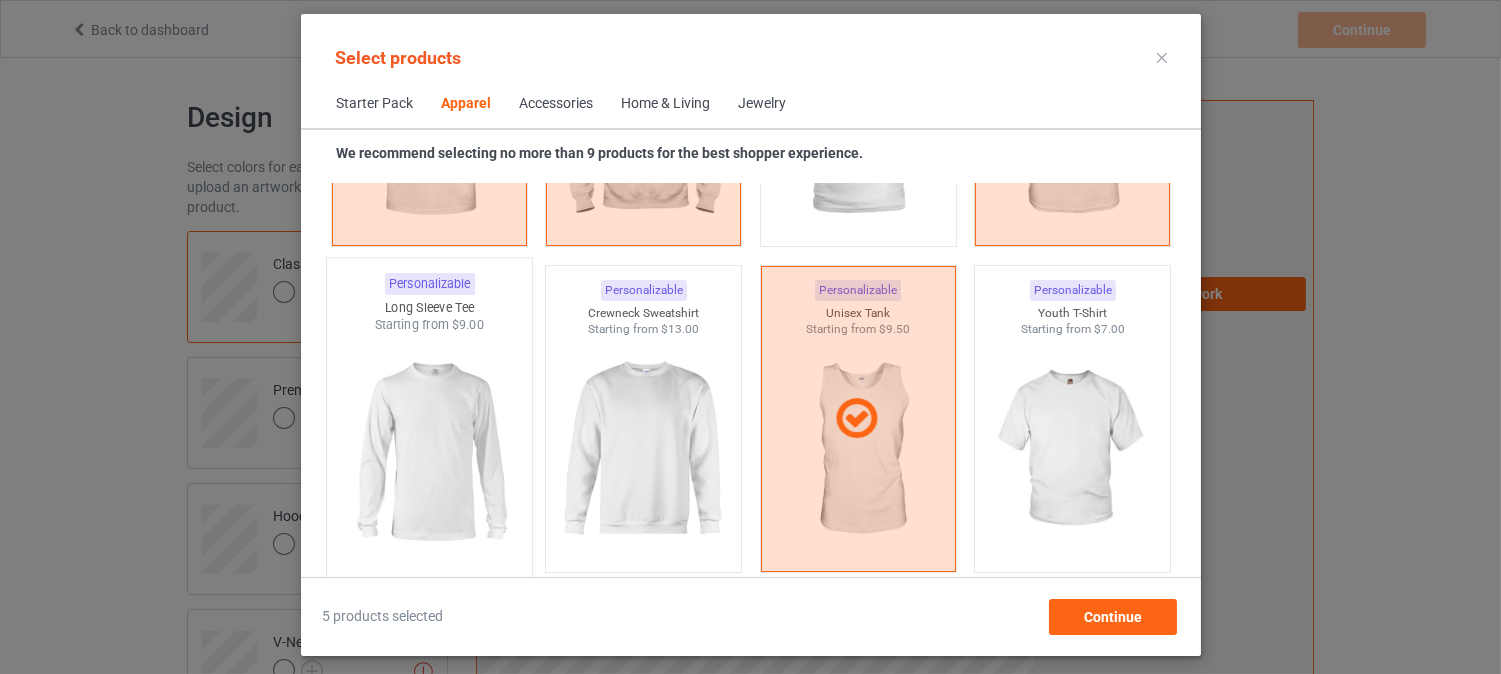 click at bounding box center (429, 451) 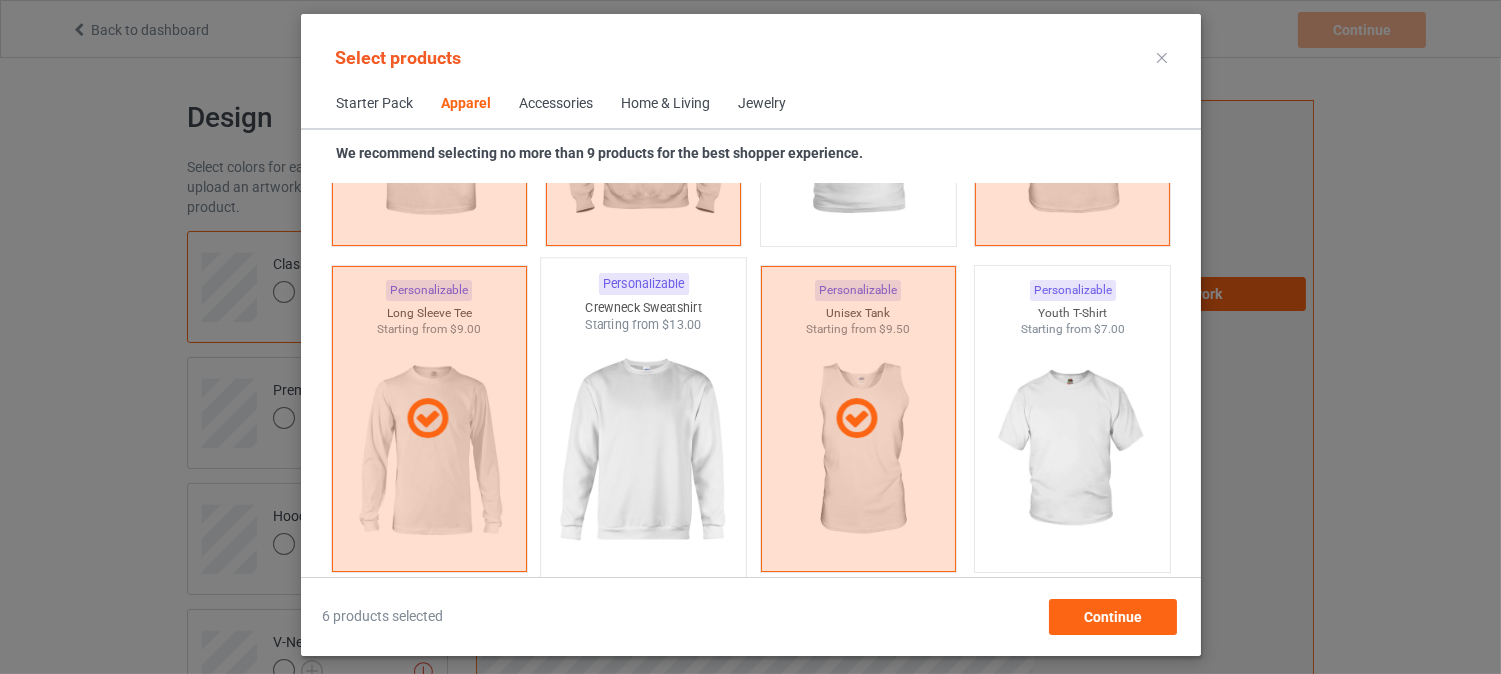 click at bounding box center (643, 451) 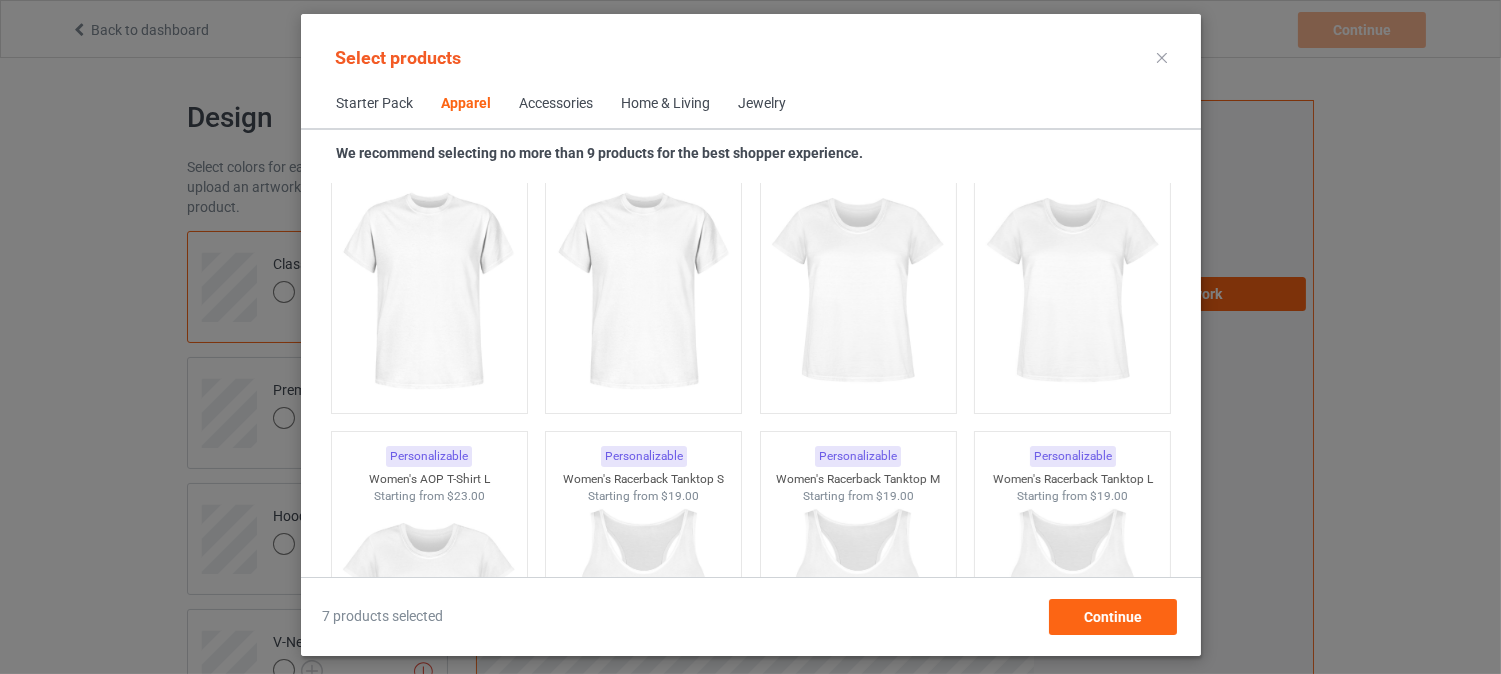 click on "Accessories" at bounding box center (556, 104) 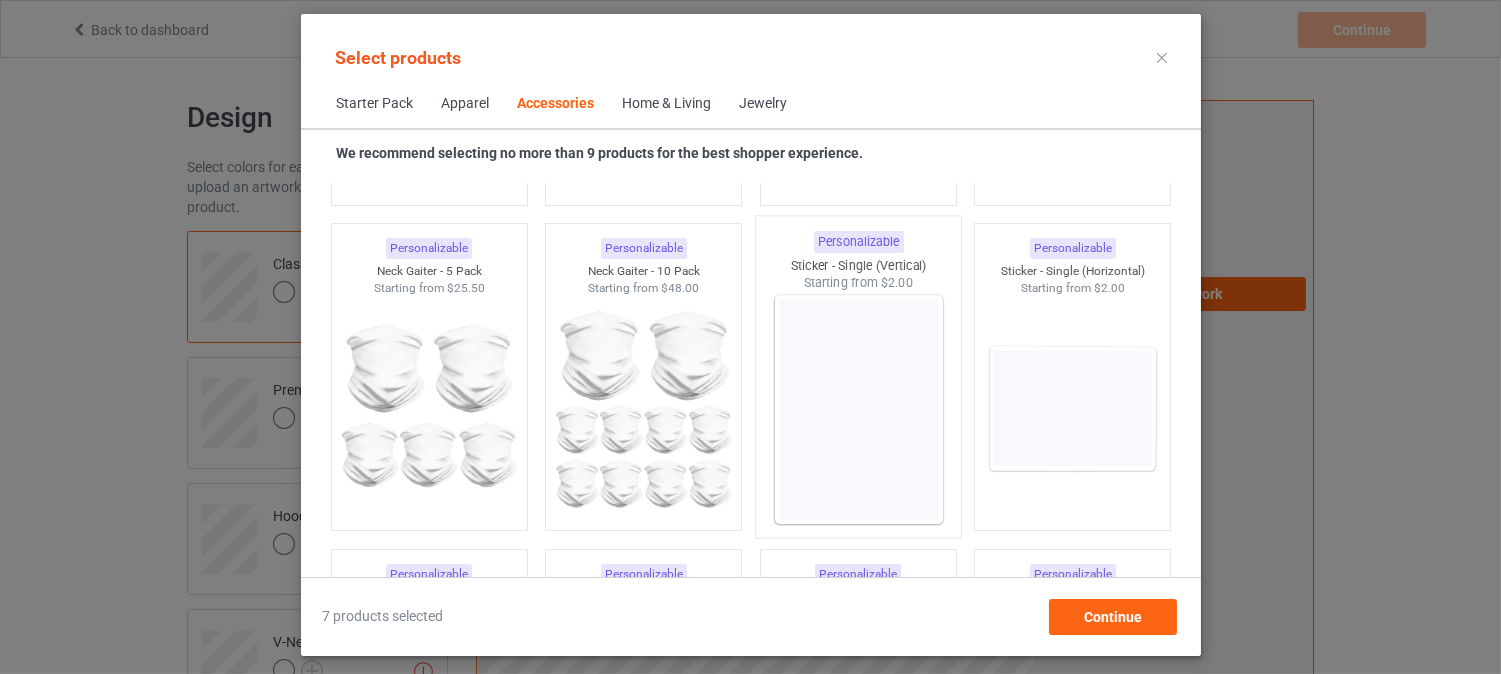 scroll, scrollTop: 6837, scrollLeft: 0, axis: vertical 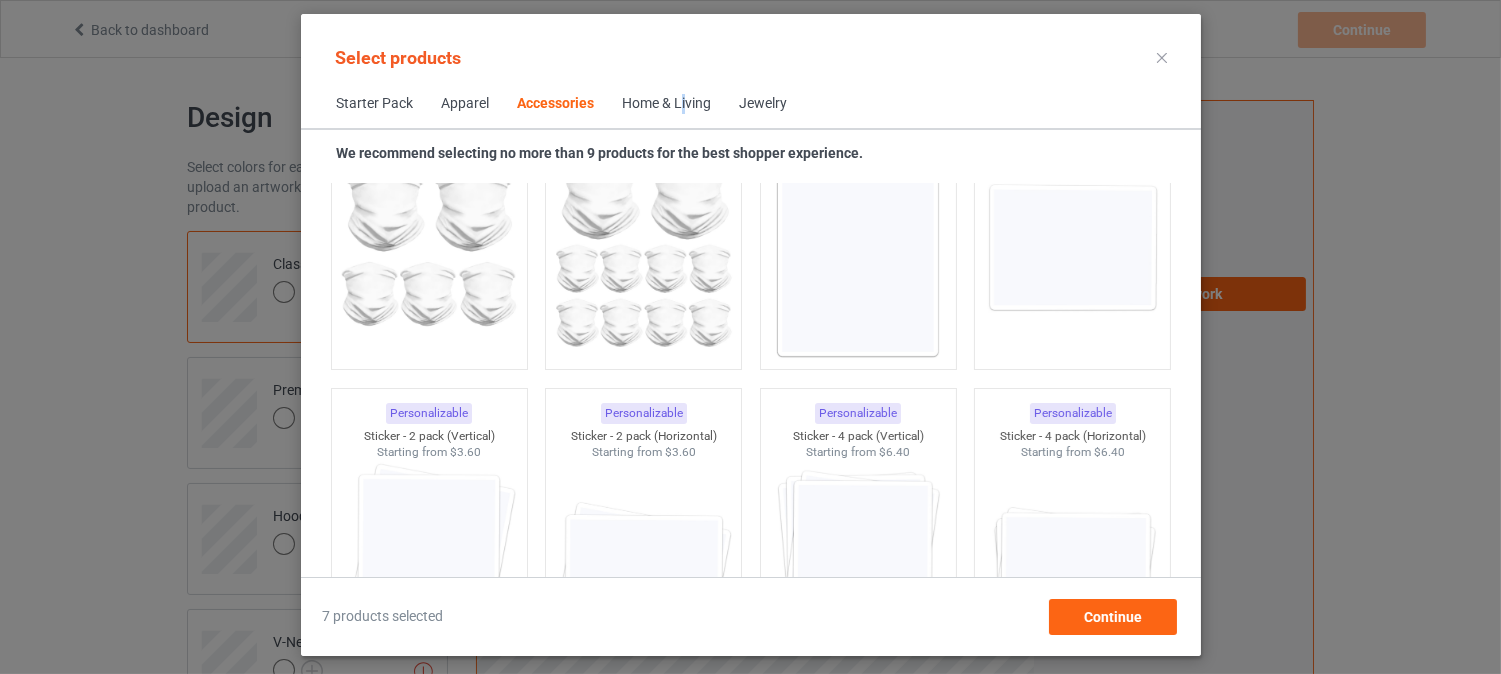 click on "Home & Living" at bounding box center [666, 104] 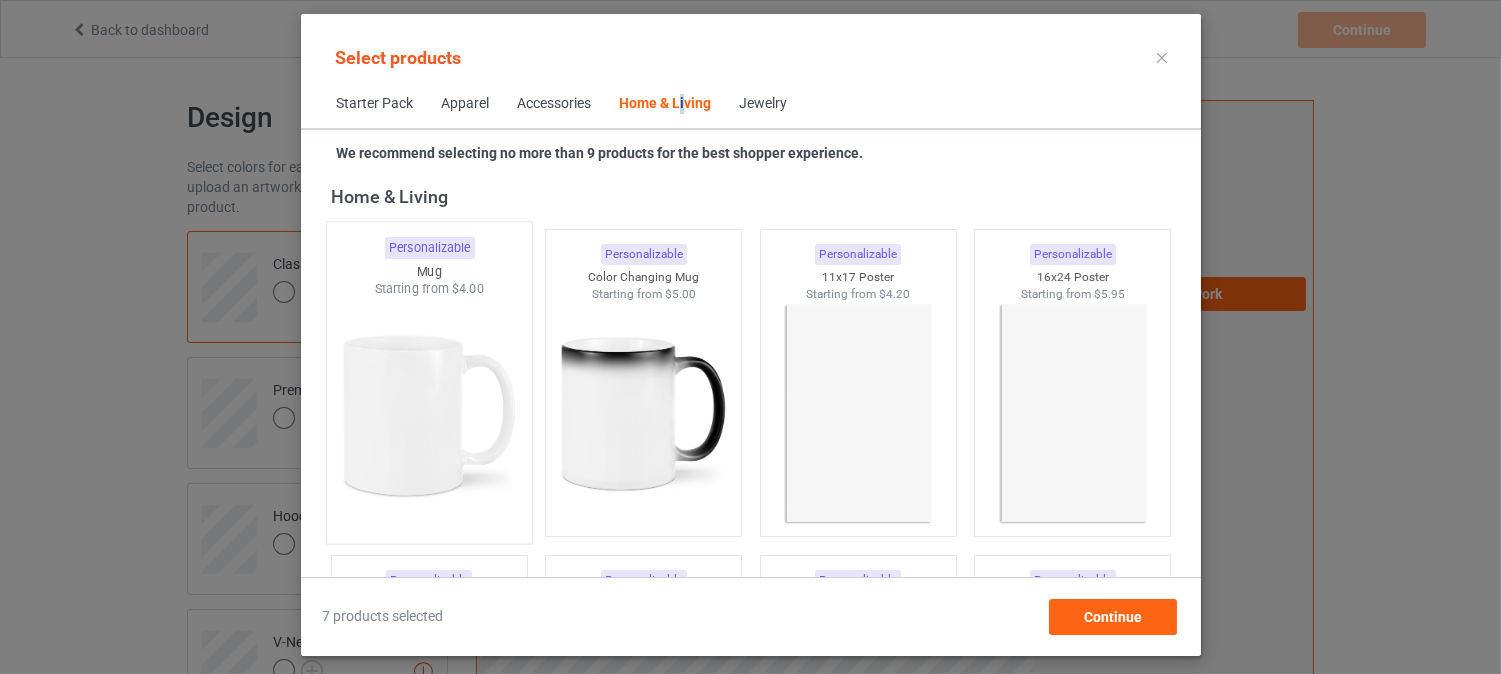 click at bounding box center [429, 415] 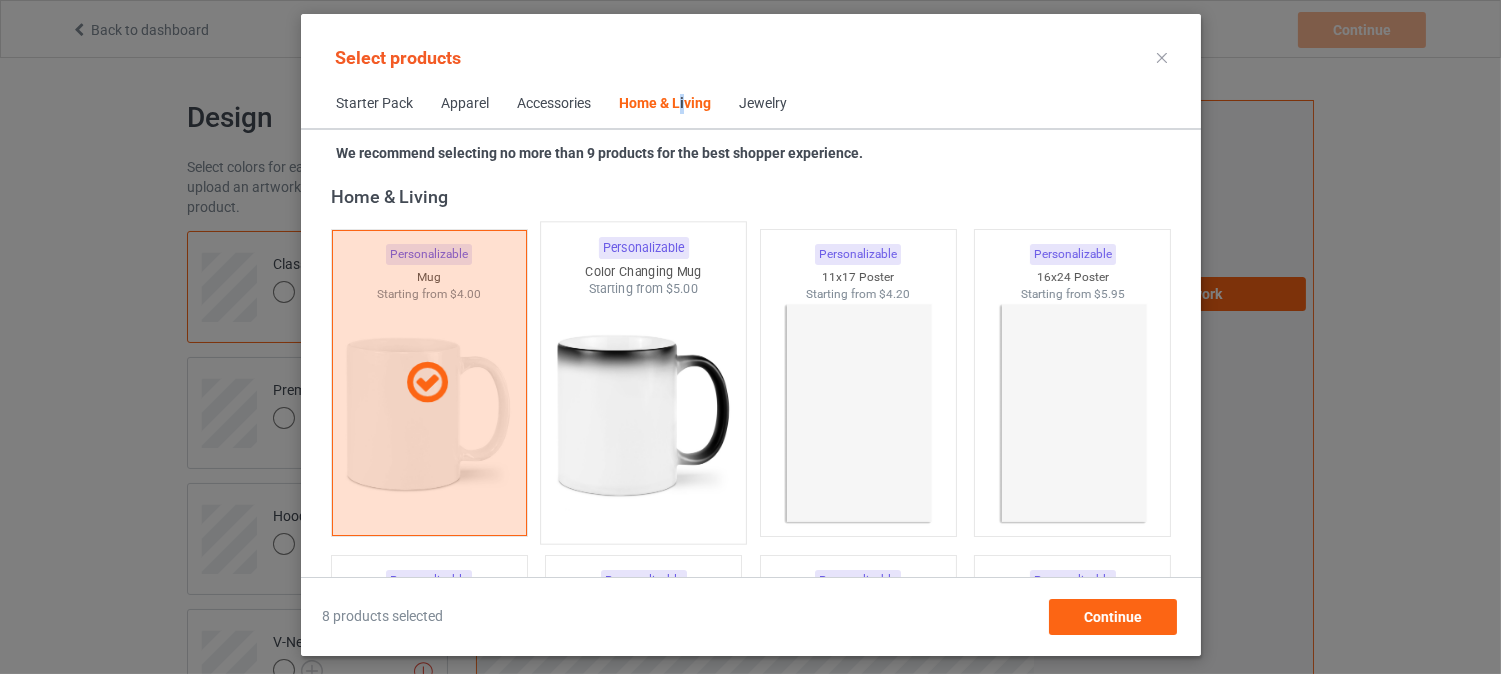 click at bounding box center (643, 415) 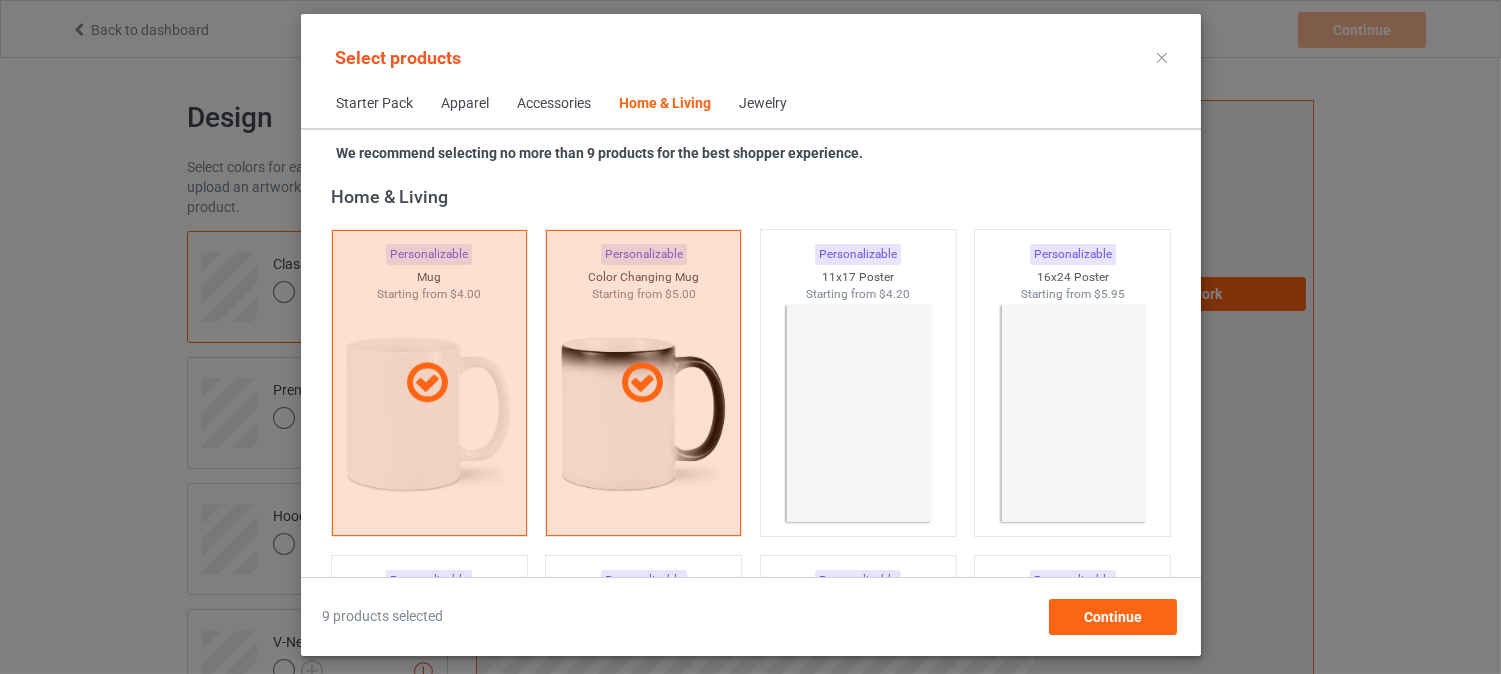 click on "Starter Pack Apparel Accessories Home & Living Jewelry" at bounding box center [751, 104] 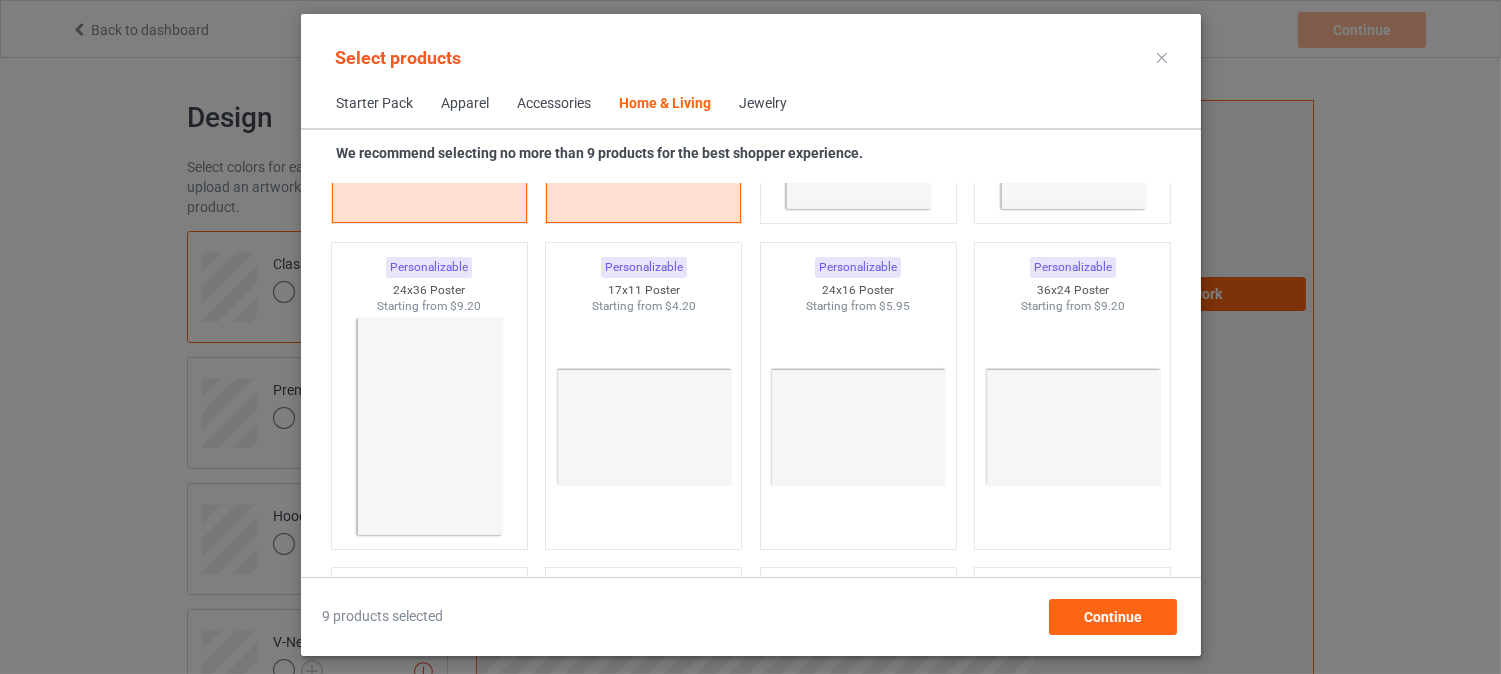 scroll, scrollTop: 9351, scrollLeft: 0, axis: vertical 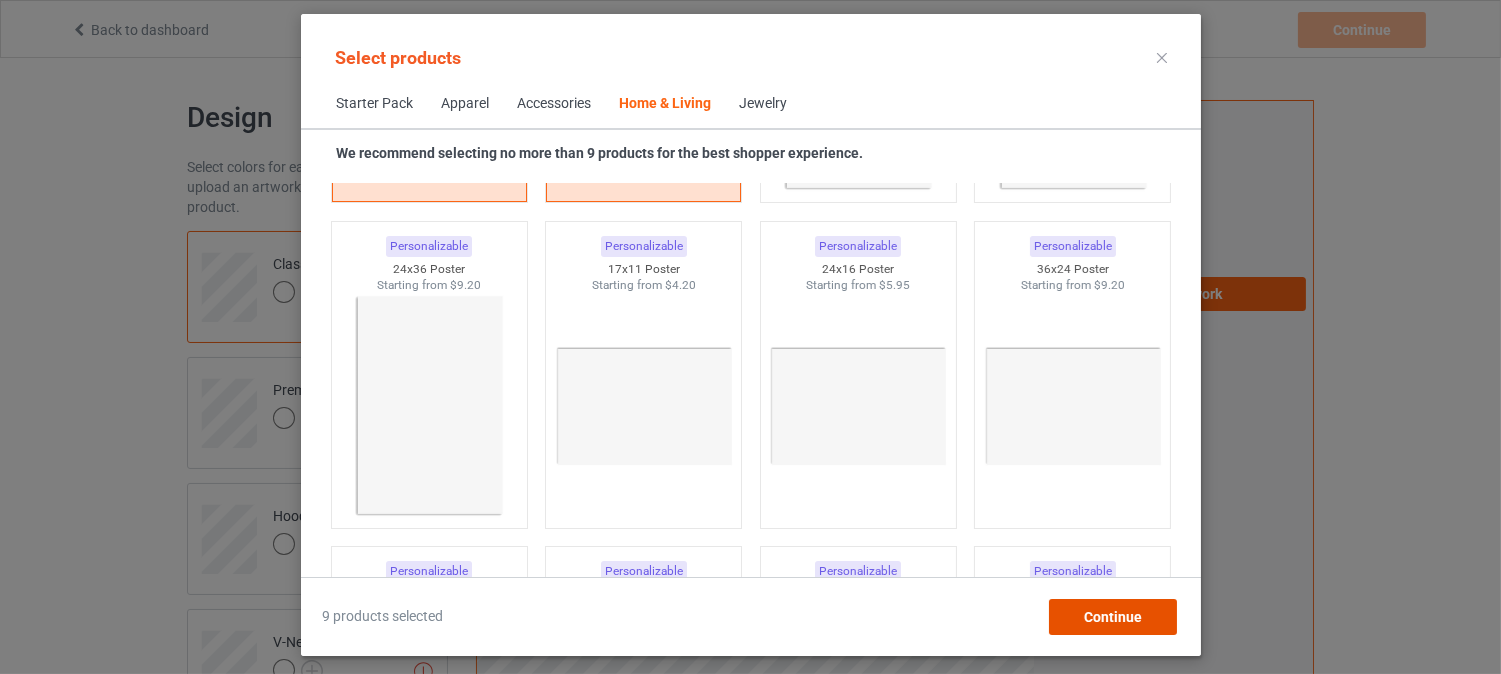 click on "Continue" at bounding box center (1112, 617) 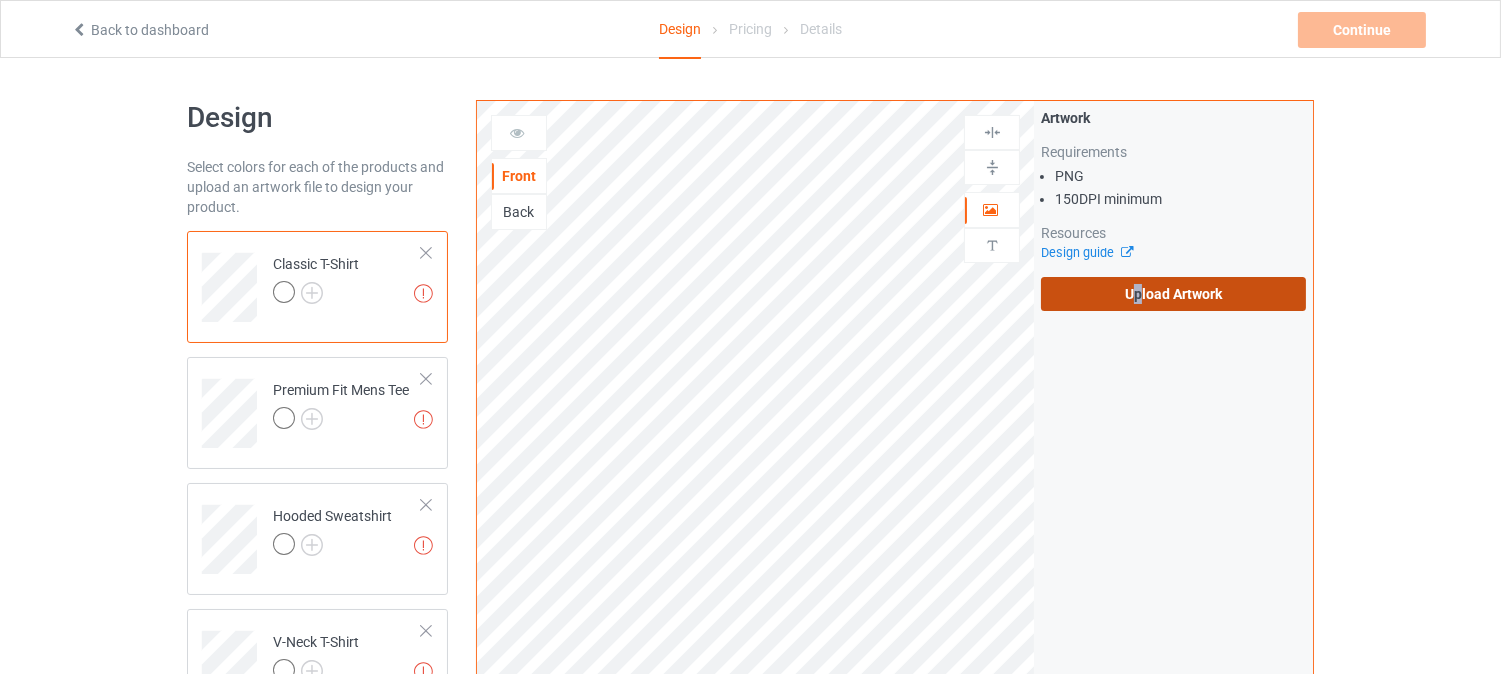click on "Upload Artwork" at bounding box center (1173, 294) 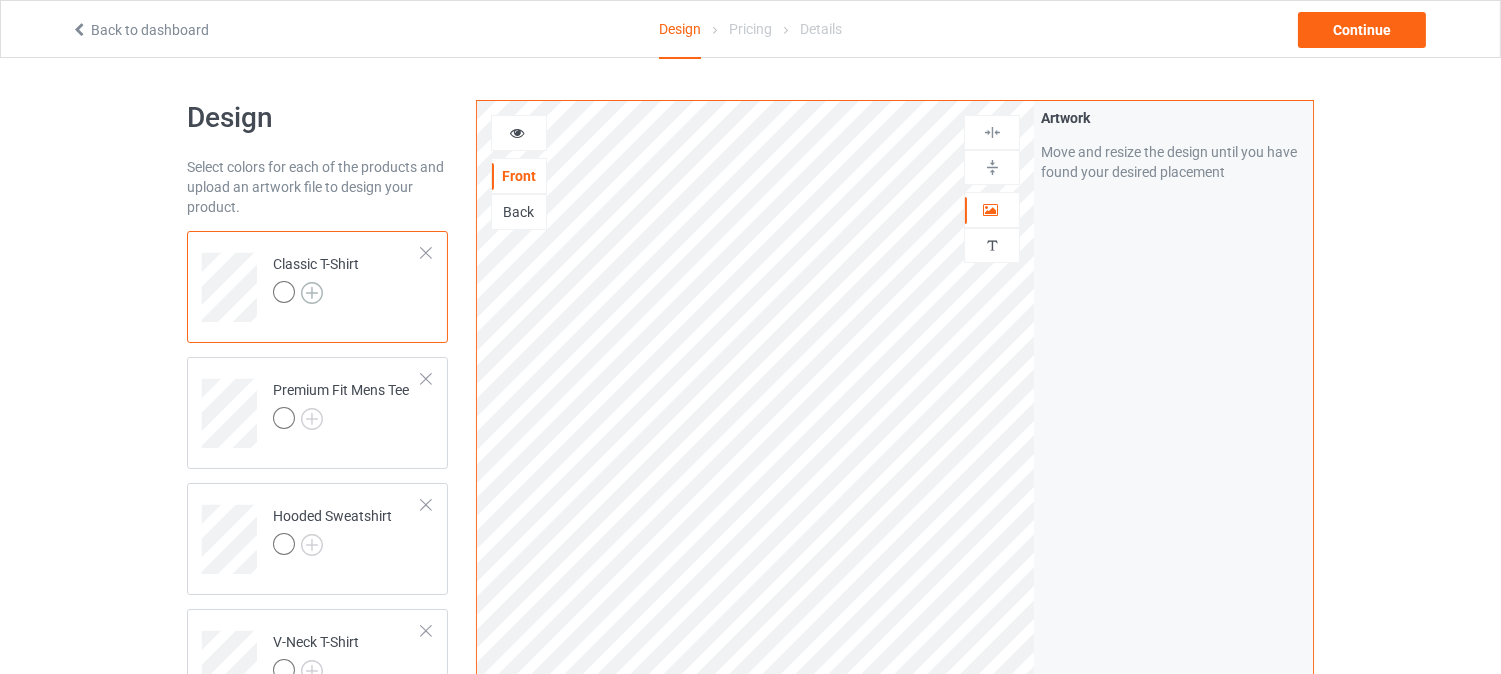 click at bounding box center [312, 293] 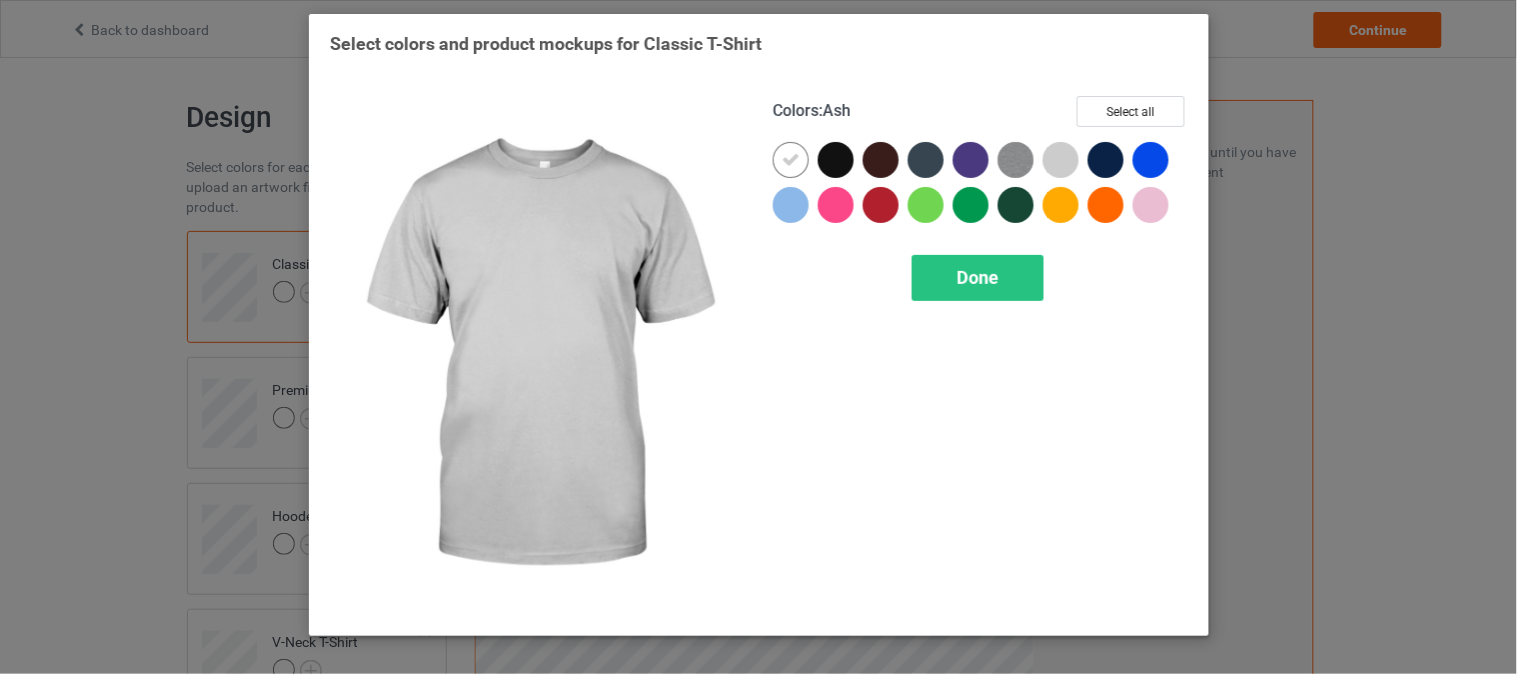 click at bounding box center (1061, 160) 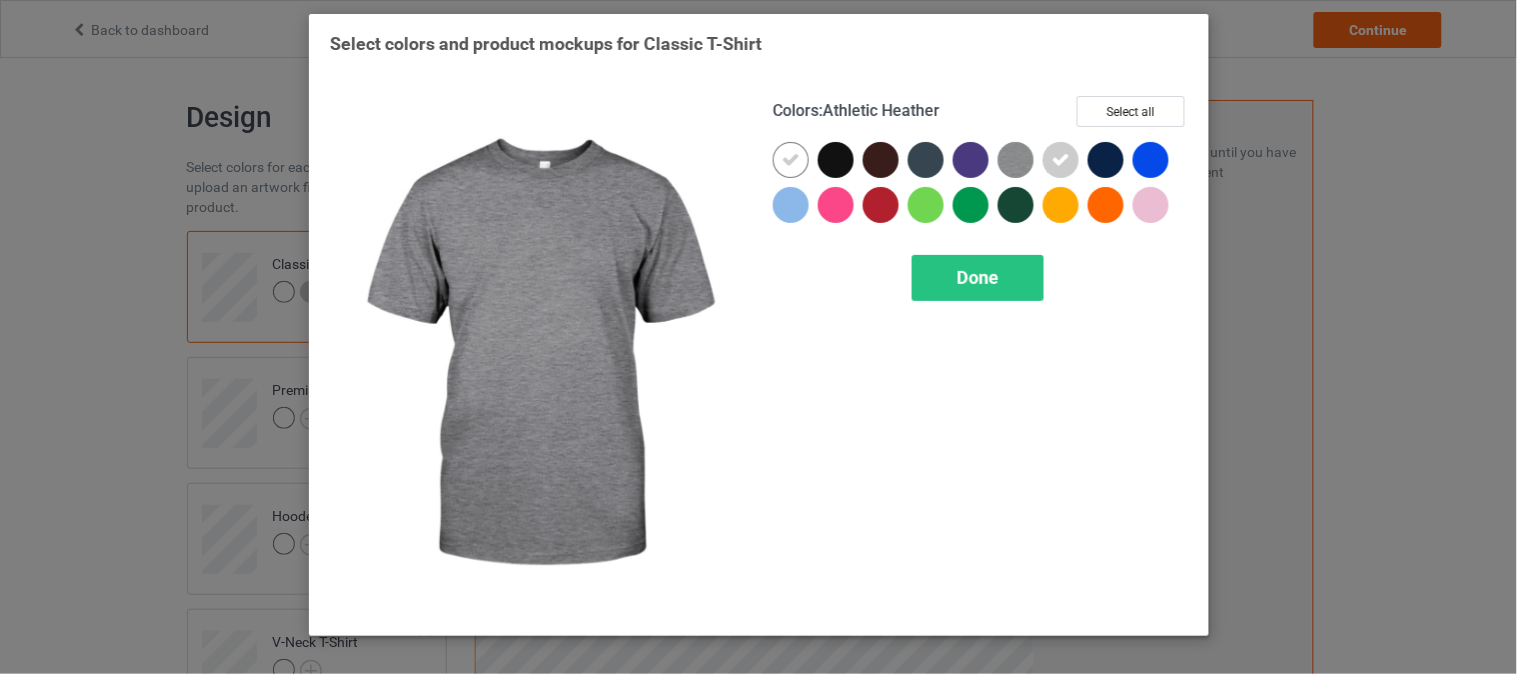 click at bounding box center [1016, 160] 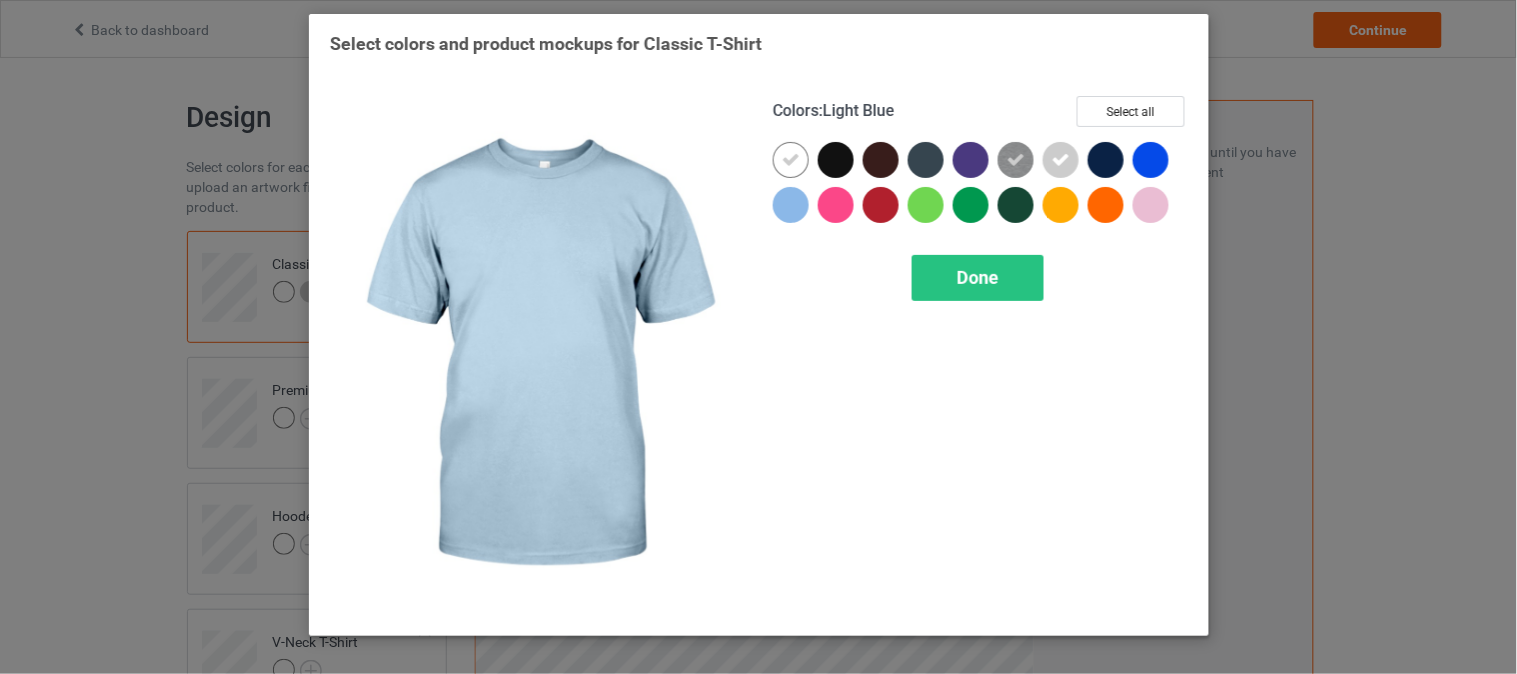 click at bounding box center (791, 205) 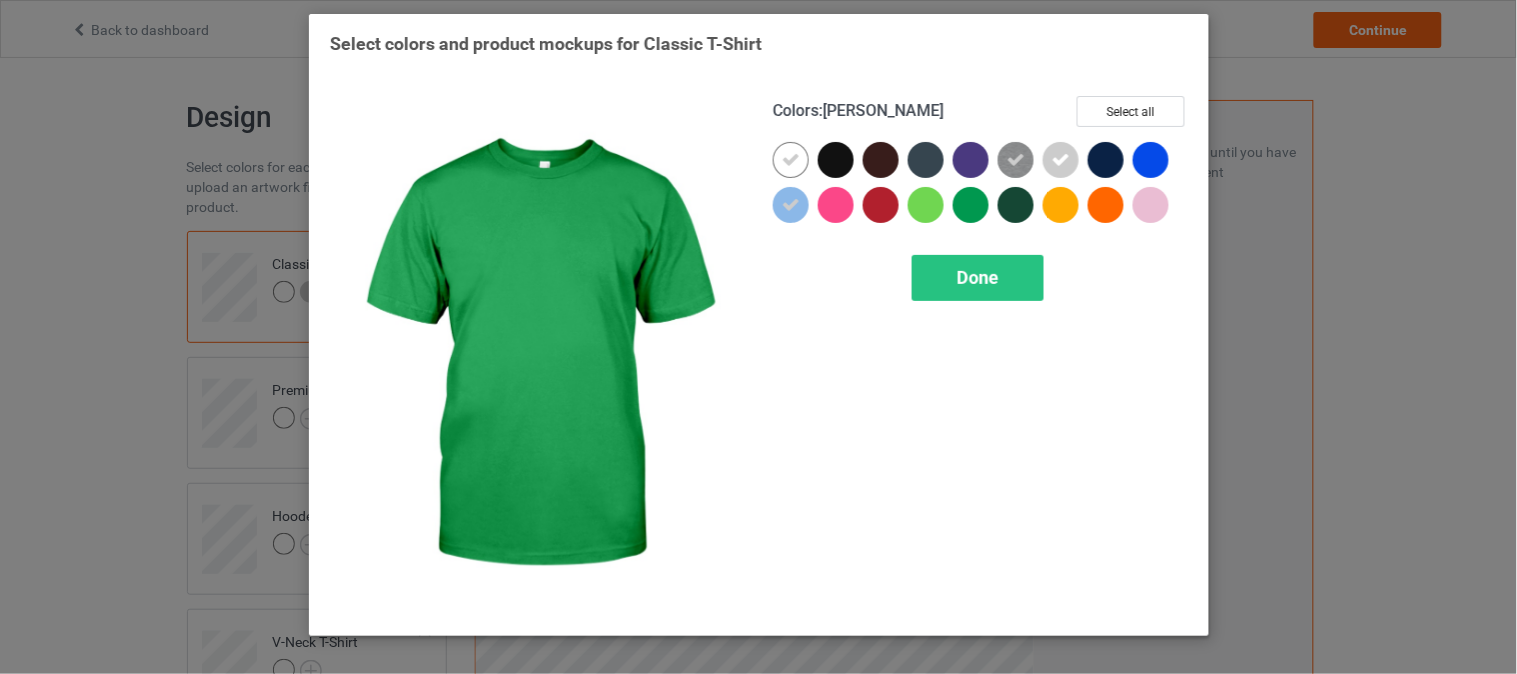 click at bounding box center (971, 205) 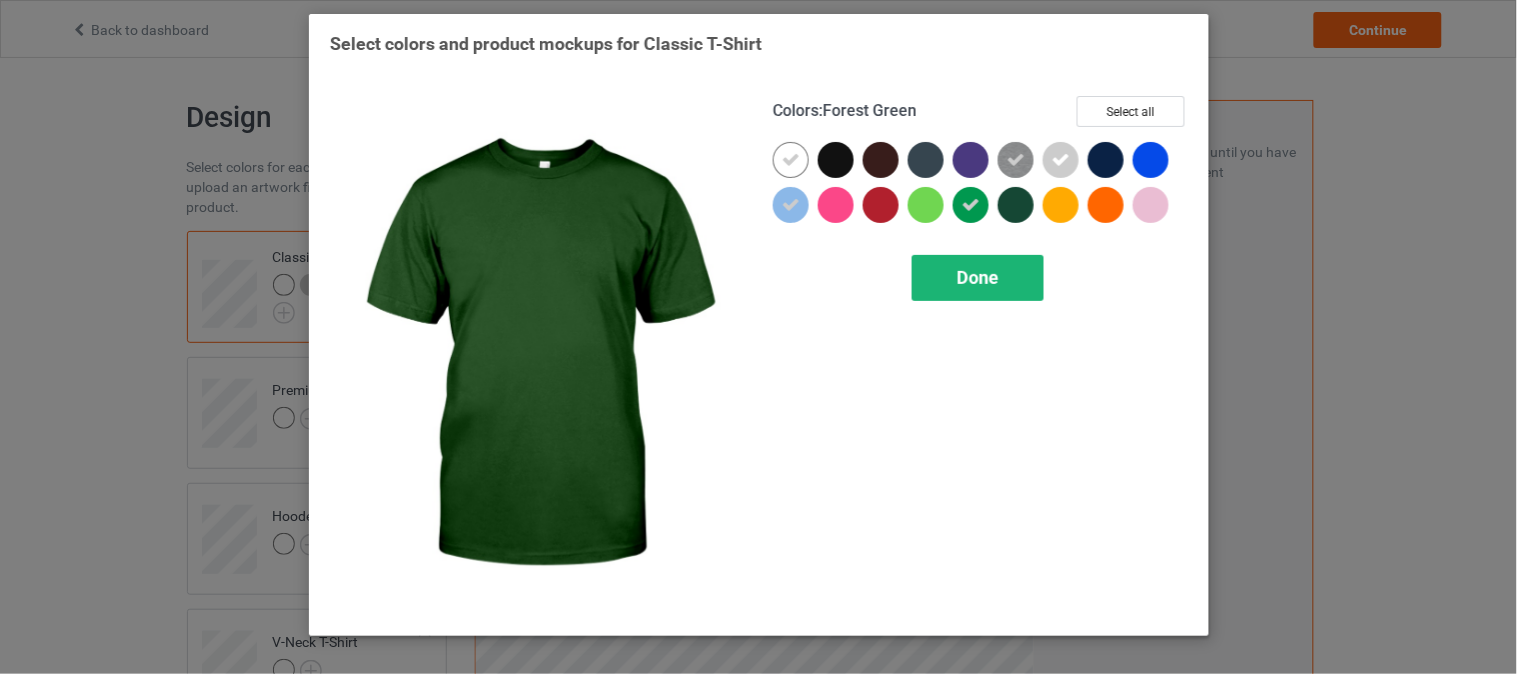 click on "Done" at bounding box center (978, 278) 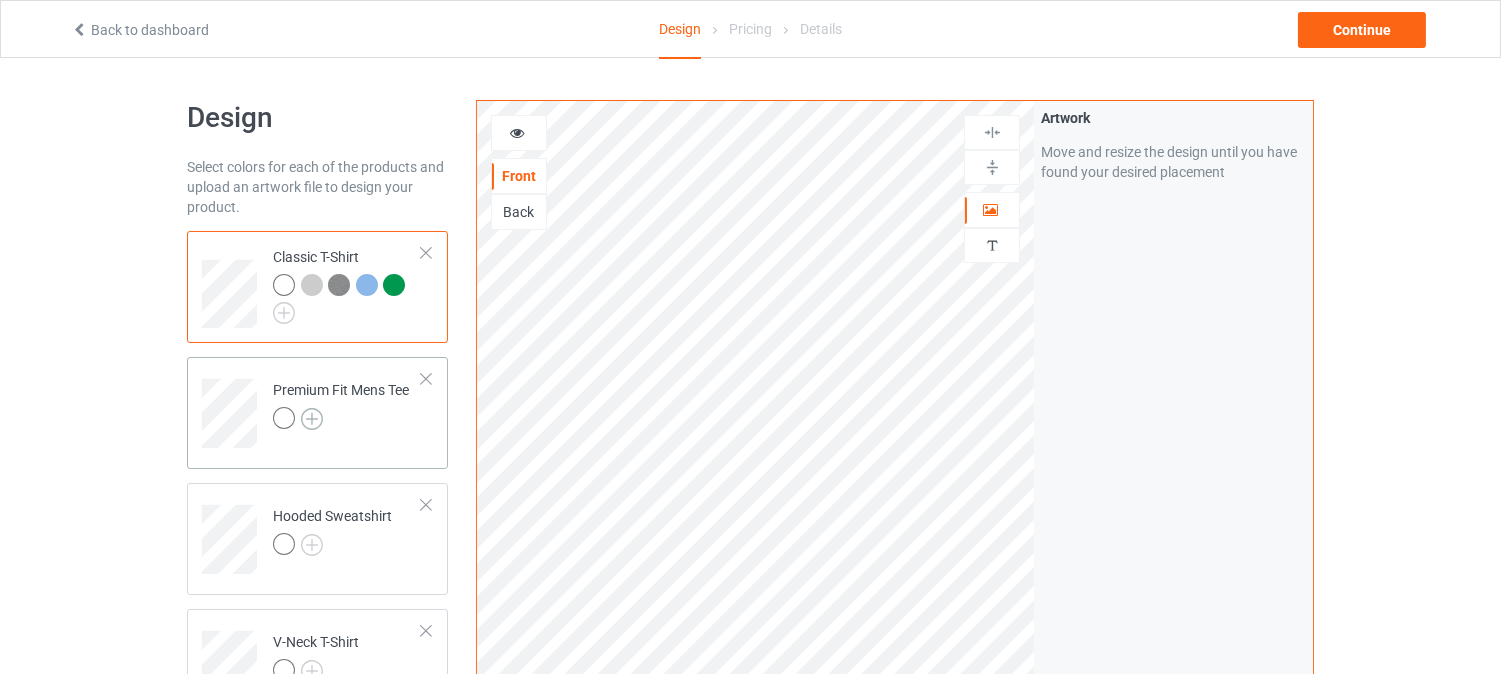 click at bounding box center [312, 419] 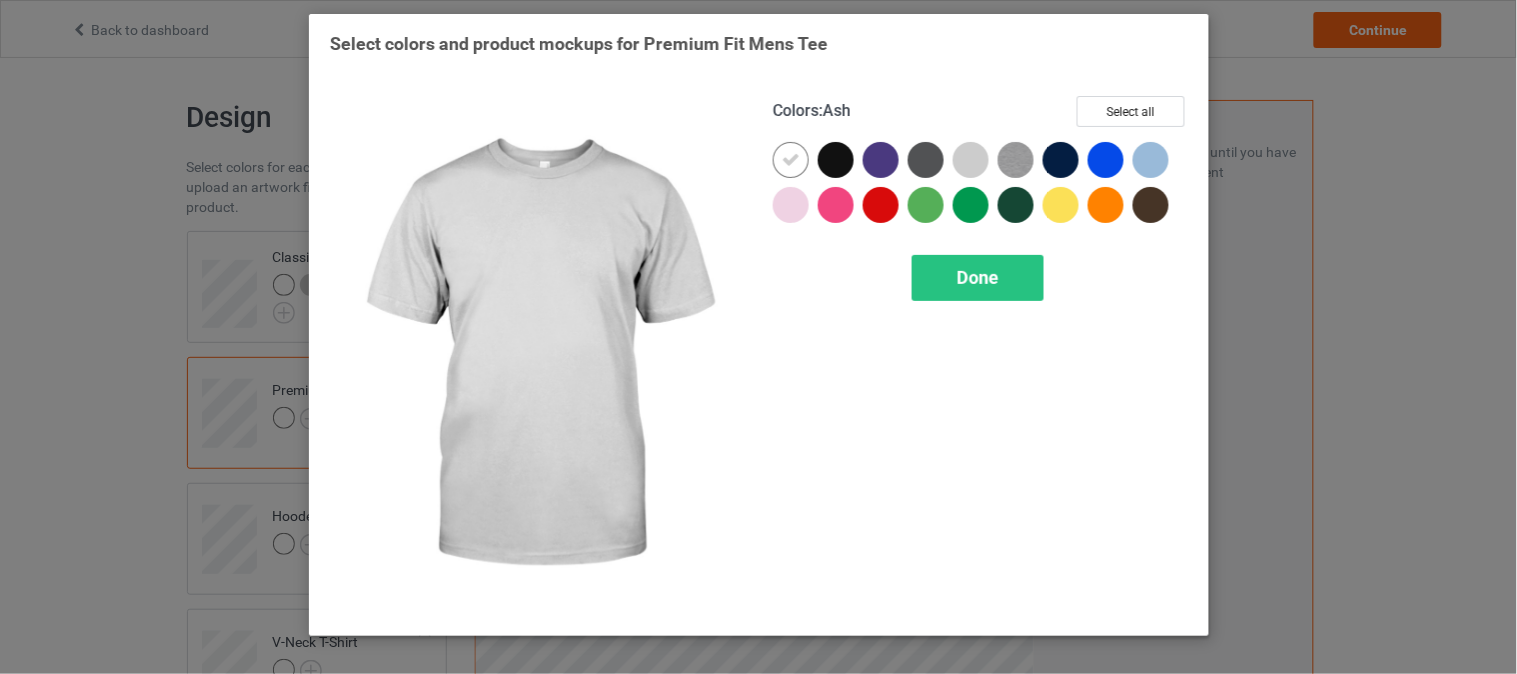 drag, startPoint x: 977, startPoint y: 158, endPoint x: 1023, endPoint y: 158, distance: 46 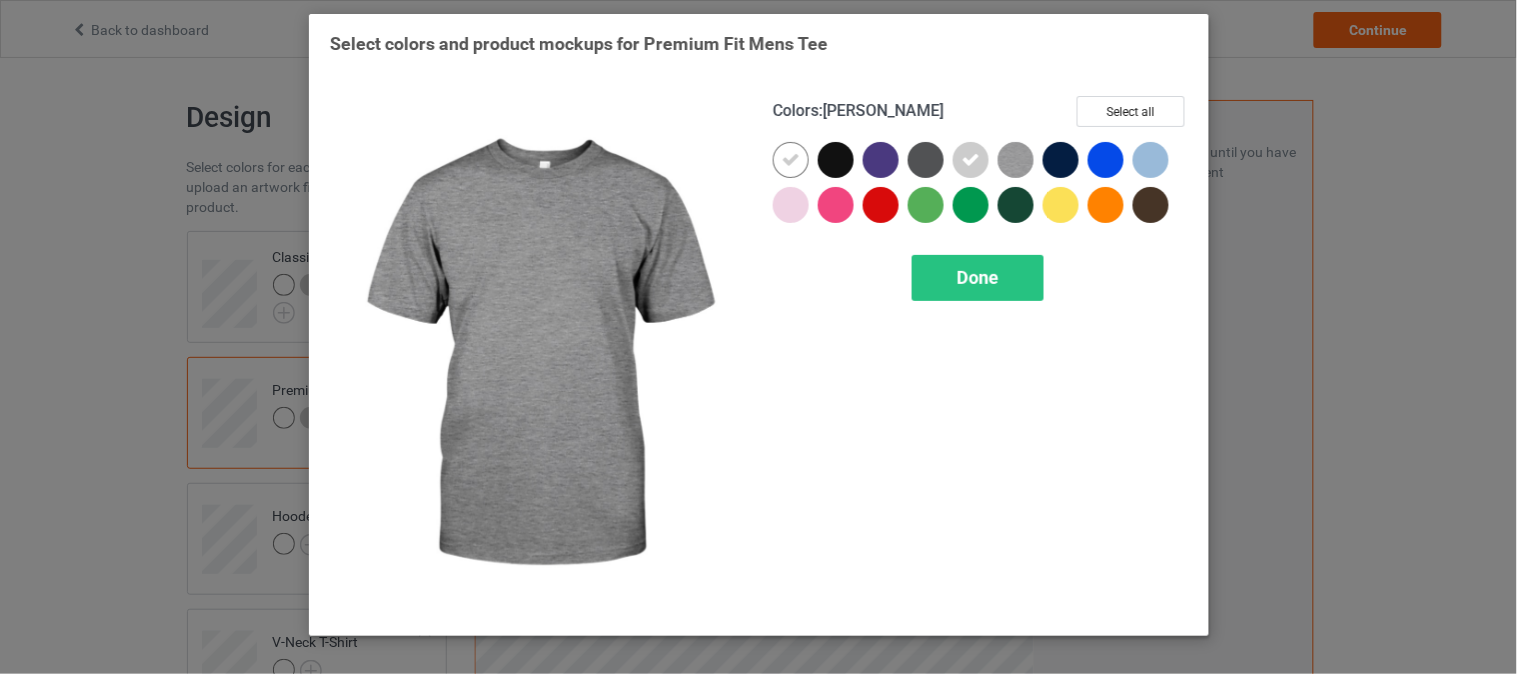 click at bounding box center (1016, 160) 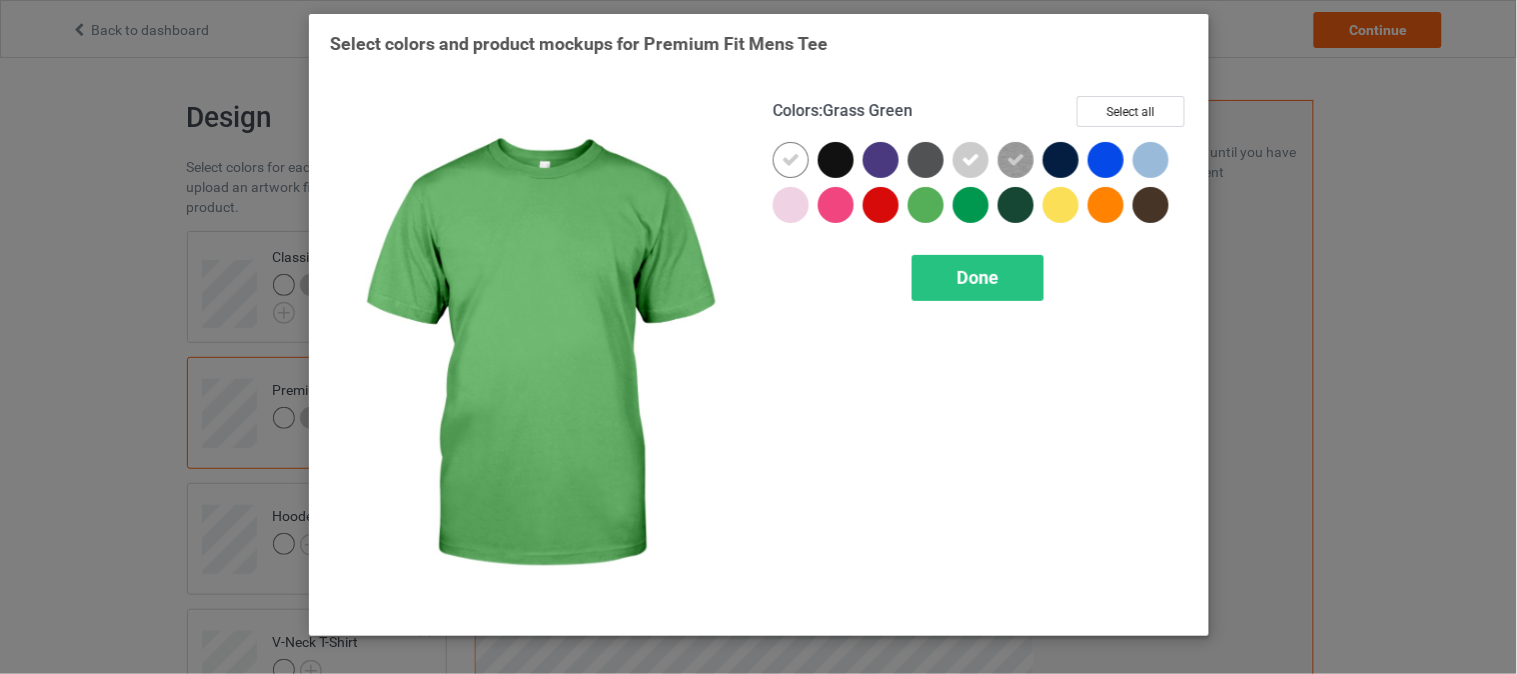 click at bounding box center [926, 205] 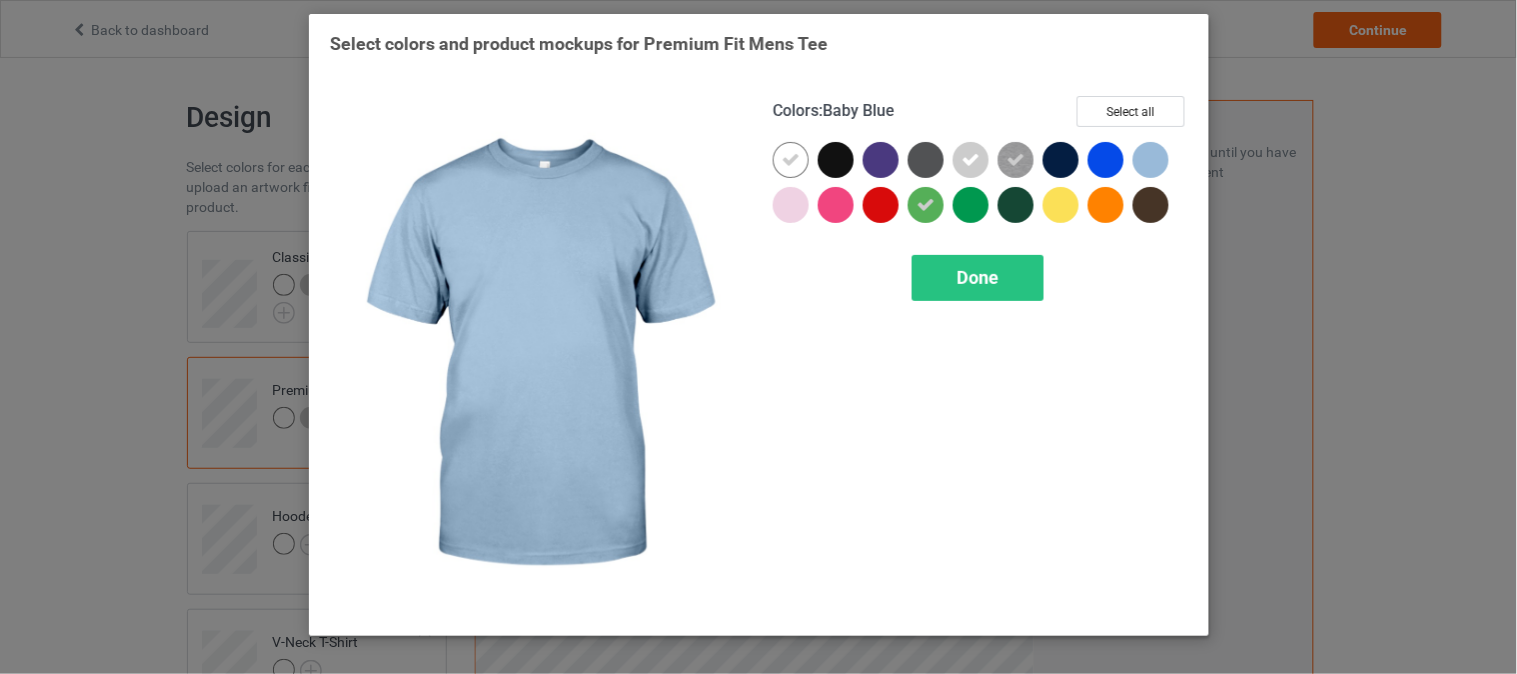 click at bounding box center [1151, 160] 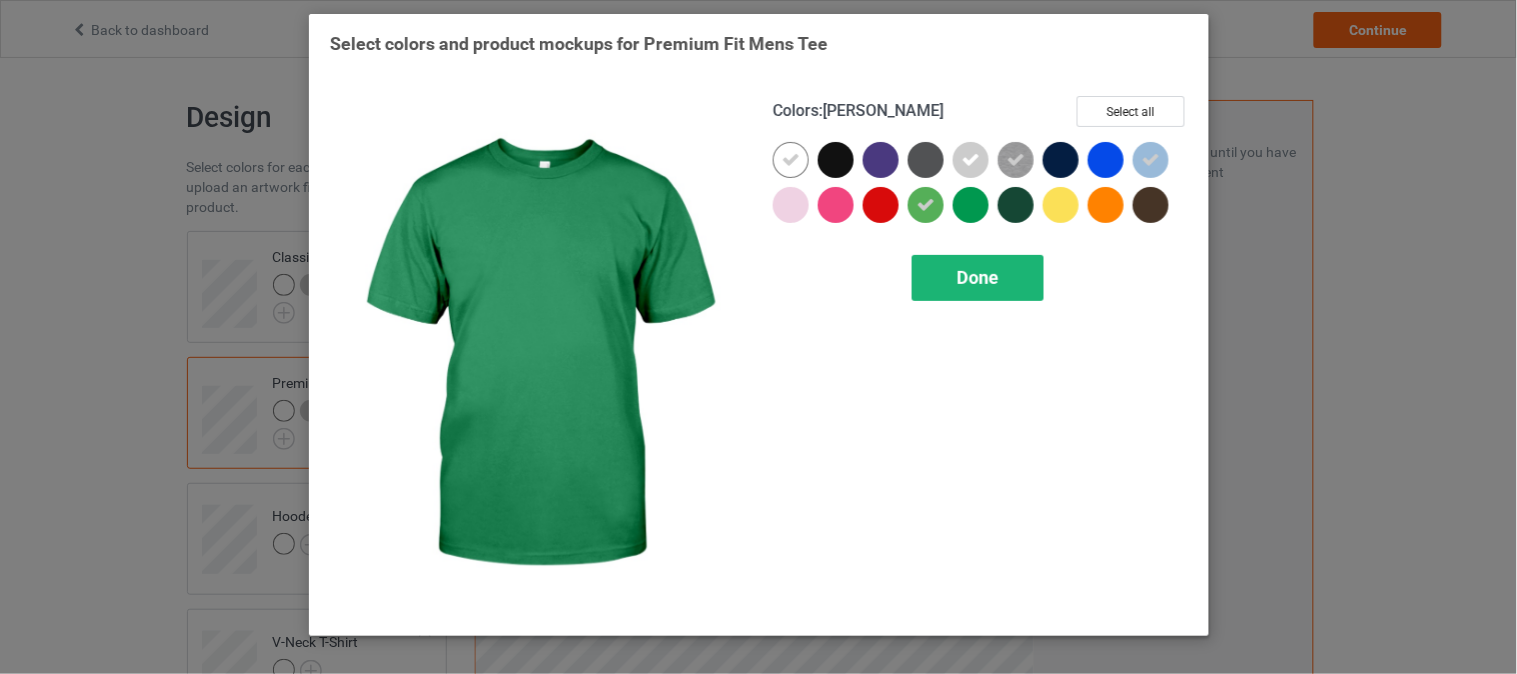 click on "Done" at bounding box center [978, 278] 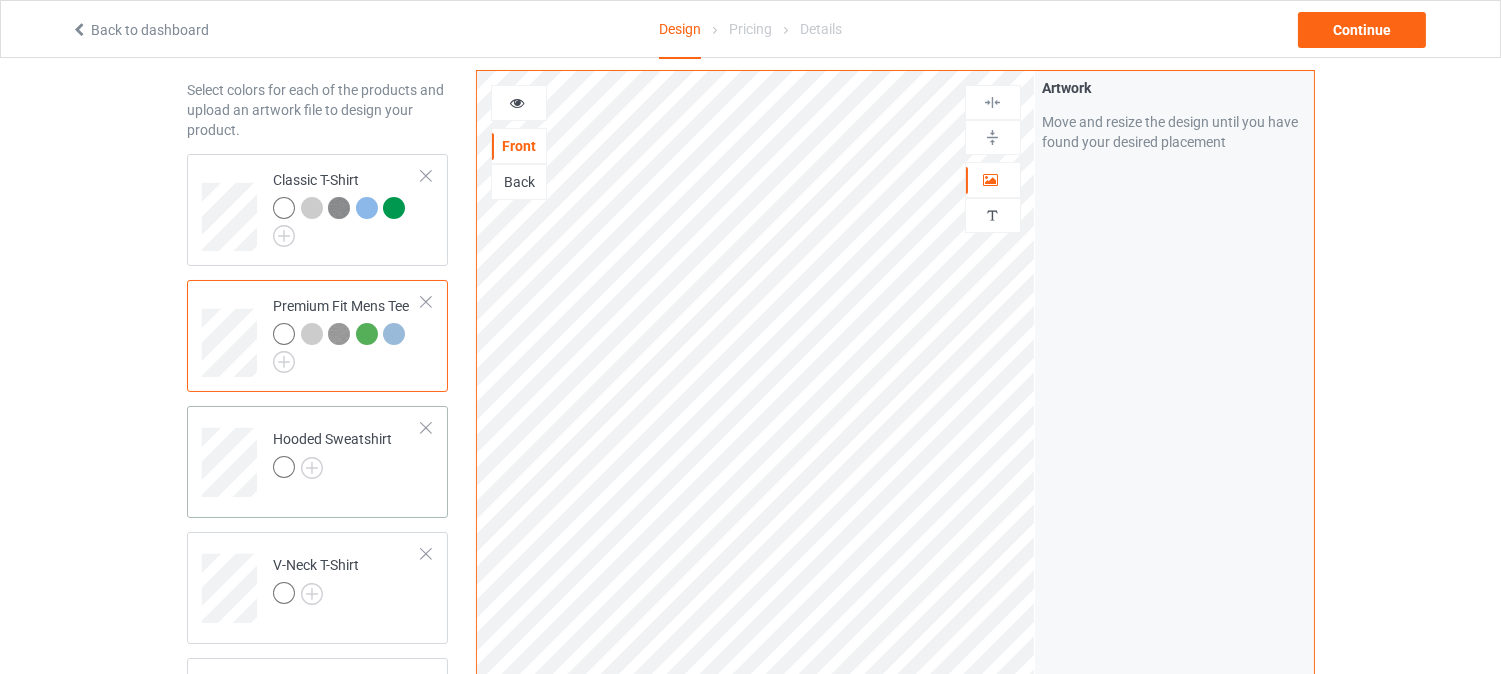 scroll, scrollTop: 111, scrollLeft: 0, axis: vertical 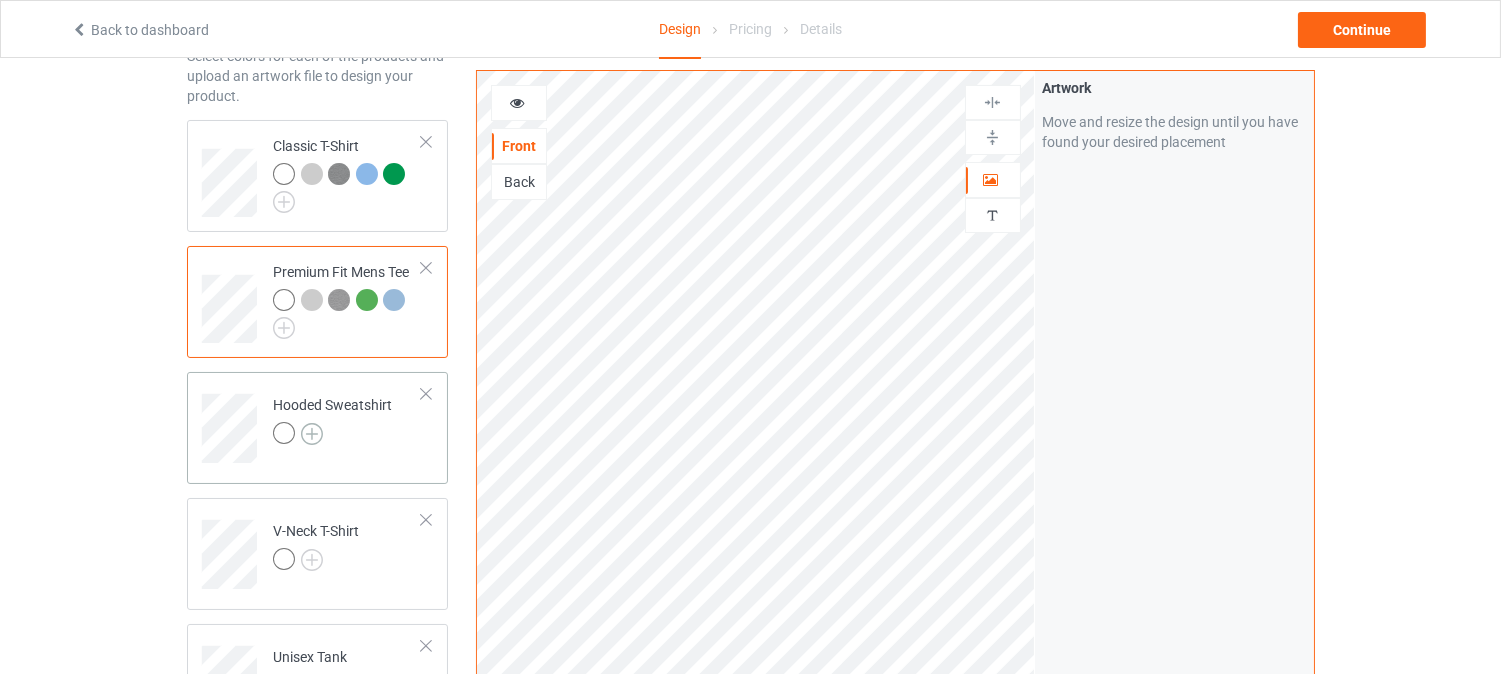 click at bounding box center (312, 434) 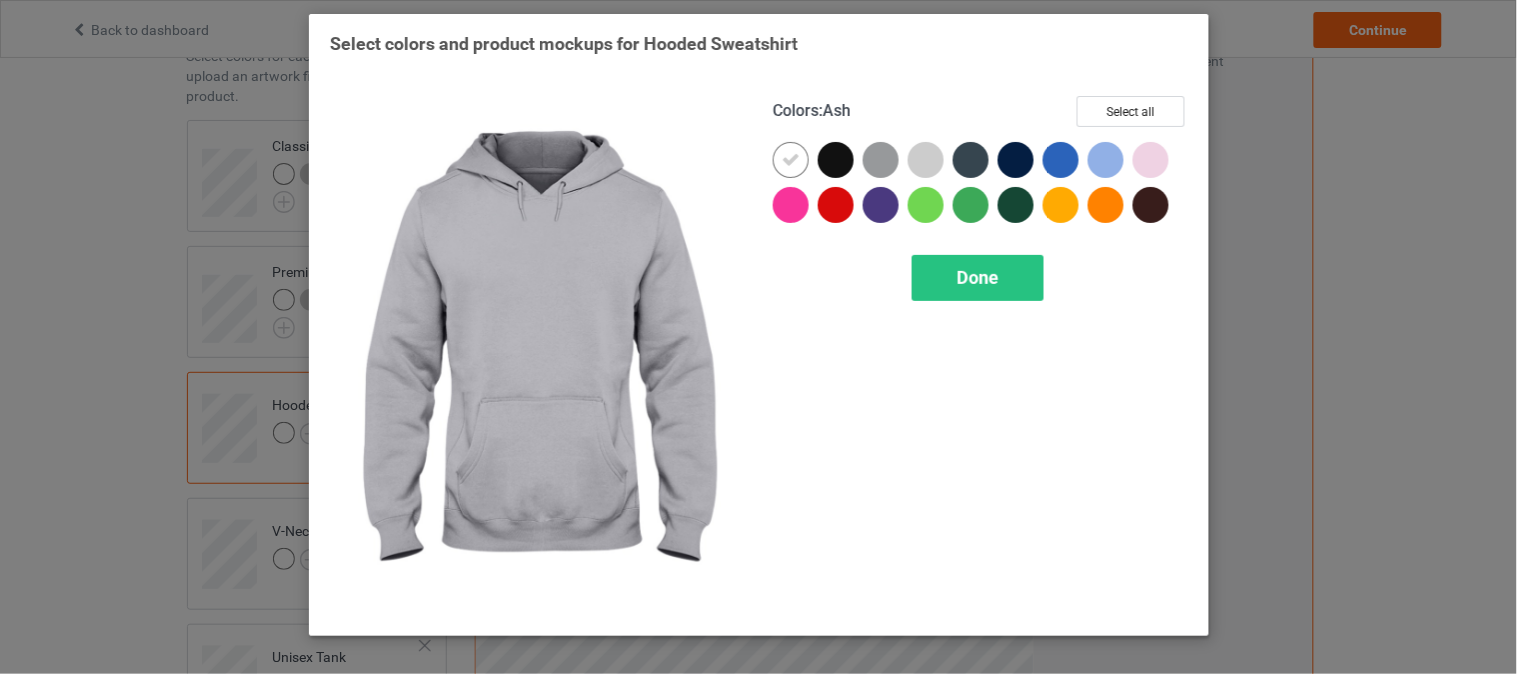 click at bounding box center [926, 160] 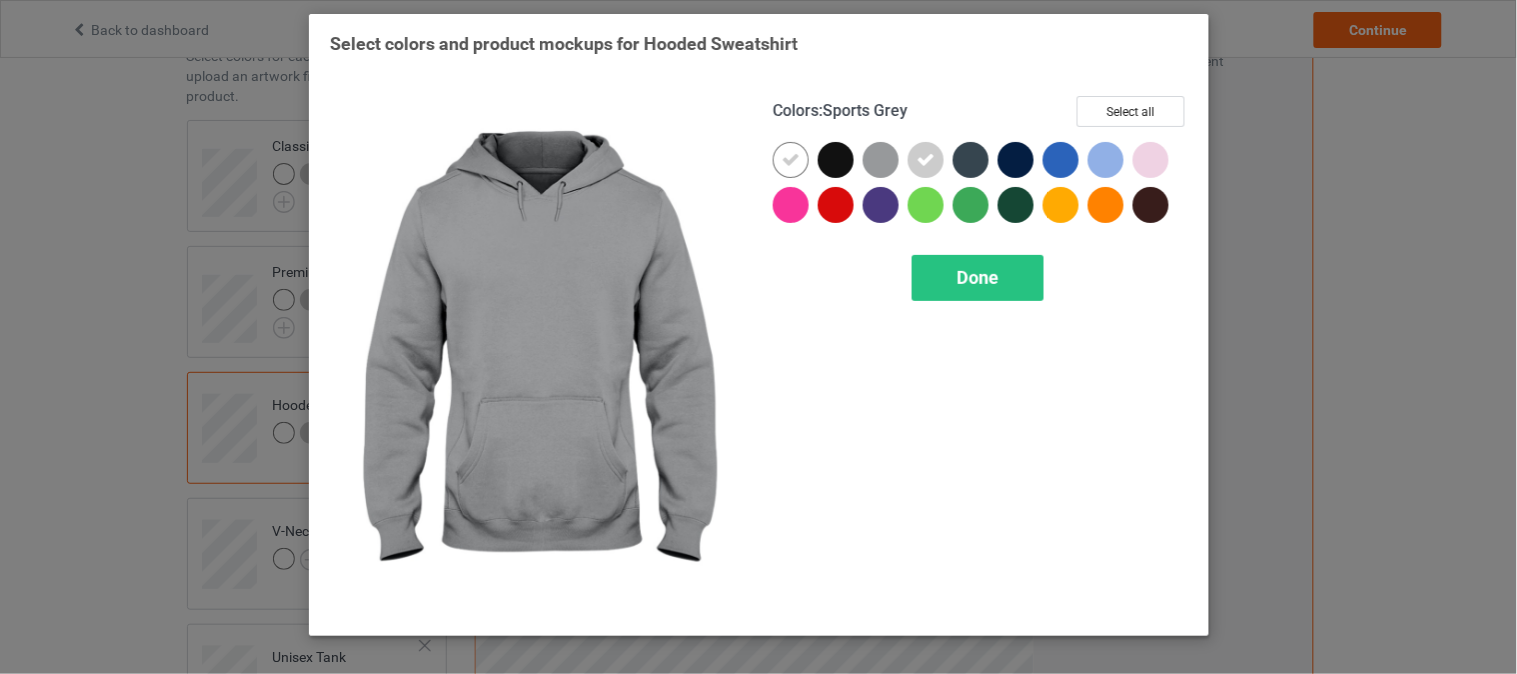 drag, startPoint x: 880, startPoint y: 157, endPoint x: 923, endPoint y: 185, distance: 51.312767 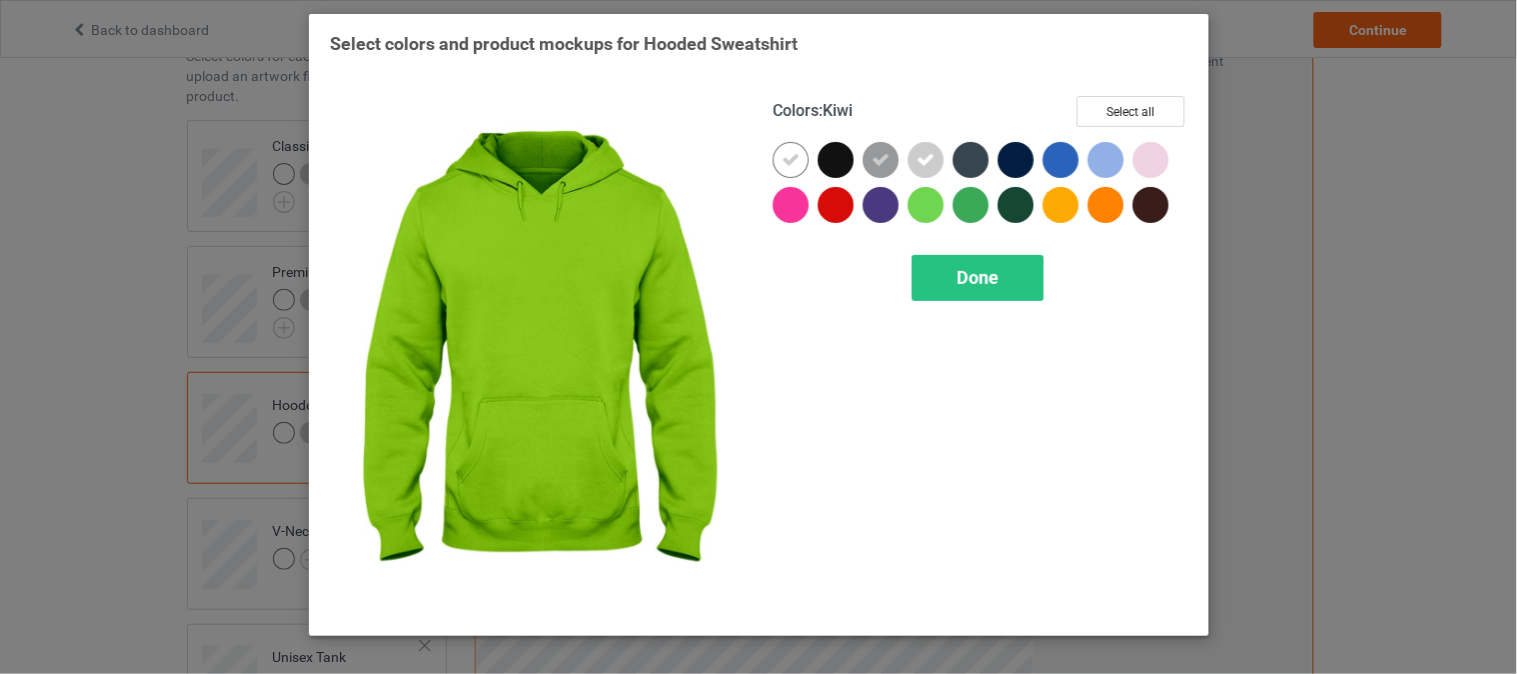 click at bounding box center [926, 205] 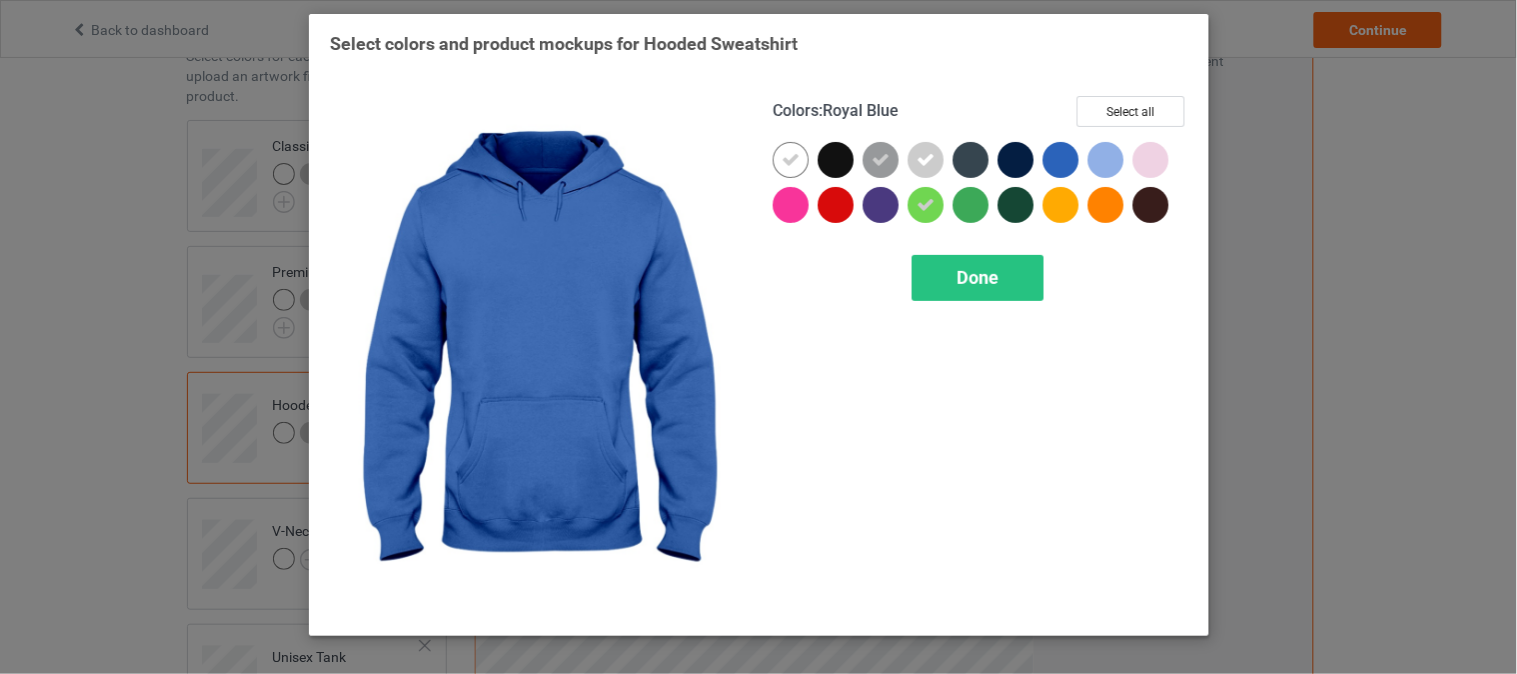 click at bounding box center [1106, 160] 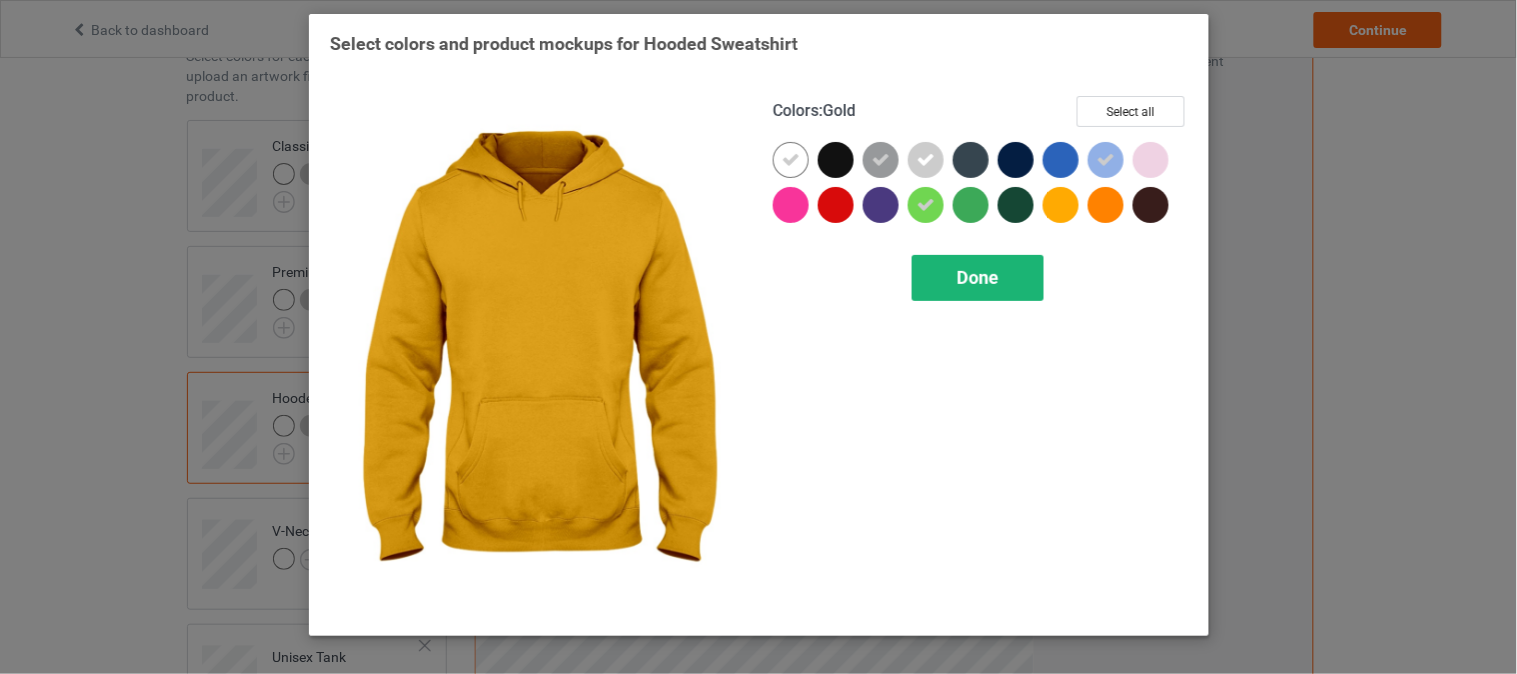 click on "Done" at bounding box center [978, 277] 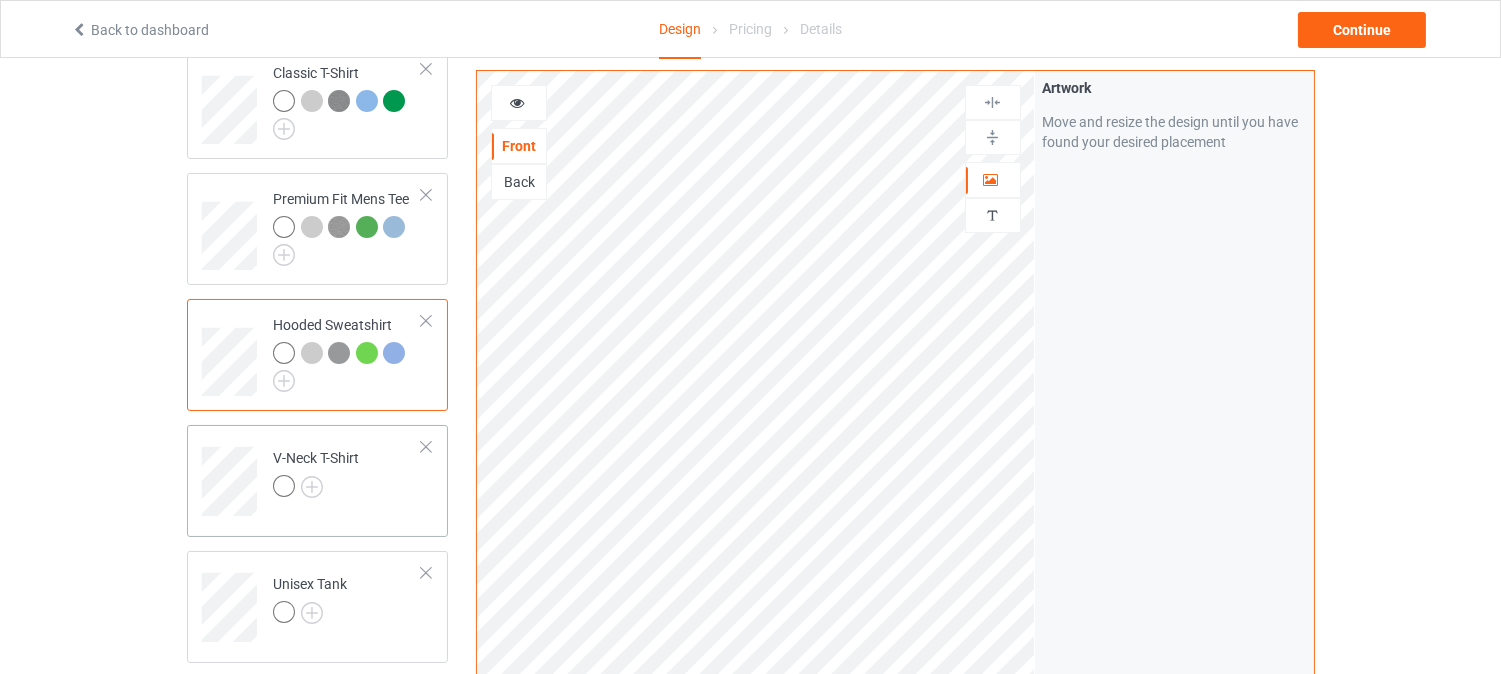 scroll, scrollTop: 222, scrollLeft: 0, axis: vertical 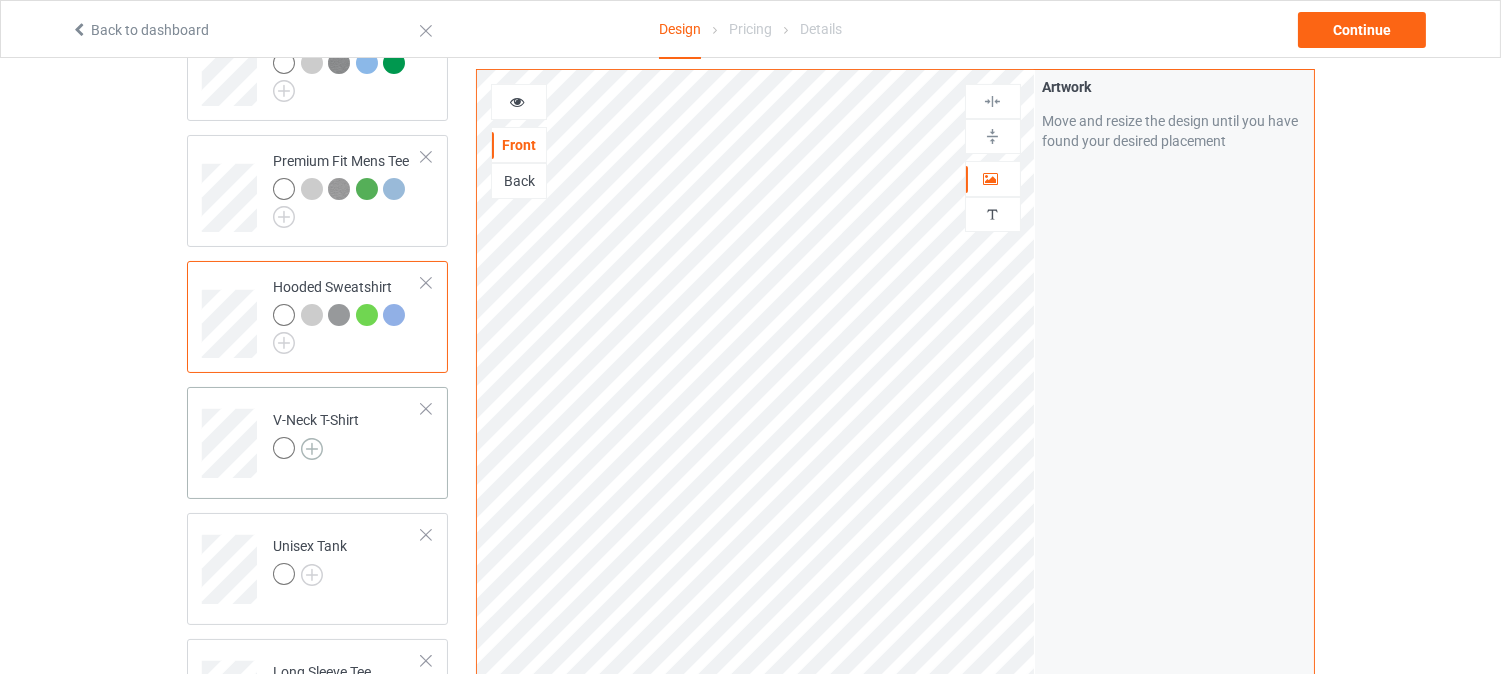 click at bounding box center (312, 449) 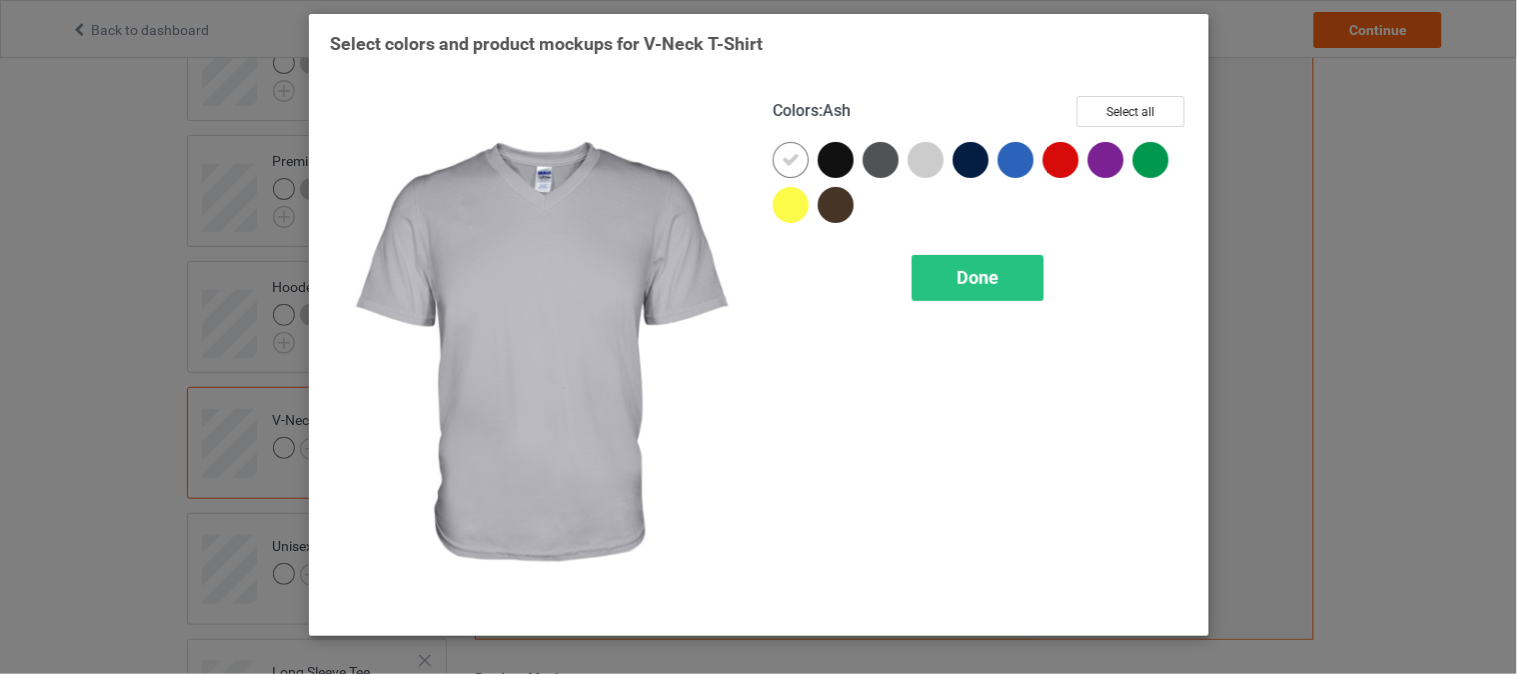 click at bounding box center [926, 160] 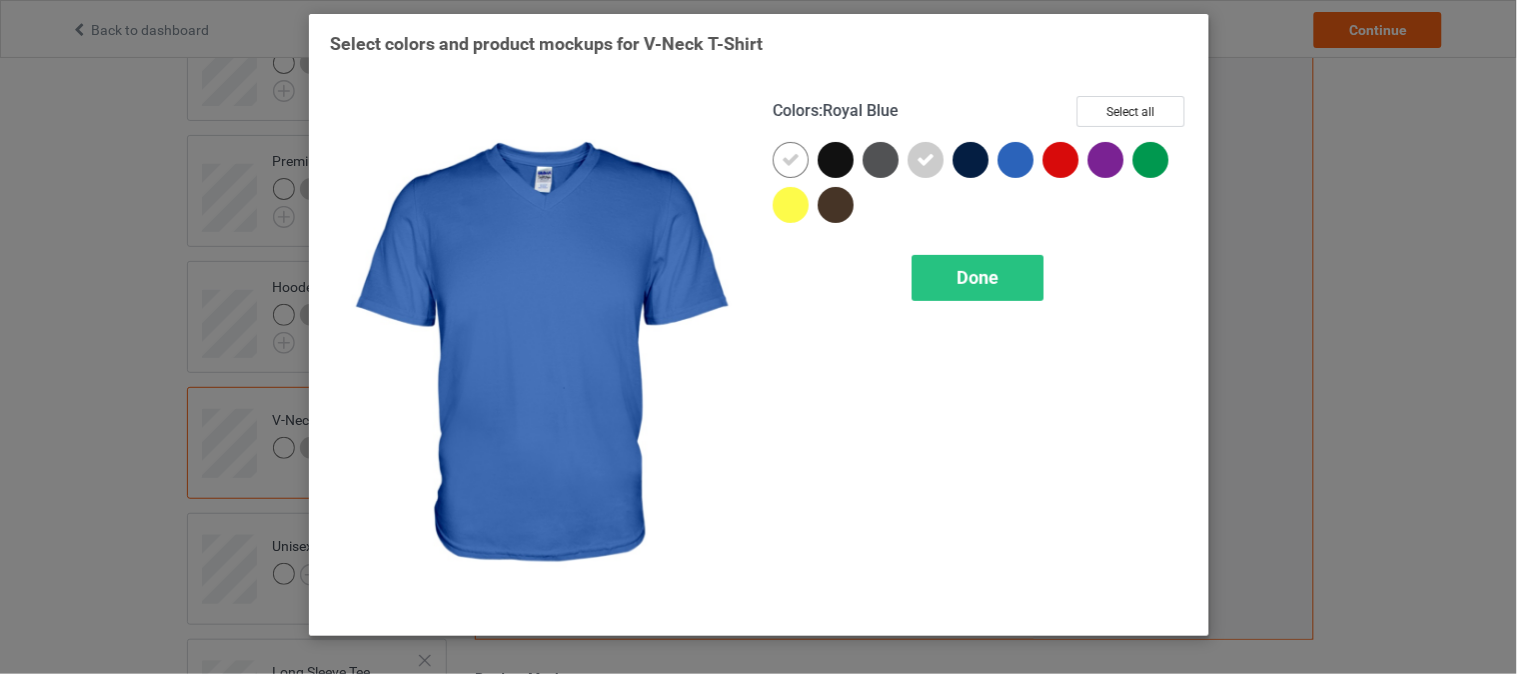 click at bounding box center [1016, 160] 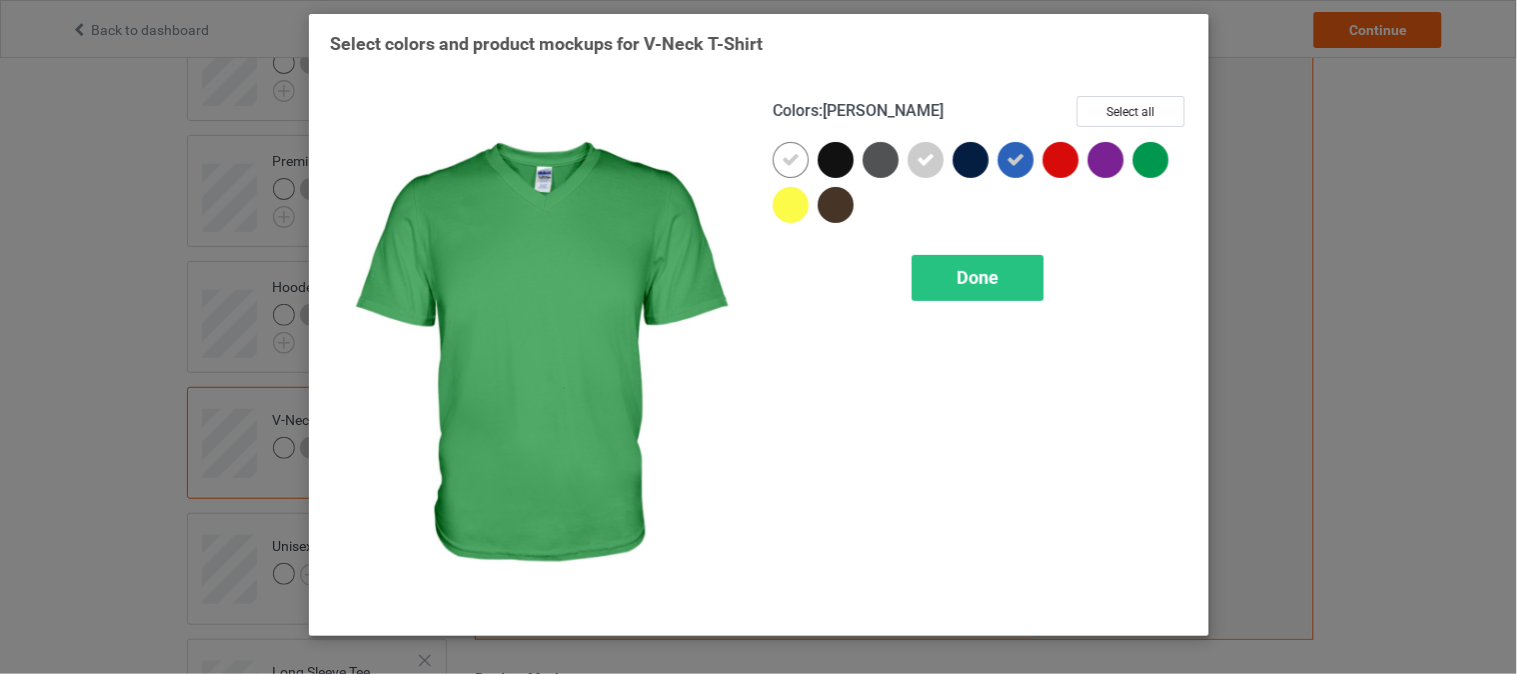click at bounding box center [1151, 160] 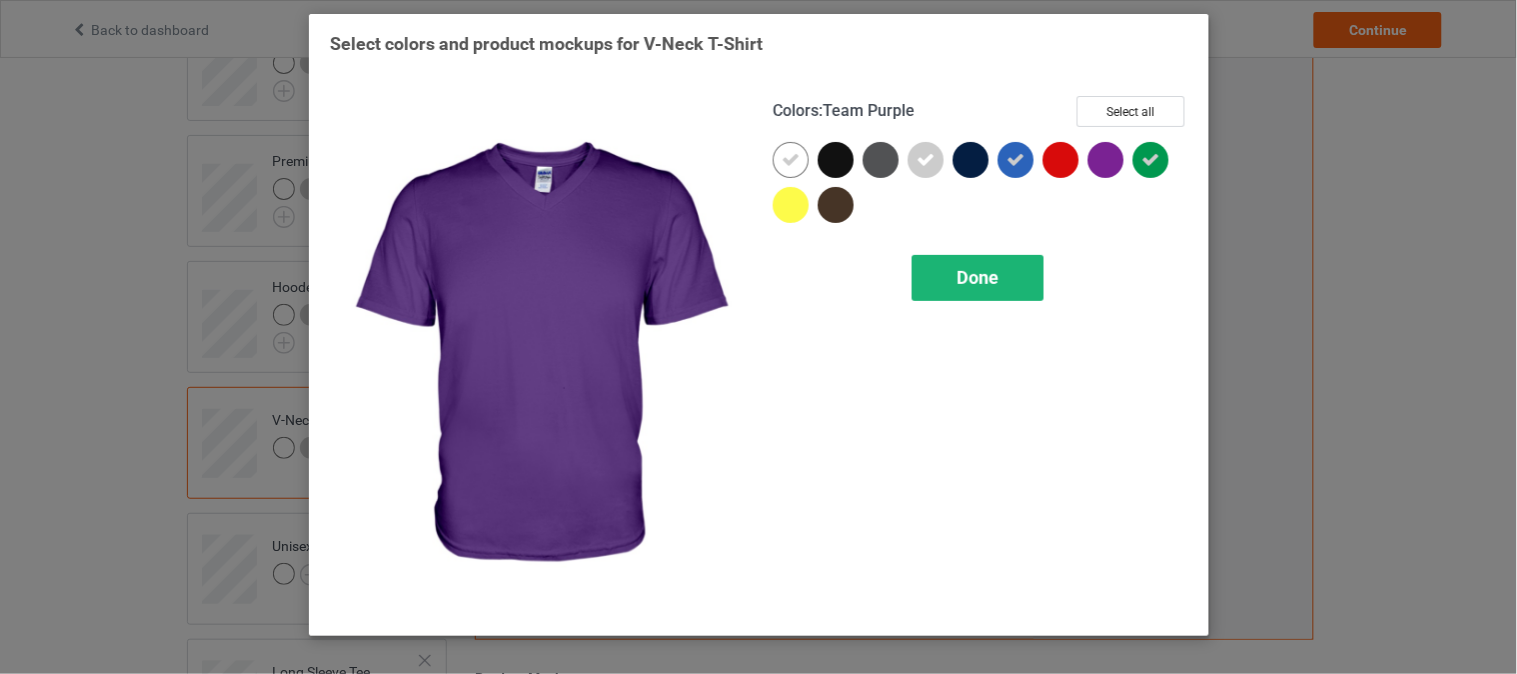 click on "Done" at bounding box center (978, 277) 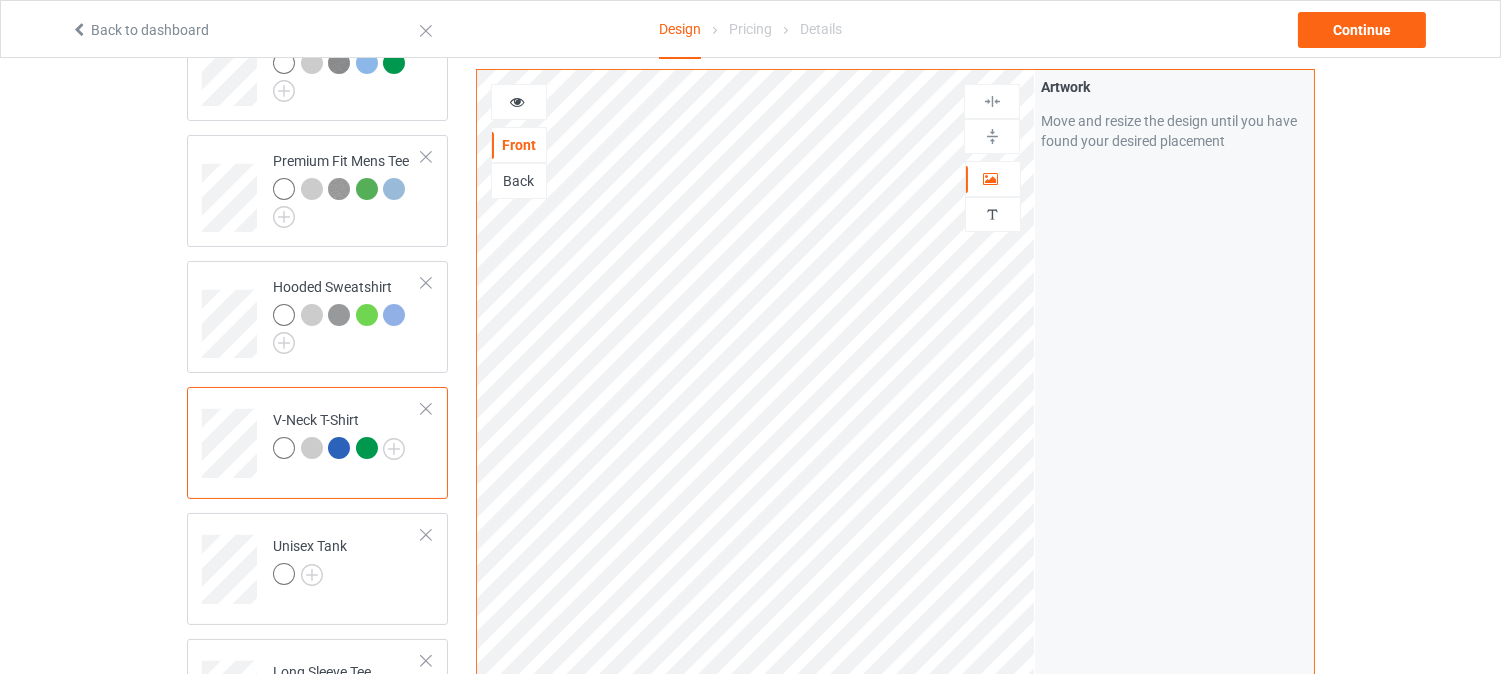 scroll, scrollTop: 333, scrollLeft: 0, axis: vertical 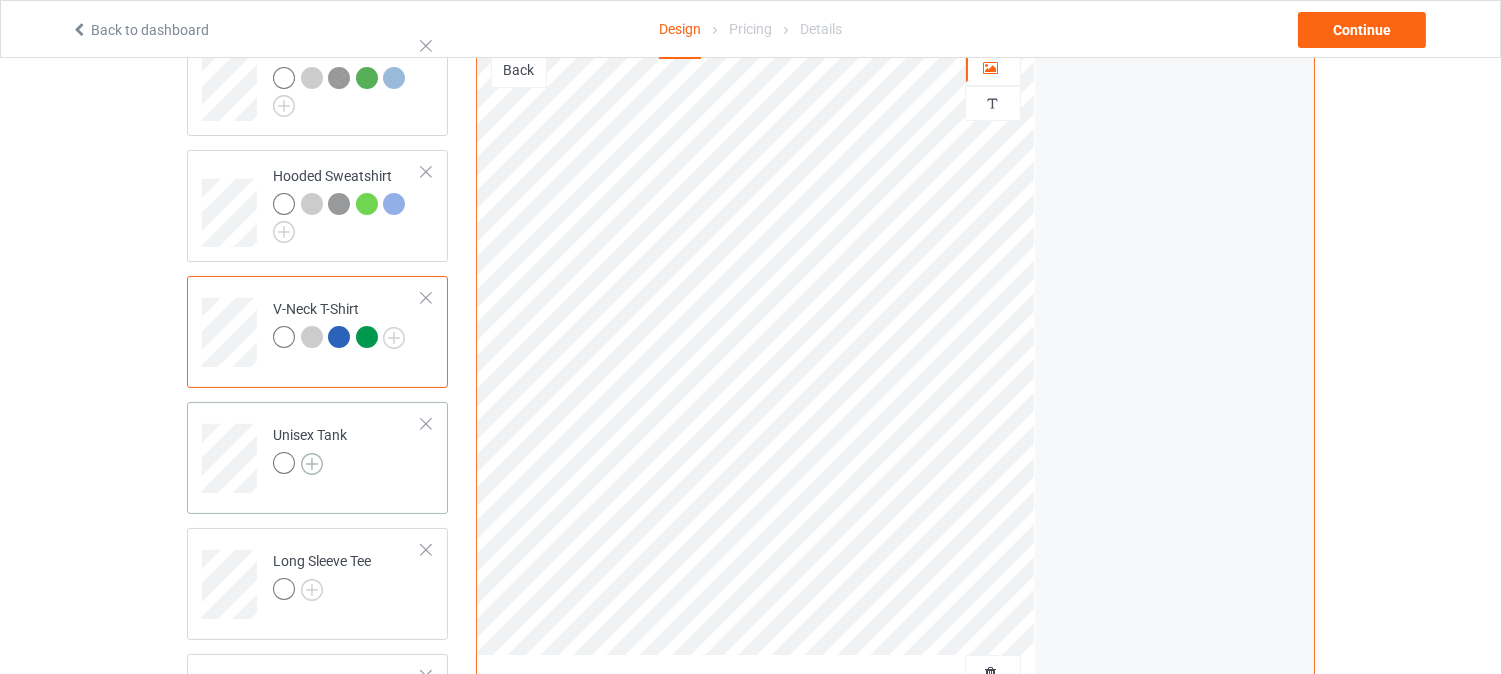 click at bounding box center (312, 464) 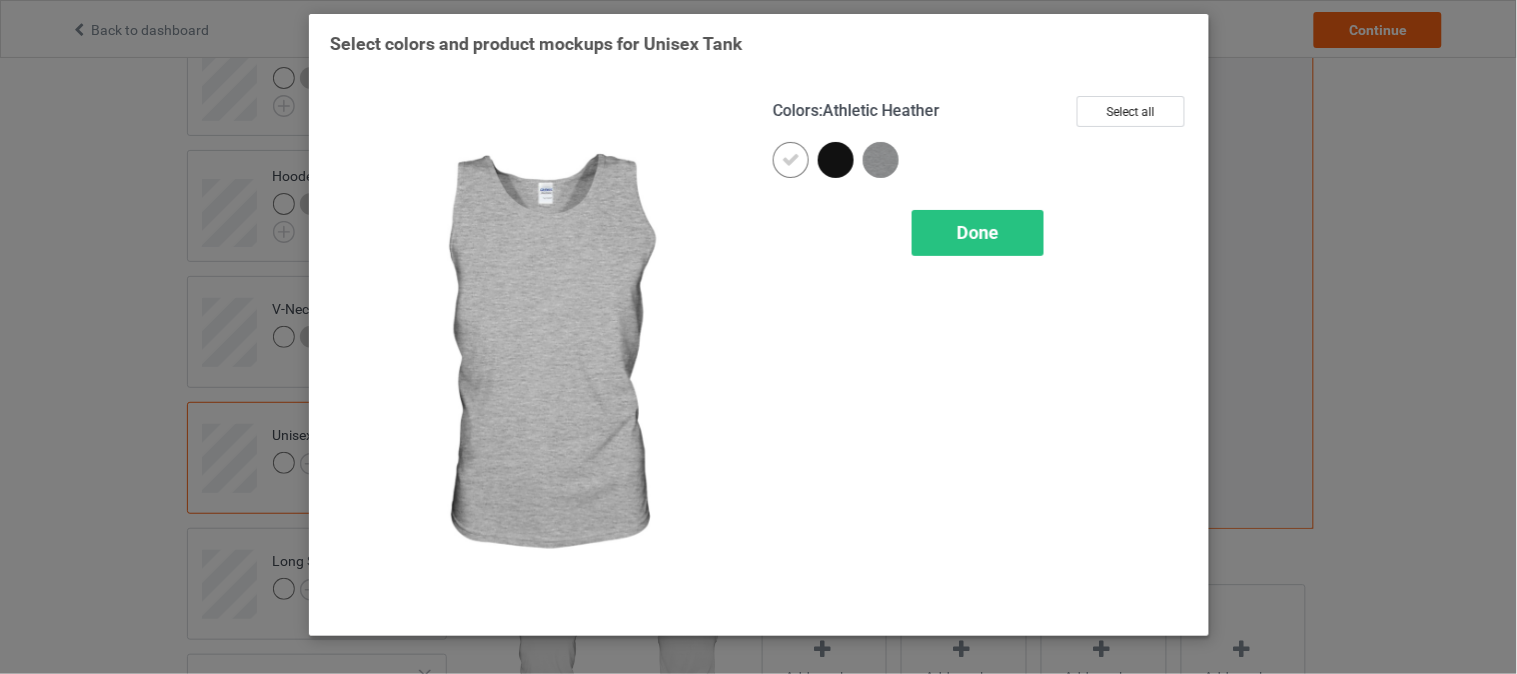 click at bounding box center (881, 160) 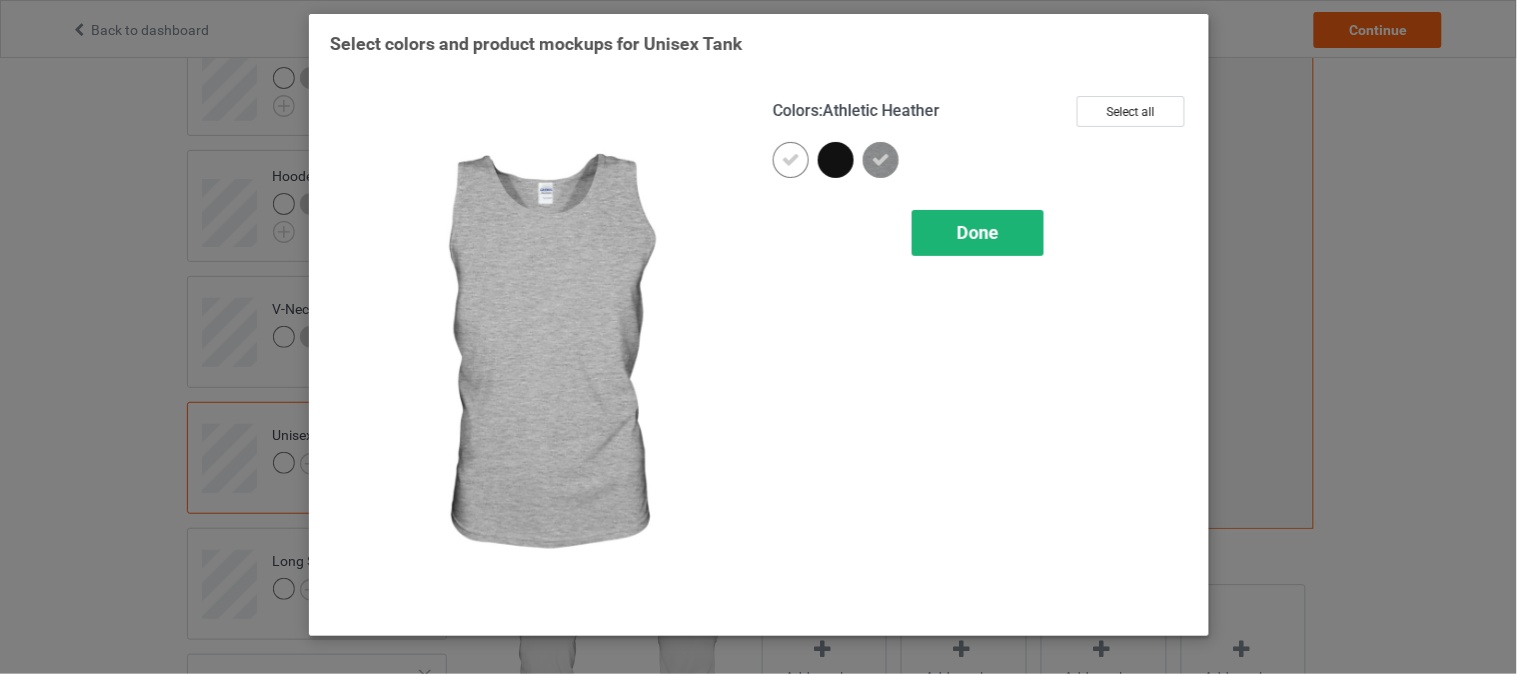 click on "Done" at bounding box center [978, 233] 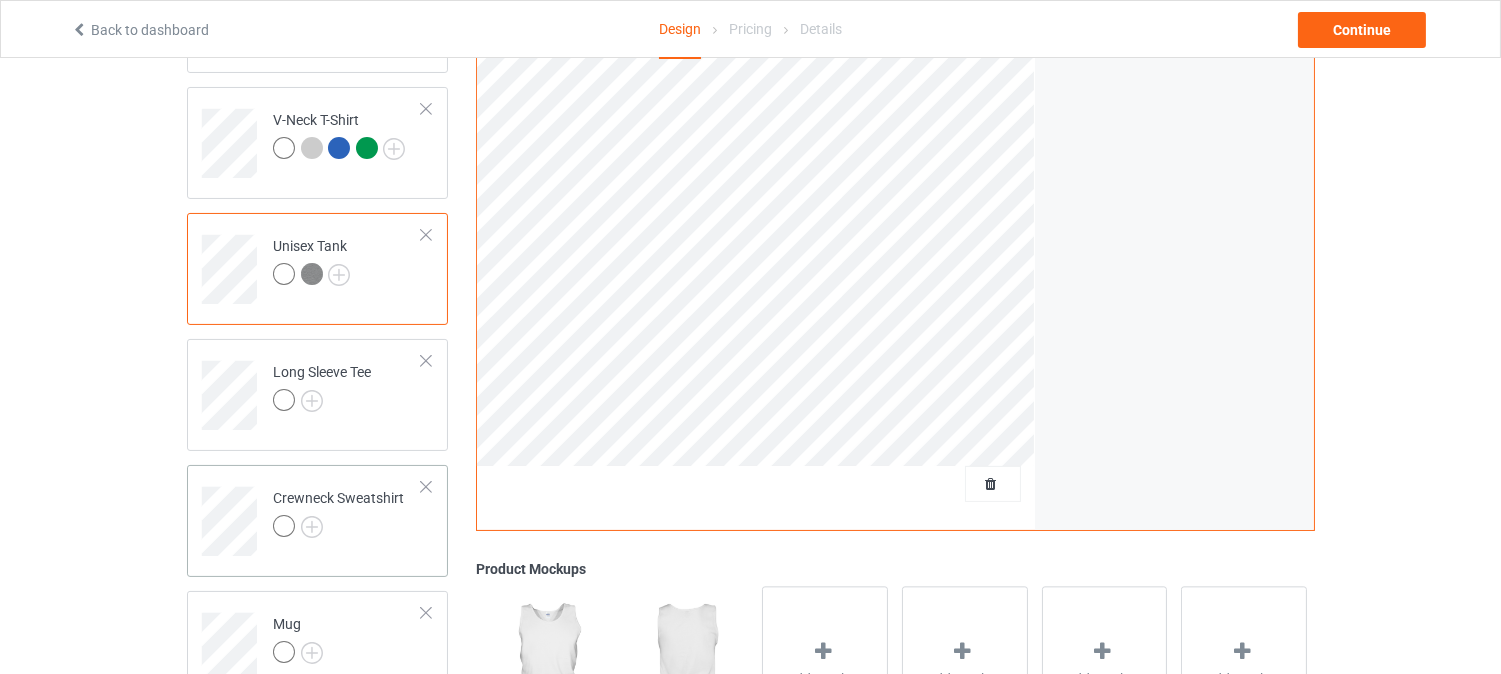scroll, scrollTop: 555, scrollLeft: 0, axis: vertical 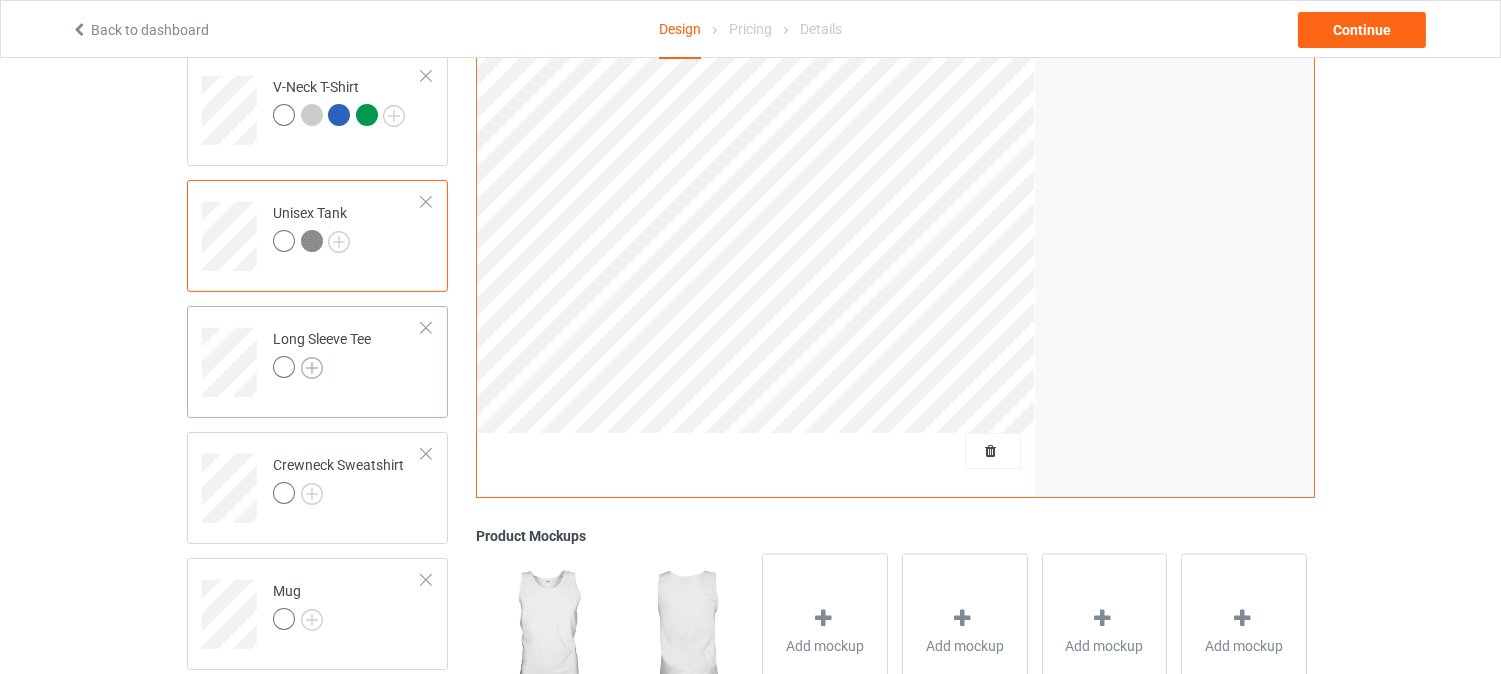 click at bounding box center (312, 368) 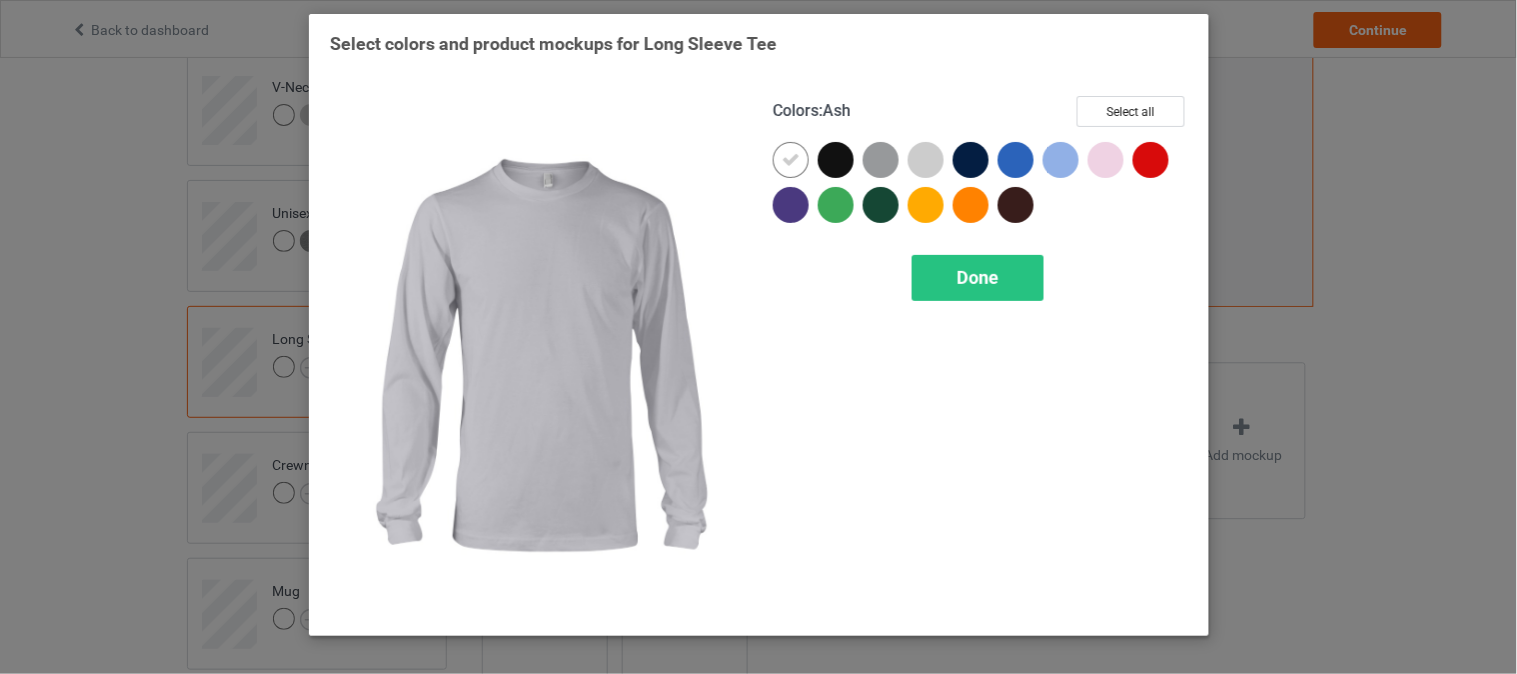 click at bounding box center (926, 160) 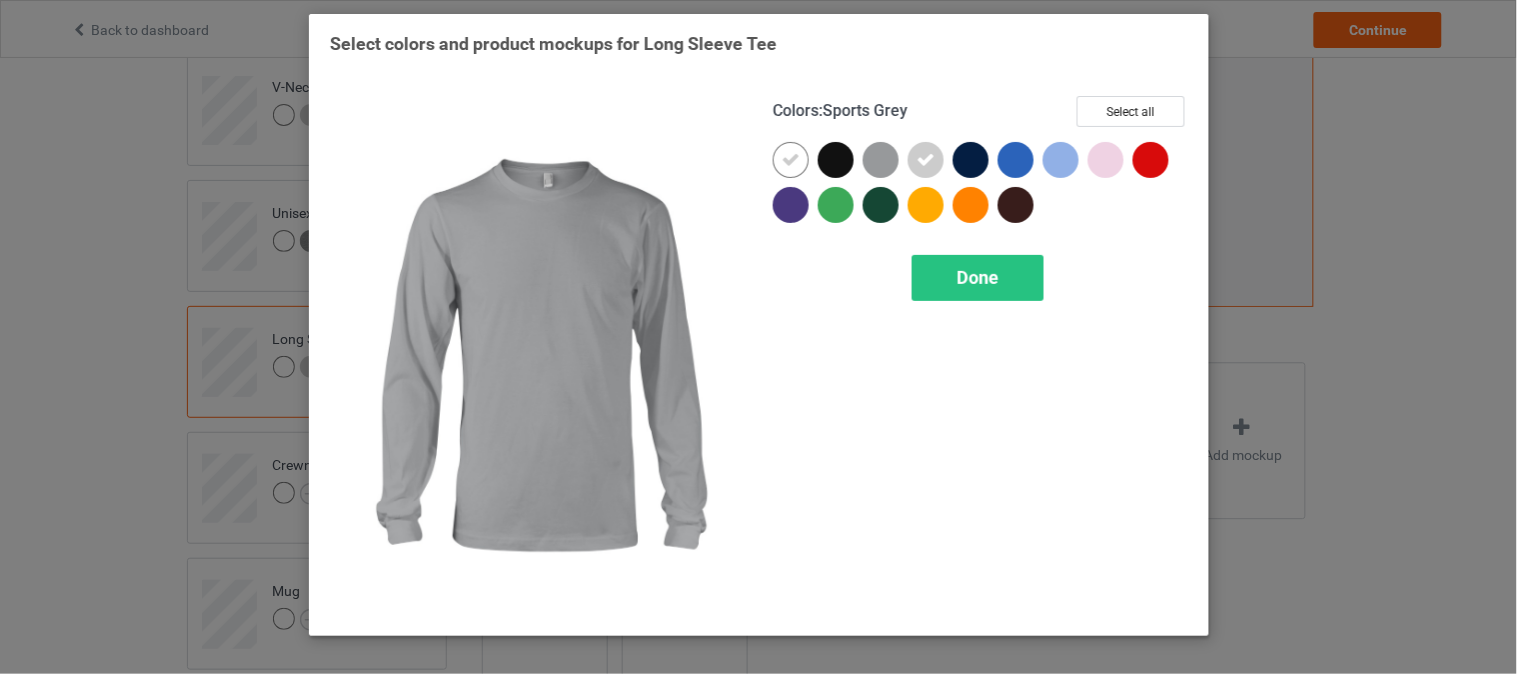 drag, startPoint x: 880, startPoint y: 158, endPoint x: 901, endPoint y: 158, distance: 21 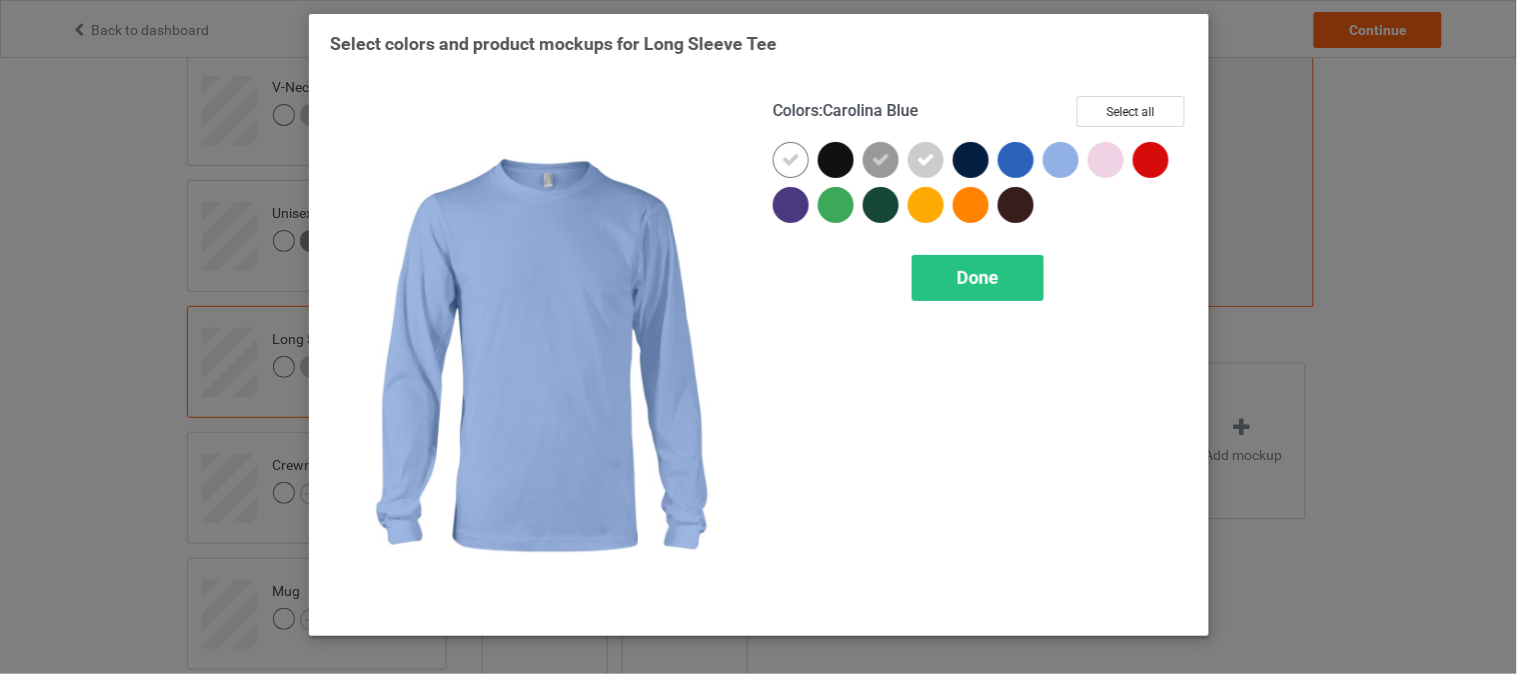 click at bounding box center (1061, 160) 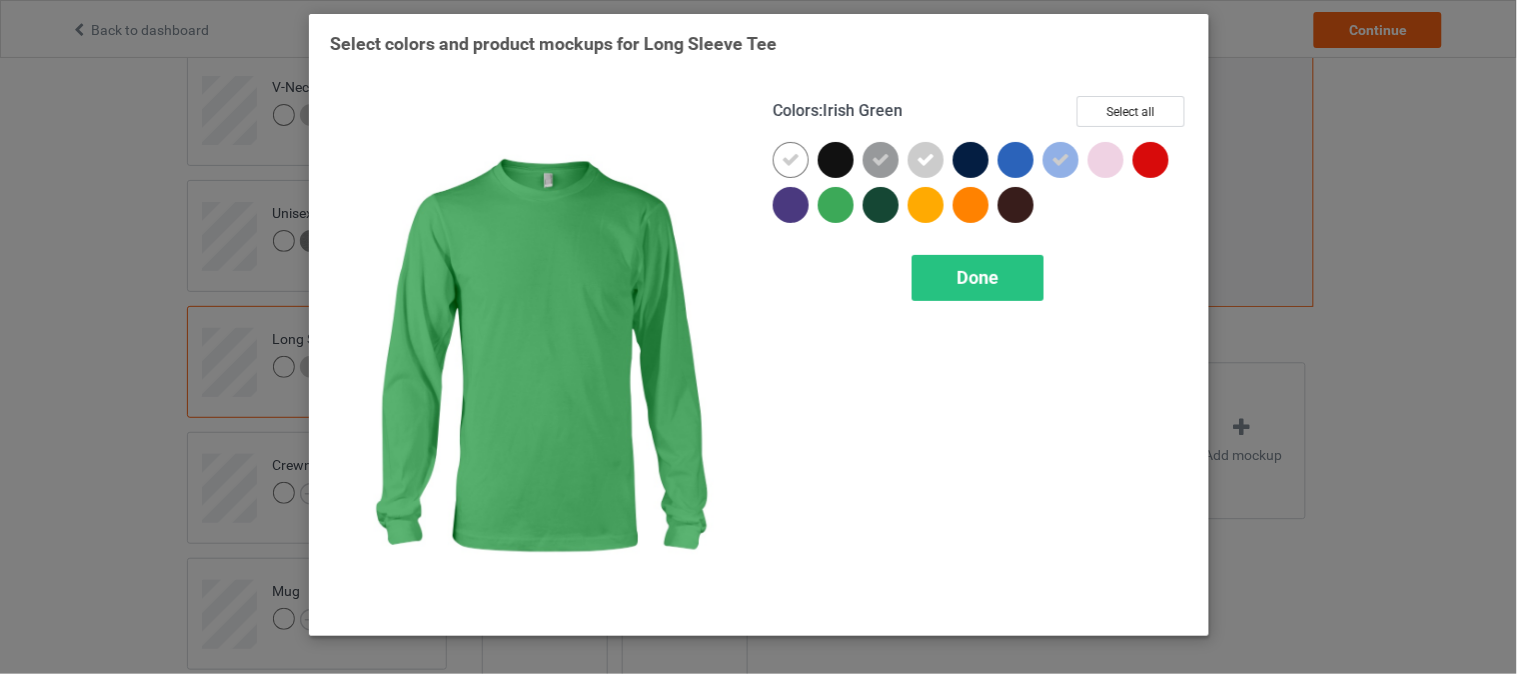 click at bounding box center [836, 205] 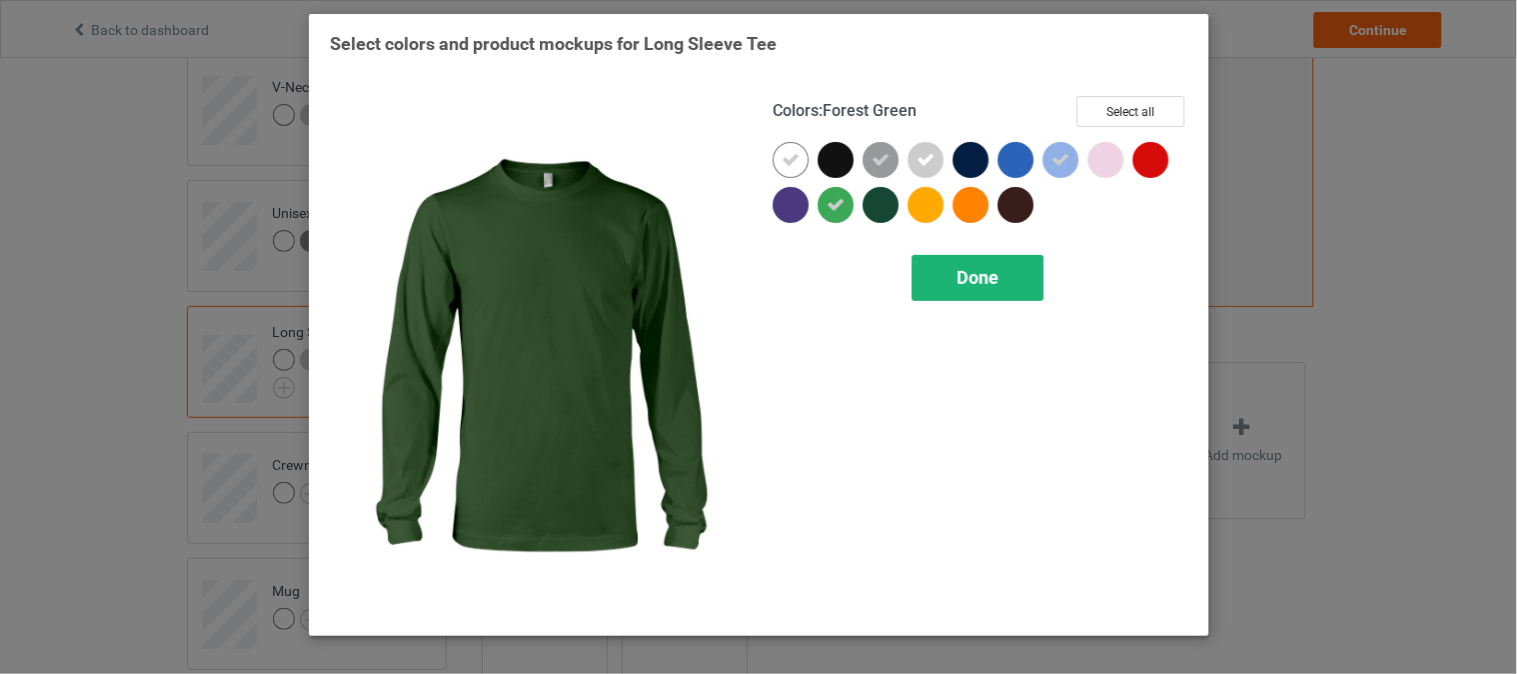 click on "Done" at bounding box center (978, 277) 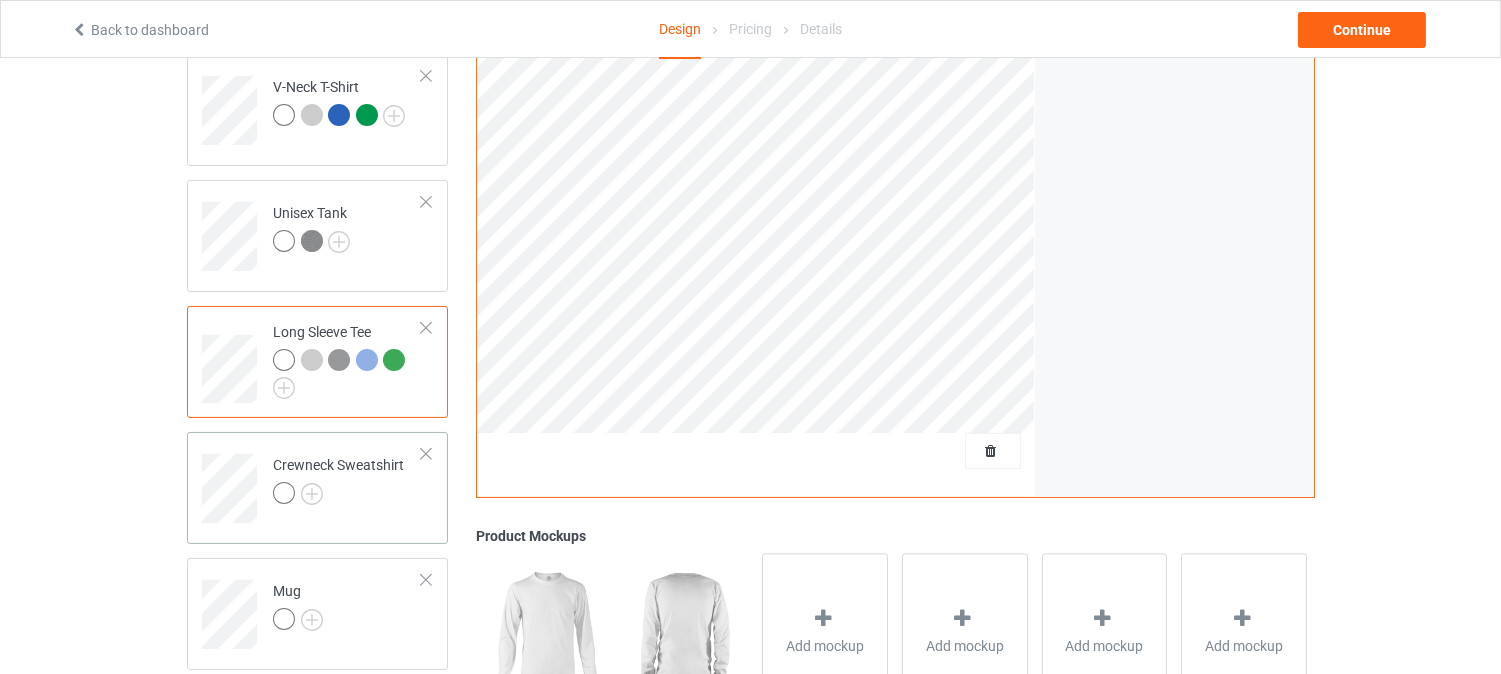 click on "Classic T-Shirt Premium Fit Mens Tee Hooded Sweatshirt V-Neck T-Shirt Unisex Tank Long Sleeve Tee Crewneck Sweatshirt Mug Color Changing Mug" at bounding box center (317, 236) 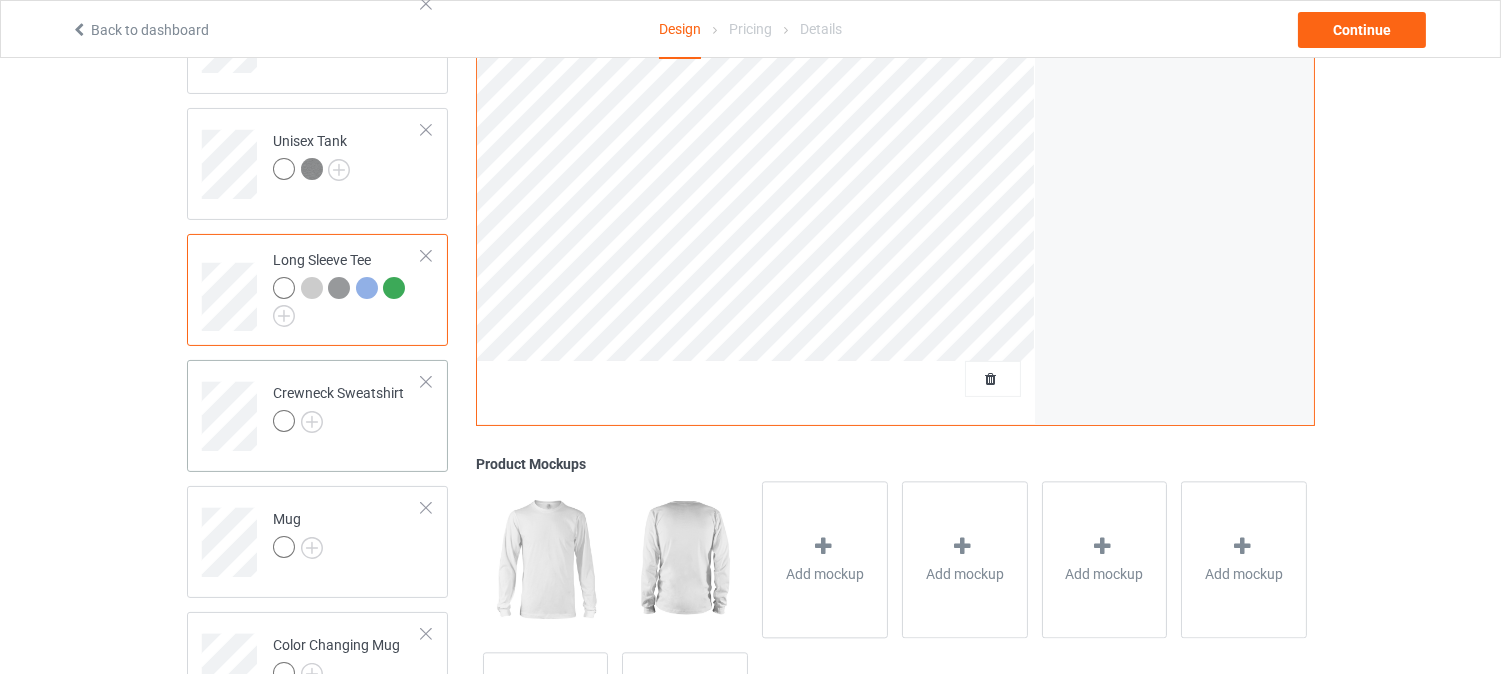 scroll, scrollTop: 666, scrollLeft: 0, axis: vertical 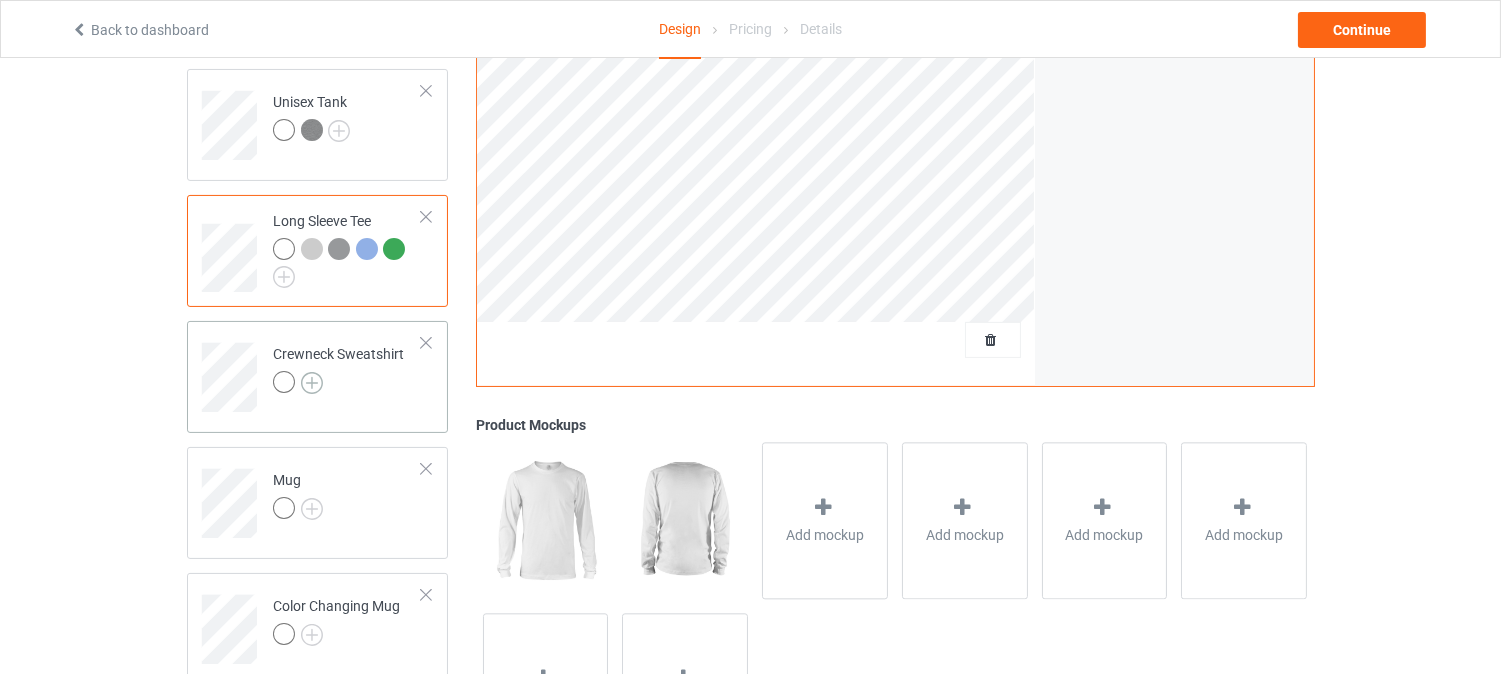 click at bounding box center (312, 383) 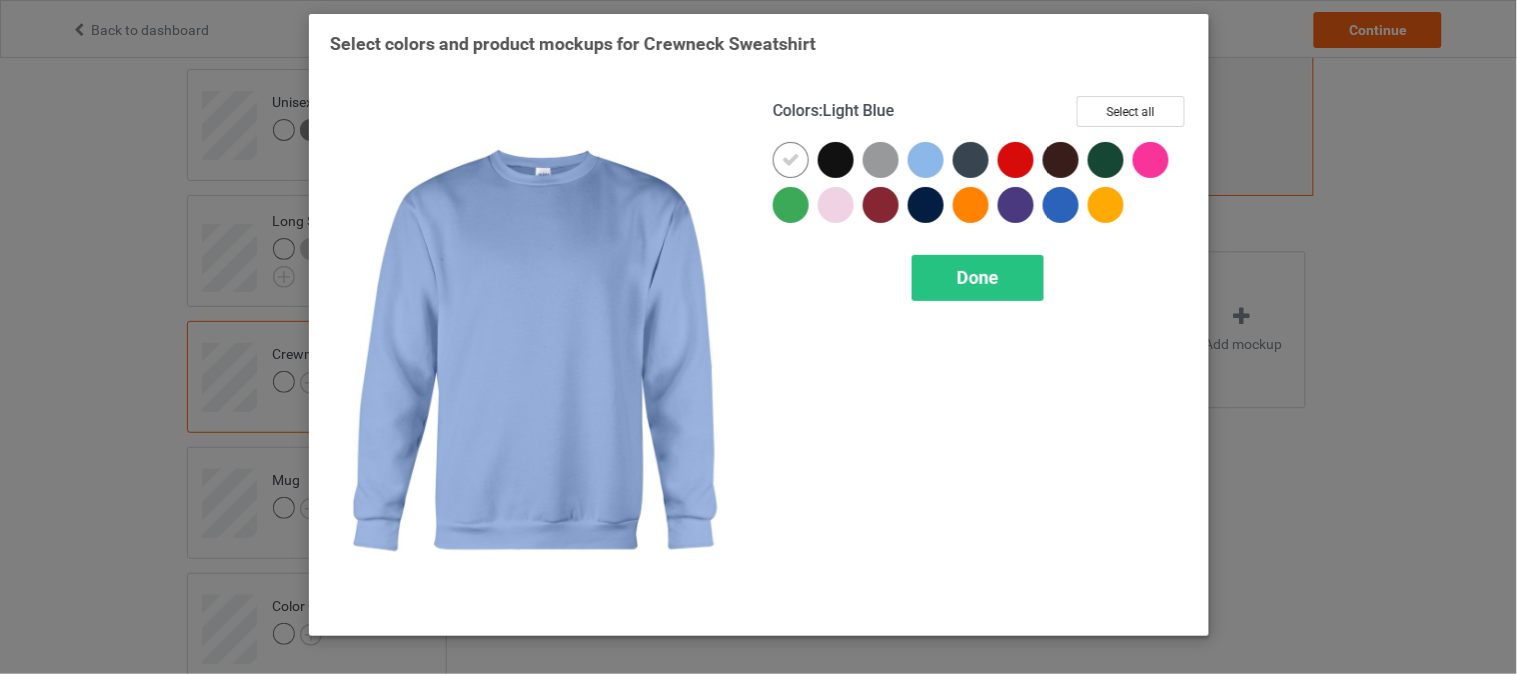 click at bounding box center [926, 160] 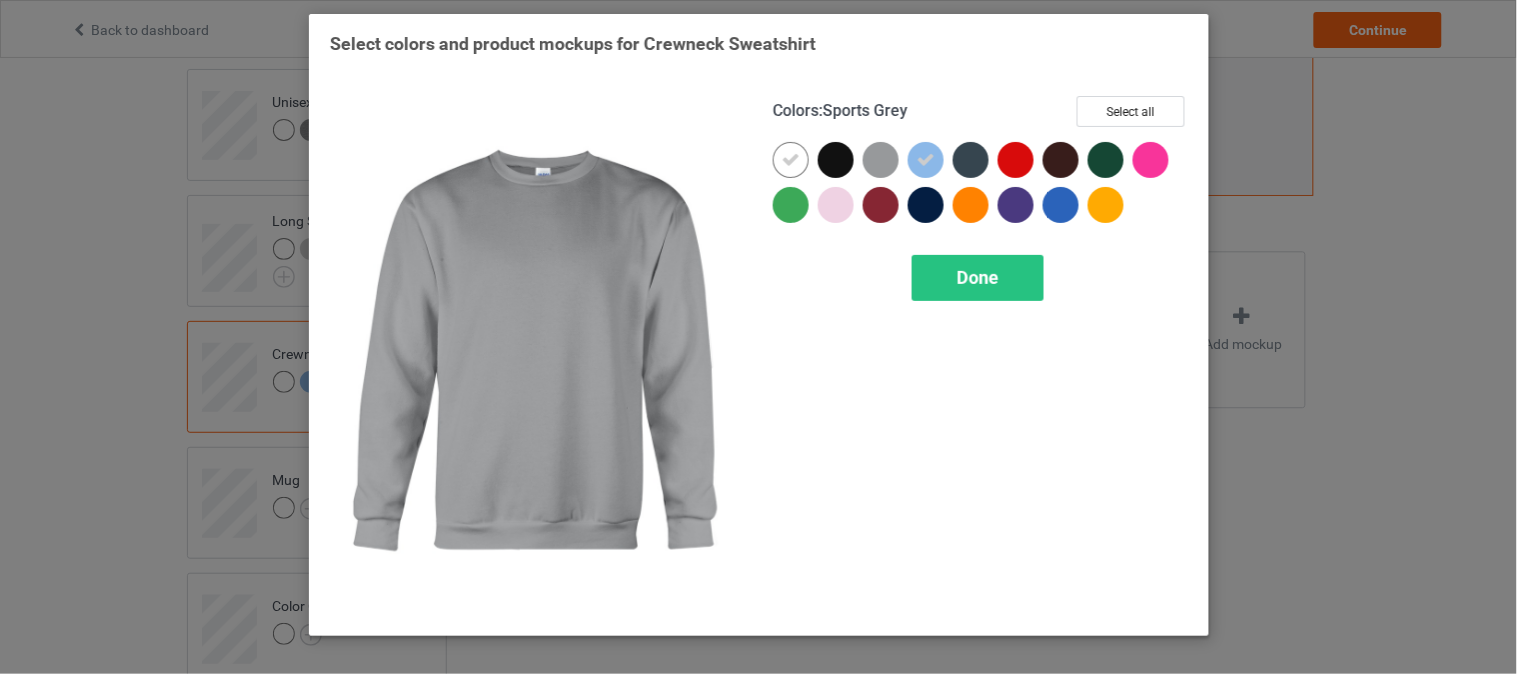 click at bounding box center (881, 160) 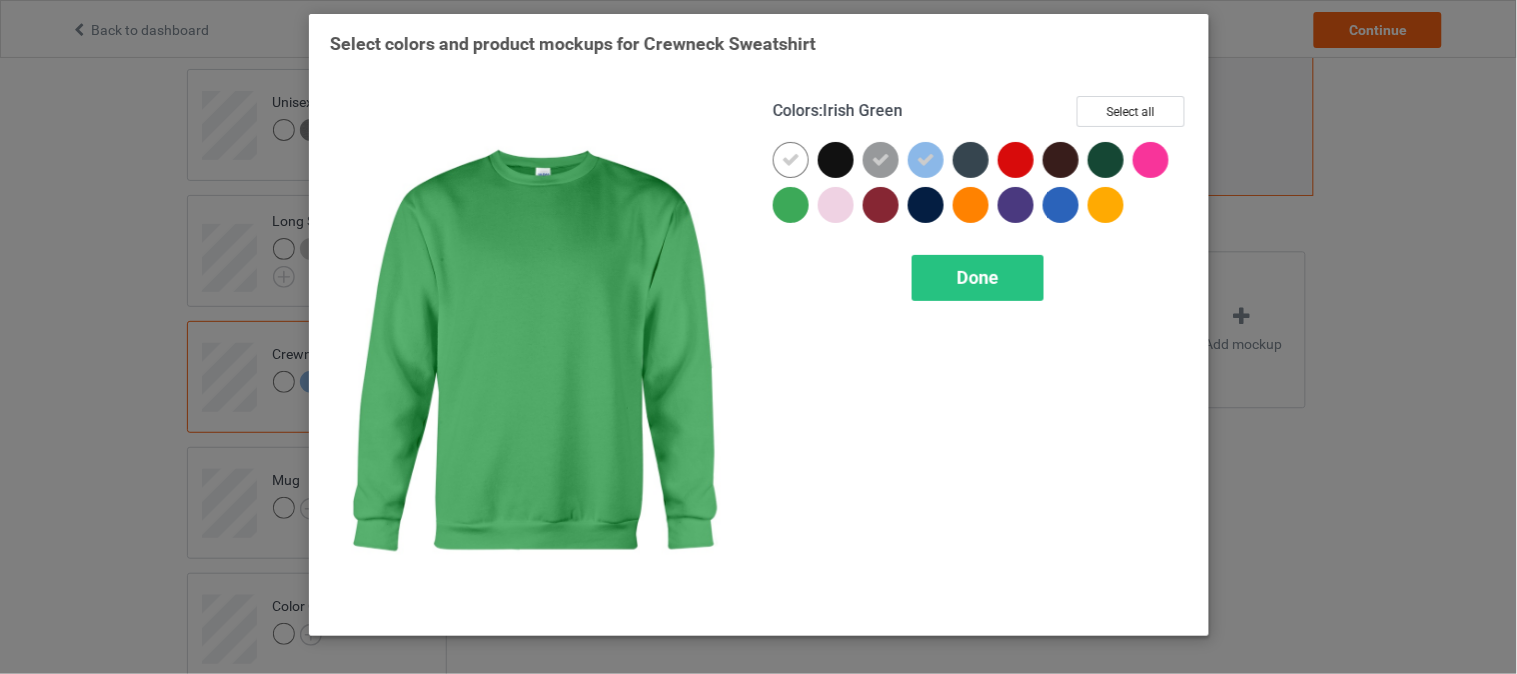 click at bounding box center (791, 205) 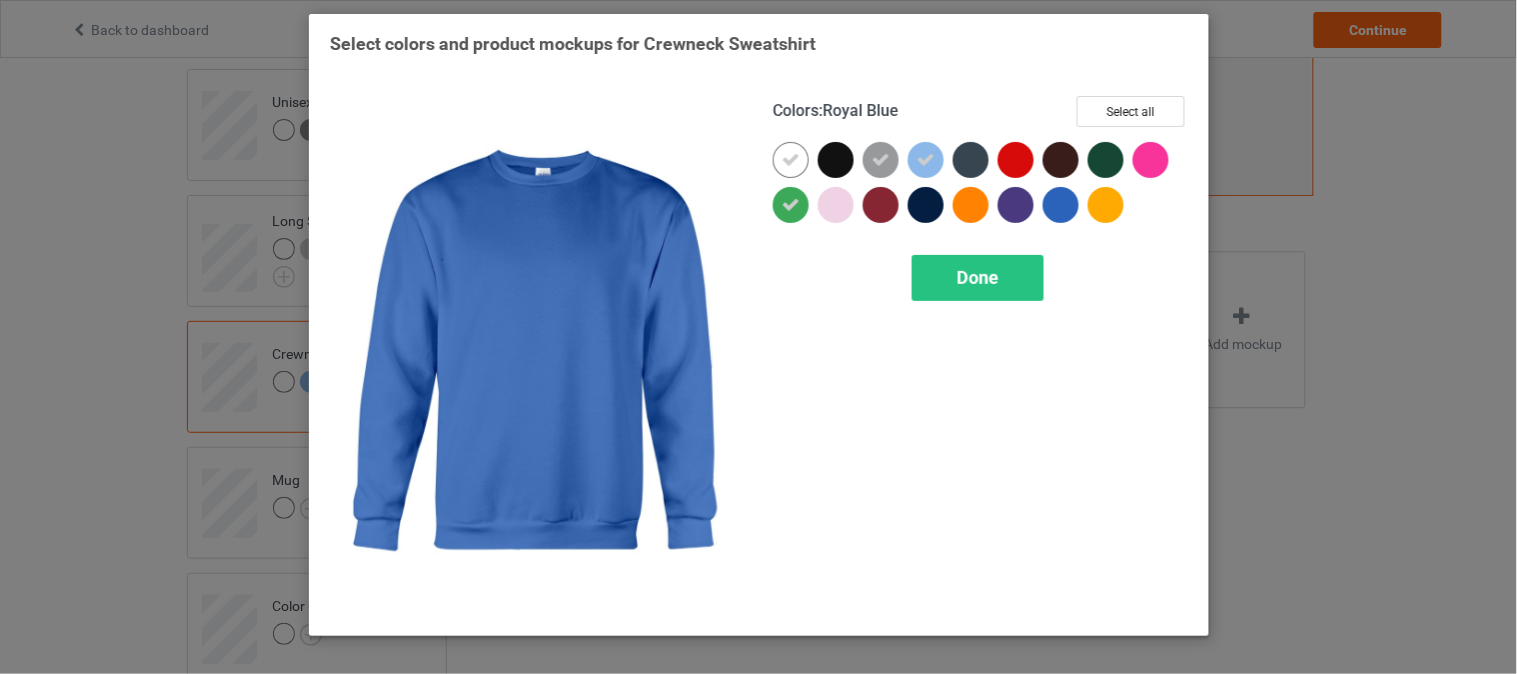 click at bounding box center (1061, 205) 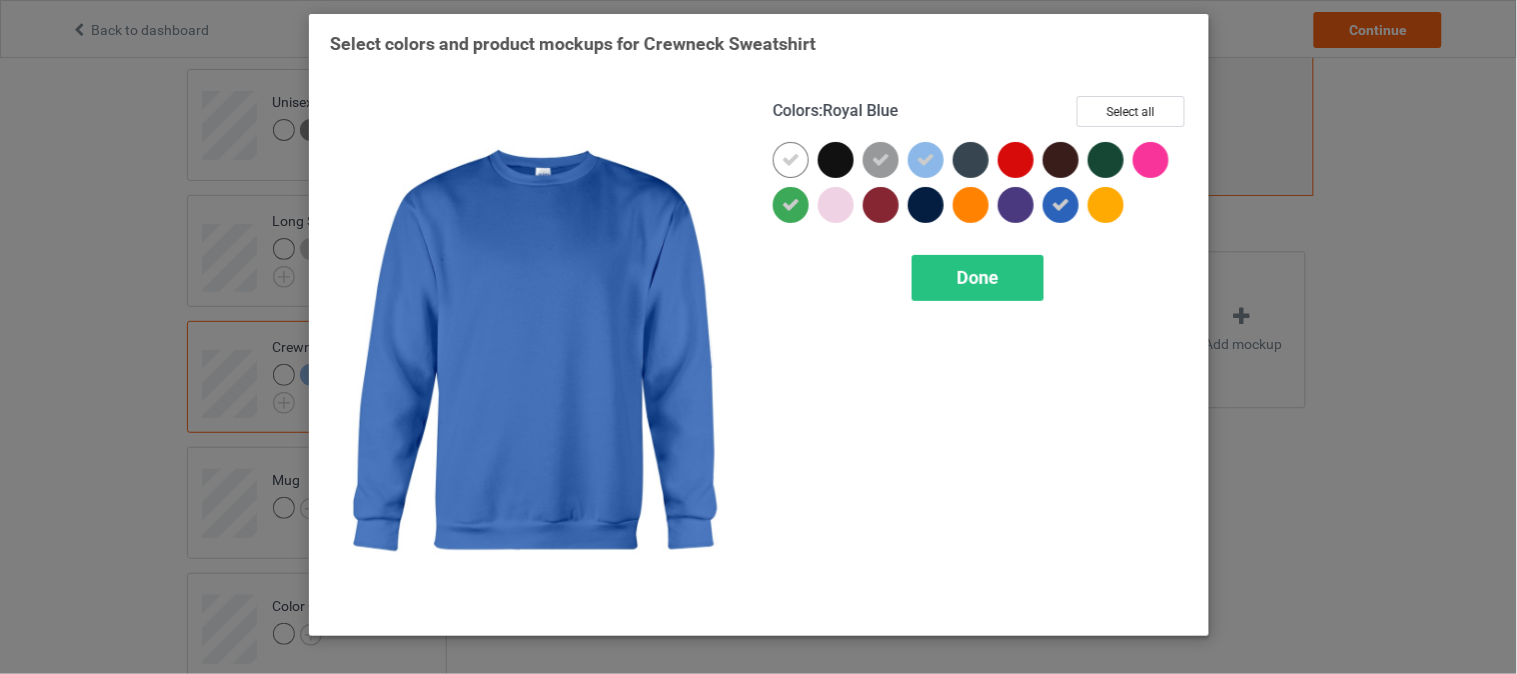 click at bounding box center (1061, 205) 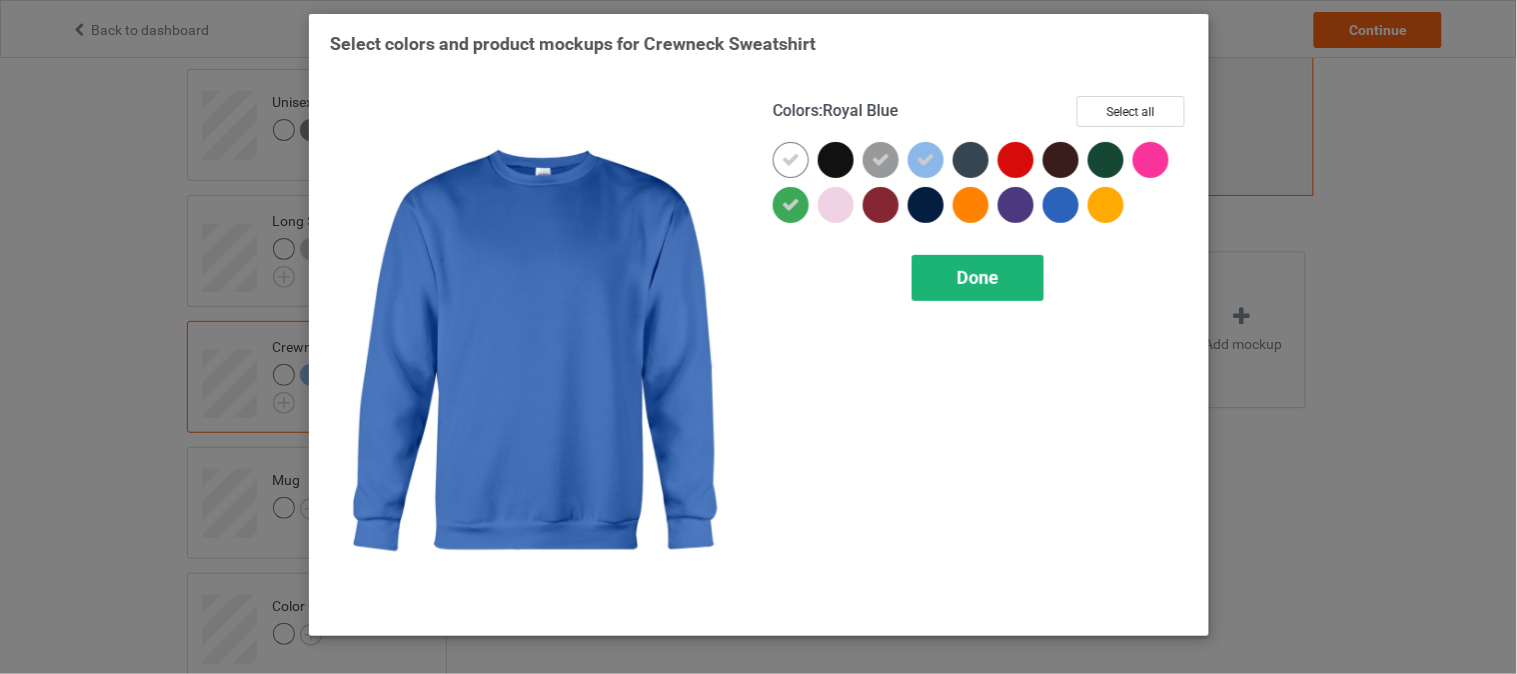click on "Done" at bounding box center (978, 278) 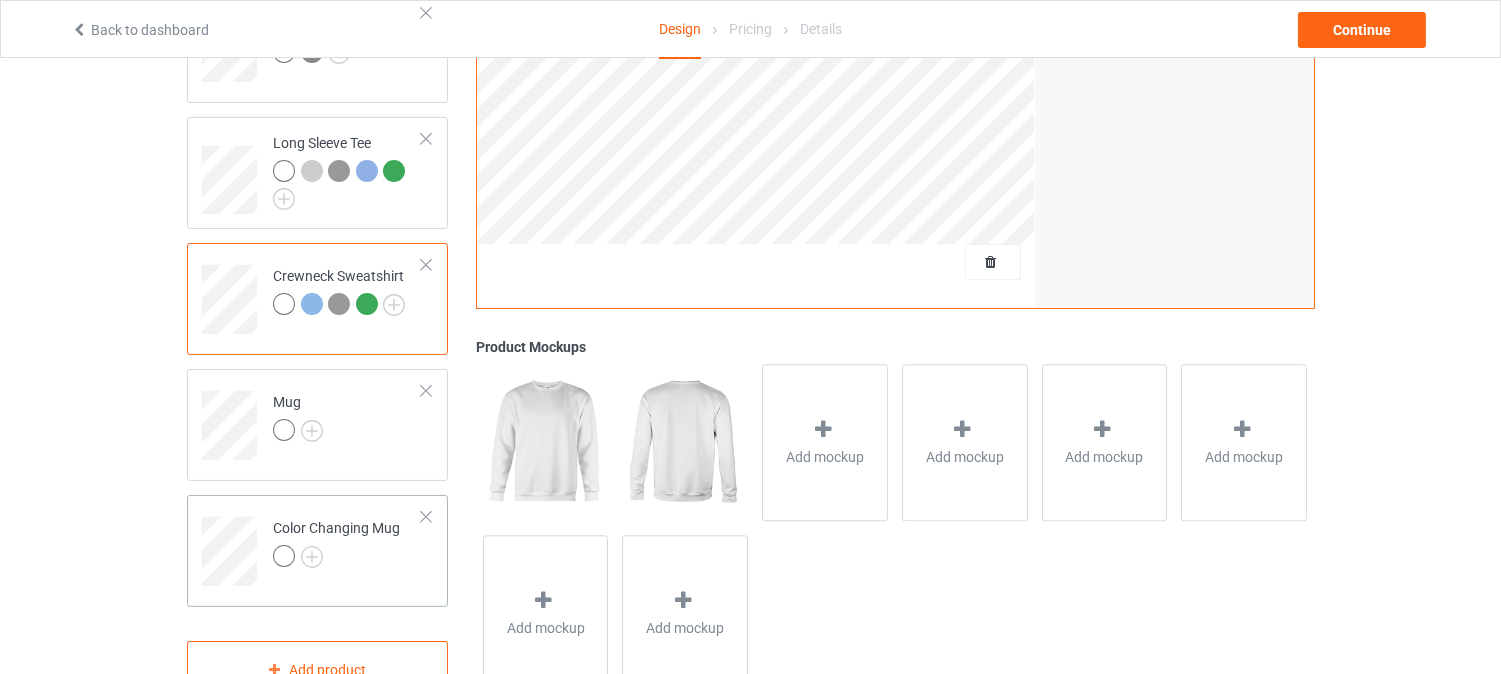 scroll, scrollTop: 777, scrollLeft: 0, axis: vertical 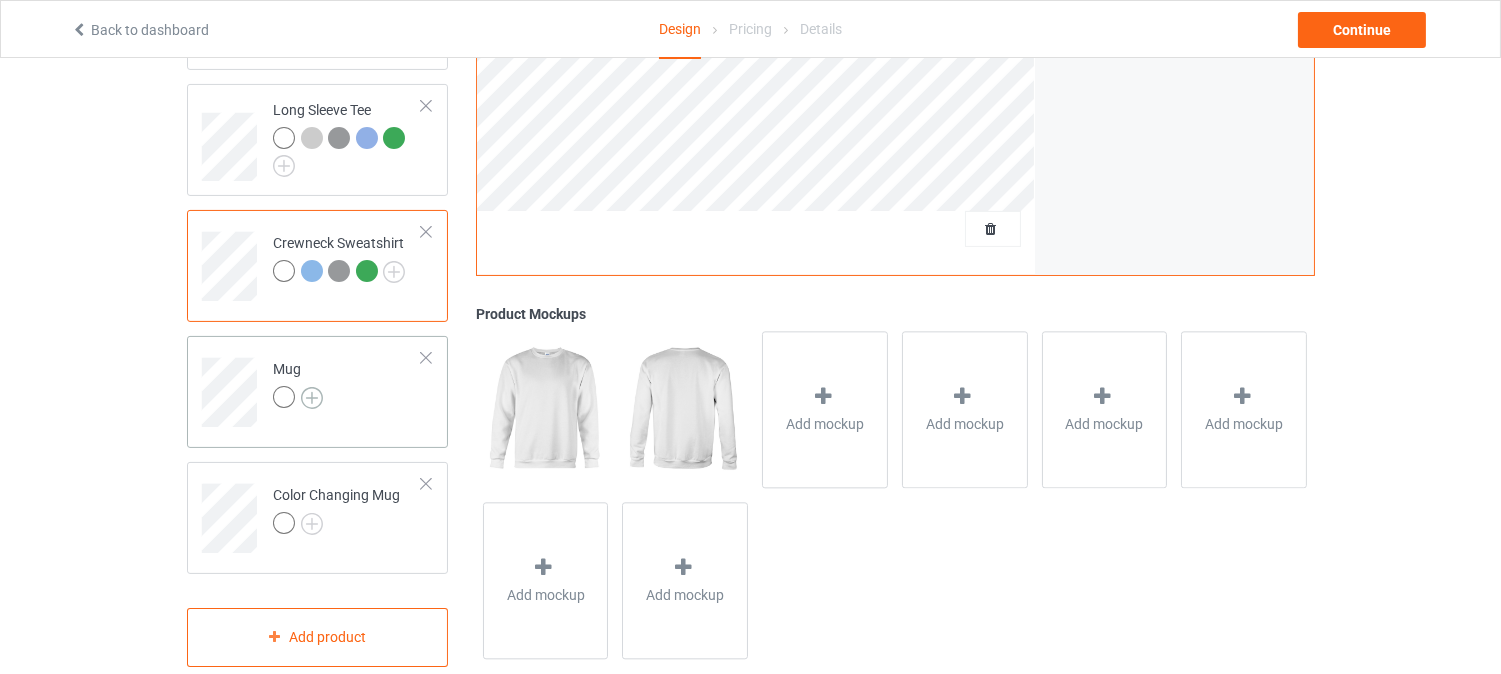 click at bounding box center [312, 398] 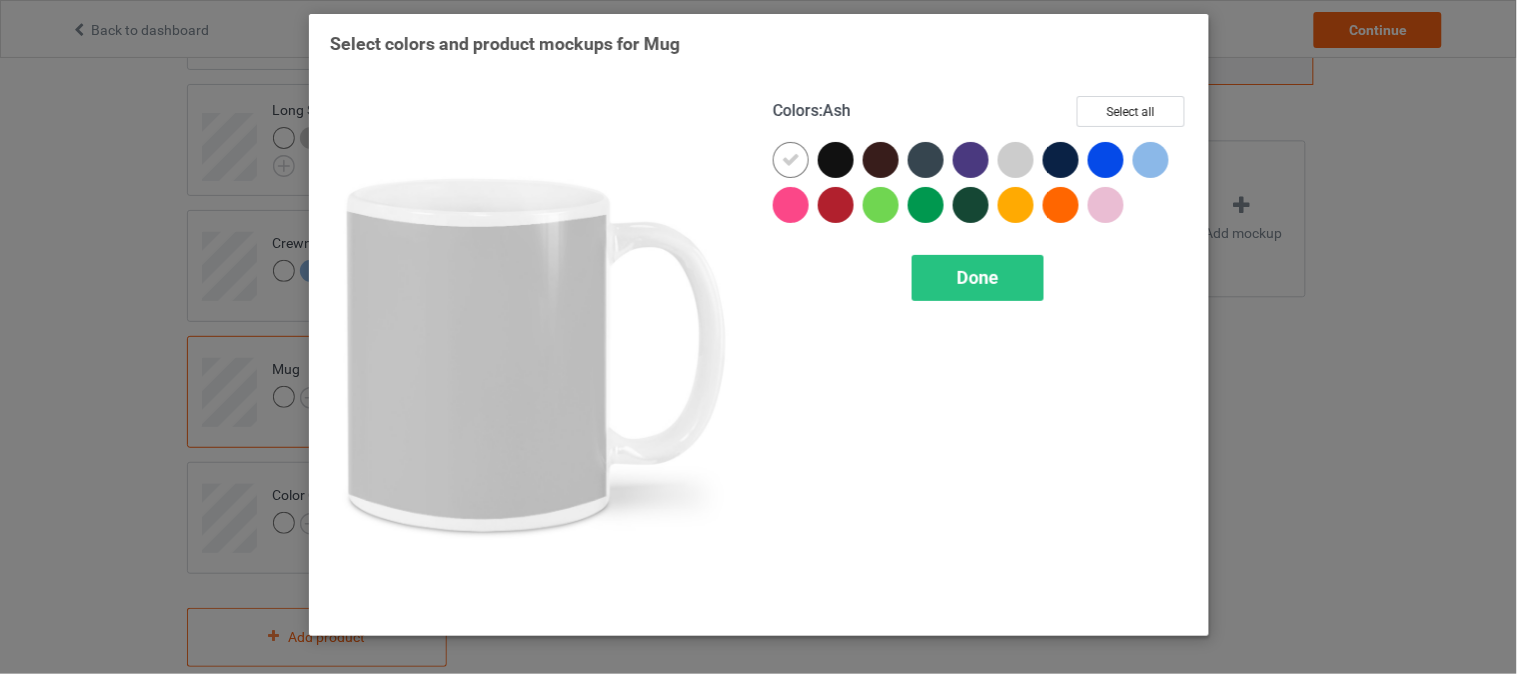 drag, startPoint x: 1010, startPoint y: 155, endPoint x: 951, endPoint y: 165, distance: 59.841457 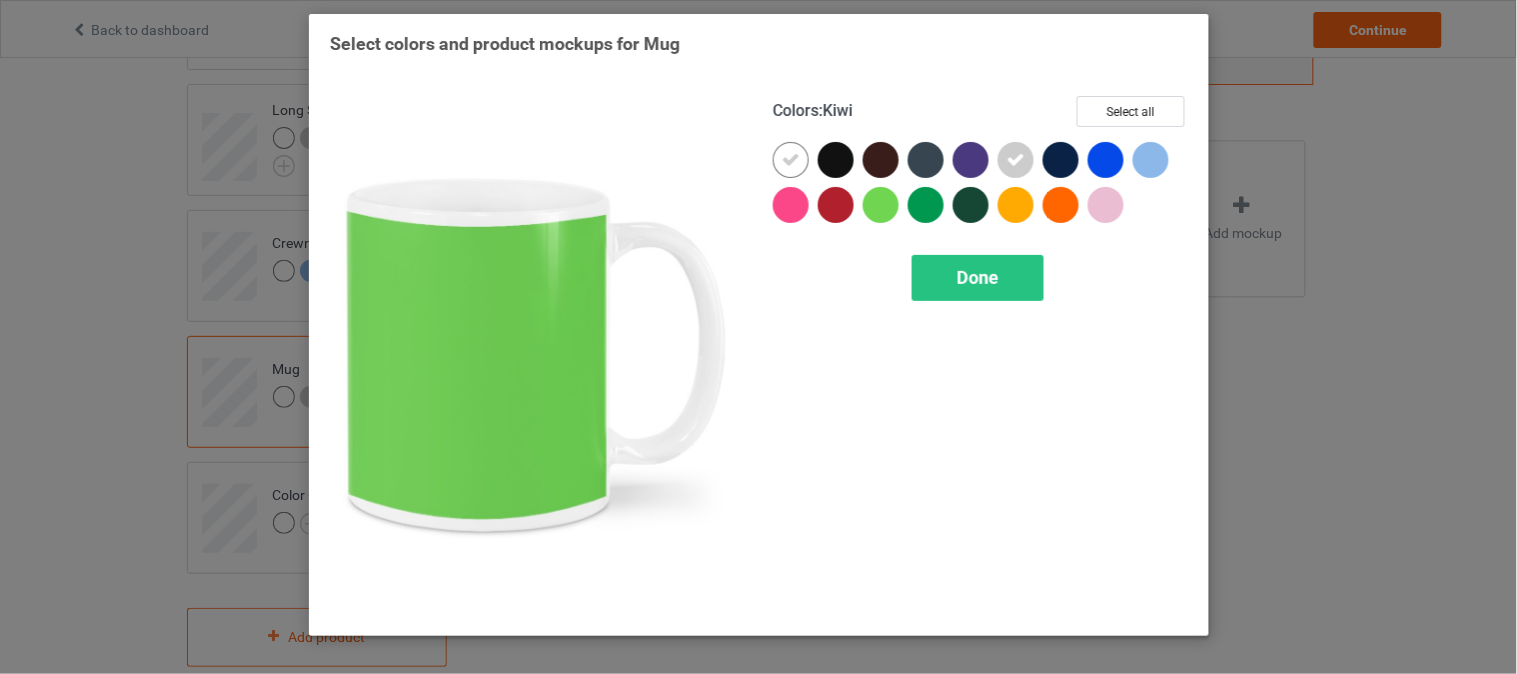 click at bounding box center (881, 205) 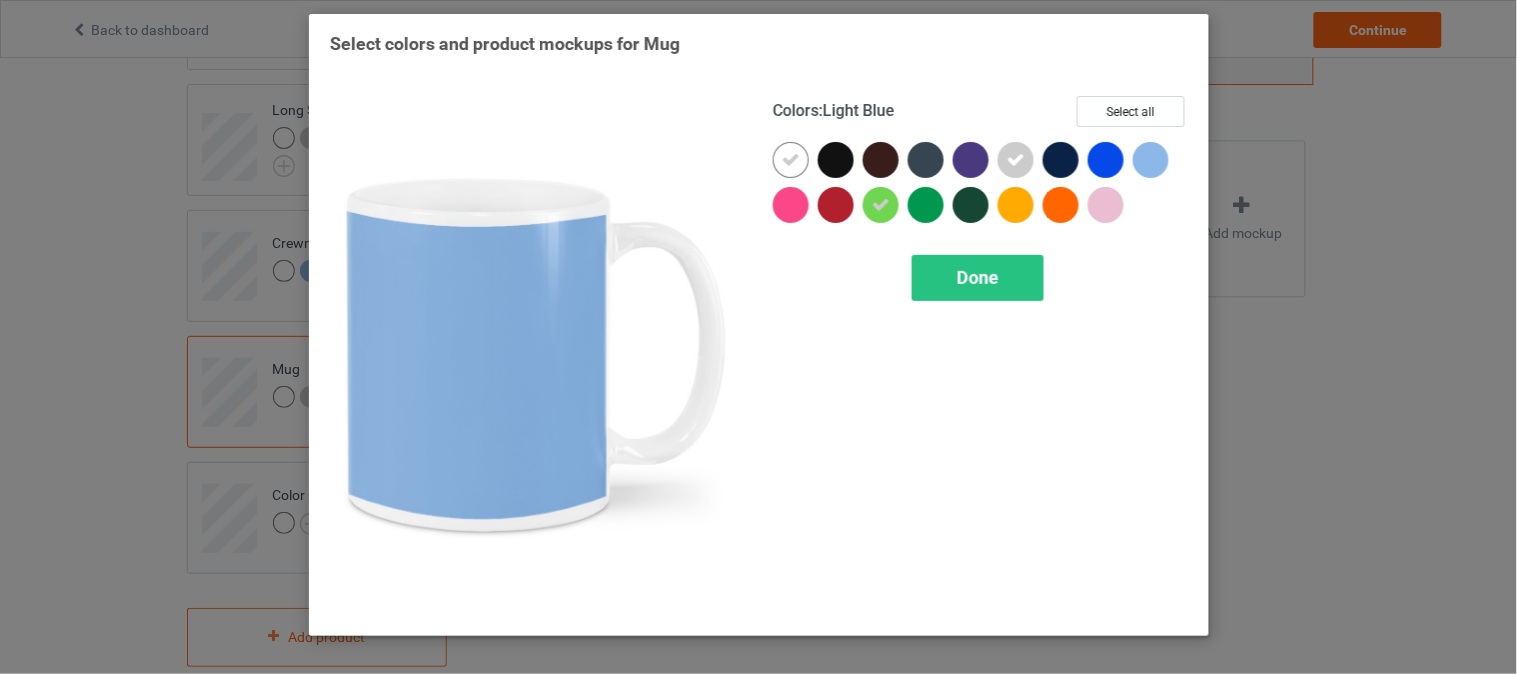 drag, startPoint x: 1146, startPoint y: 154, endPoint x: 976, endPoint y: 278, distance: 210.41862 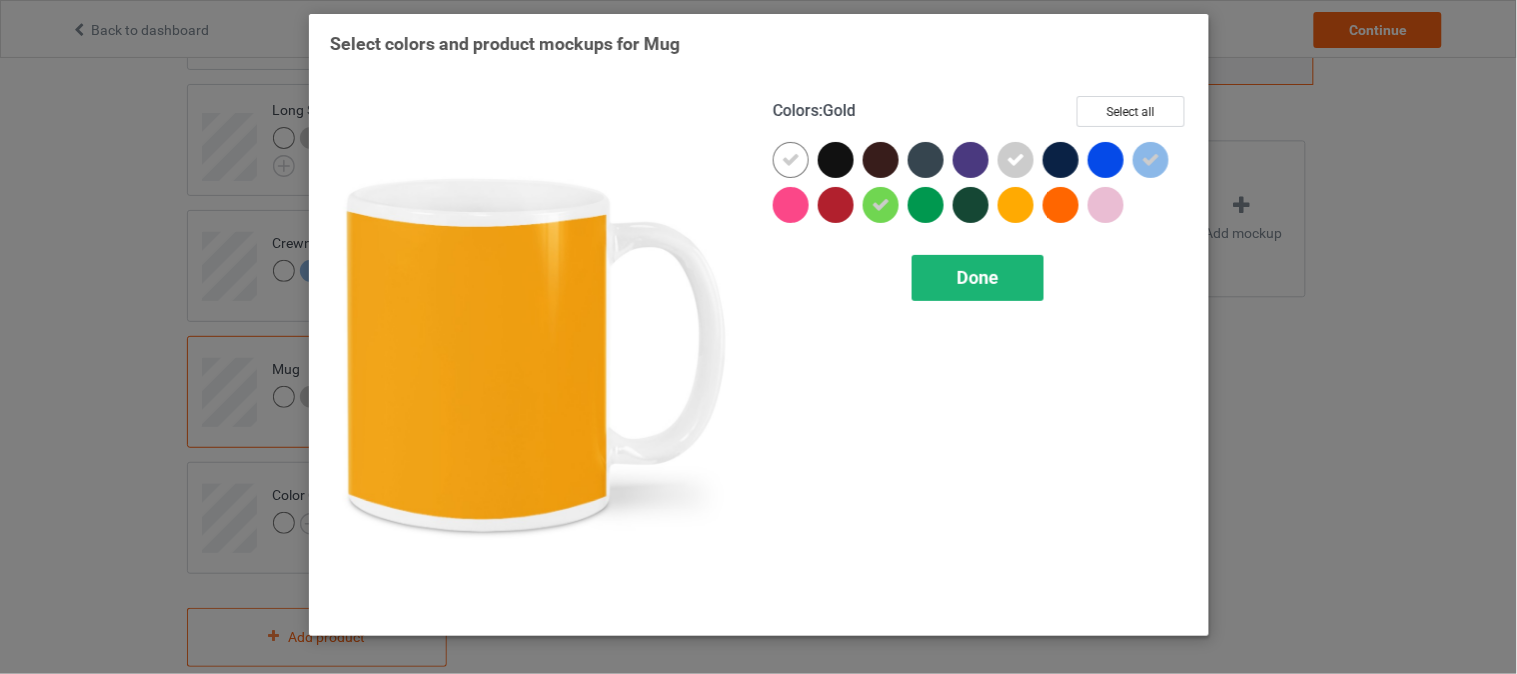 click on "Done" at bounding box center [978, 277] 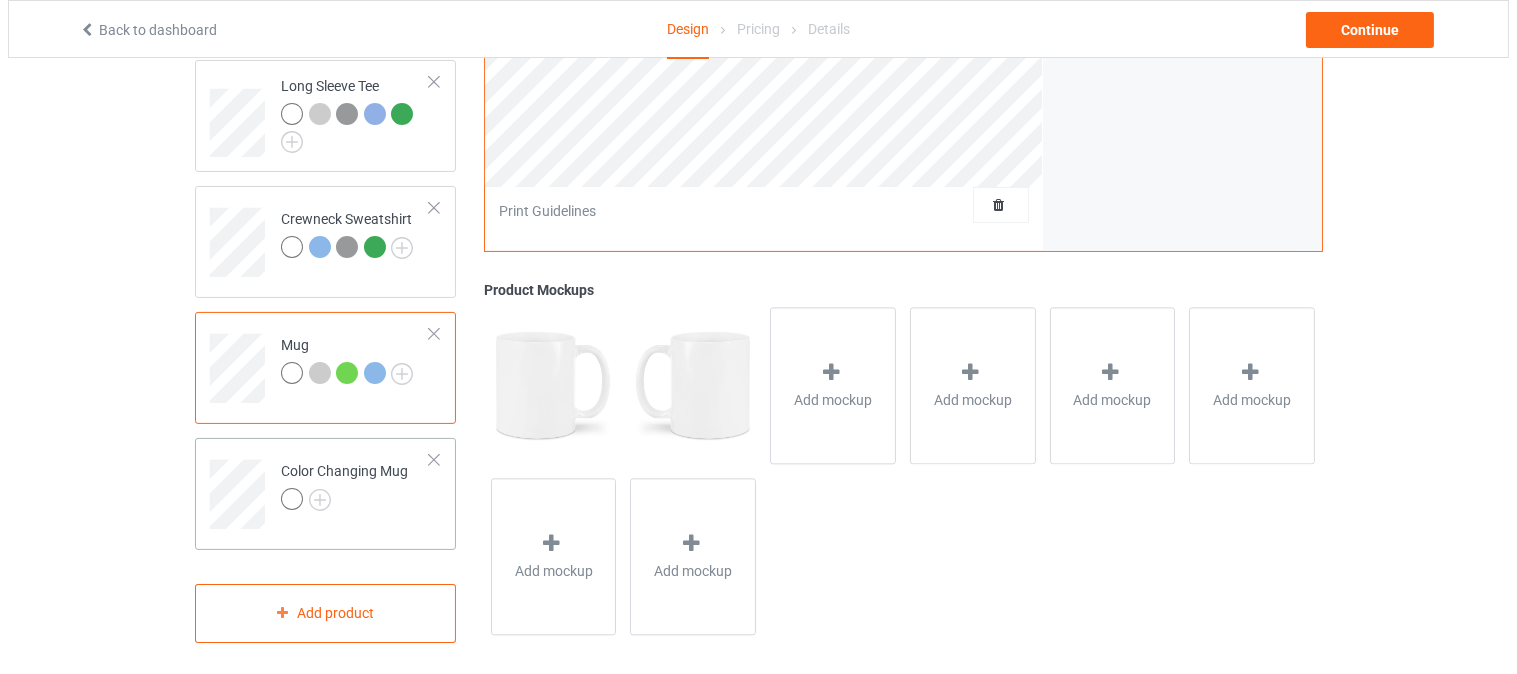 scroll, scrollTop: 813, scrollLeft: 0, axis: vertical 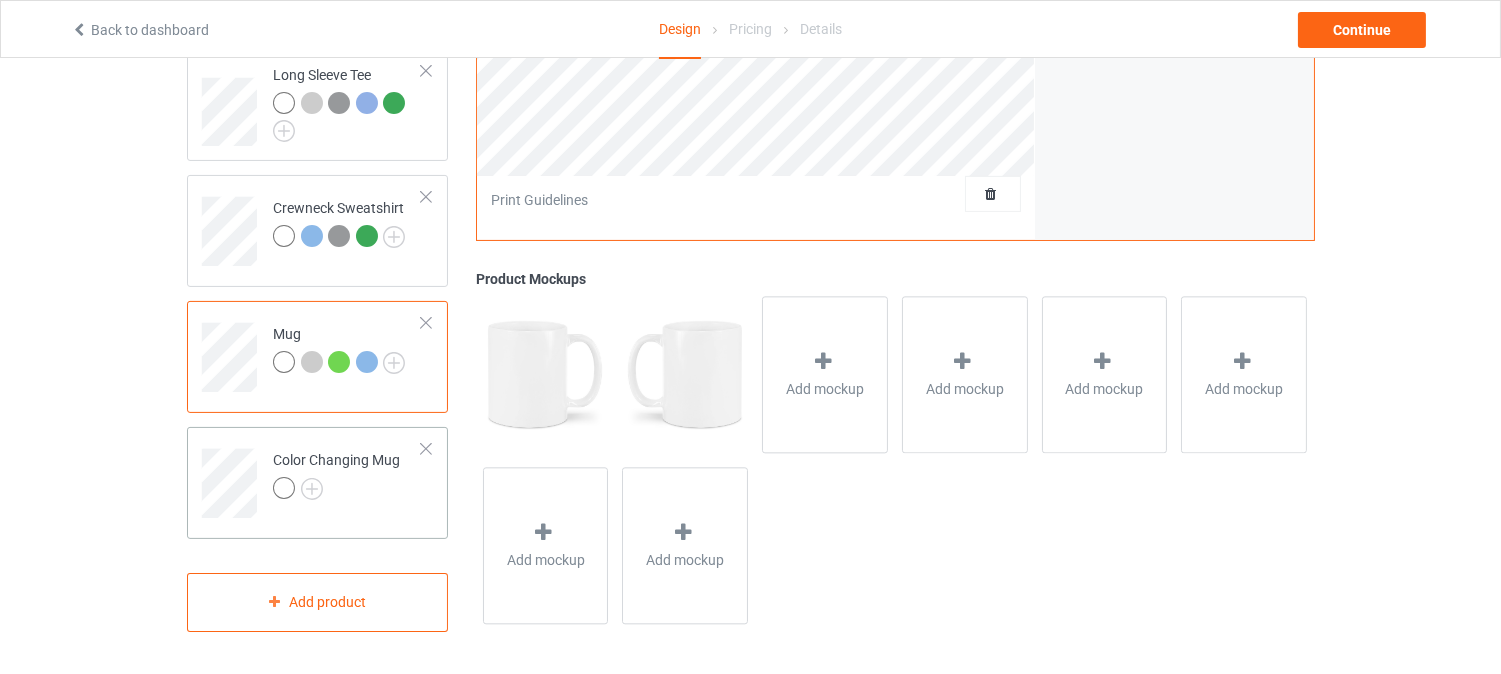 click on "Color Changing Mug" at bounding box center [336, 474] 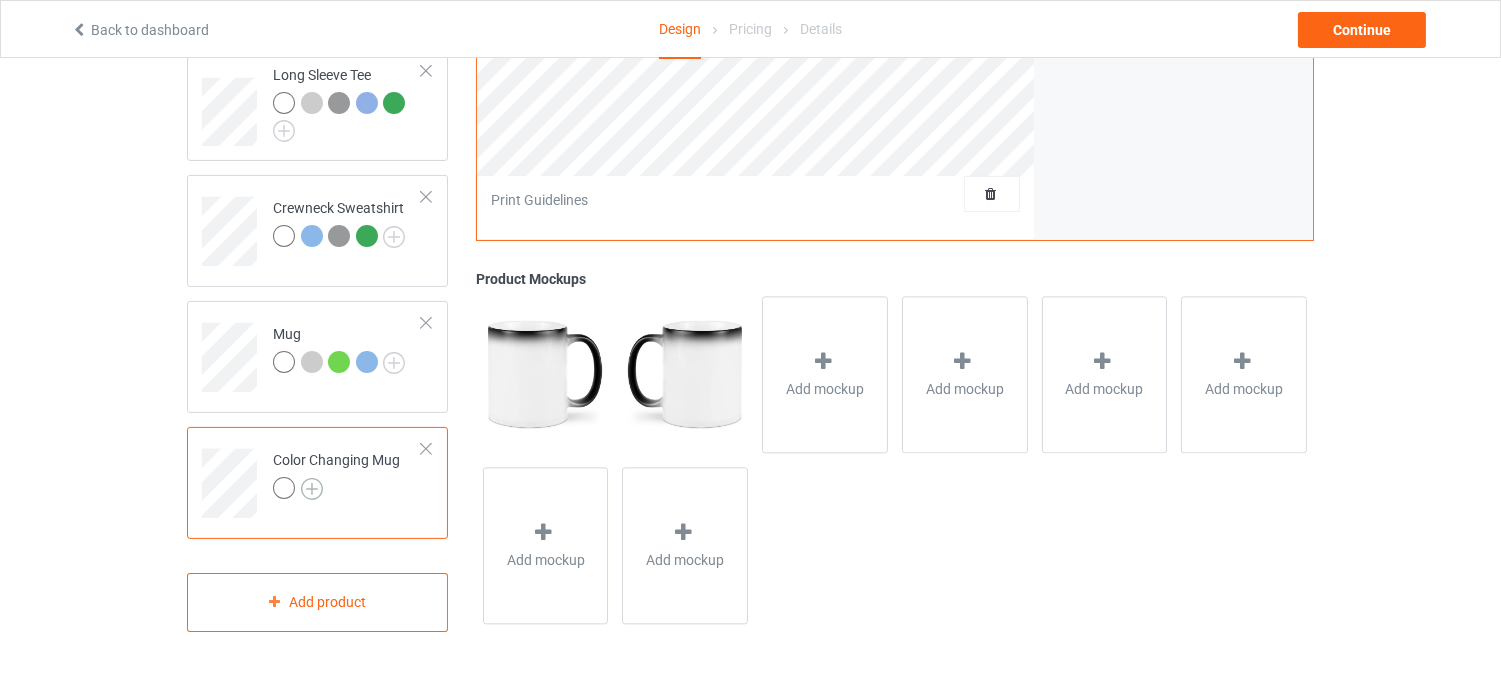 click at bounding box center (312, 489) 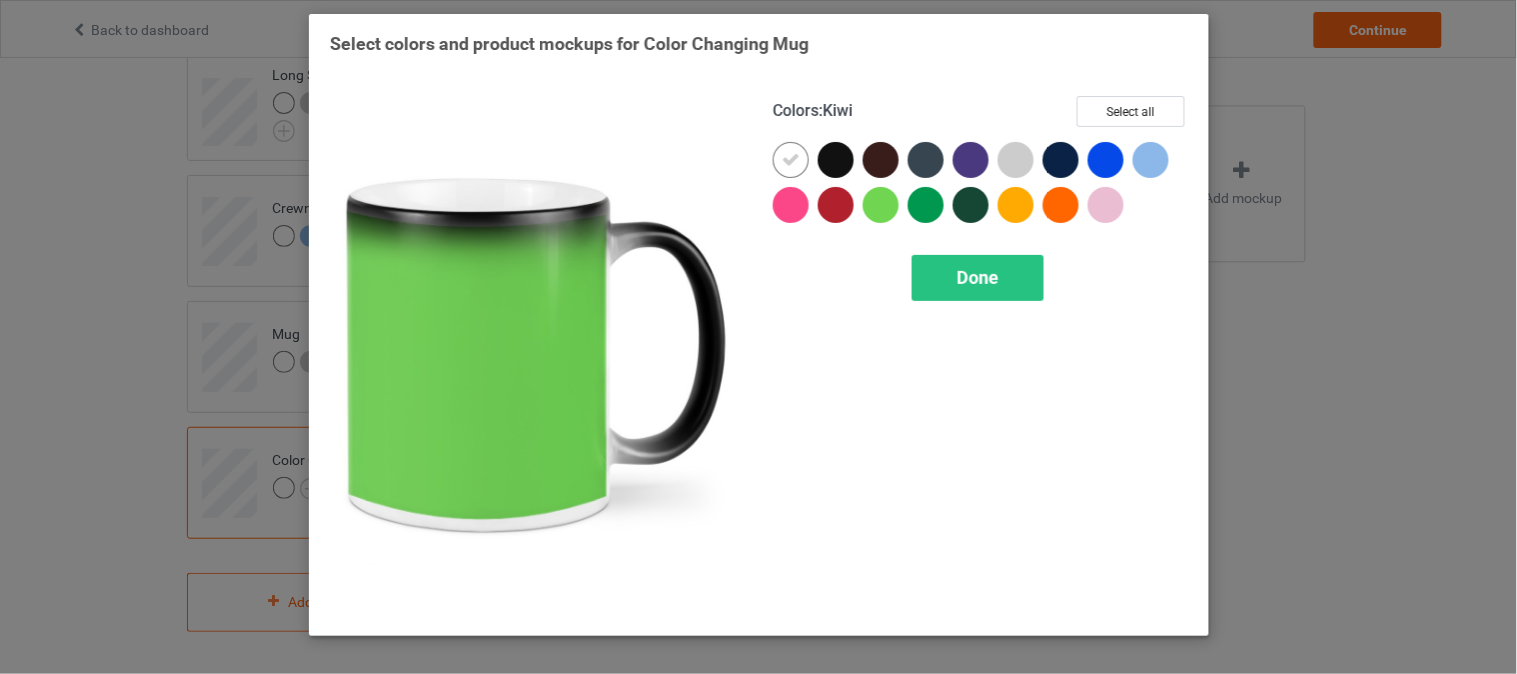 click at bounding box center [881, 205] 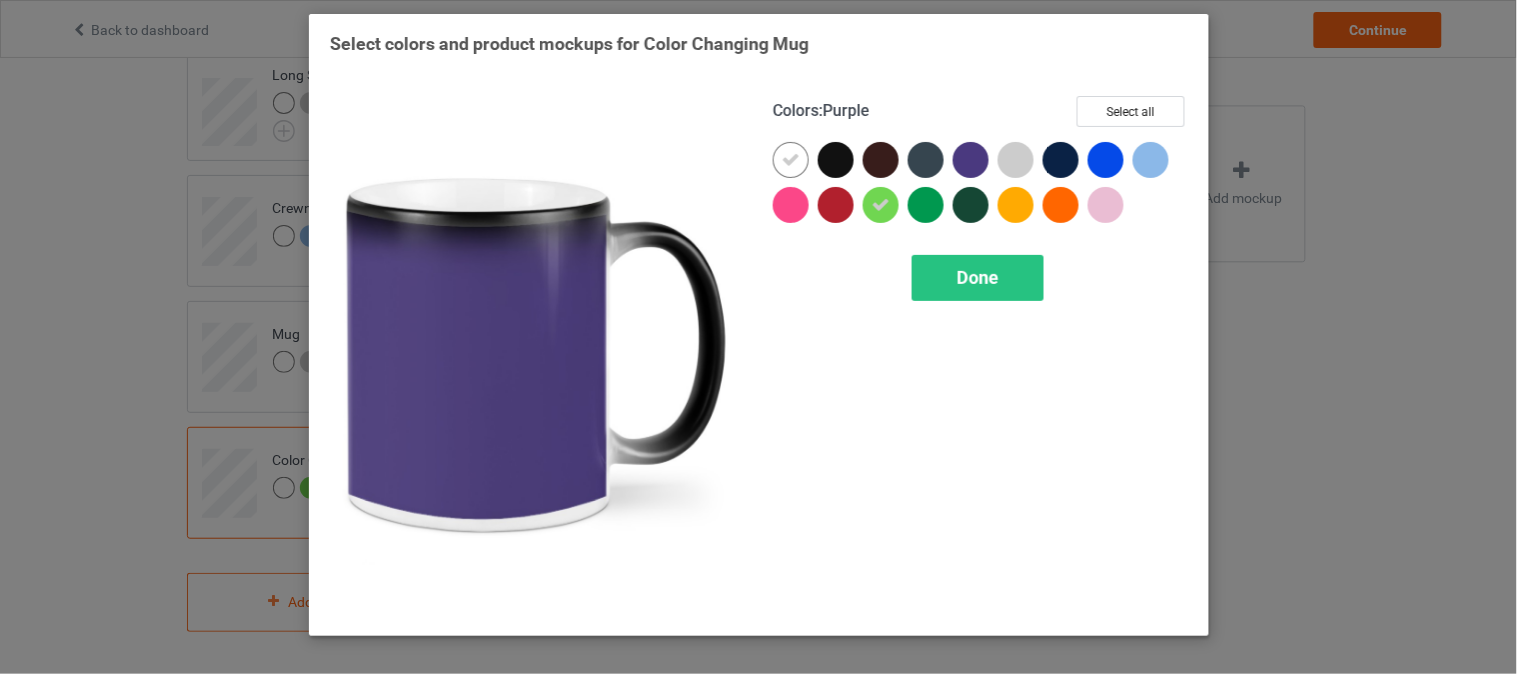 drag, startPoint x: 994, startPoint y: 172, endPoint x: 1008, endPoint y: 167, distance: 14.866069 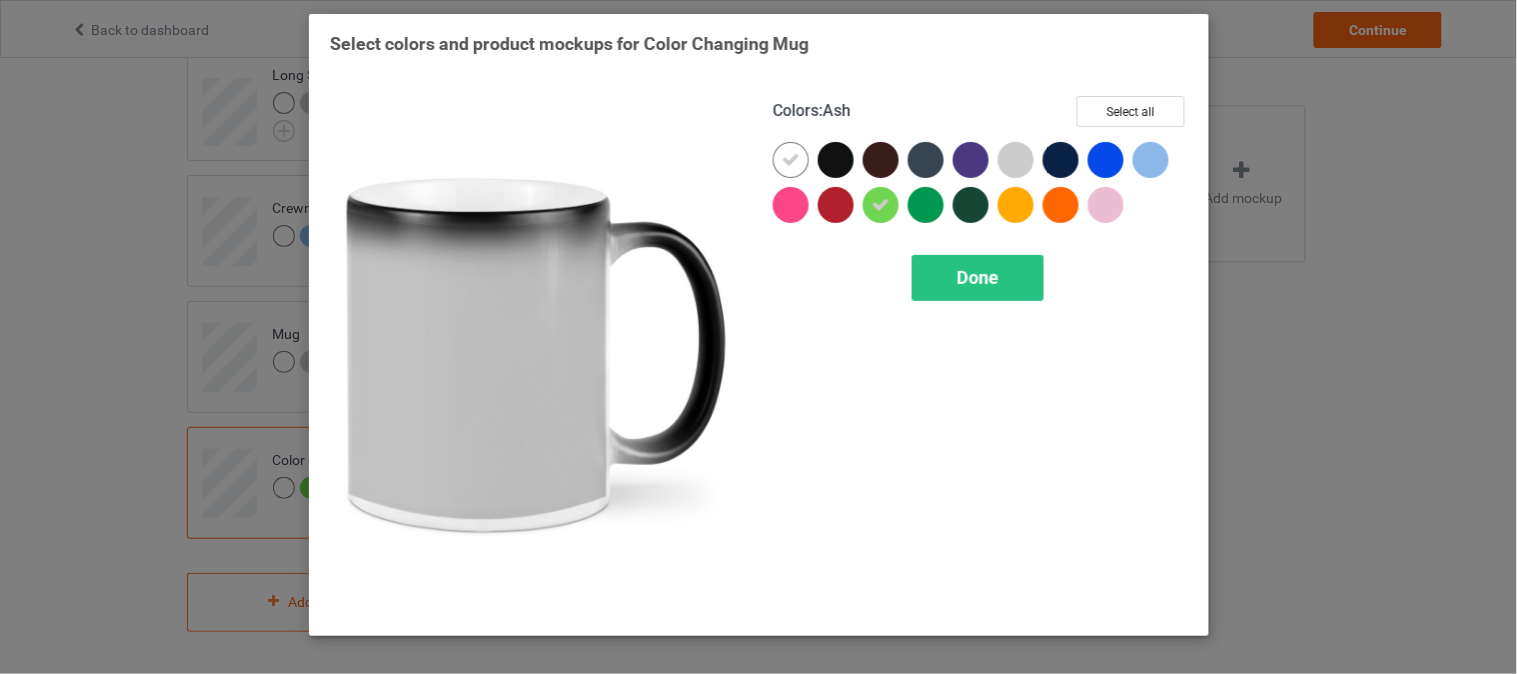 click at bounding box center (1016, 160) 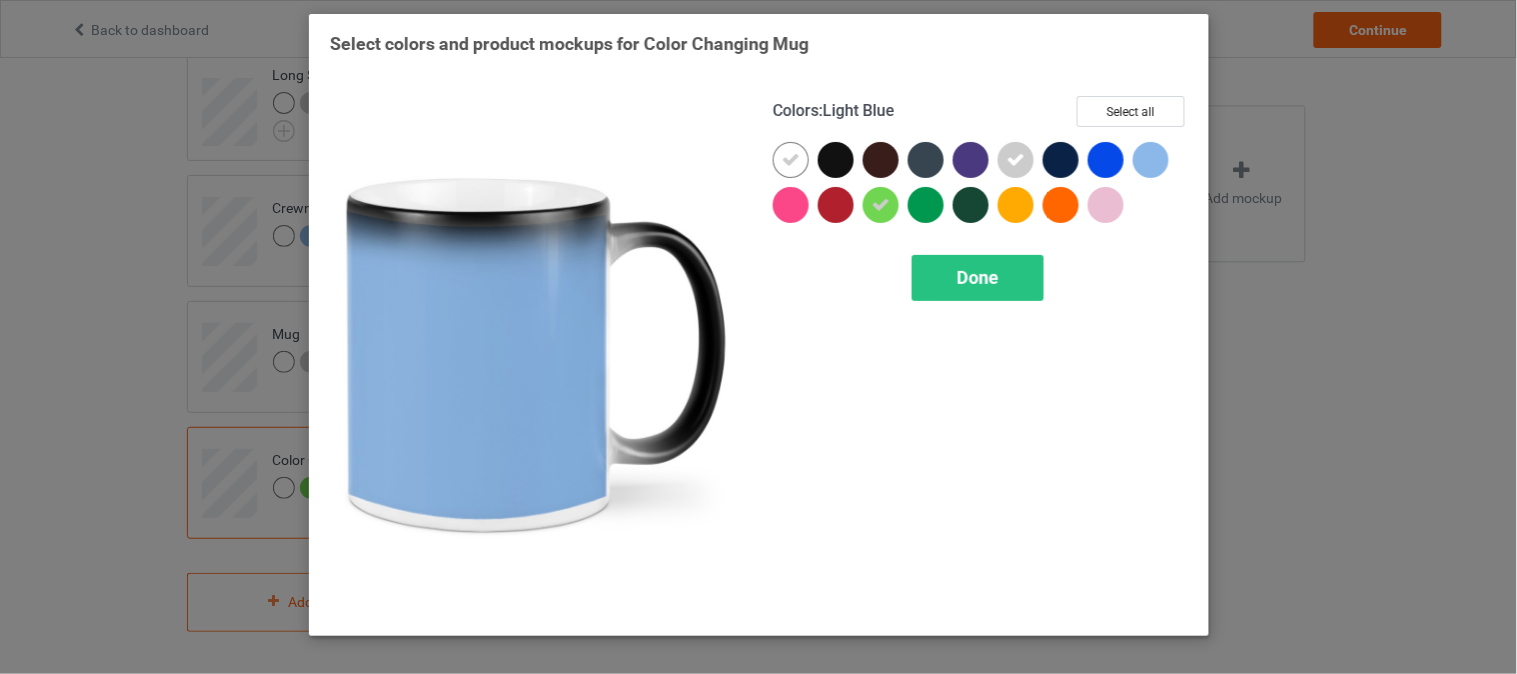 click at bounding box center (1151, 160) 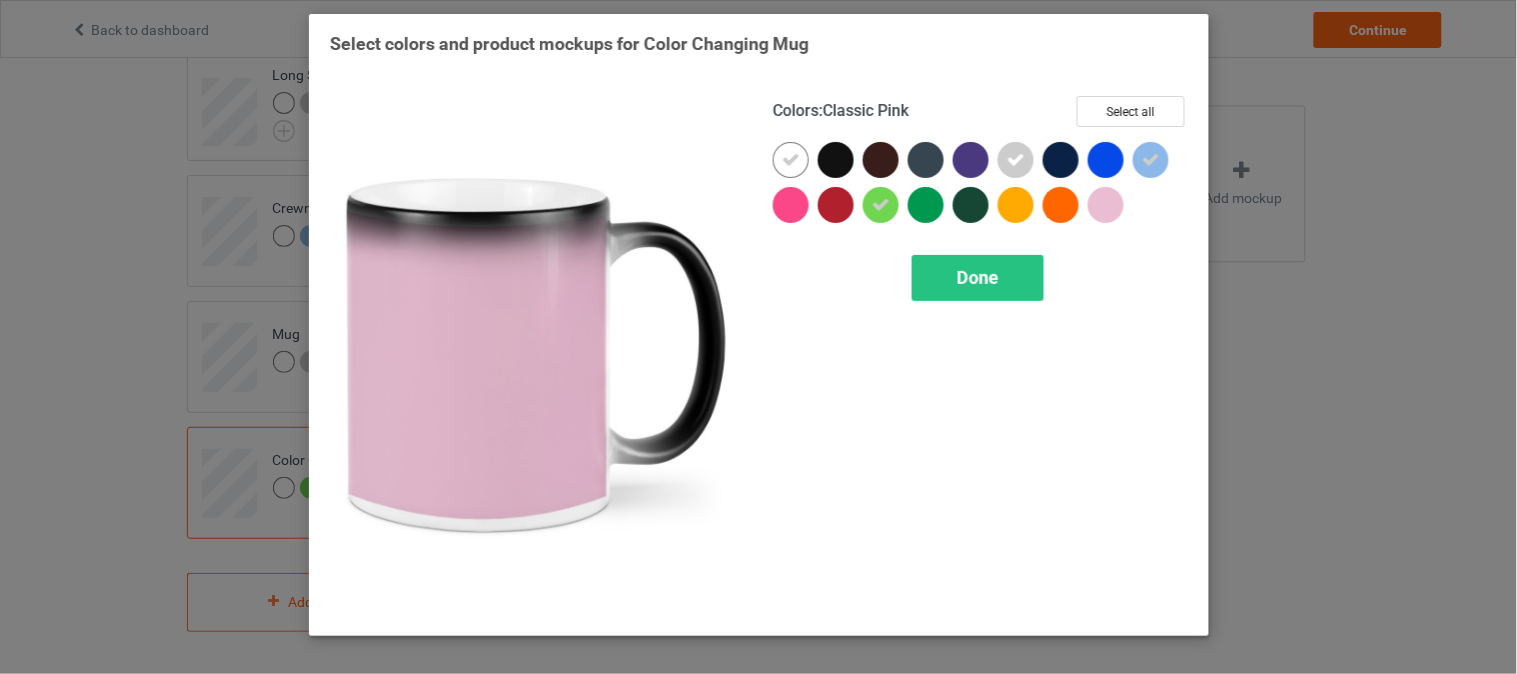 click on "Done" at bounding box center (978, 278) 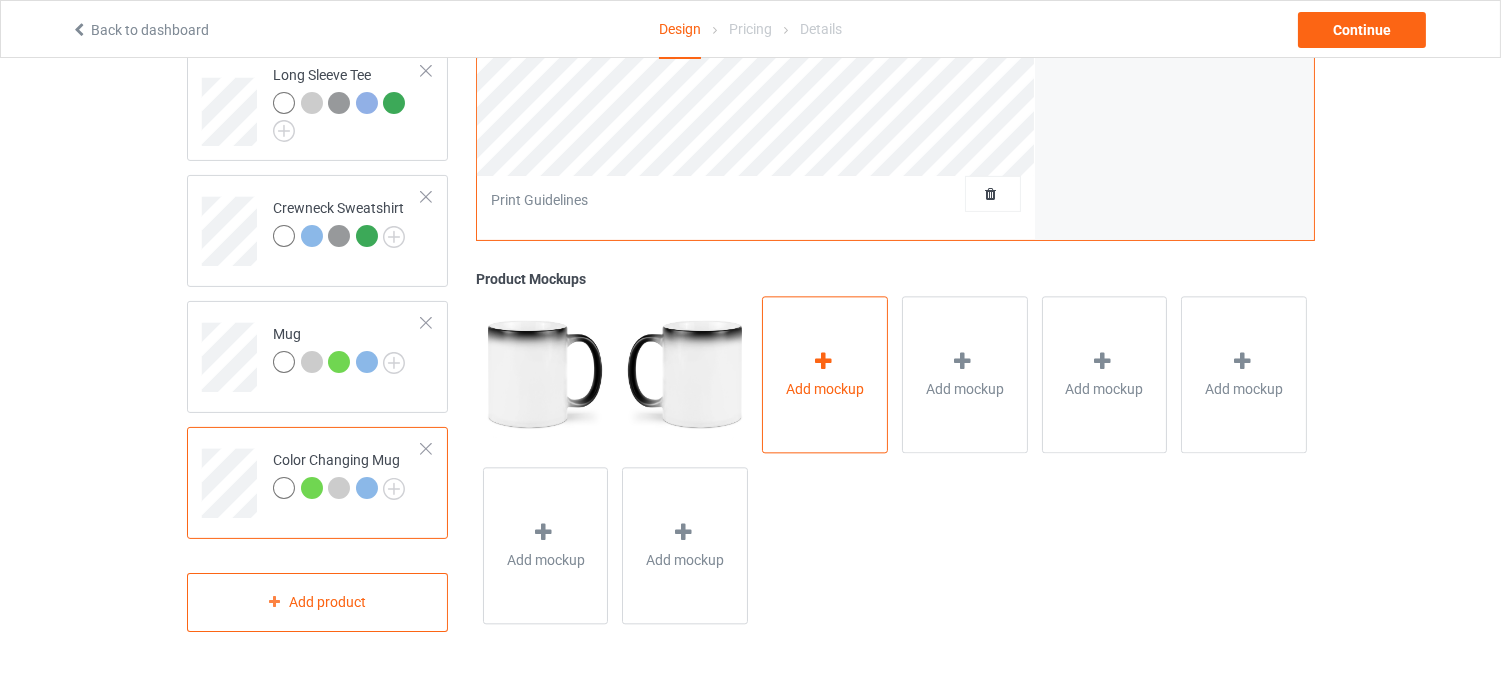 click on "Add mockup" at bounding box center [825, 375] 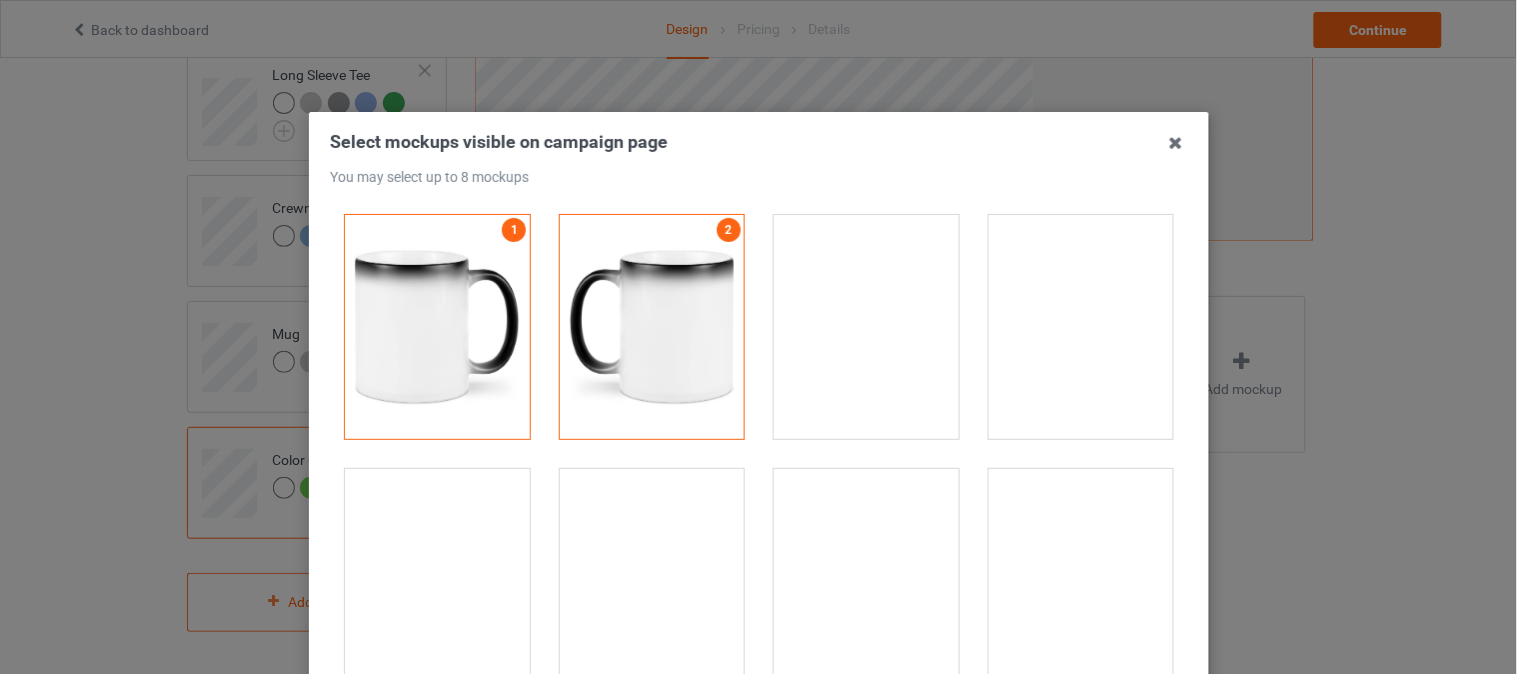 drag, startPoint x: 828, startPoint y: 303, endPoint x: 972, endPoint y: 307, distance: 144.05554 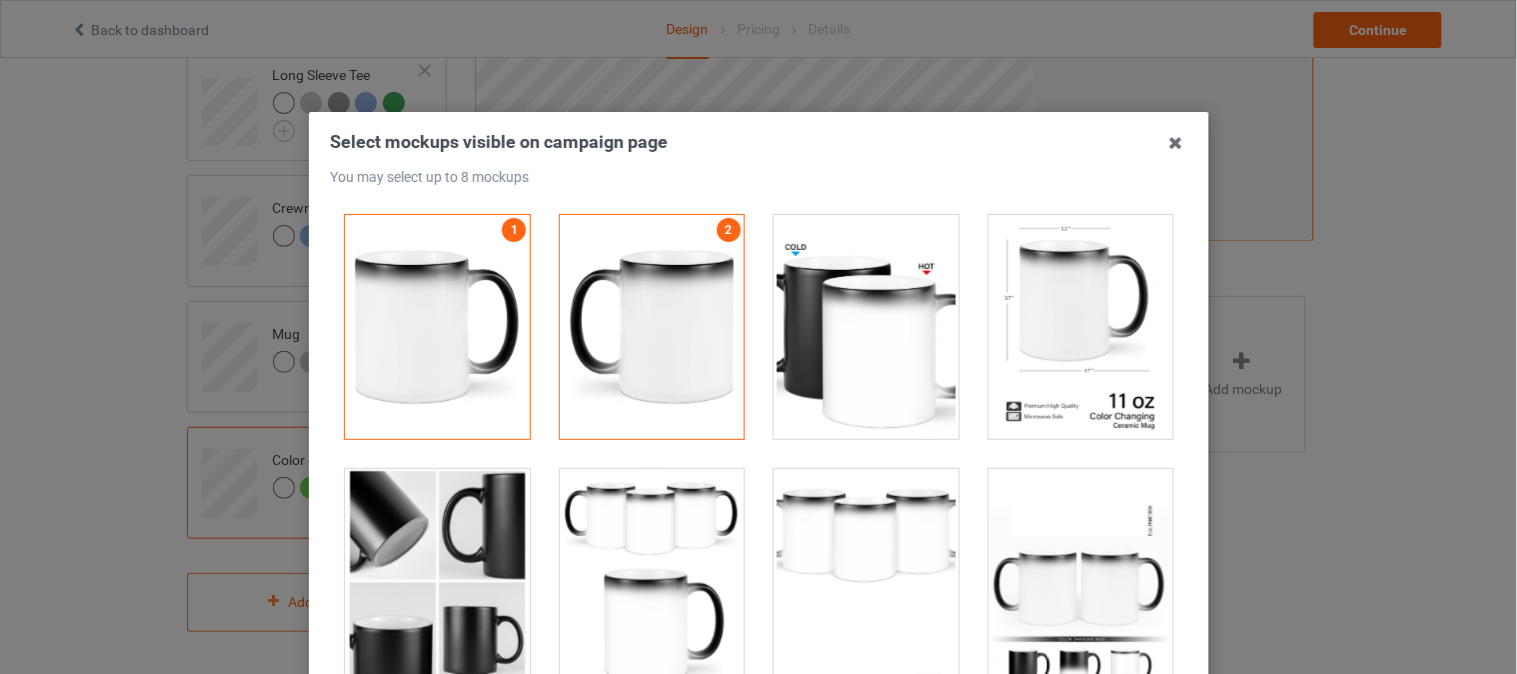 click at bounding box center [866, 327] 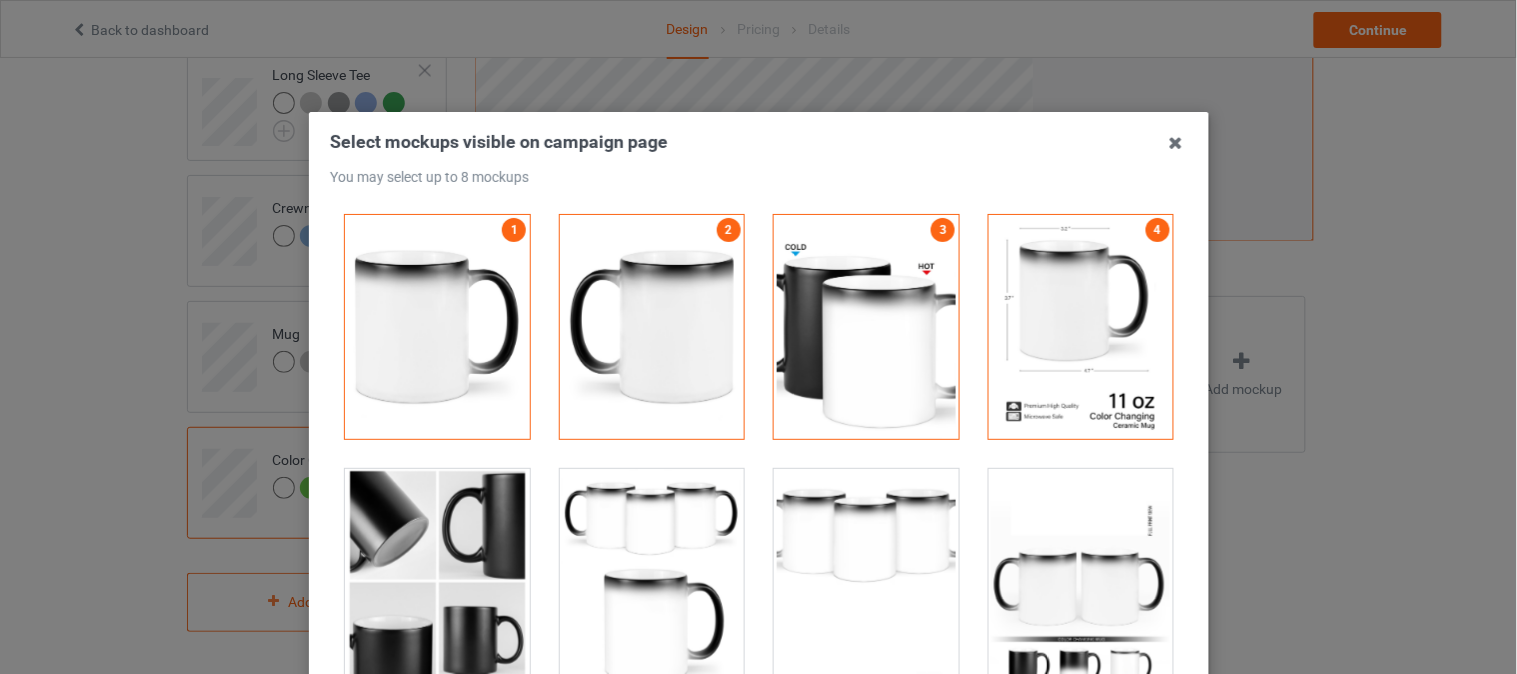 drag, startPoint x: 1006, startPoint y: 481, endPoint x: 920, endPoint y: 497, distance: 87.47571 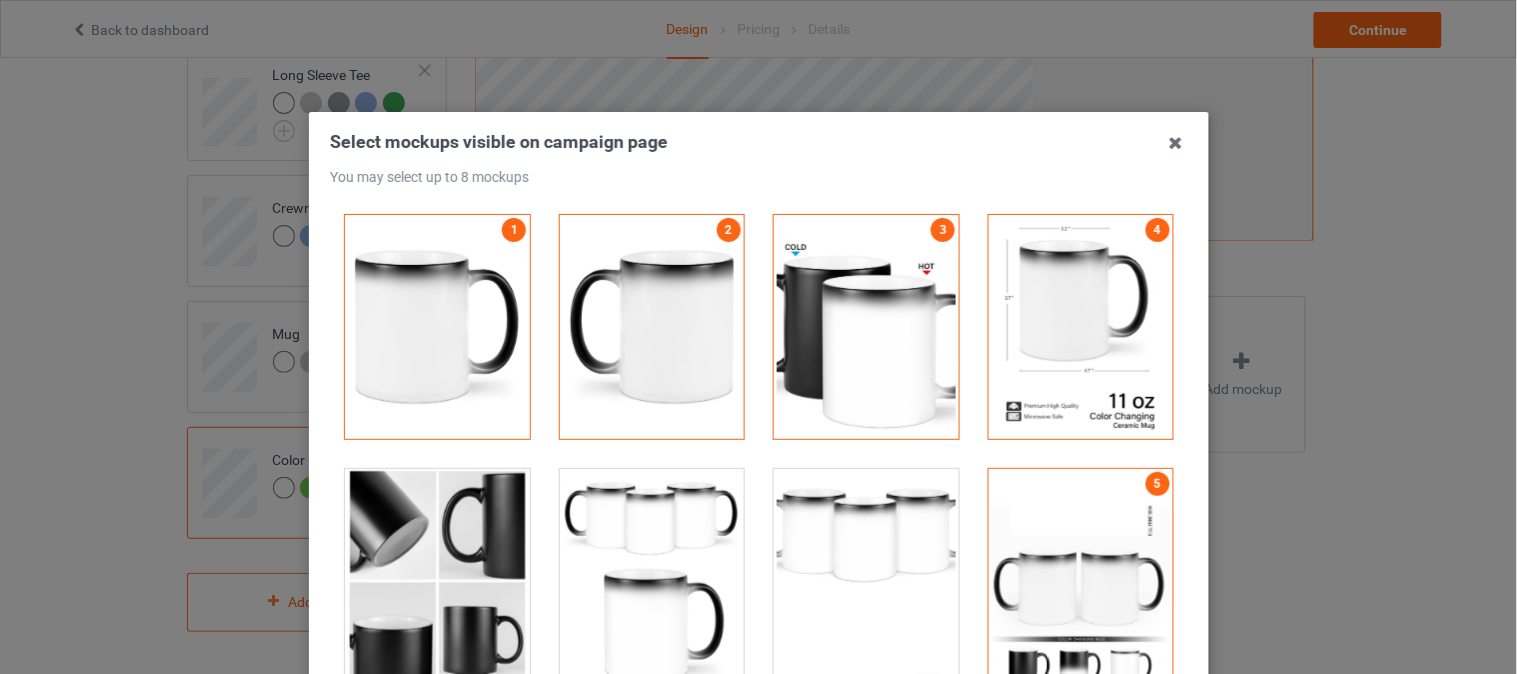 drag, startPoint x: 820, startPoint y: 512, endPoint x: 753, endPoint y: 516, distance: 67.11929 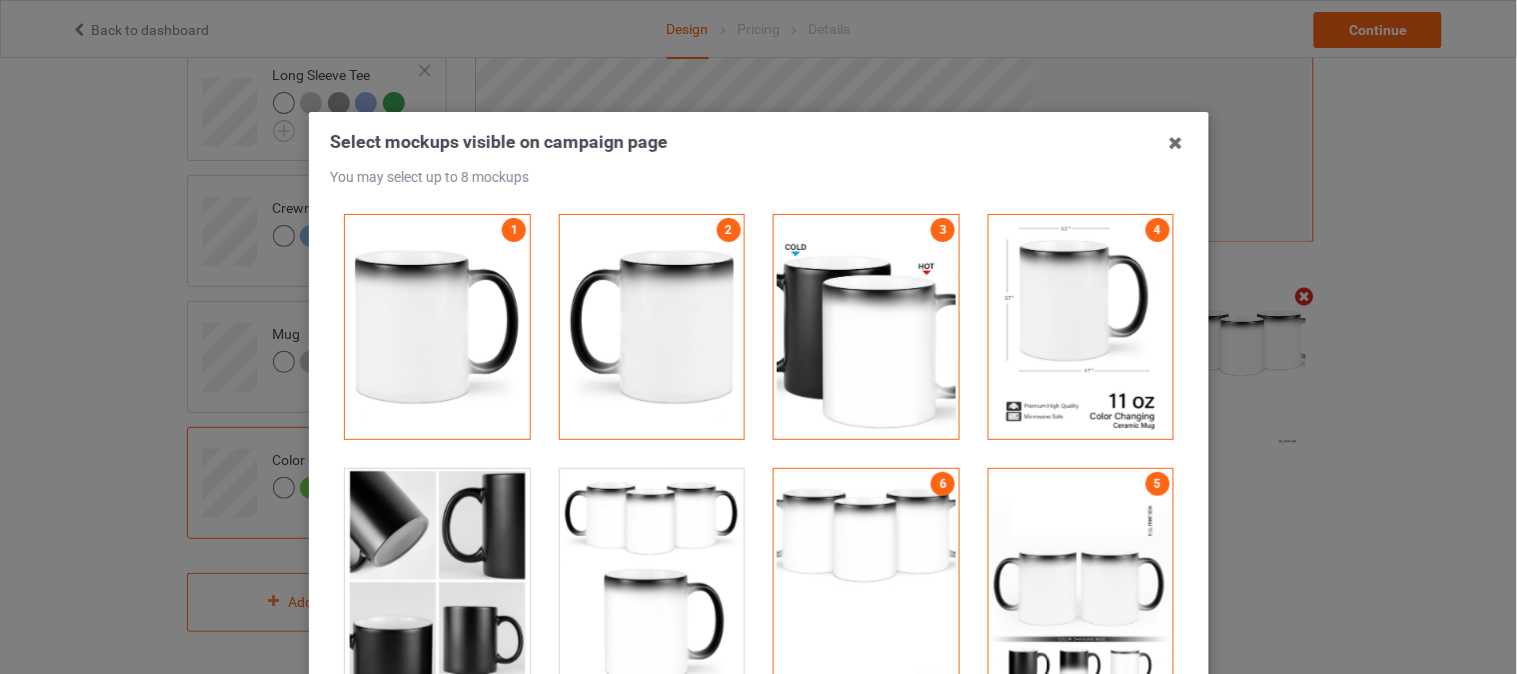 click at bounding box center [651, 581] 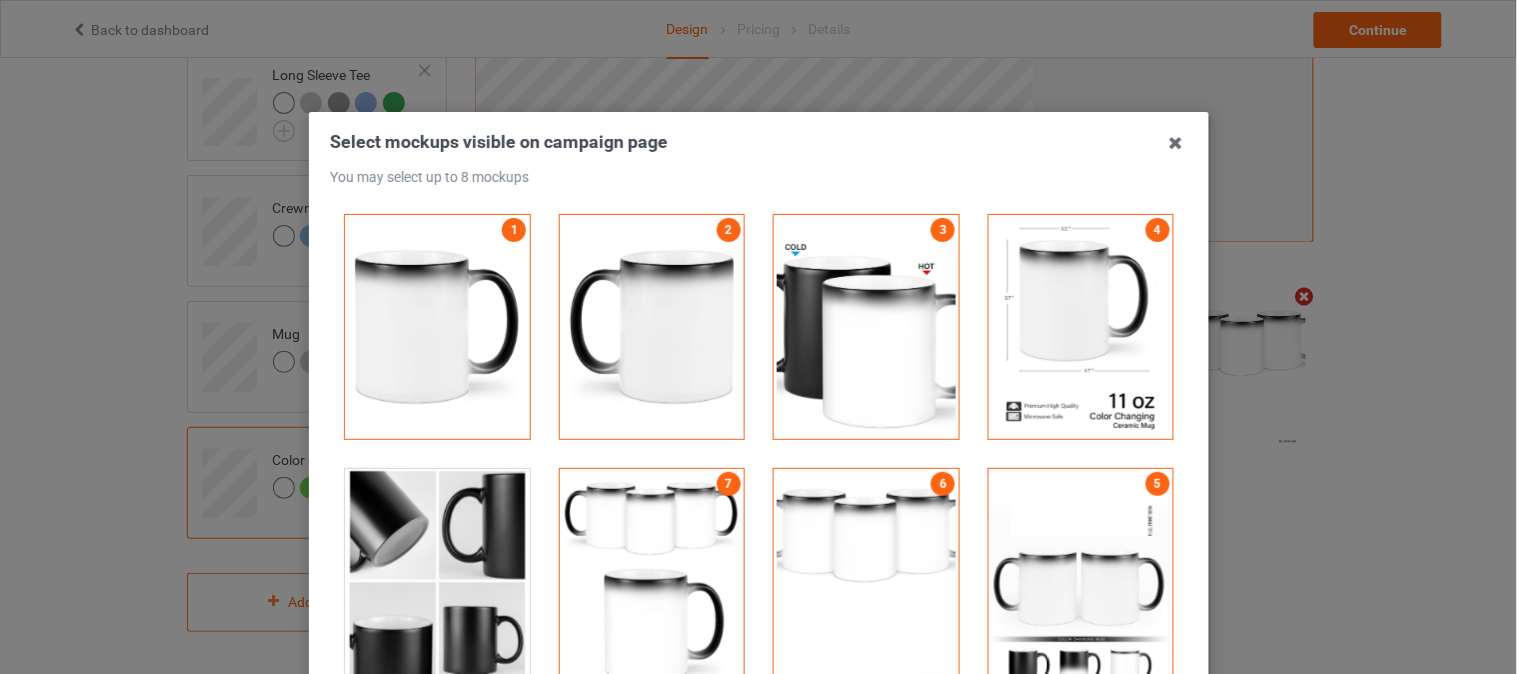 click at bounding box center [437, 581] 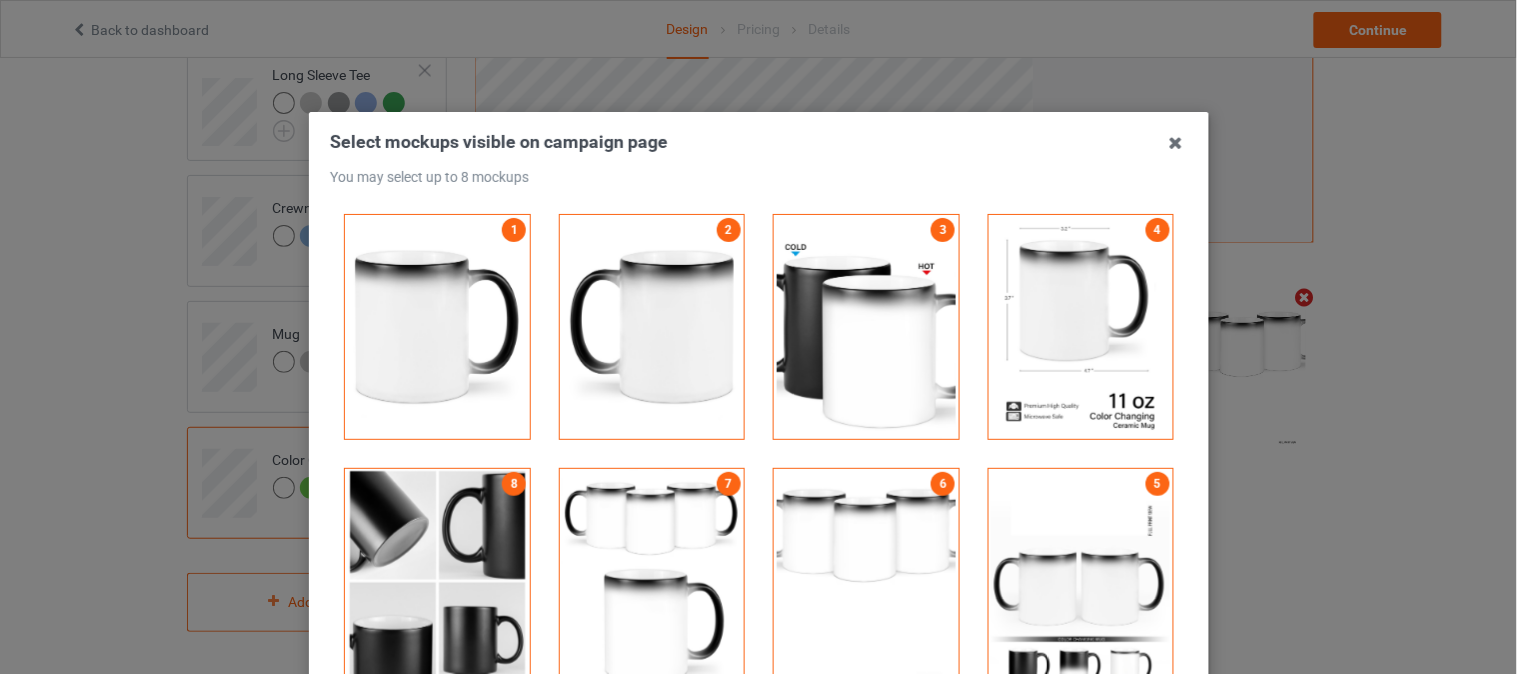 scroll, scrollTop: 222, scrollLeft: 0, axis: vertical 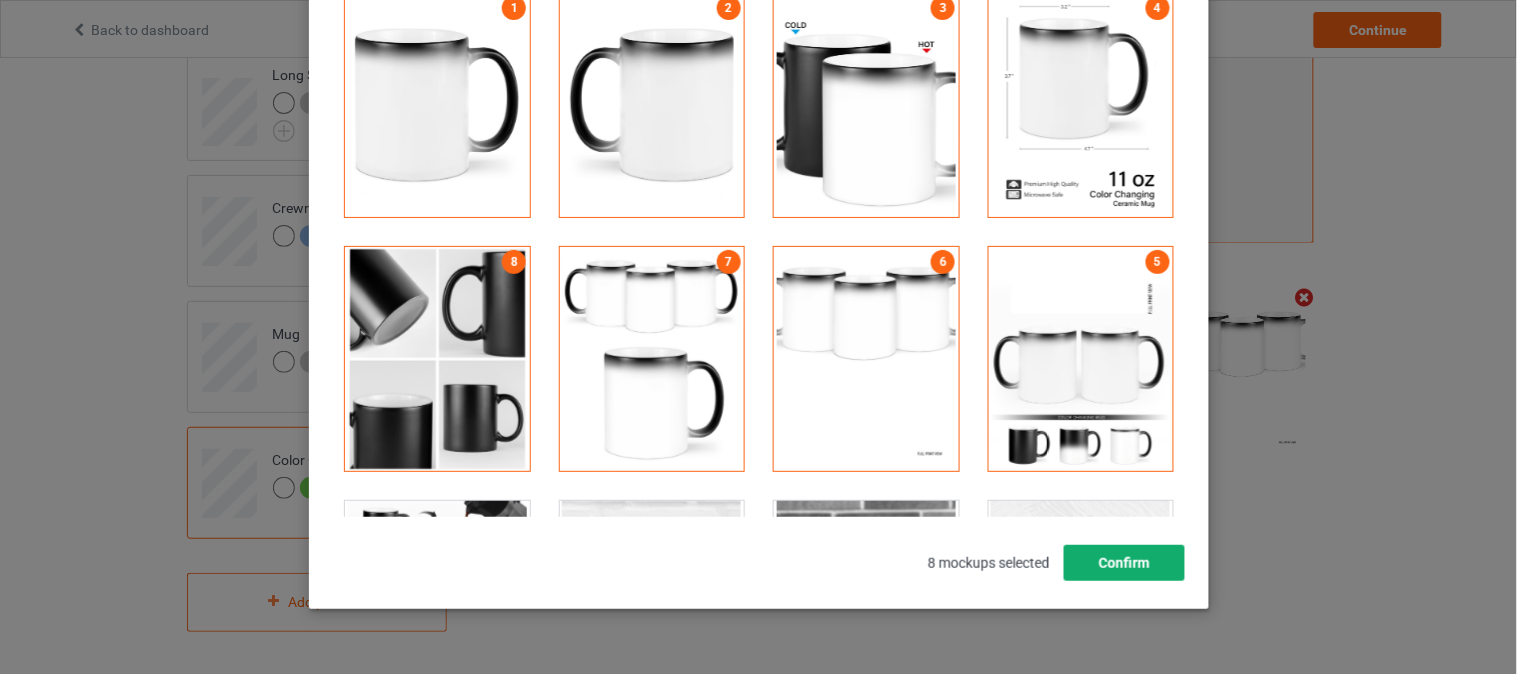 click on "Confirm" at bounding box center [1123, 563] 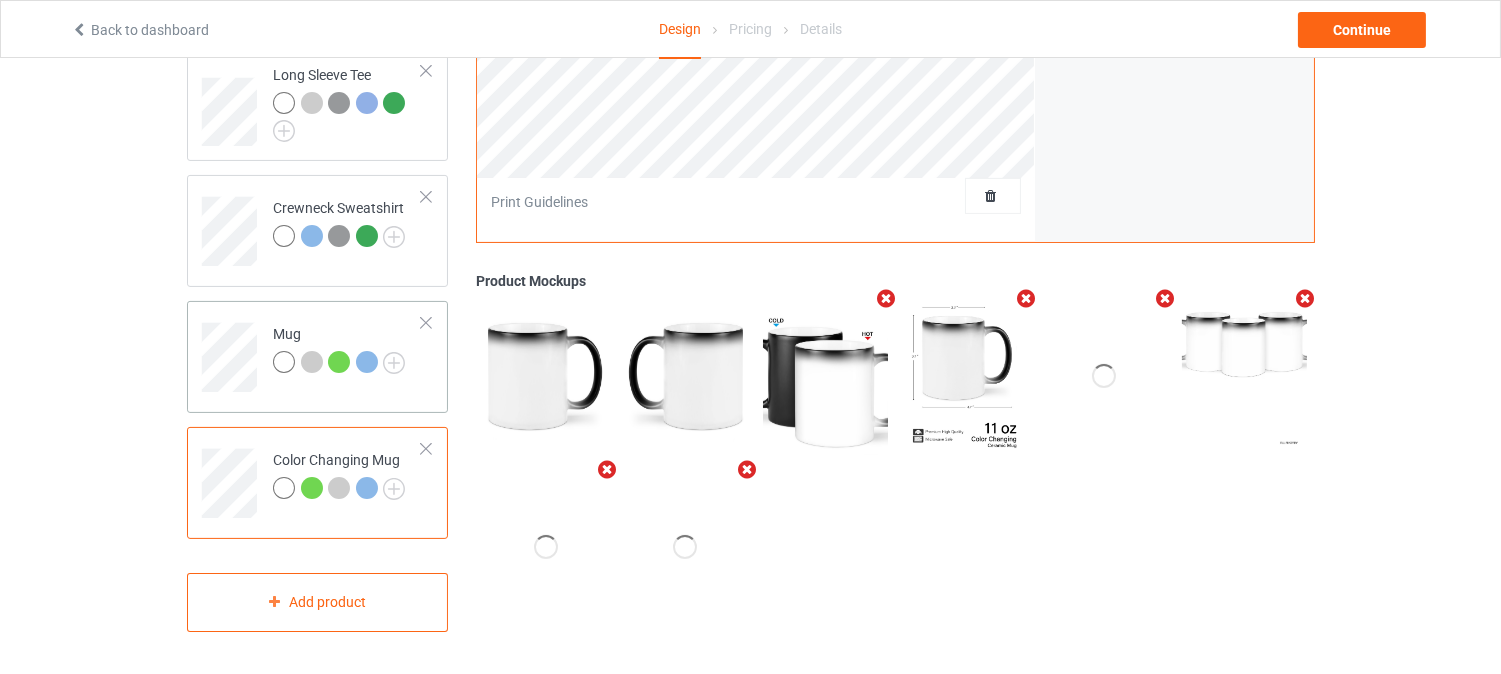 click on "Mug" at bounding box center (347, 350) 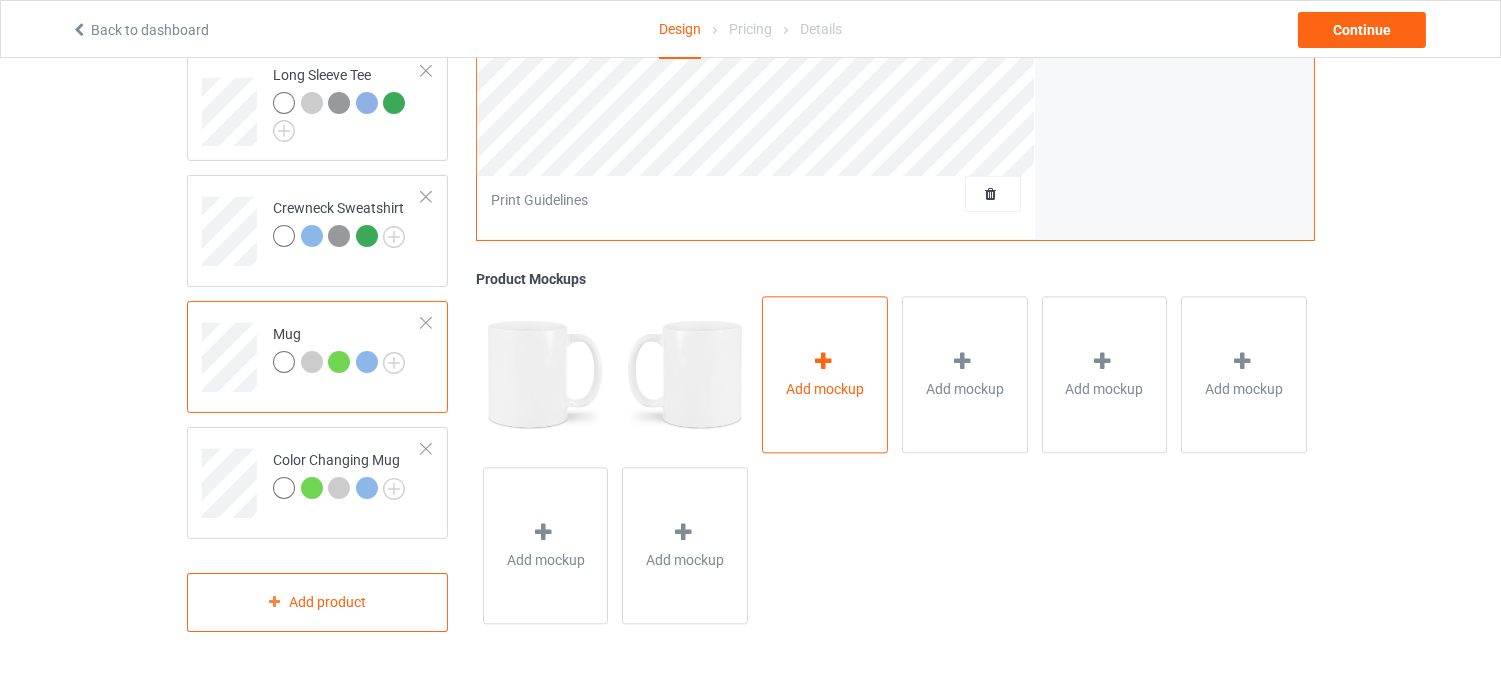 click on "Add mockup" at bounding box center [825, 375] 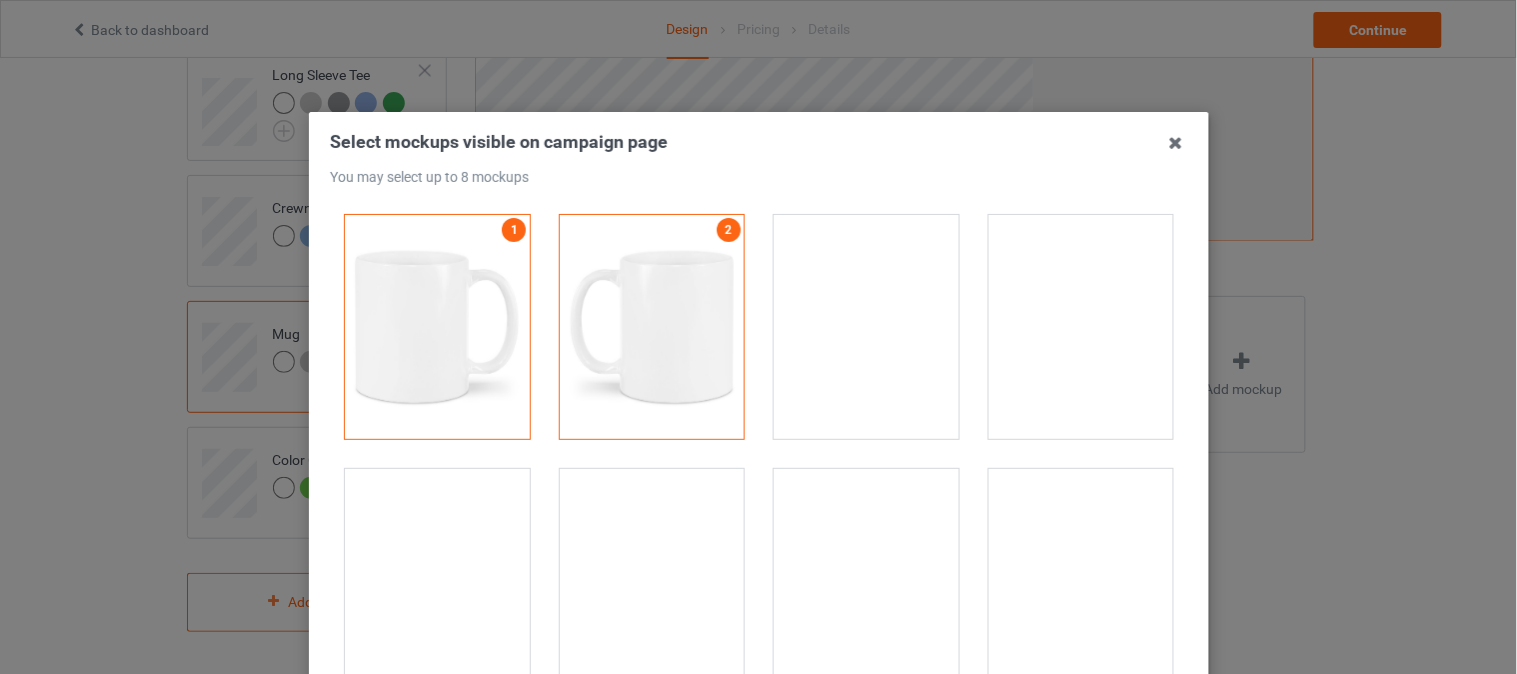 drag, startPoint x: 933, startPoint y: 267, endPoint x: 992, endPoint y: 277, distance: 59.841457 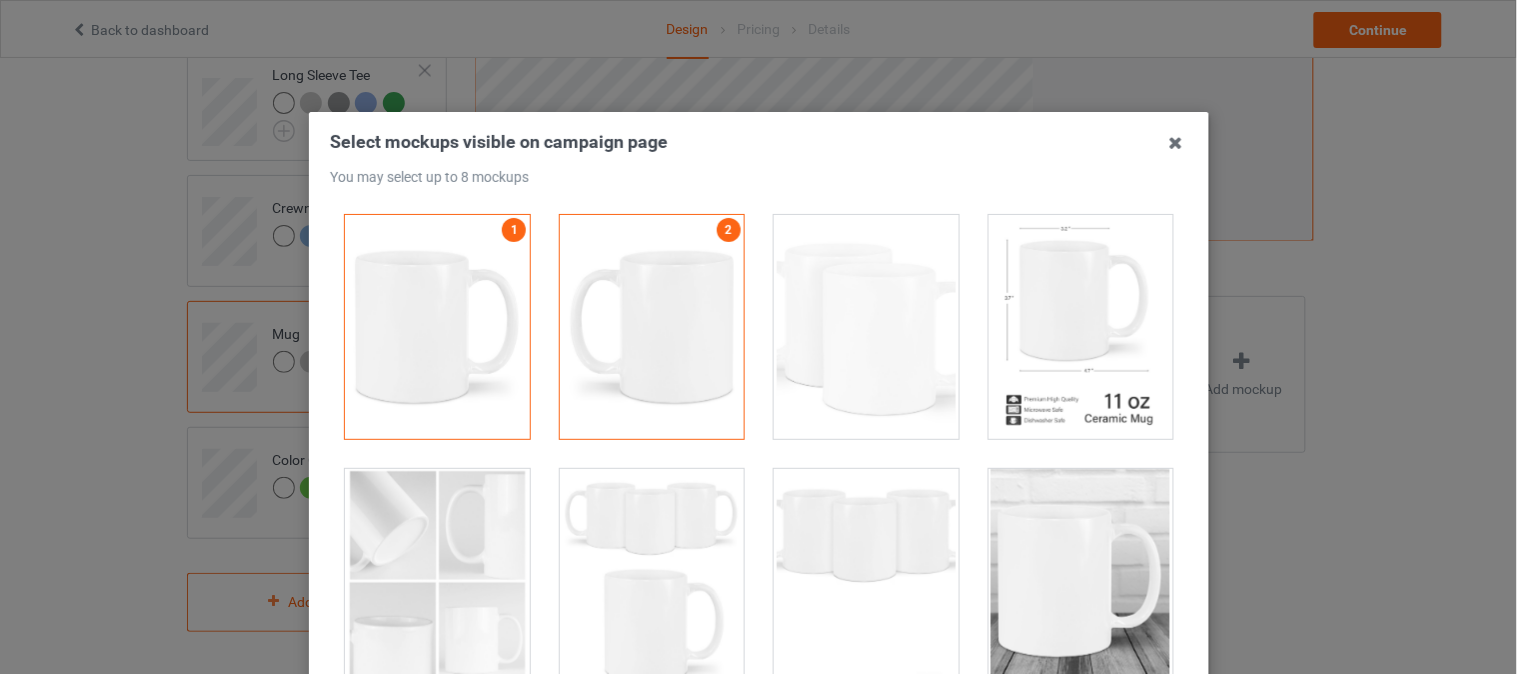click at bounding box center (866, 327) 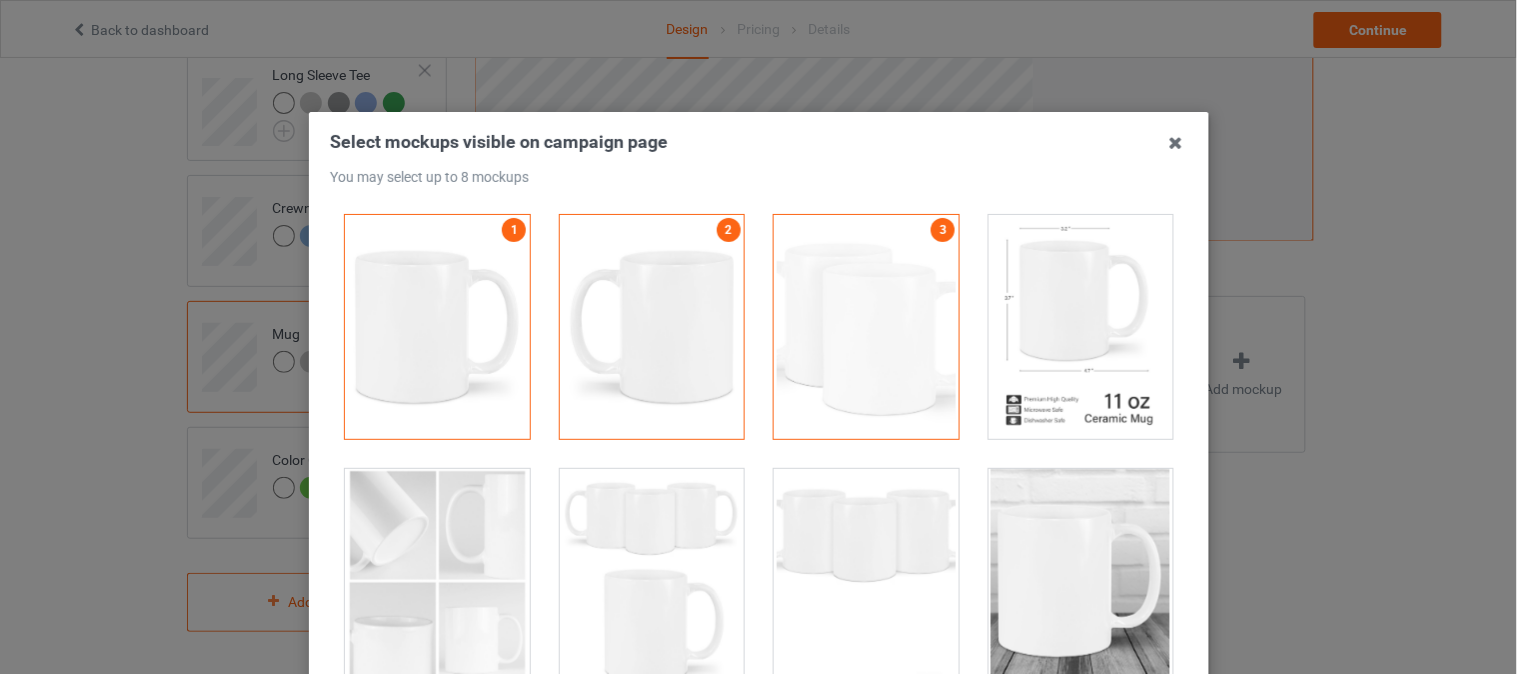 drag, startPoint x: 1017, startPoint y: 280, endPoint x: 1028, endPoint y: 302, distance: 24.596748 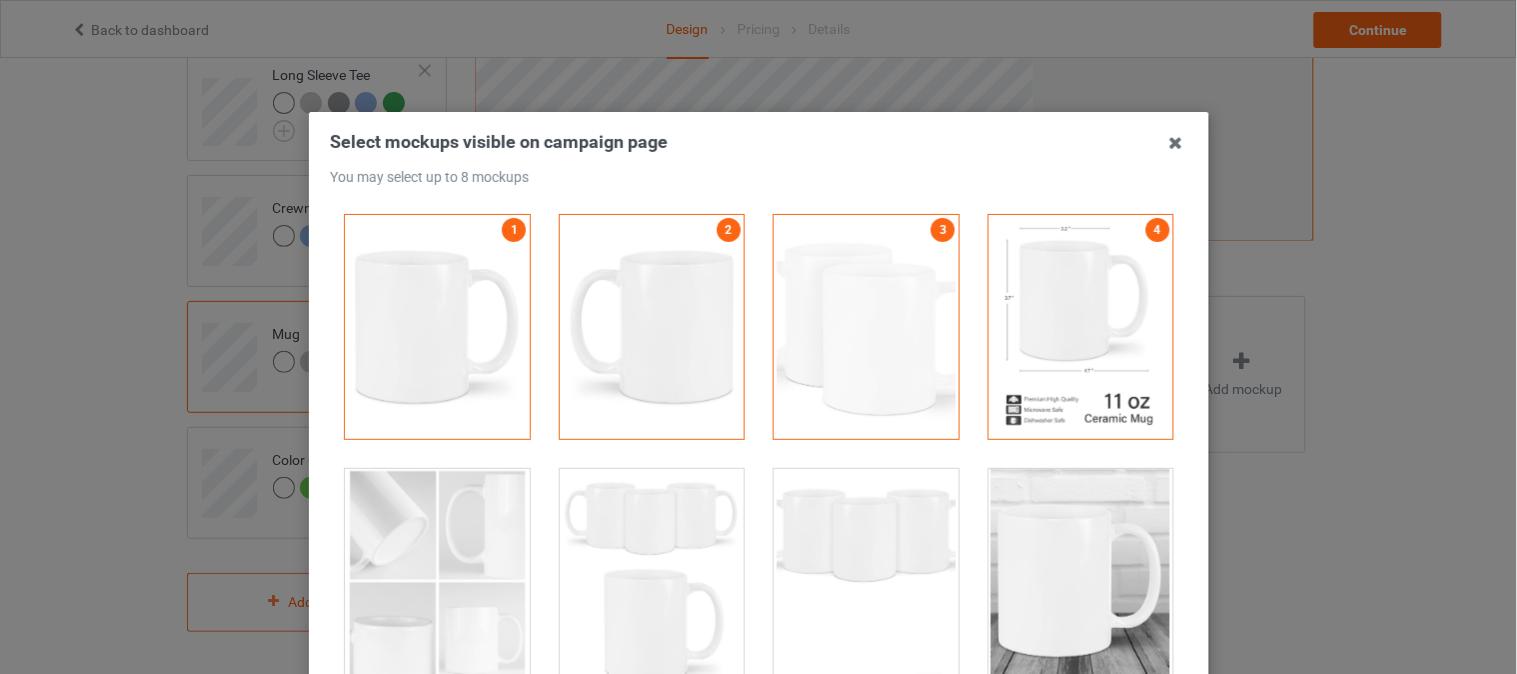 click at bounding box center (1080, 581) 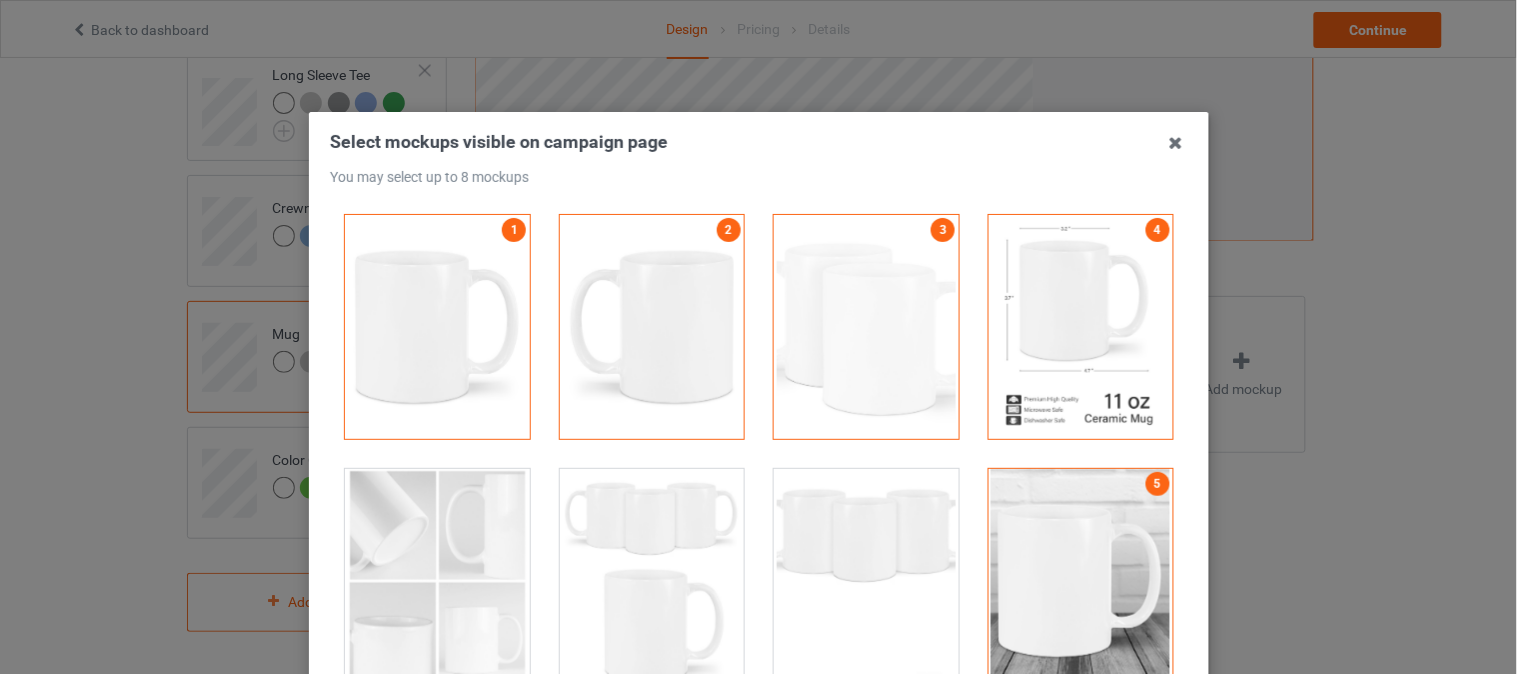 drag, startPoint x: 818, startPoint y: 518, endPoint x: 667, endPoint y: 522, distance: 151.05296 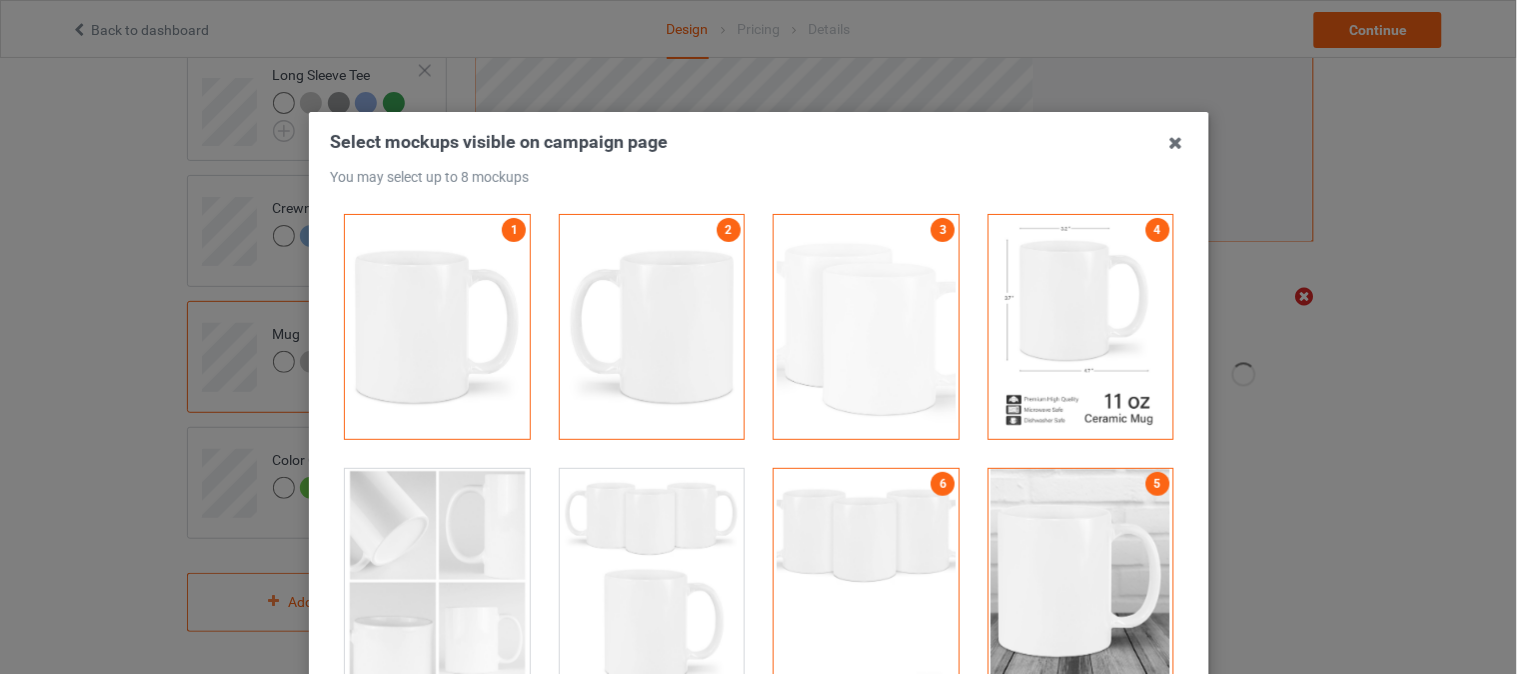 drag, startPoint x: 585, startPoint y: 525, endPoint x: 515, endPoint y: 530, distance: 70.178345 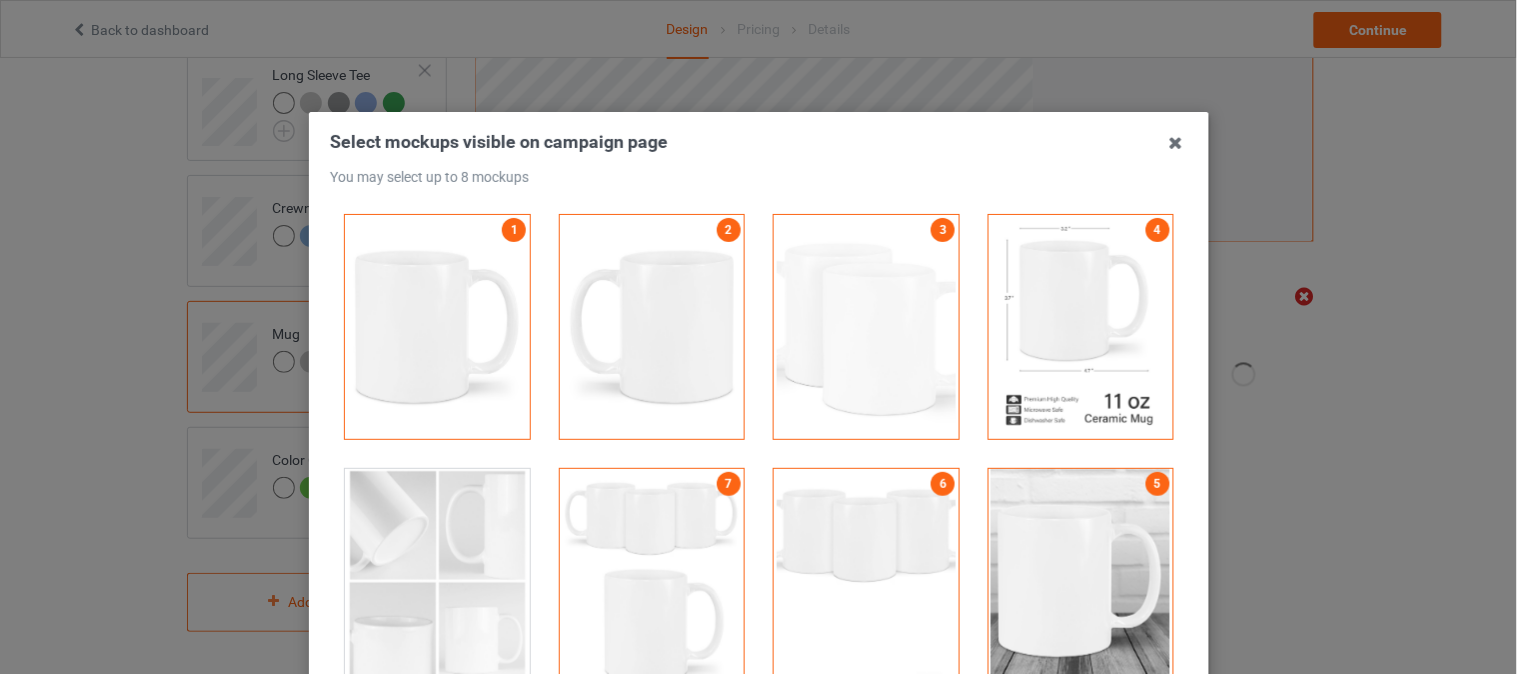 click at bounding box center (437, 581) 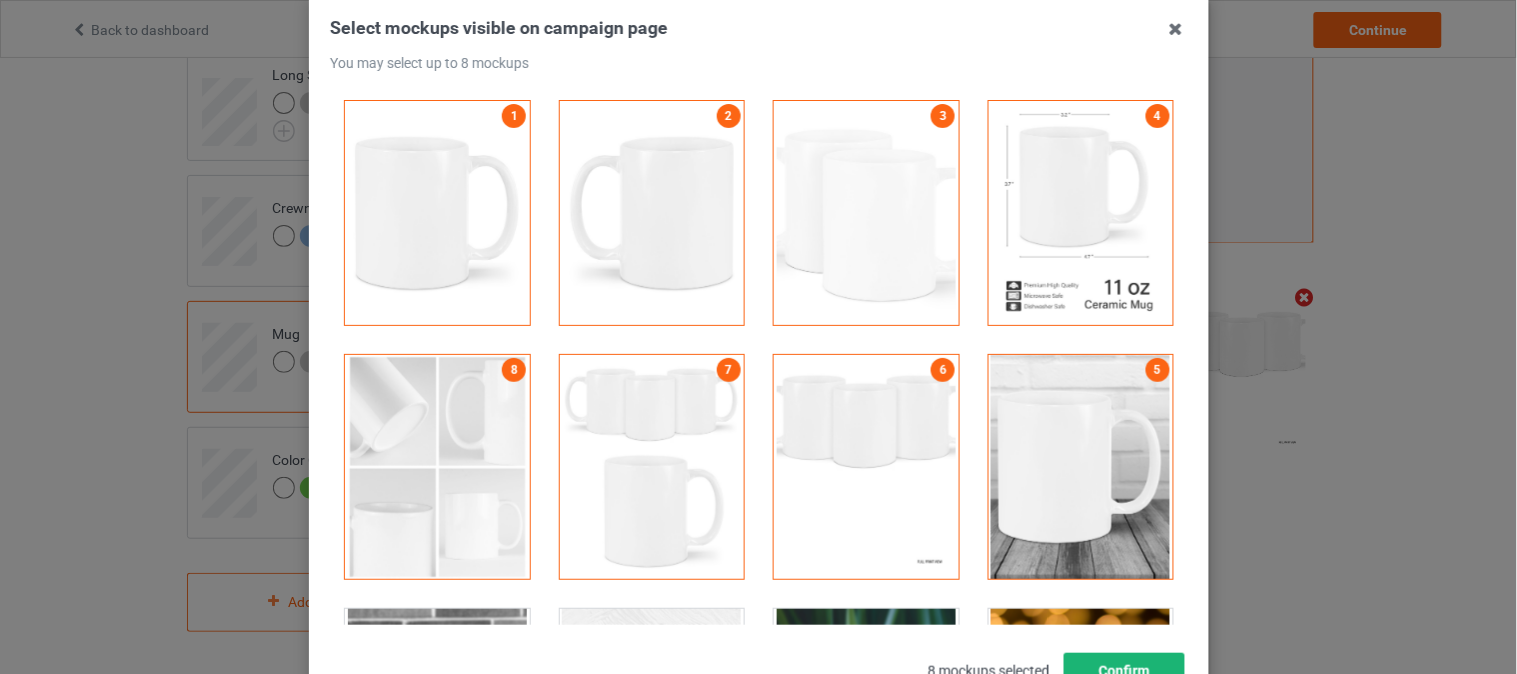 scroll, scrollTop: 222, scrollLeft: 0, axis: vertical 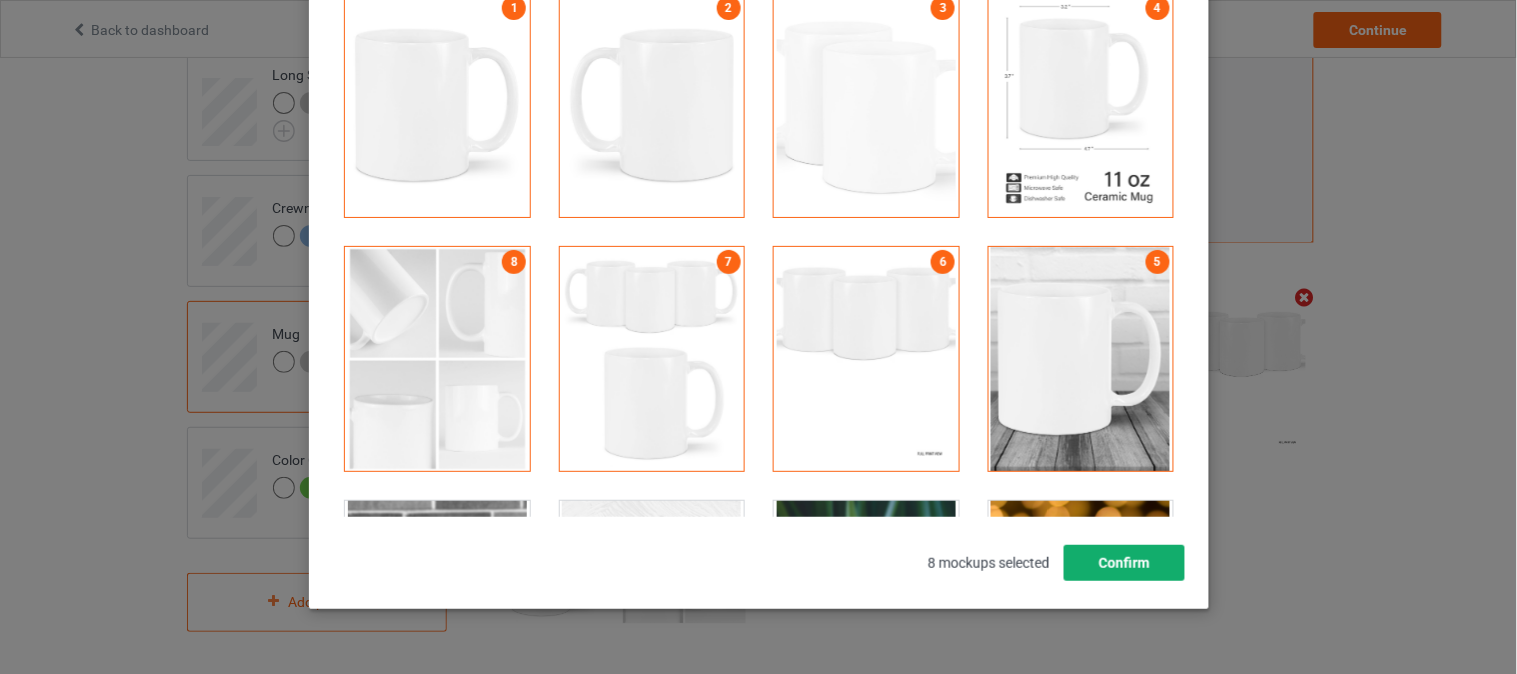 click on "Confirm" at bounding box center [1123, 563] 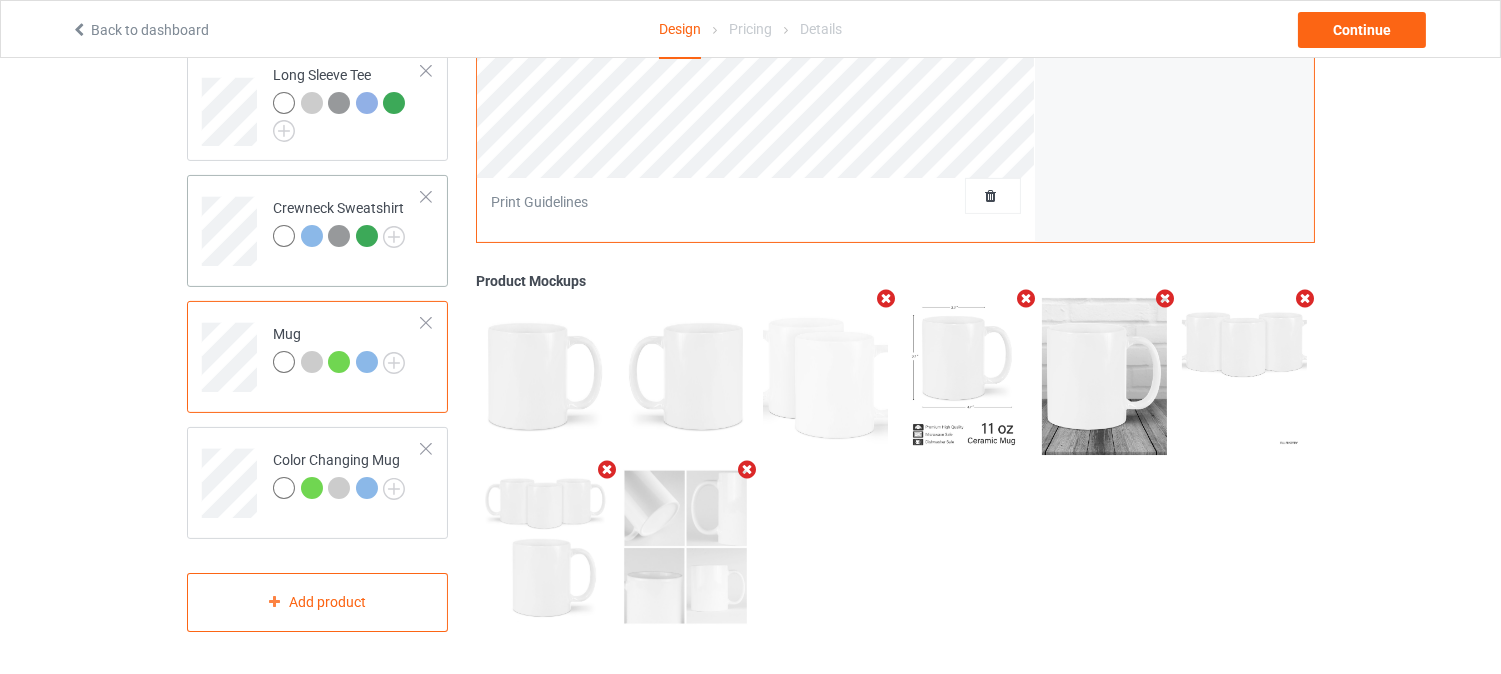 click on "Crewneck Sweatshirt" at bounding box center (317, 231) 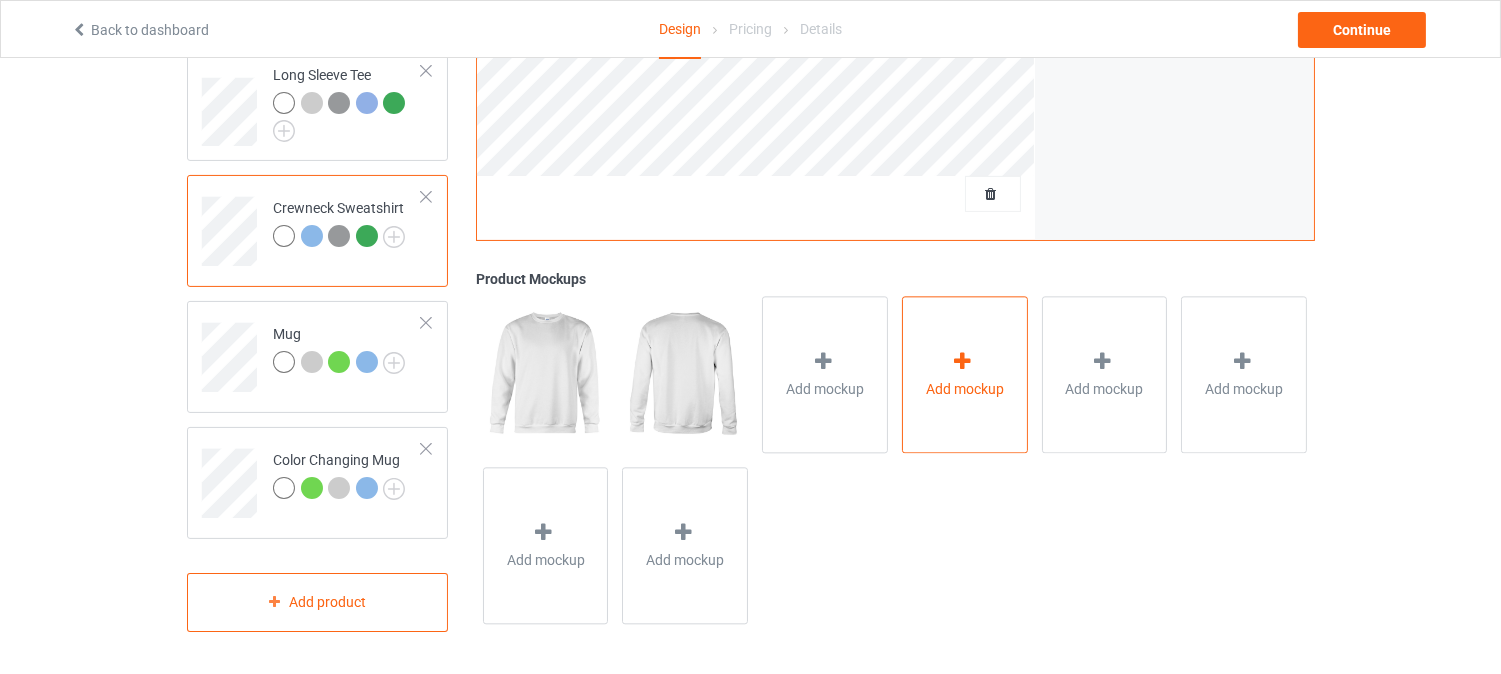 click on "Add mockup" at bounding box center [965, 389] 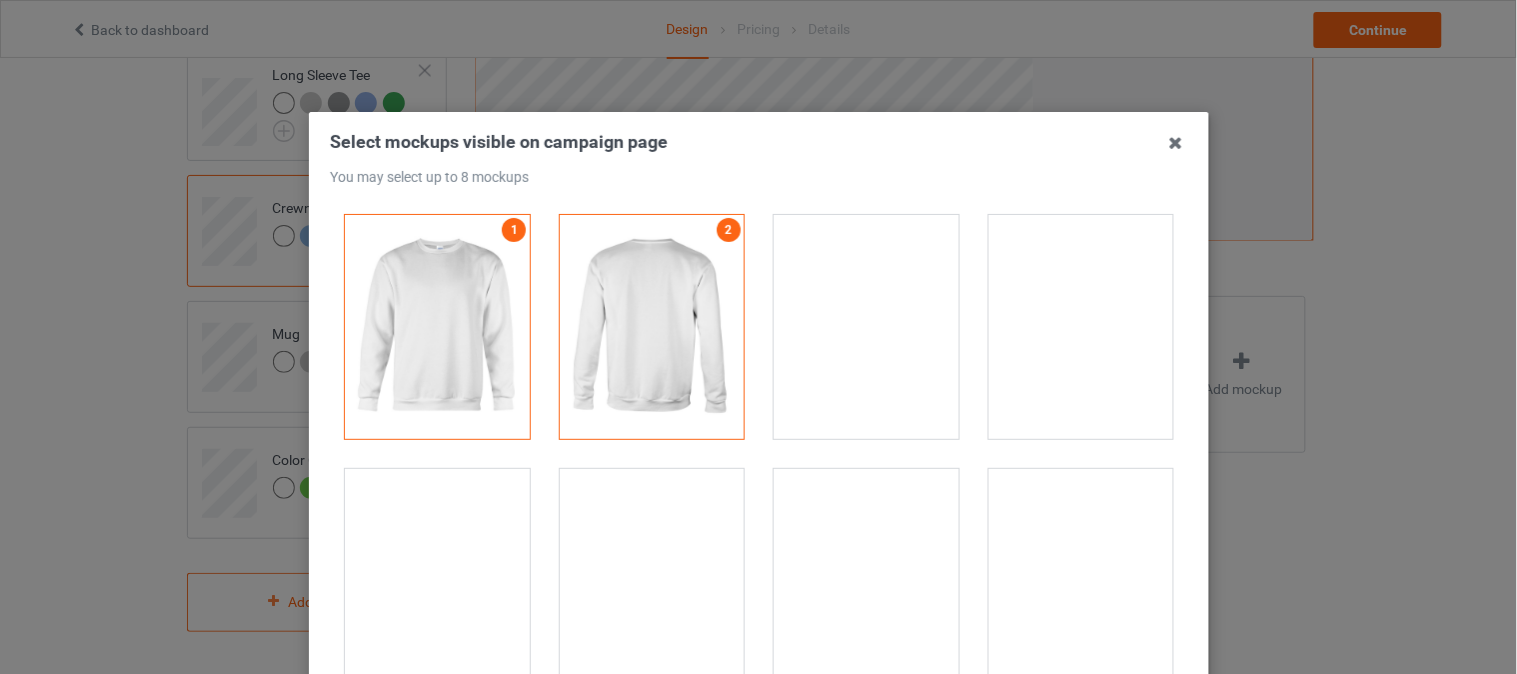 drag, startPoint x: 853, startPoint y: 248, endPoint x: 1038, endPoint y: 287, distance: 189.06613 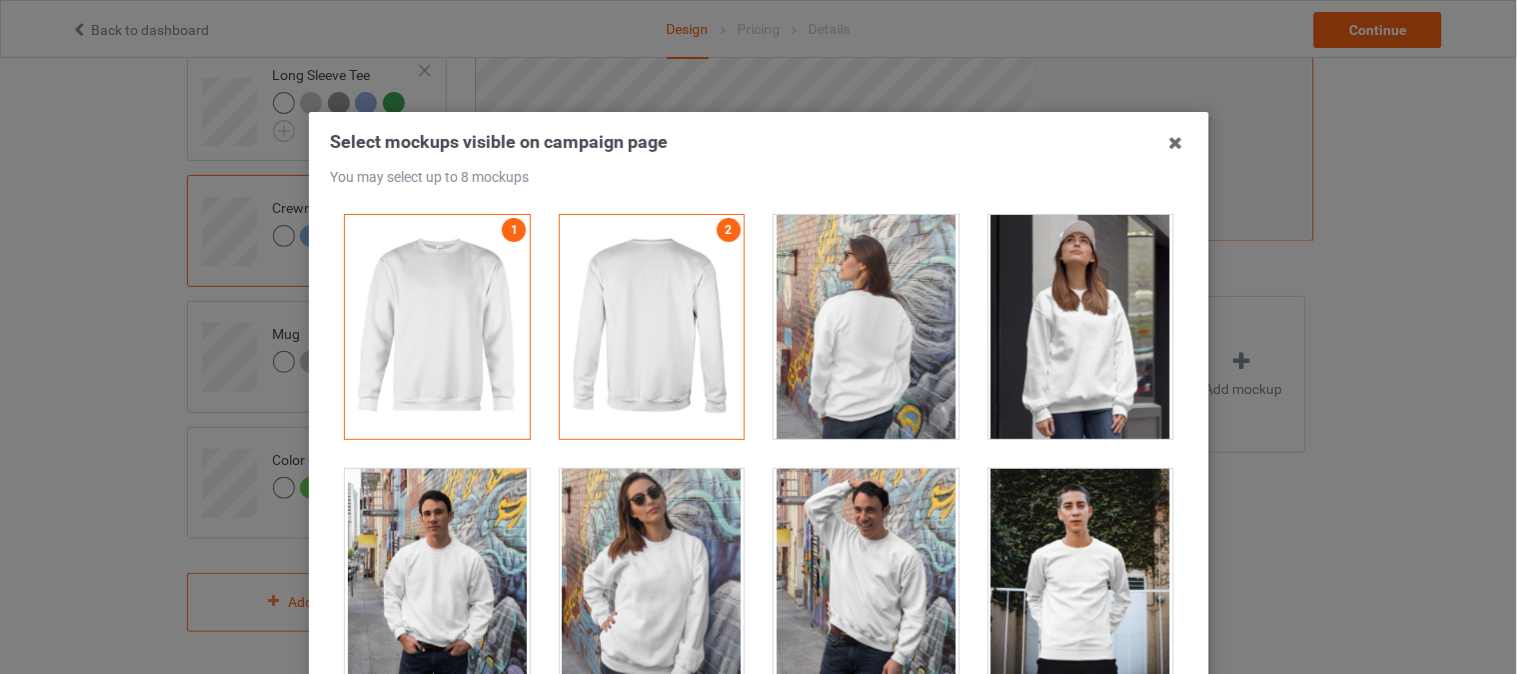 click at bounding box center [866, 327] 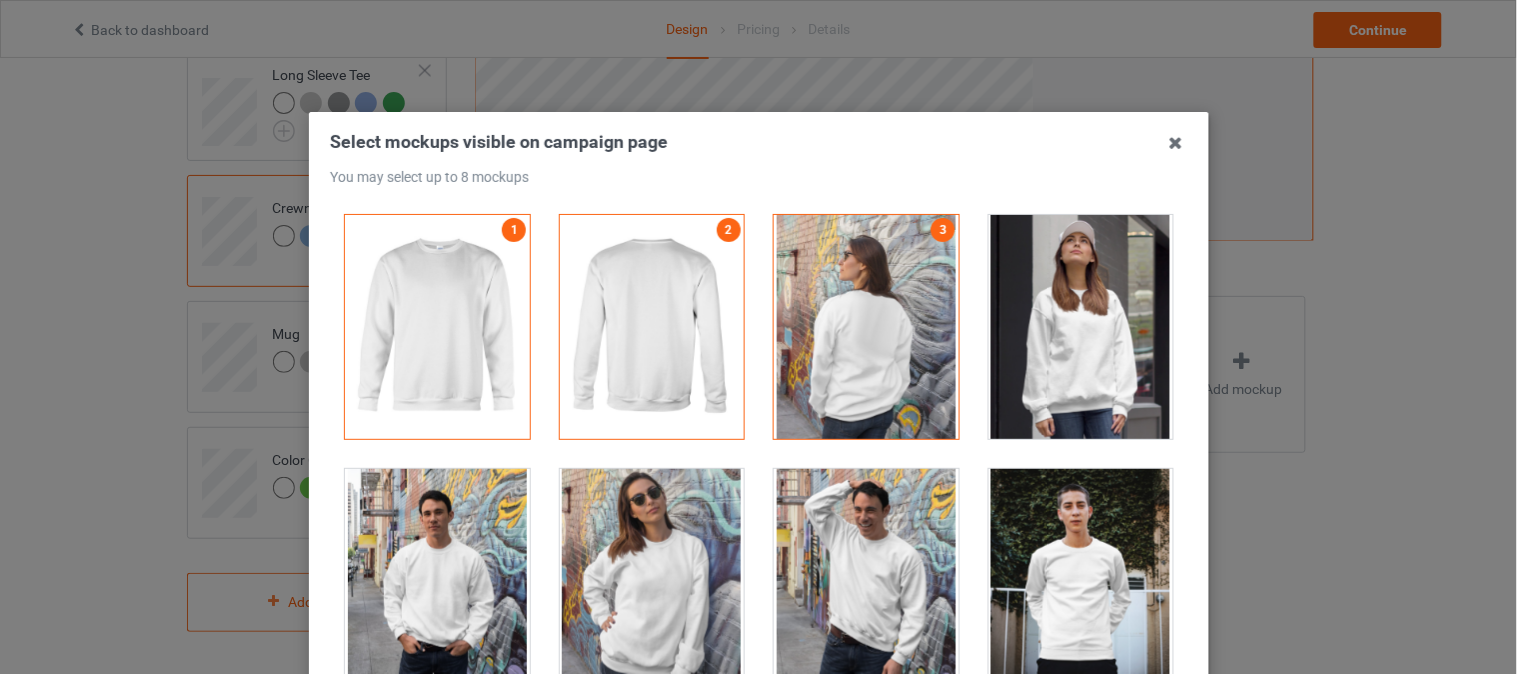 drag, startPoint x: 1038, startPoint y: 287, endPoint x: 1046, endPoint y: 460, distance: 173.18488 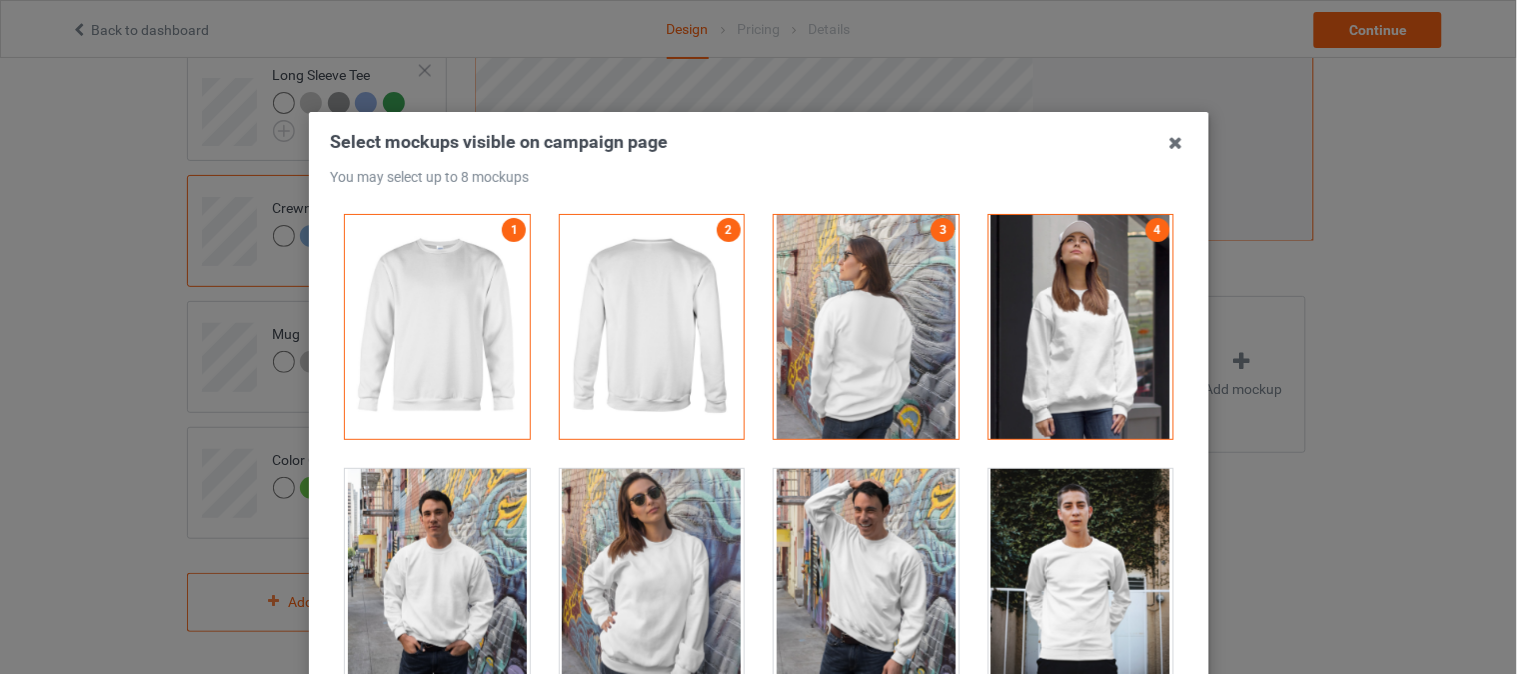 drag, startPoint x: 1042, startPoint y: 485, endPoint x: 881, endPoint y: 523, distance: 165.42369 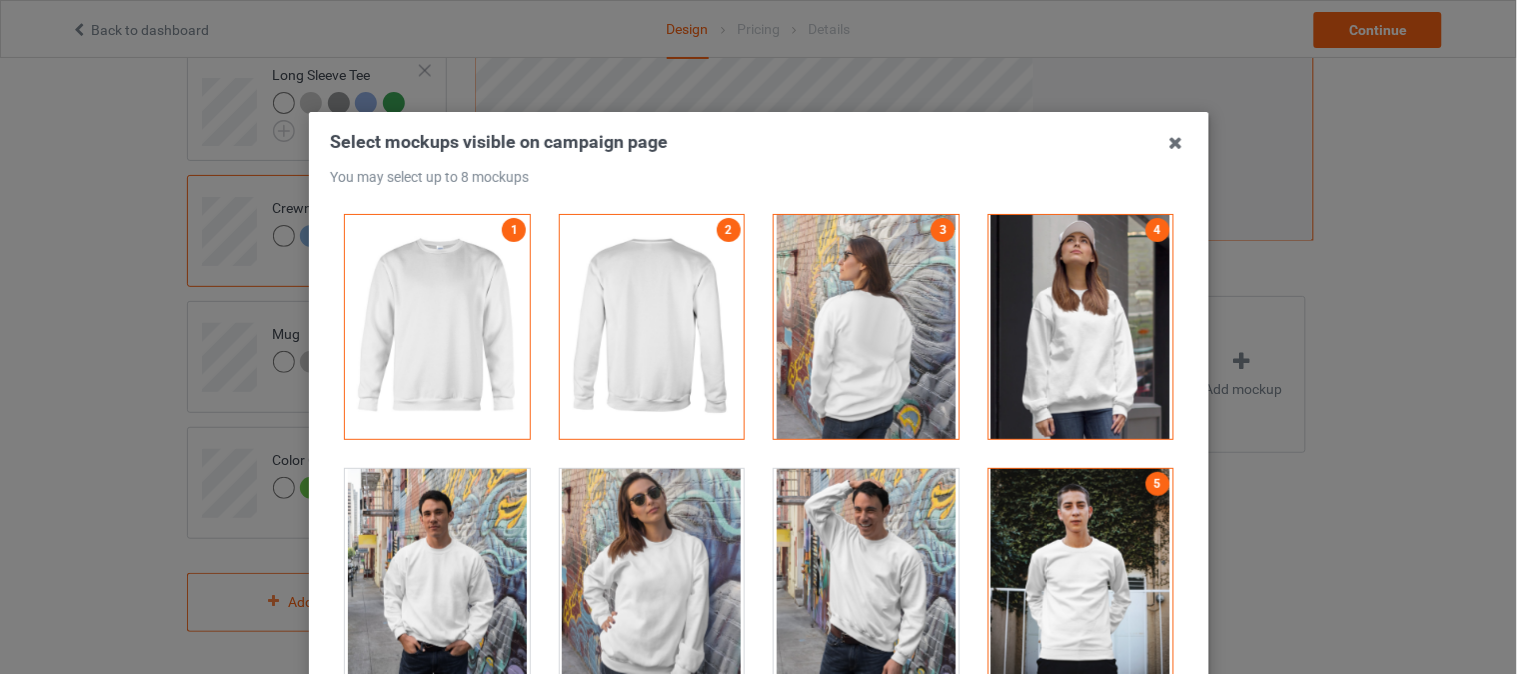 click at bounding box center [866, 581] 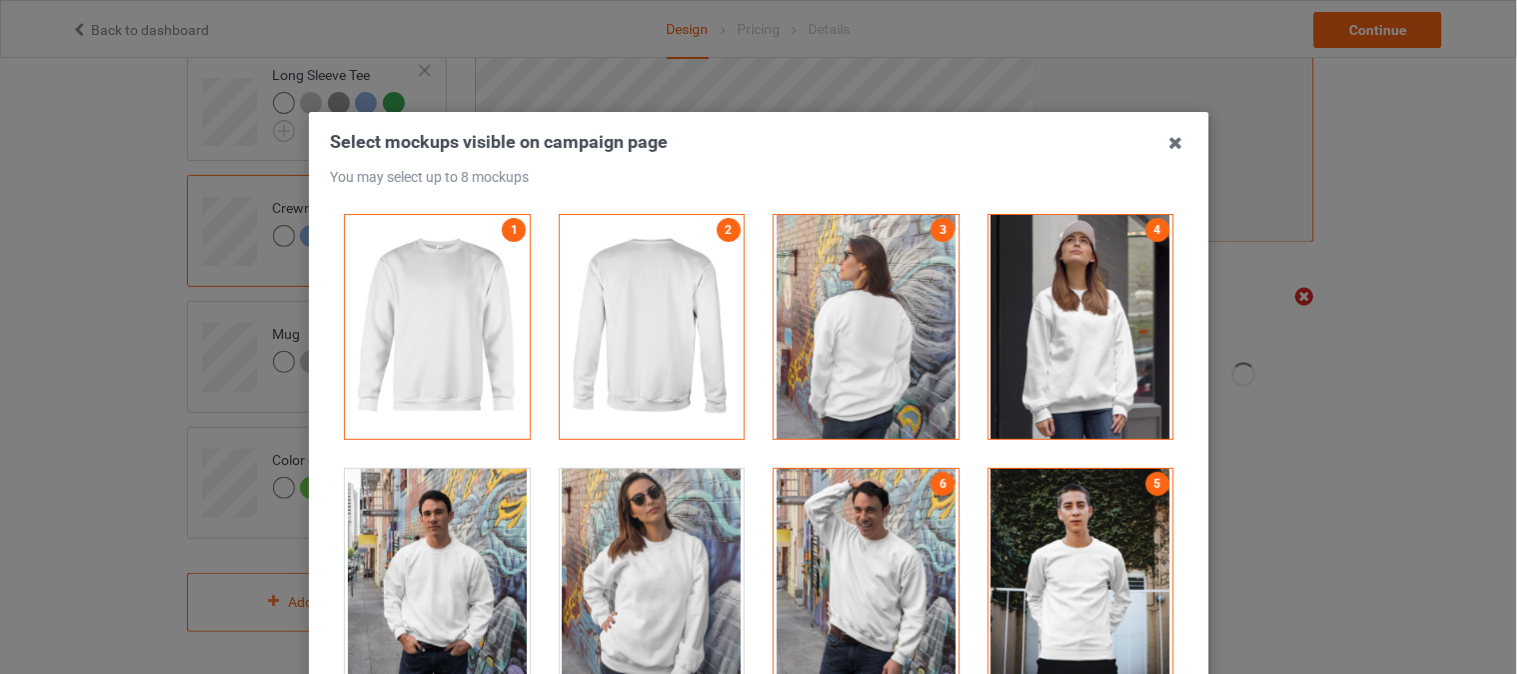 drag, startPoint x: 585, startPoint y: 521, endPoint x: 421, endPoint y: 512, distance: 164.24677 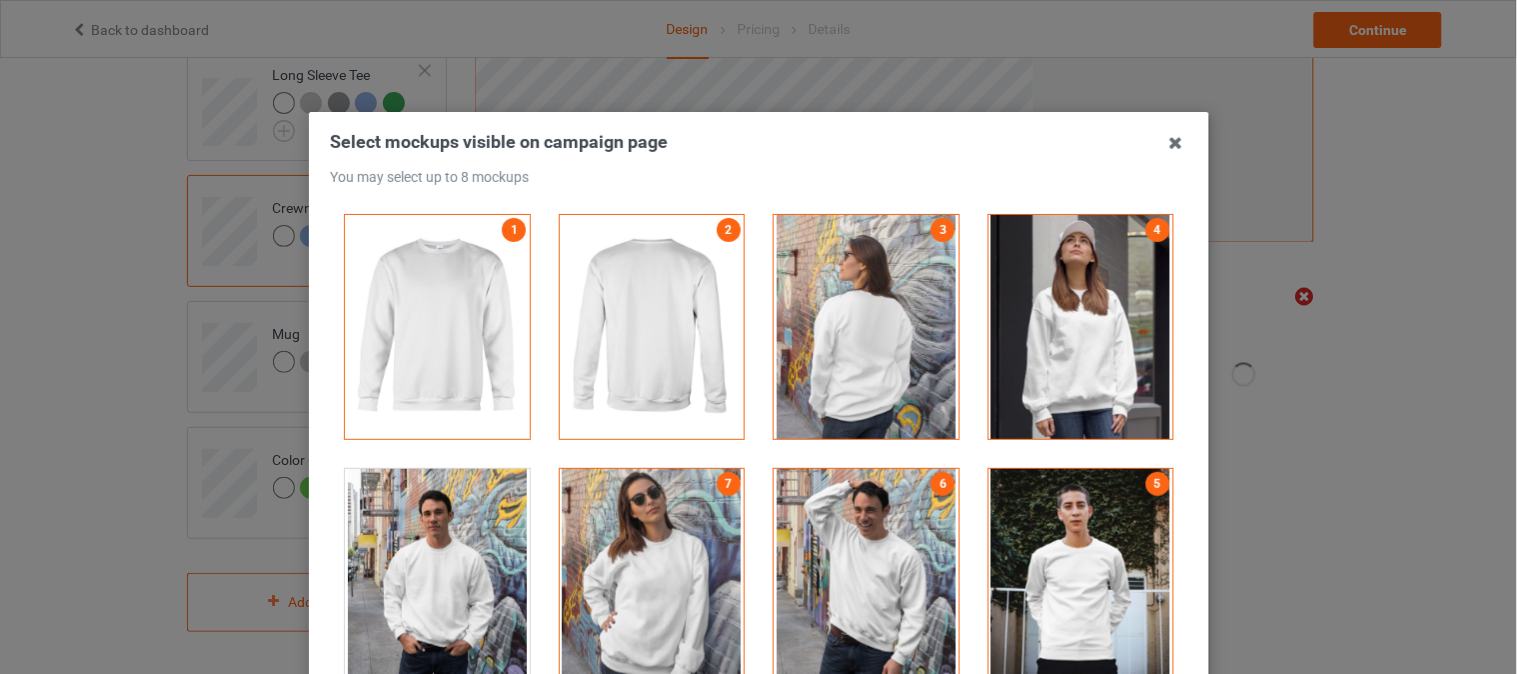click at bounding box center (437, 581) 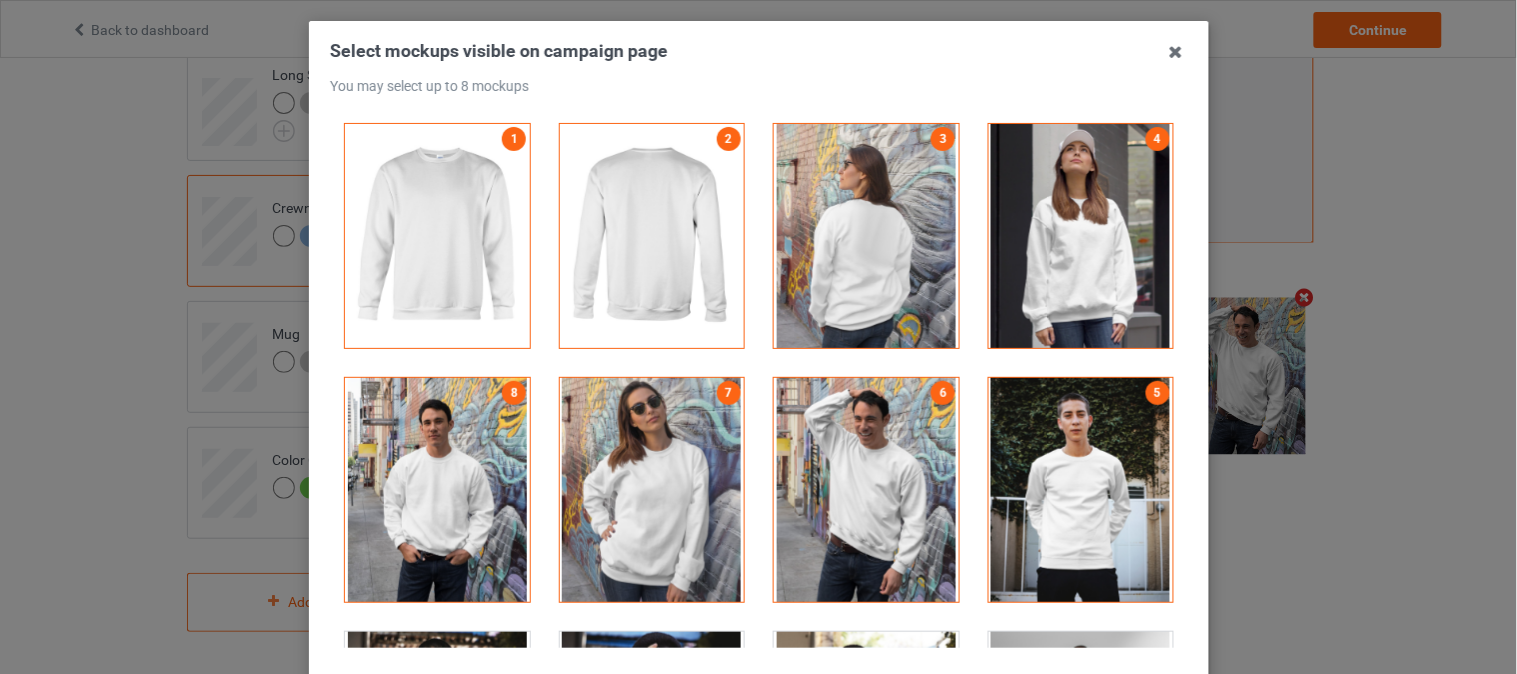 scroll, scrollTop: 111, scrollLeft: 0, axis: vertical 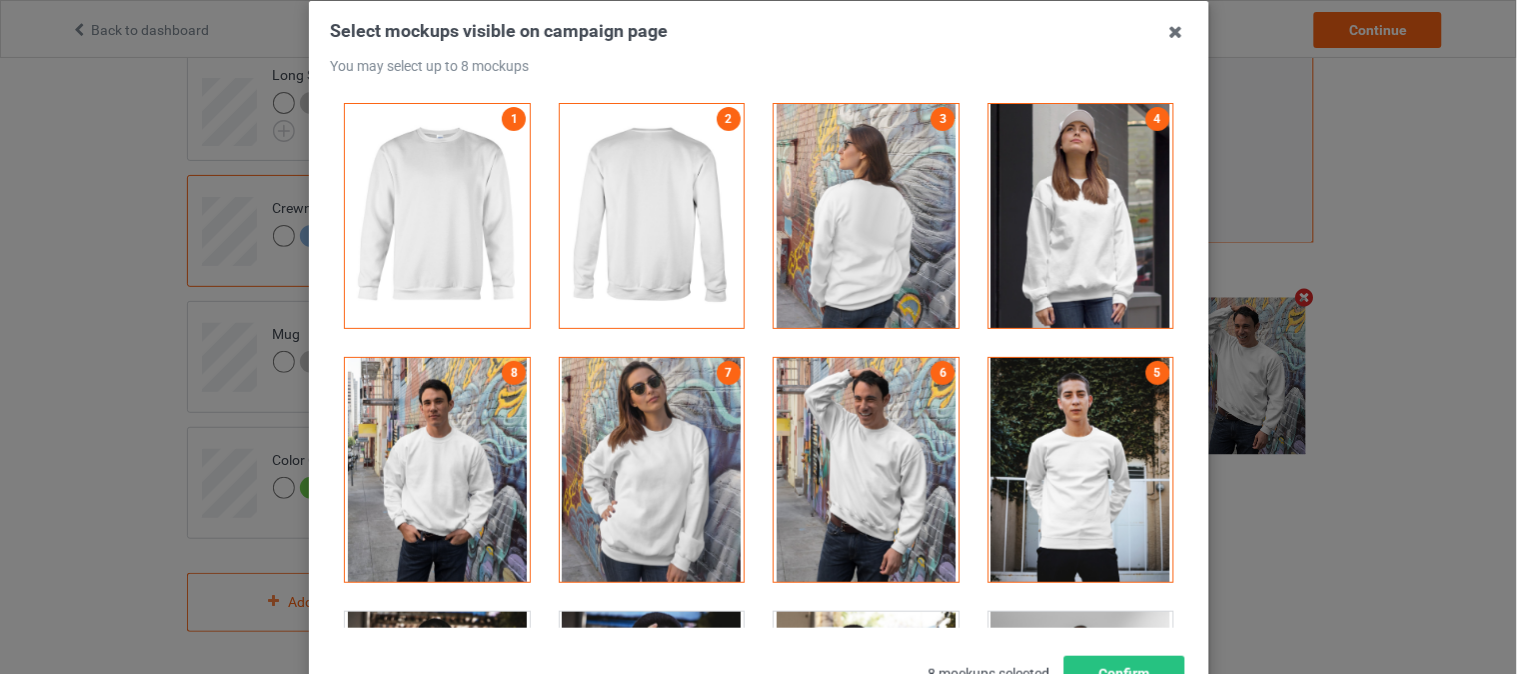 click at bounding box center (866, 216) 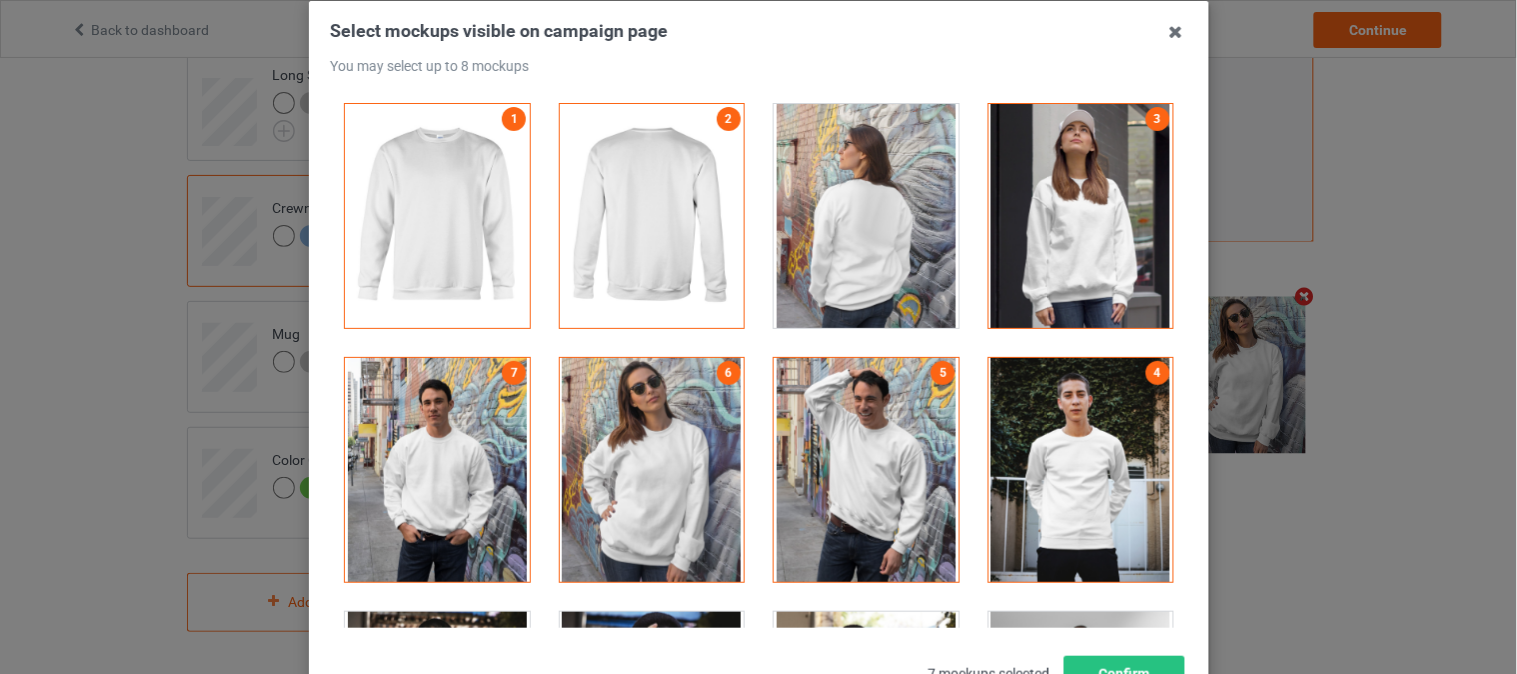 drag, startPoint x: 1066, startPoint y: 247, endPoint x: 773, endPoint y: 391, distance: 326.47357 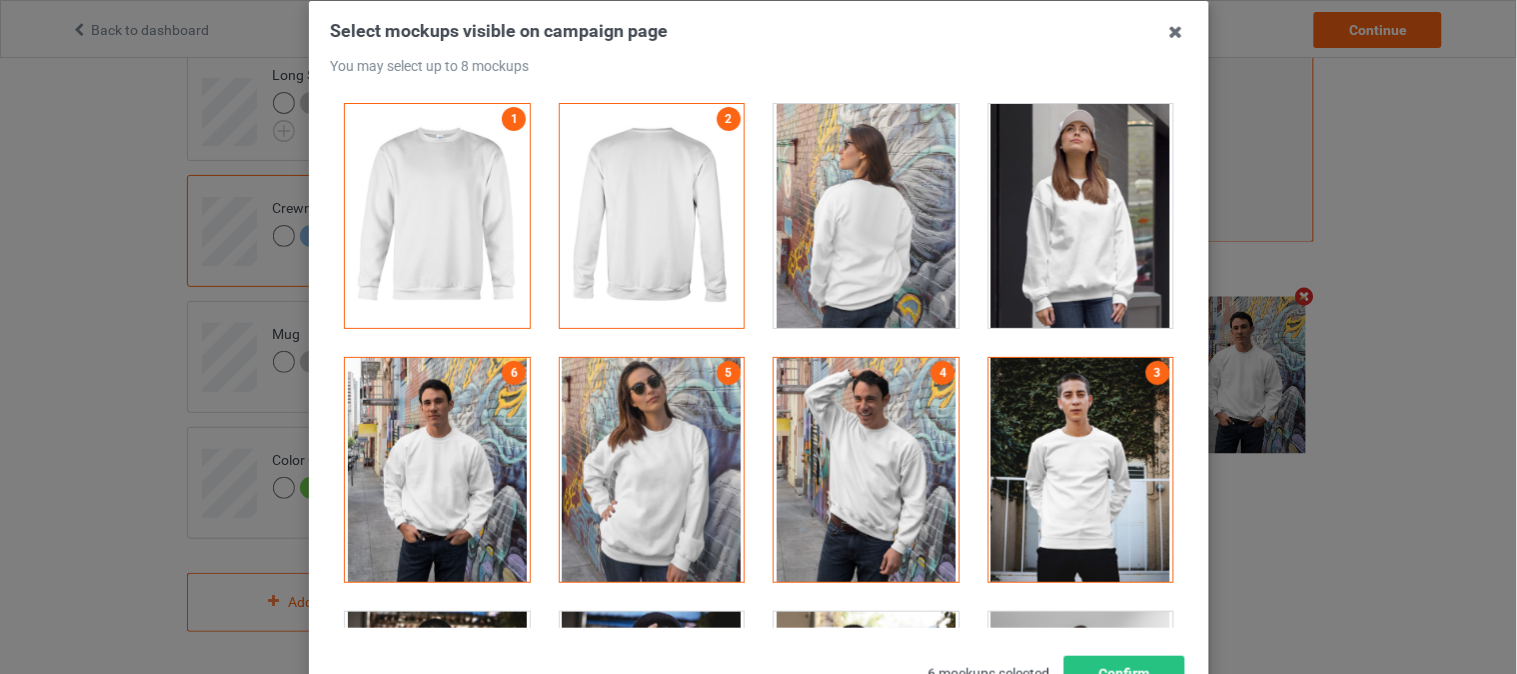 click at bounding box center (437, 470) 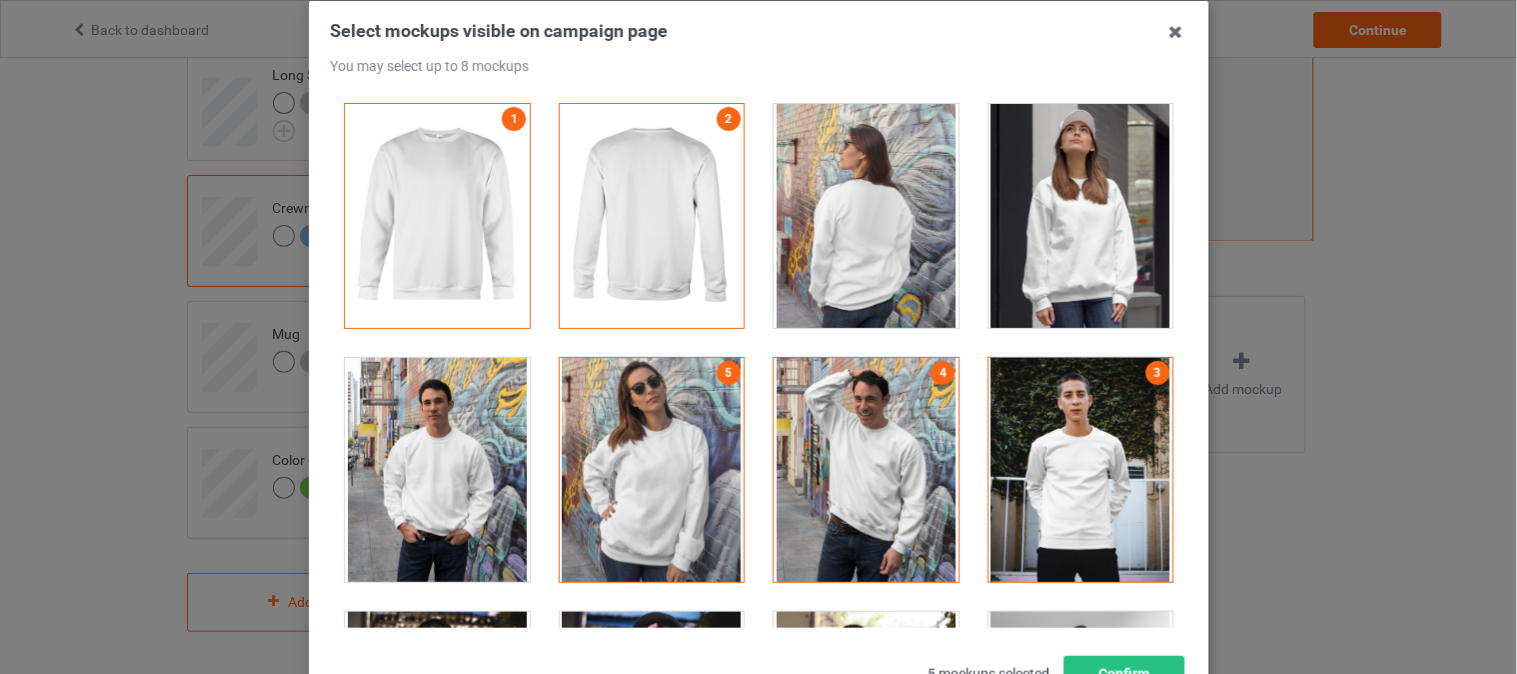 click at bounding box center [651, 470] 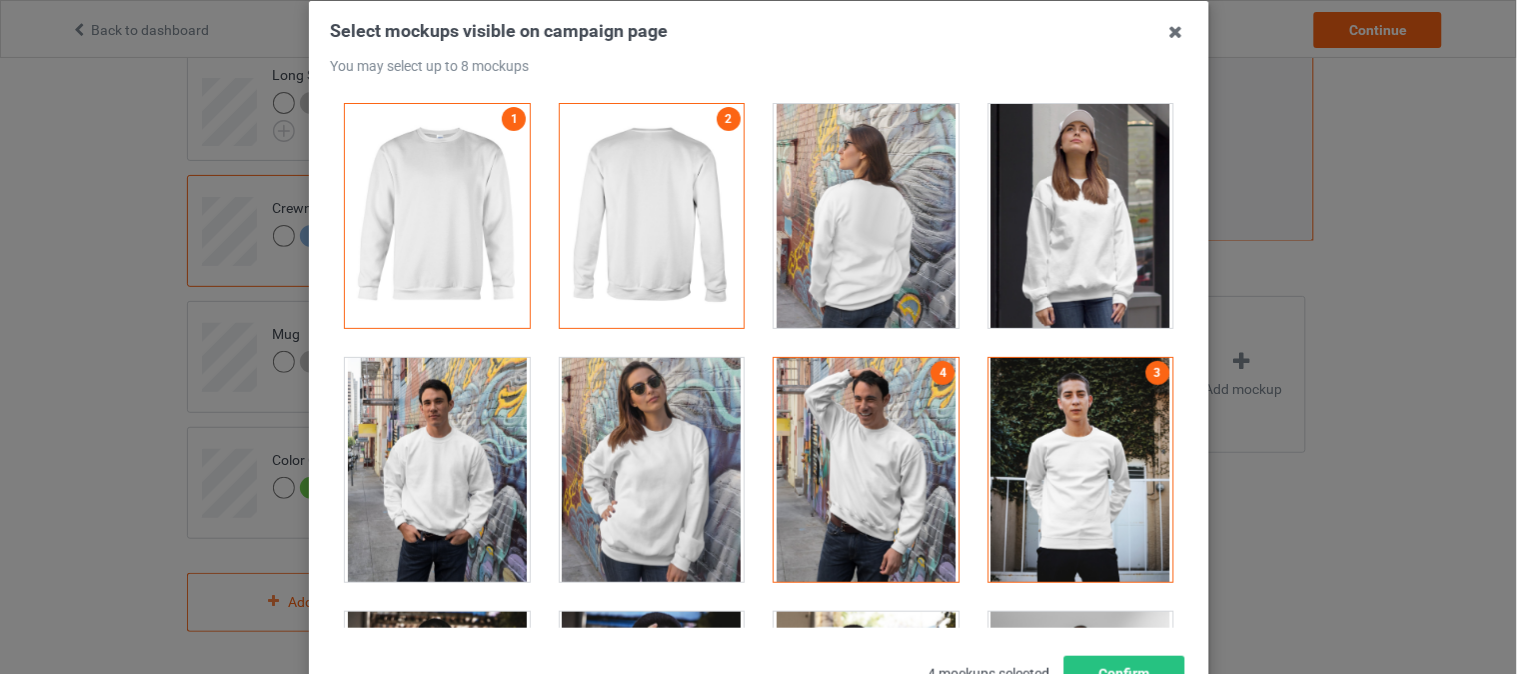 drag, startPoint x: 885, startPoint y: 432, endPoint x: 1020, endPoint y: 436, distance: 135.05925 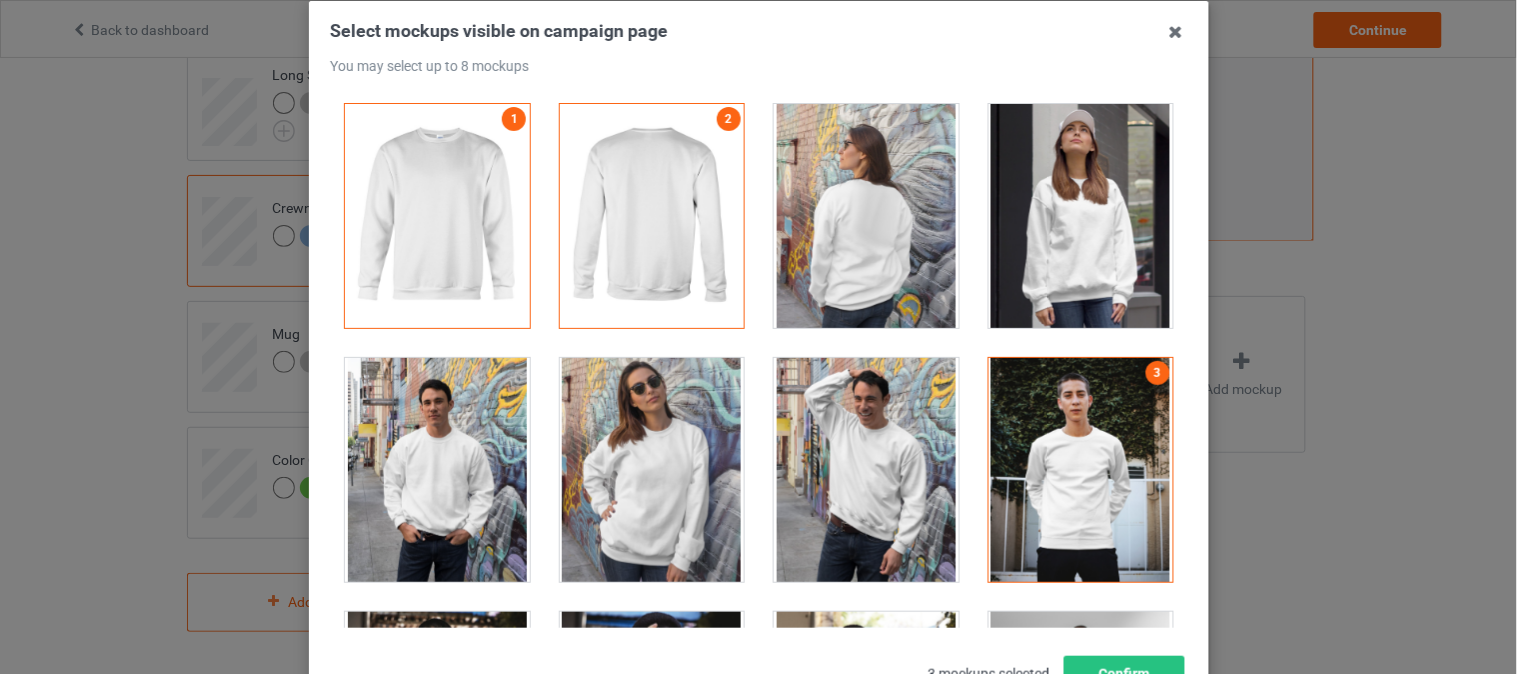 click at bounding box center [1080, 470] 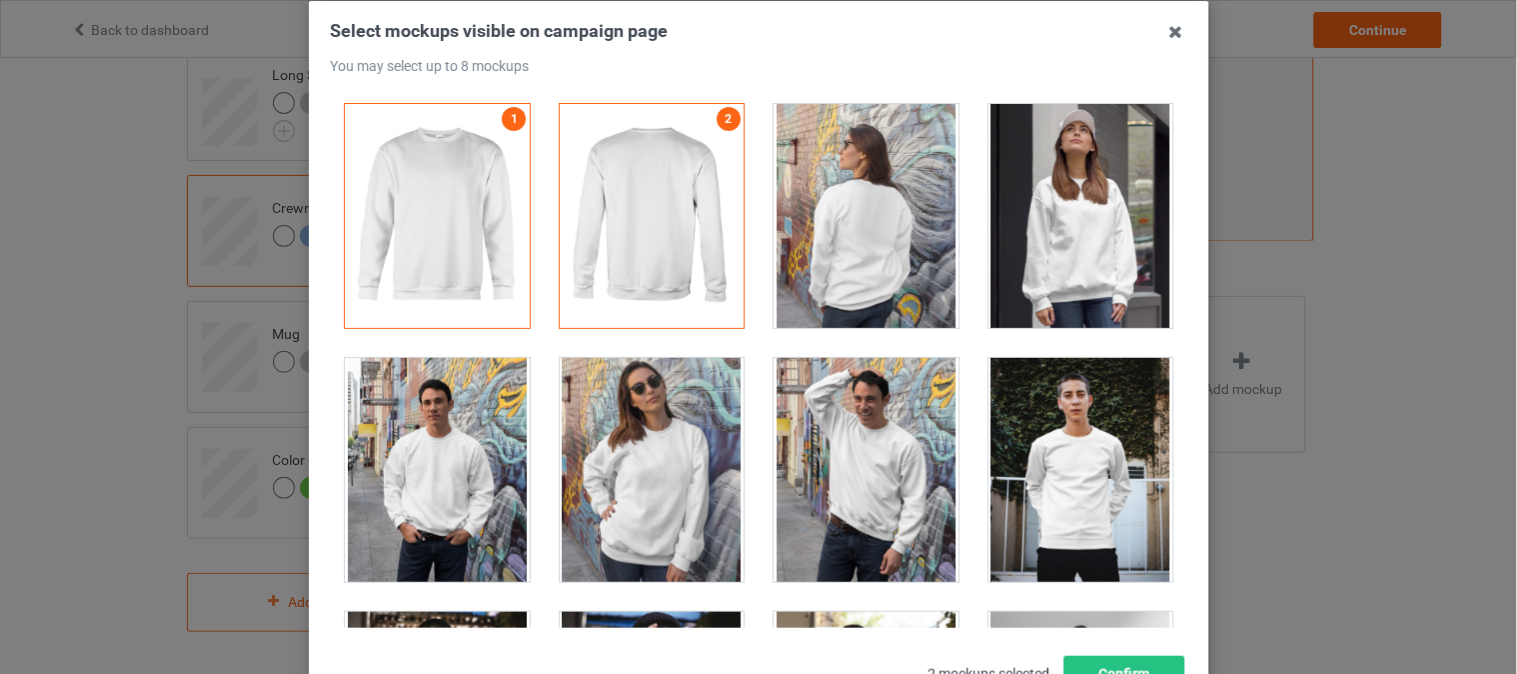 click at bounding box center [866, 470] 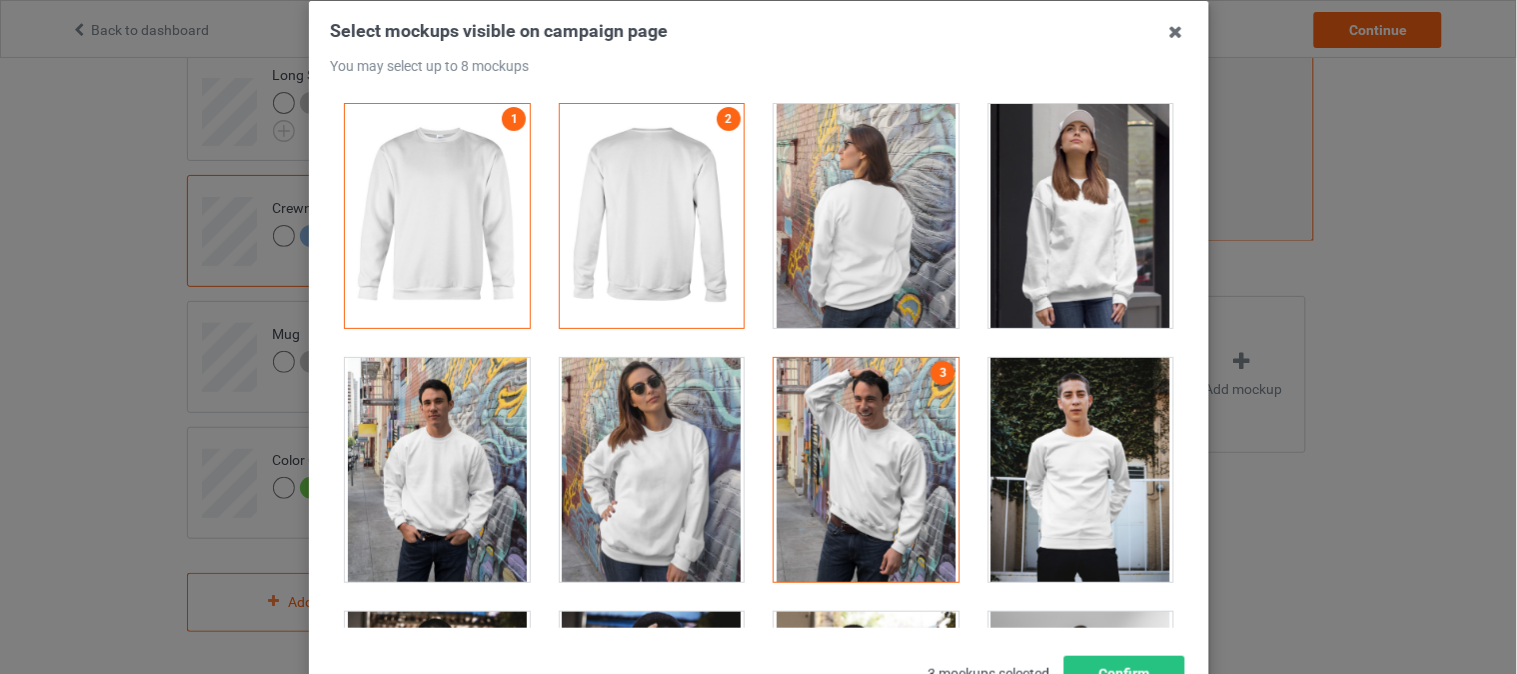 click at bounding box center (437, 470) 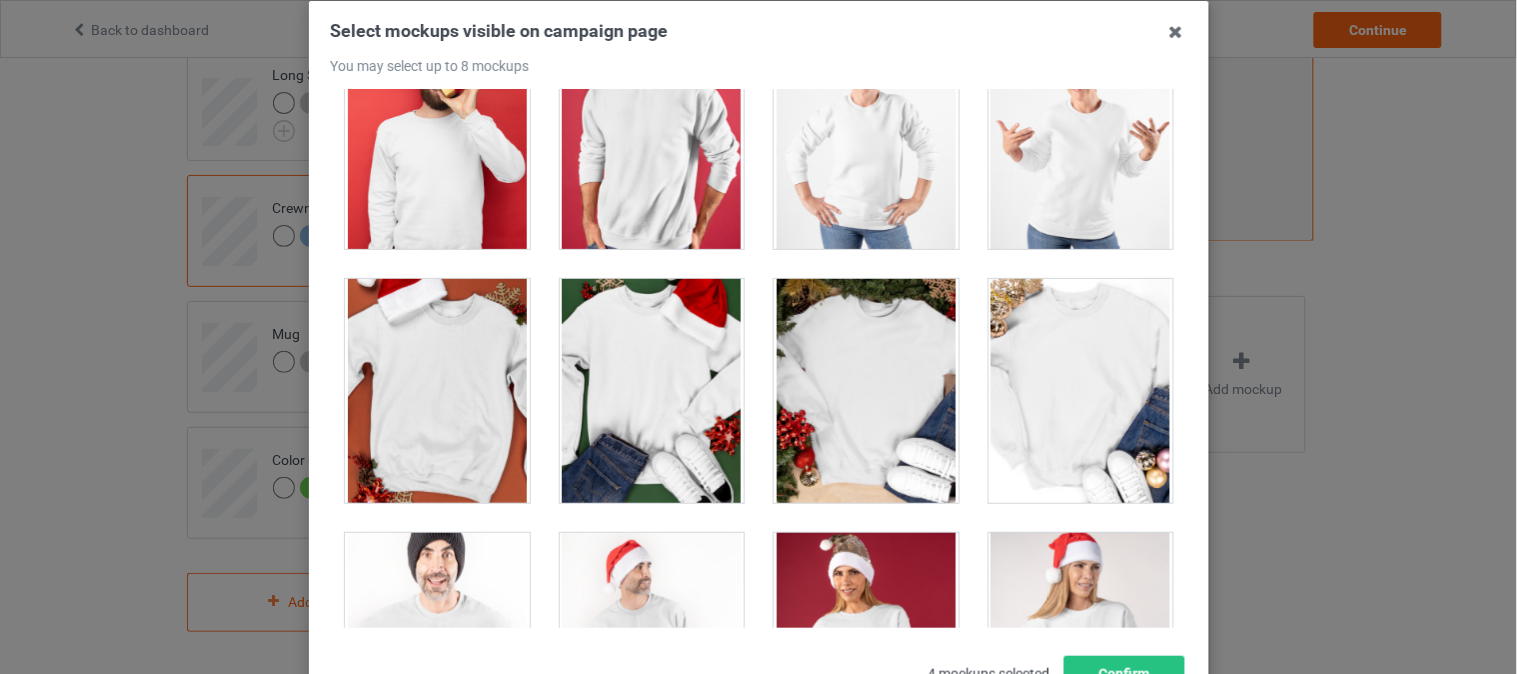 scroll, scrollTop: 2444, scrollLeft: 0, axis: vertical 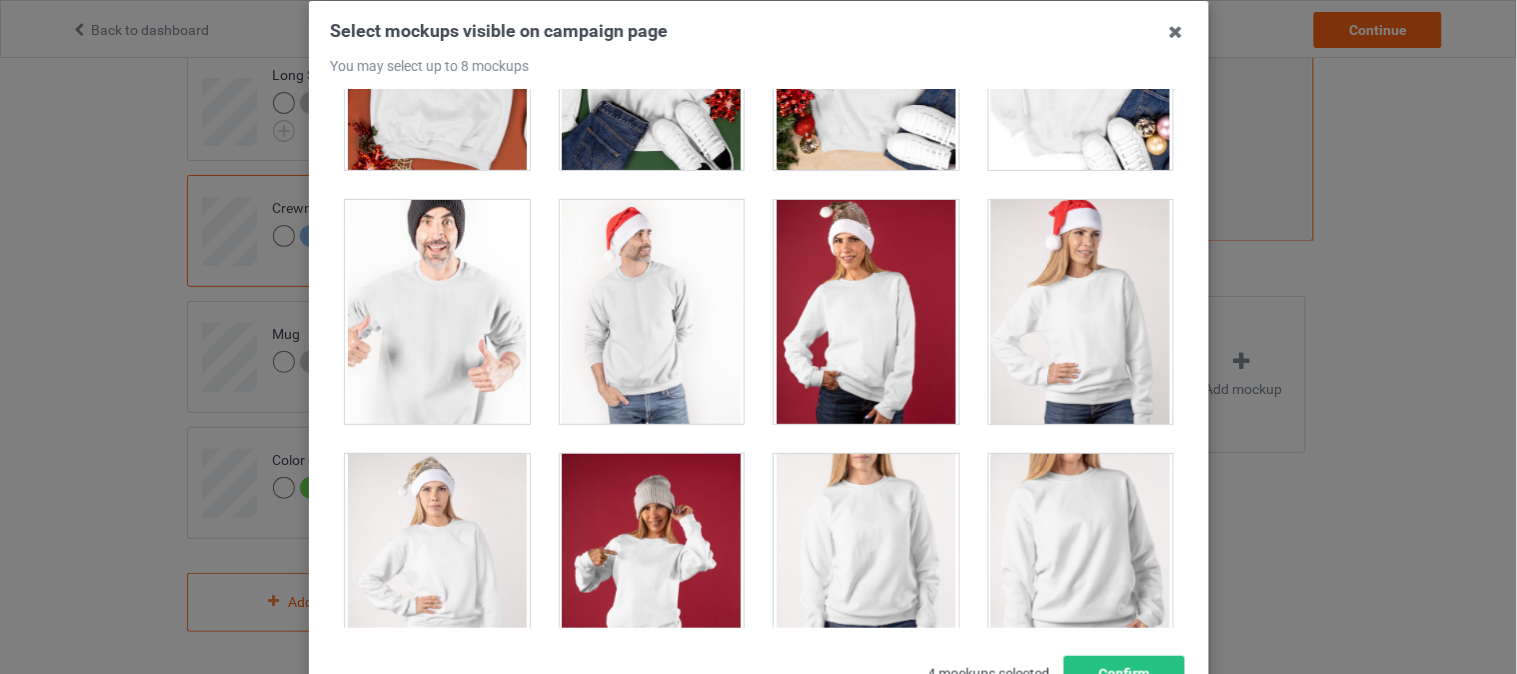 click at bounding box center (437, 312) 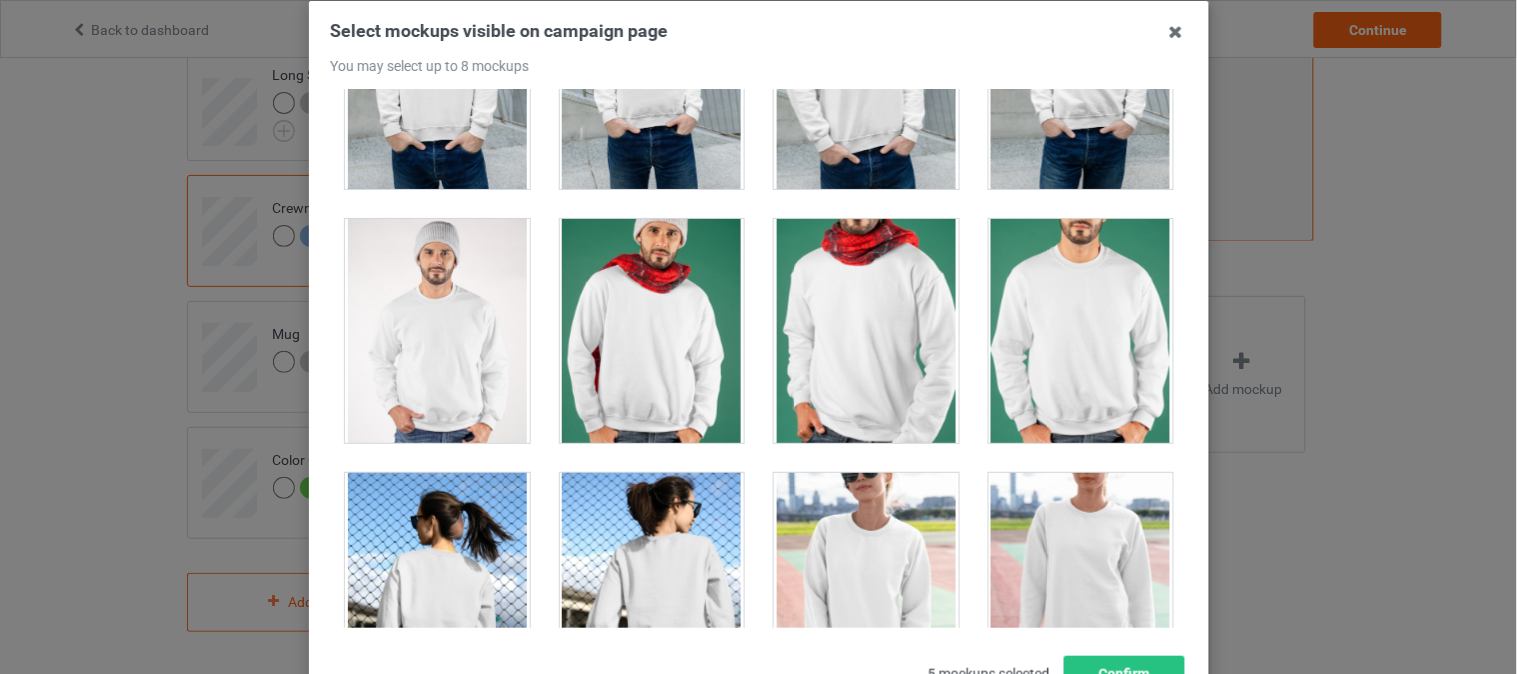 scroll, scrollTop: 3555, scrollLeft: 0, axis: vertical 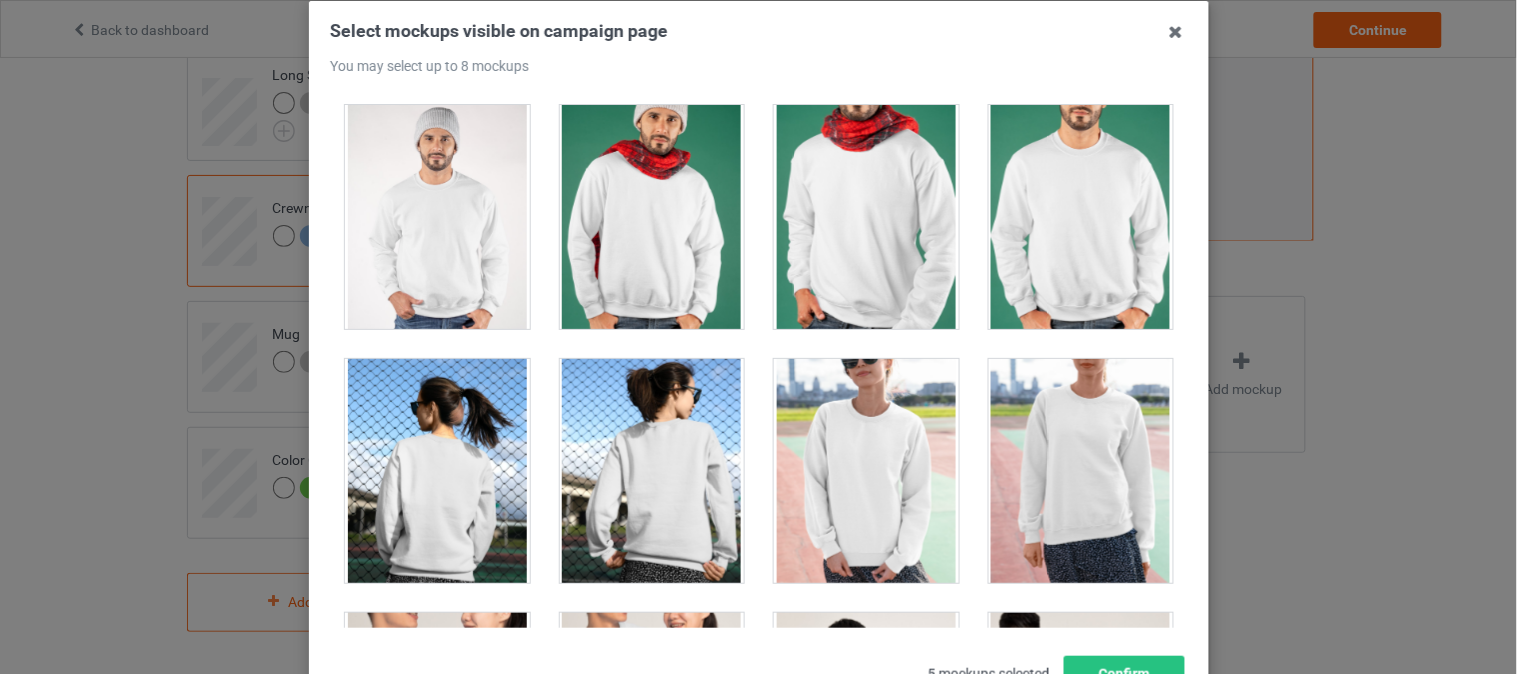 click at bounding box center [1080, 217] 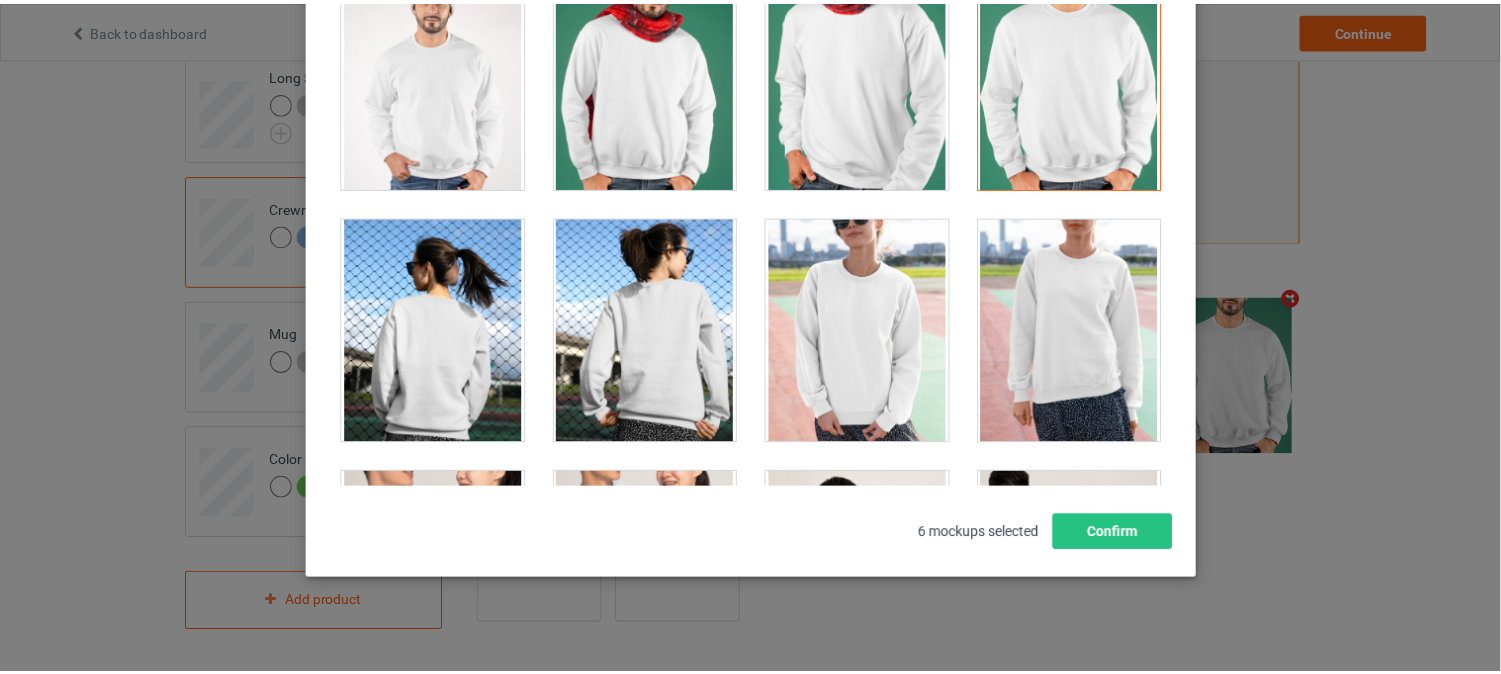 scroll, scrollTop: 268, scrollLeft: 0, axis: vertical 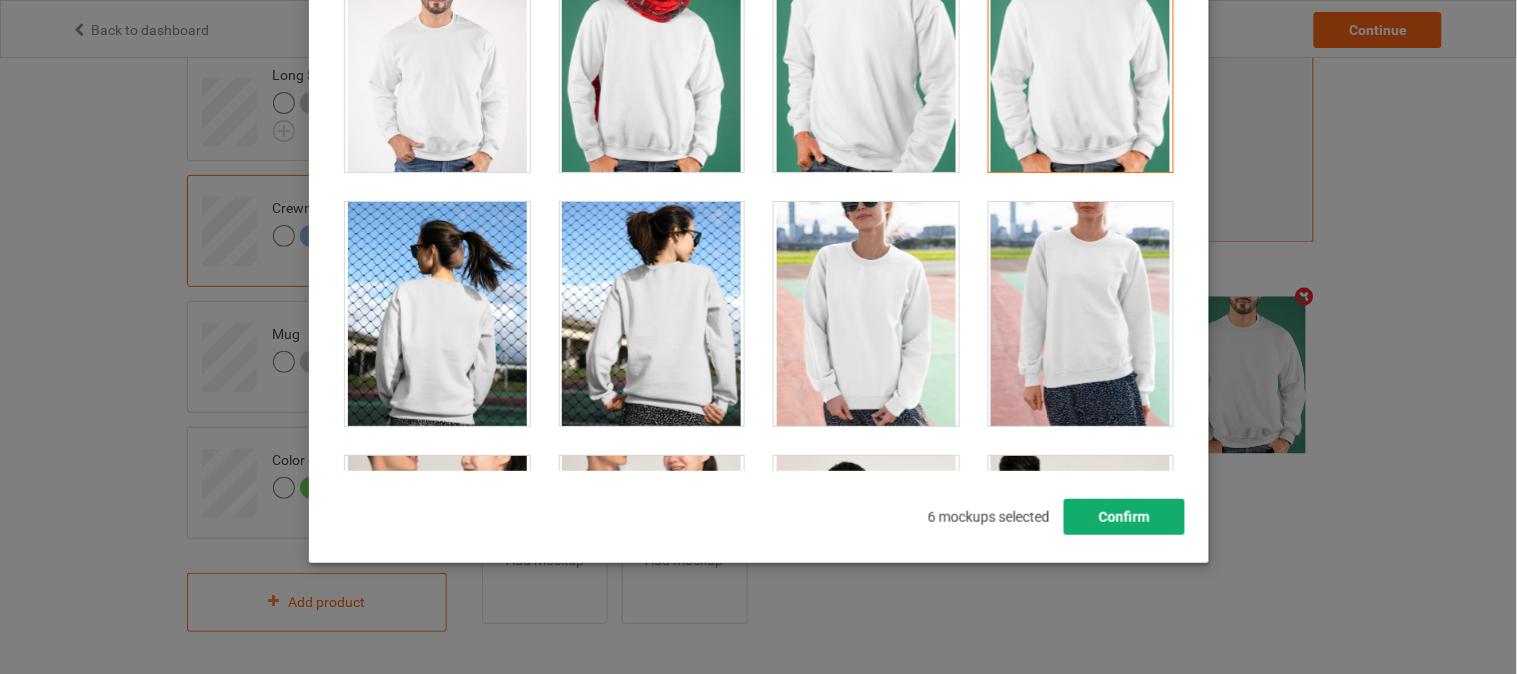 click on "Confirm" at bounding box center (1123, 517) 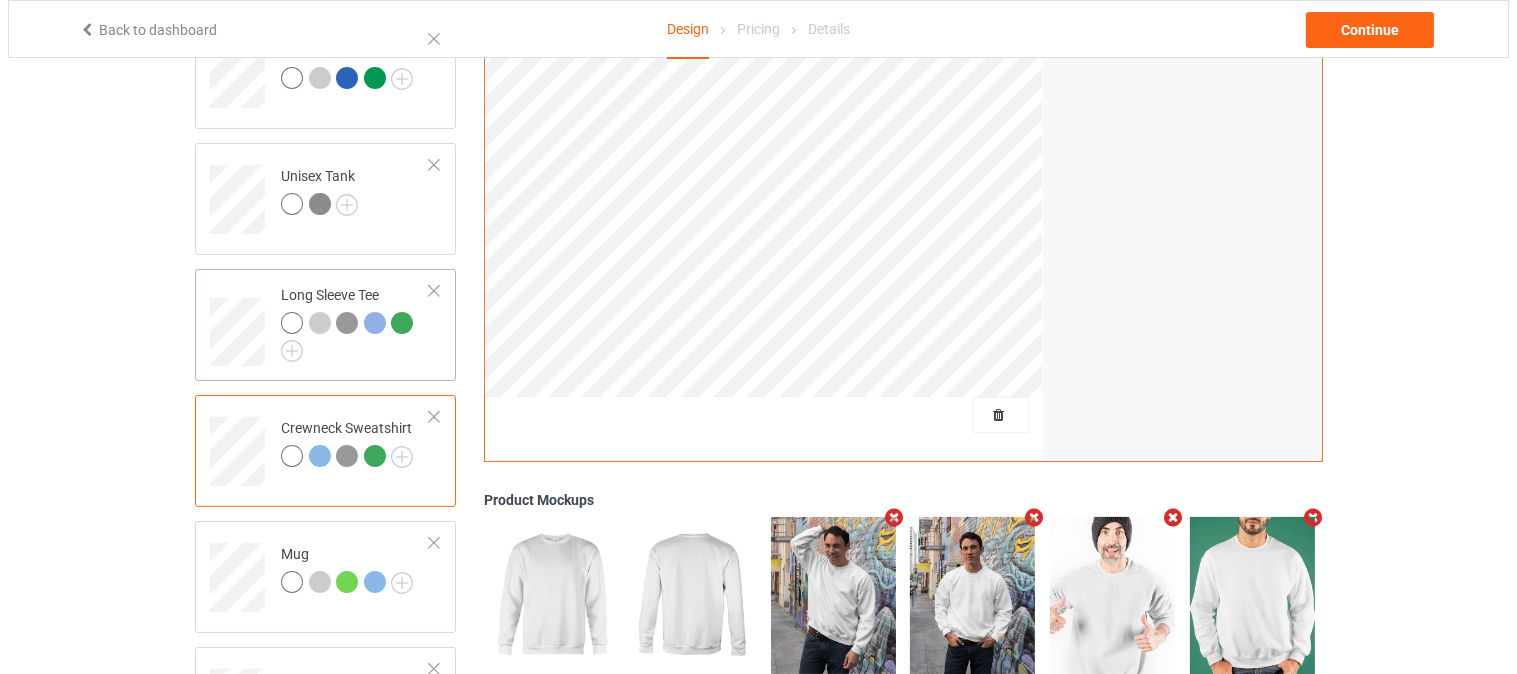 scroll, scrollTop: 591, scrollLeft: 0, axis: vertical 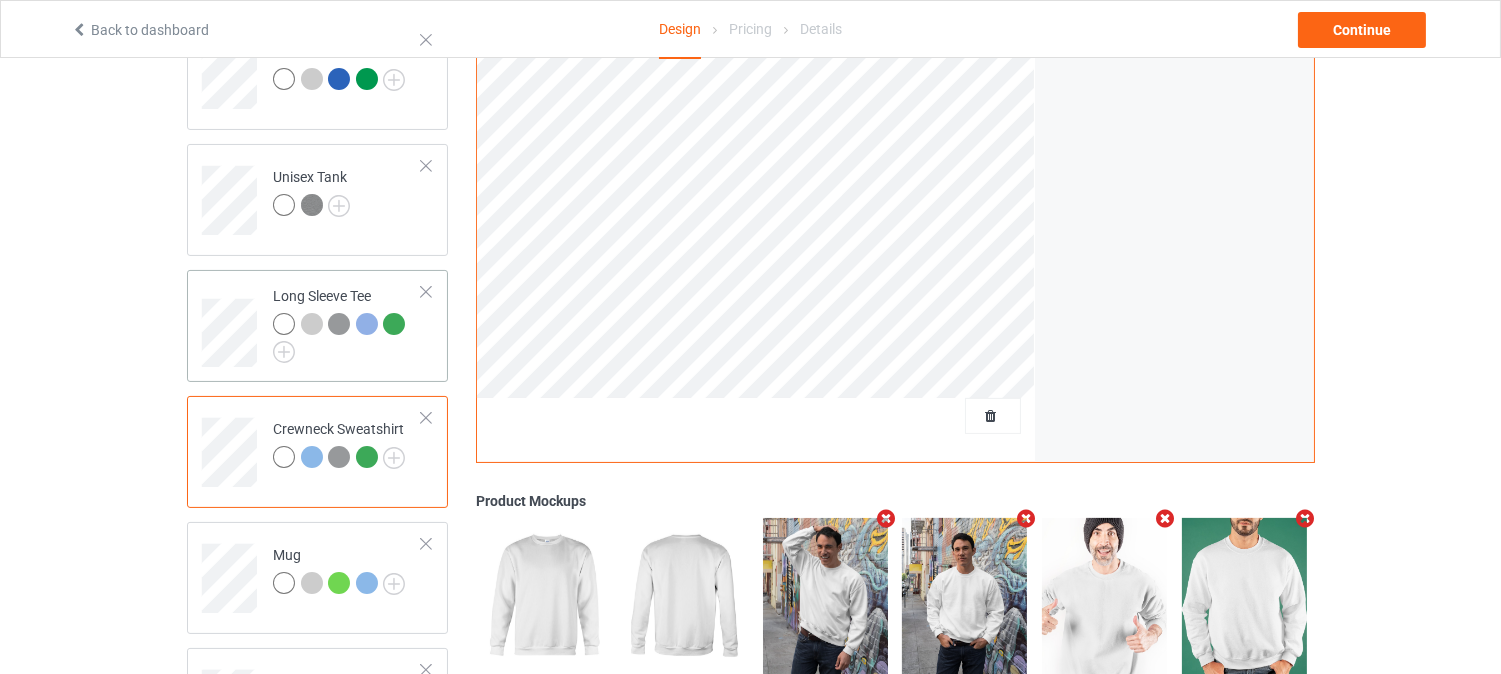 click at bounding box center (347, 338) 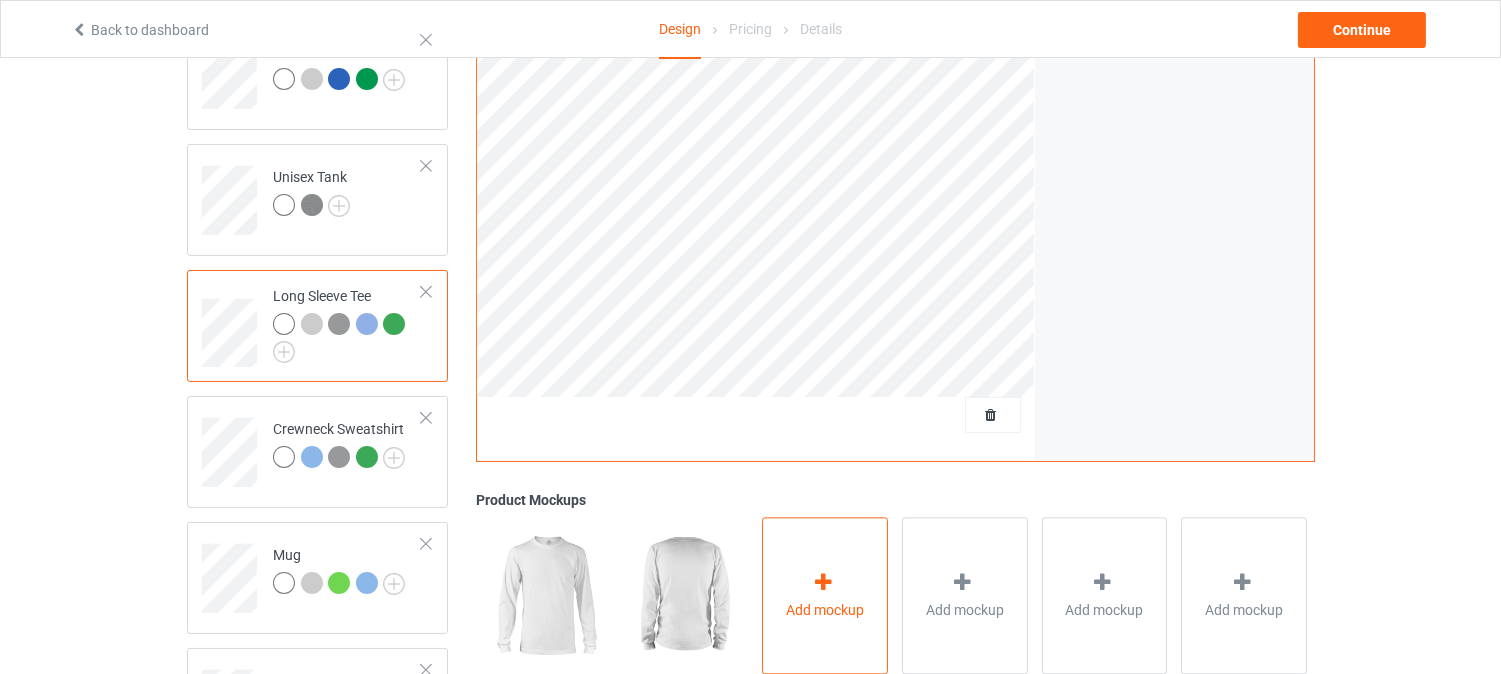 click on "Add mockup" at bounding box center (825, 596) 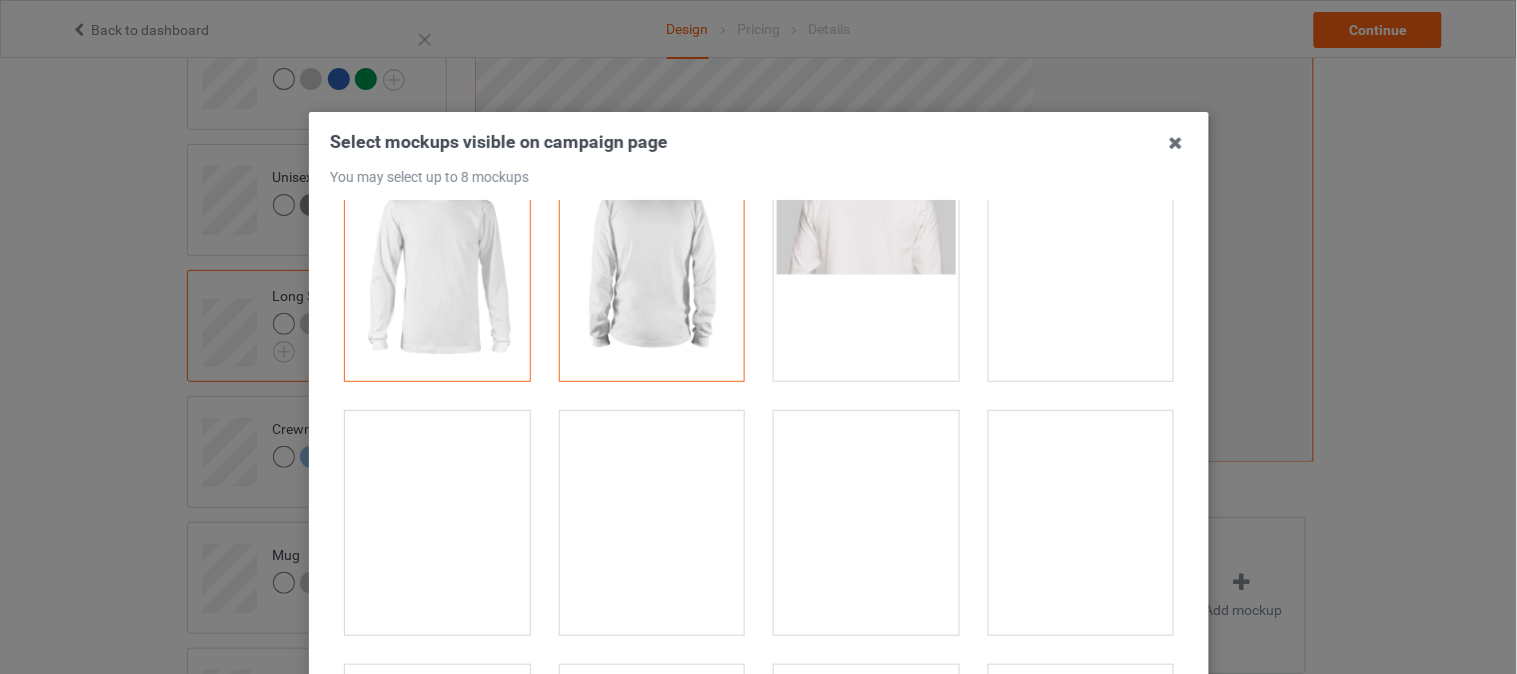 scroll, scrollTop: 111, scrollLeft: 0, axis: vertical 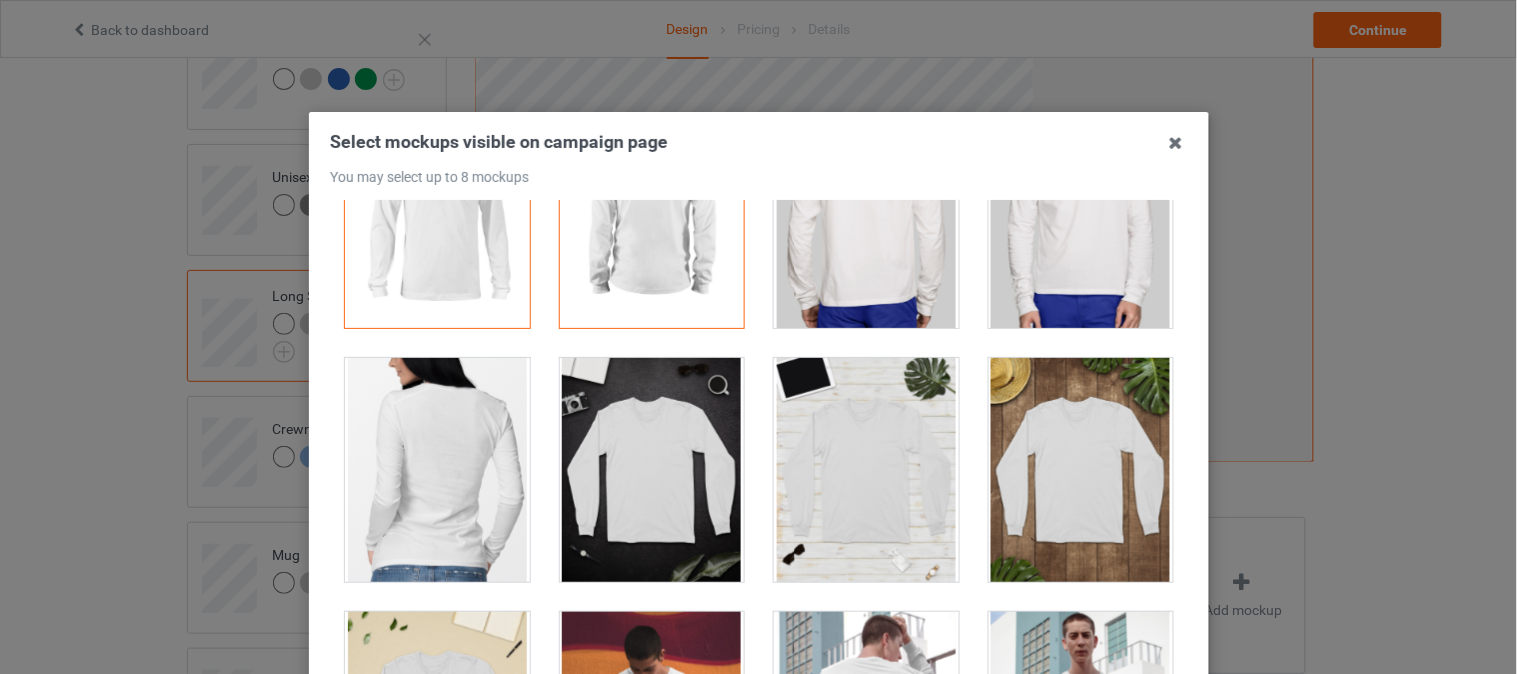 click at bounding box center (1080, 216) 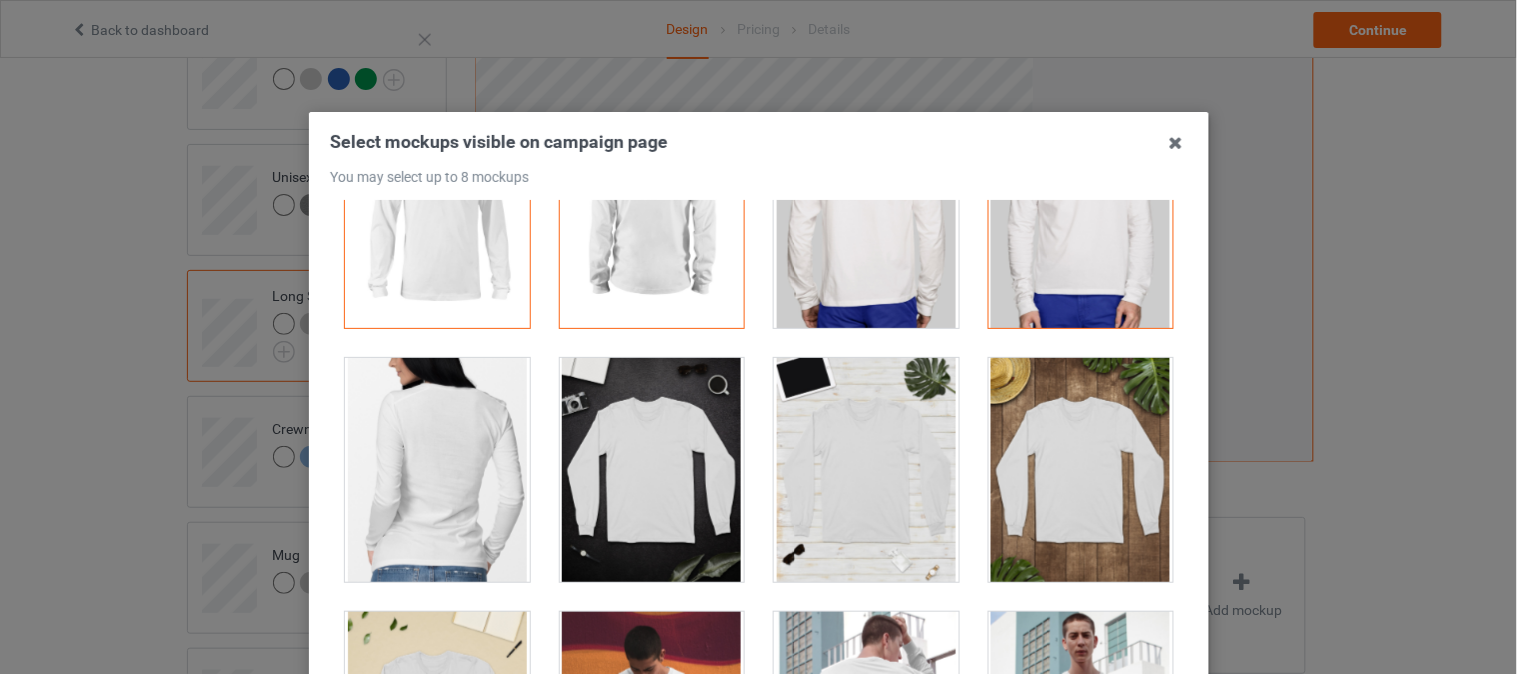 click at bounding box center [1080, 216] 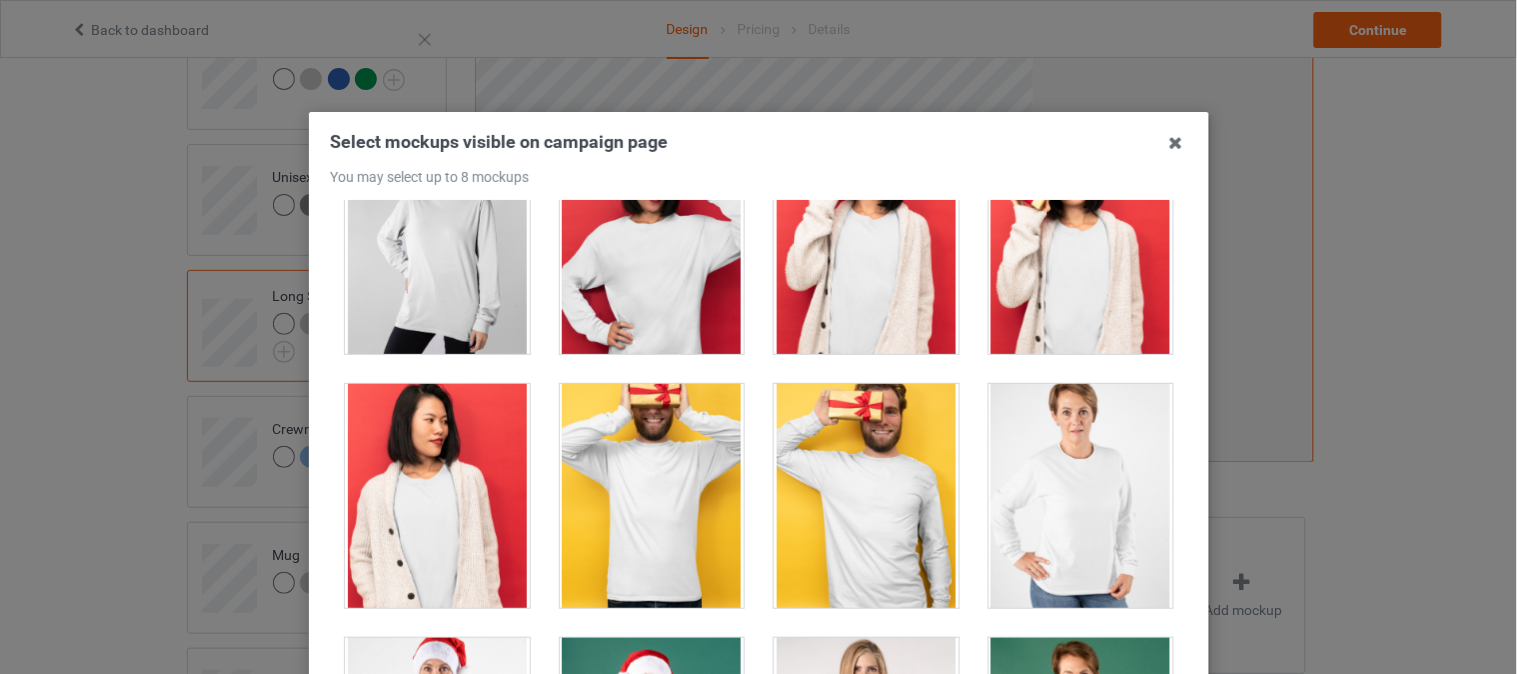 scroll, scrollTop: 2222, scrollLeft: 0, axis: vertical 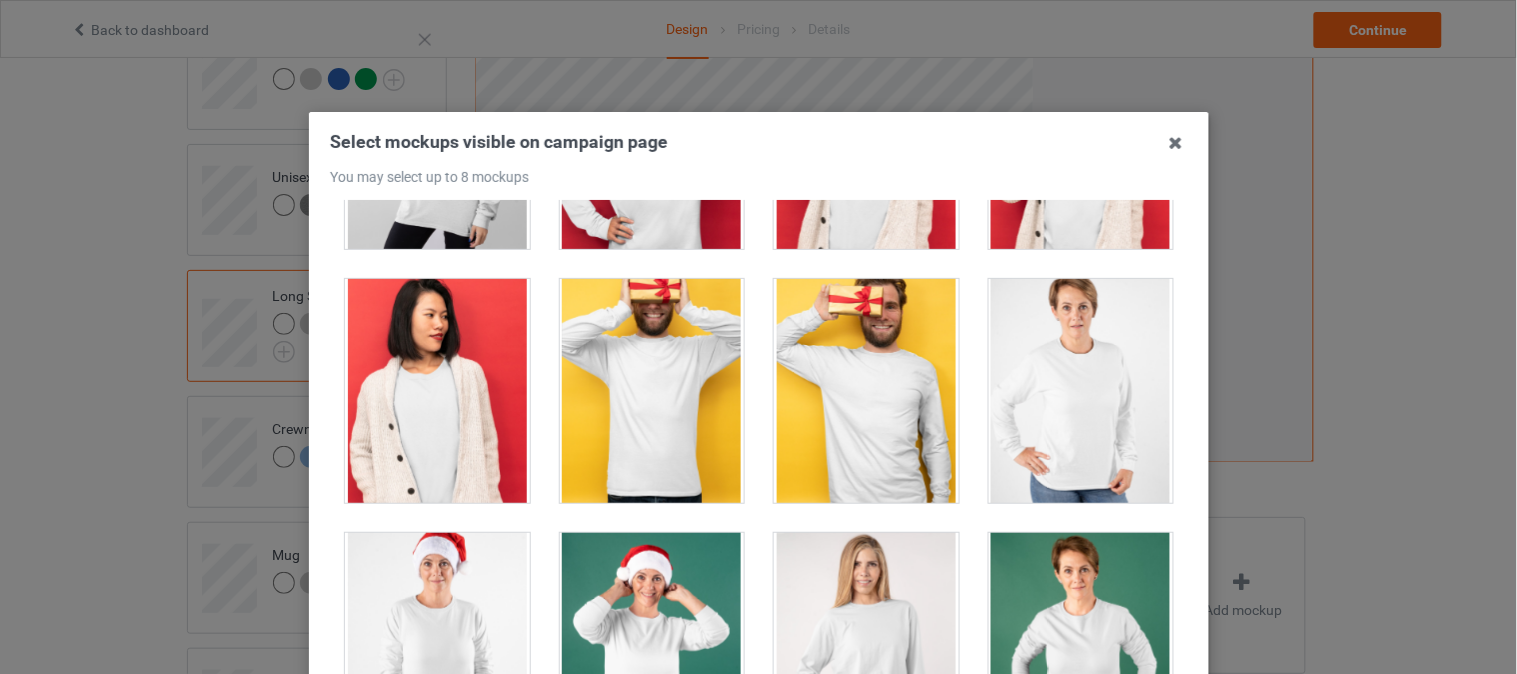 click at bounding box center (866, 391) 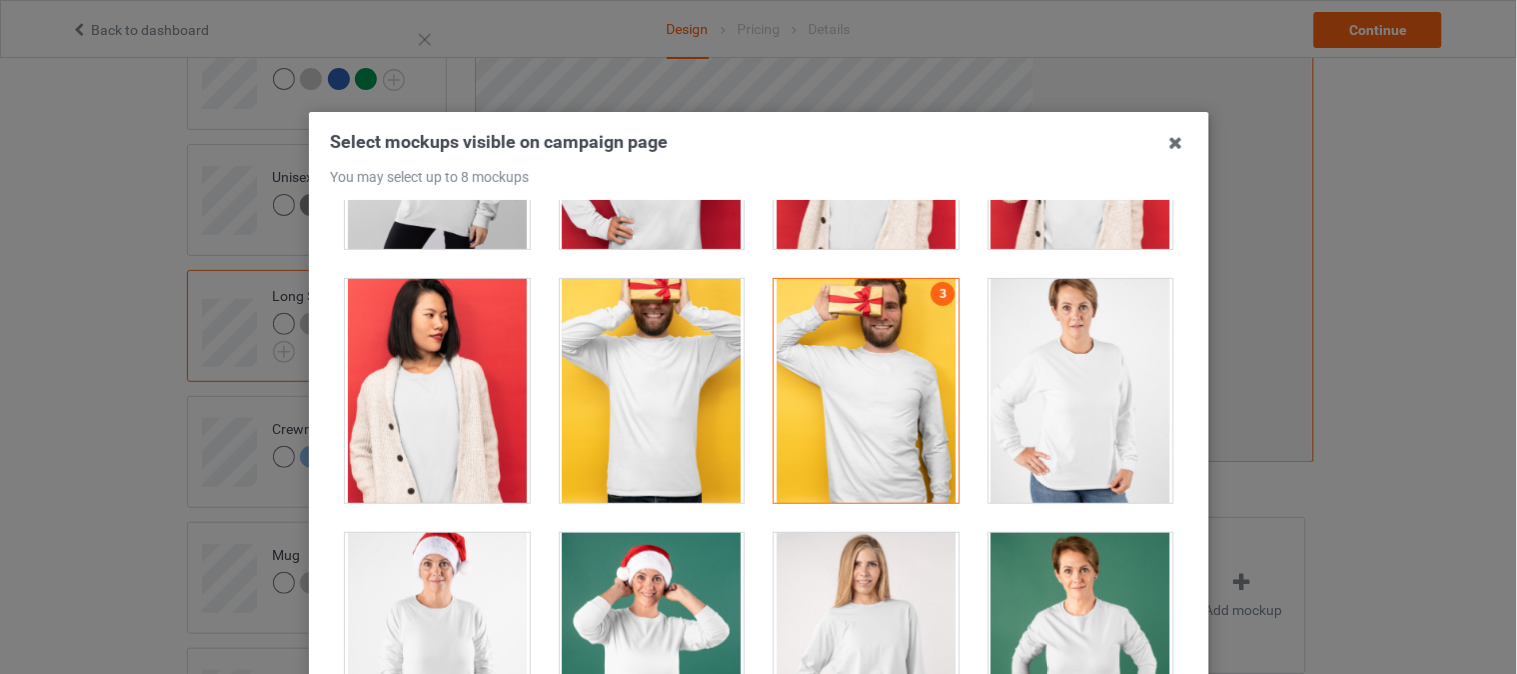 click at bounding box center [651, 391] 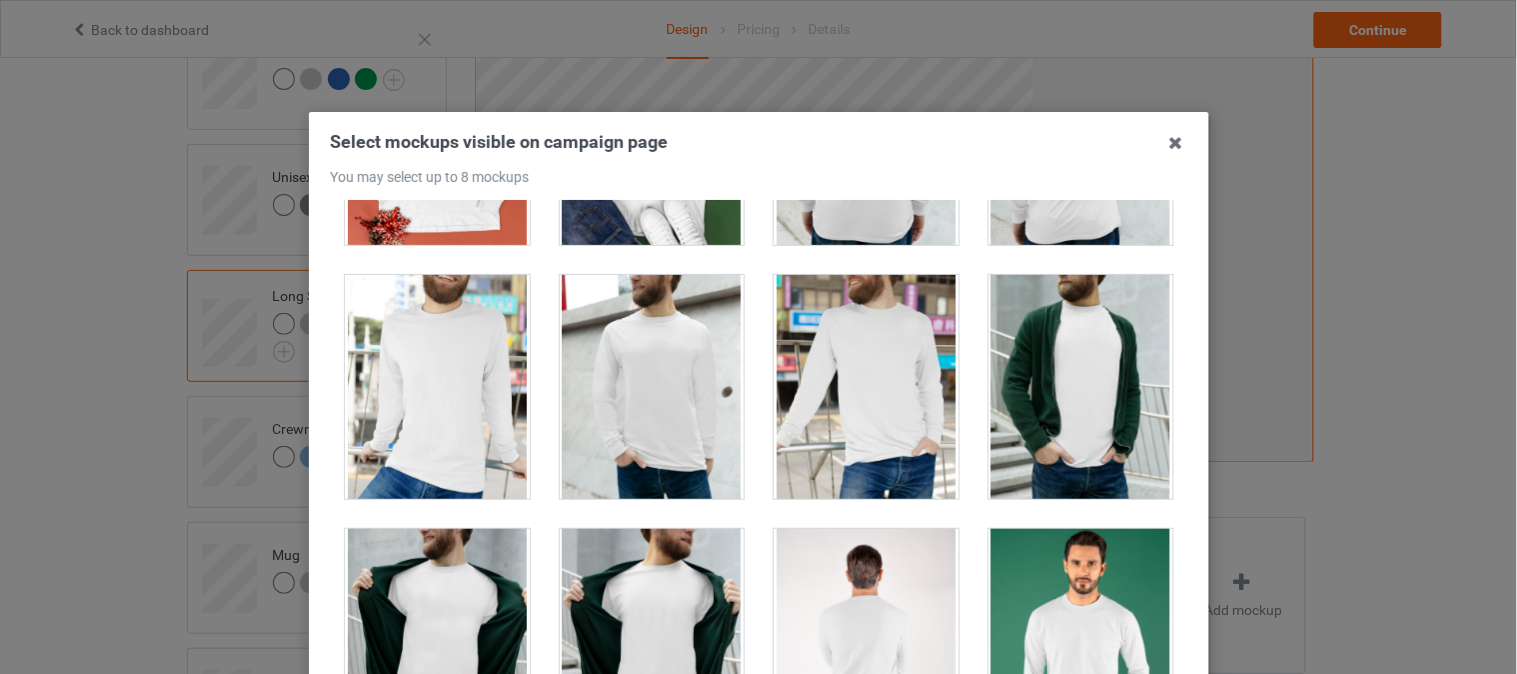 scroll, scrollTop: 3000, scrollLeft: 0, axis: vertical 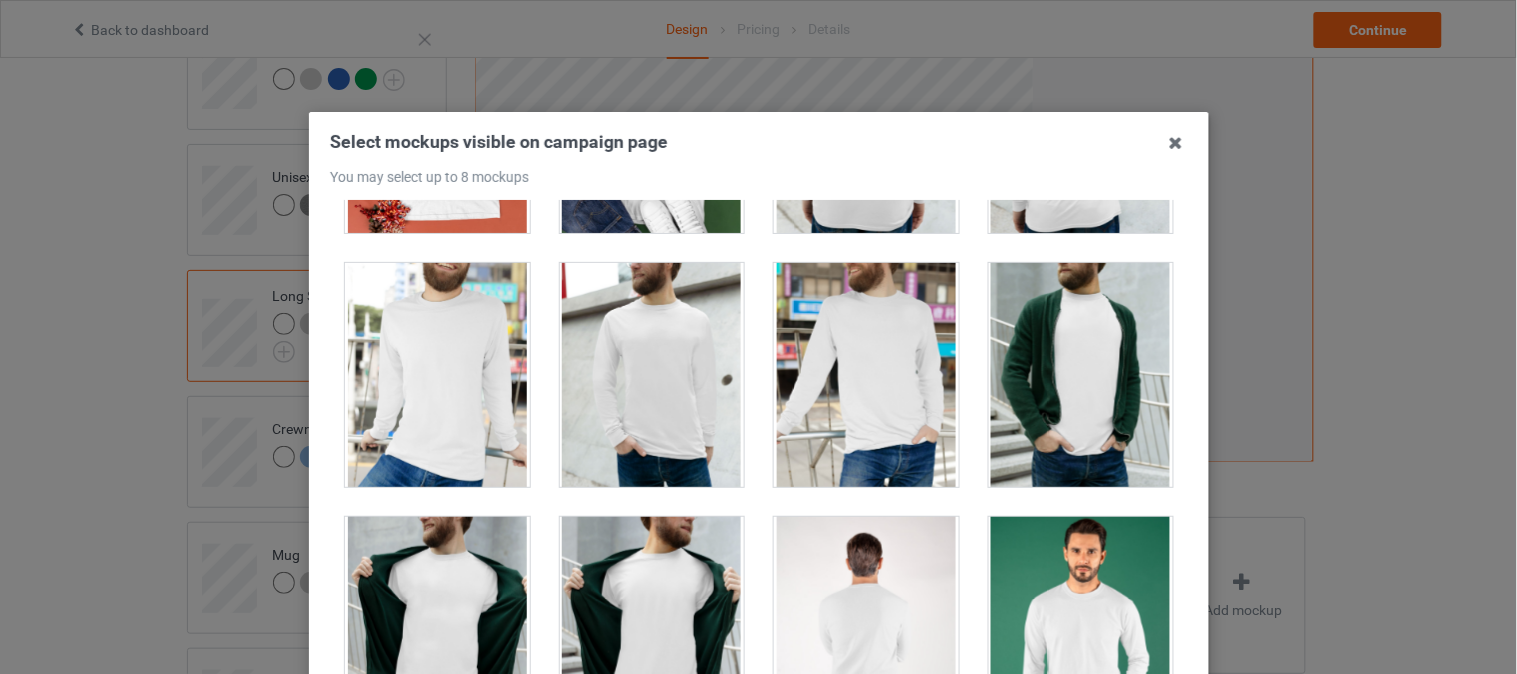 click at bounding box center [1080, 375] 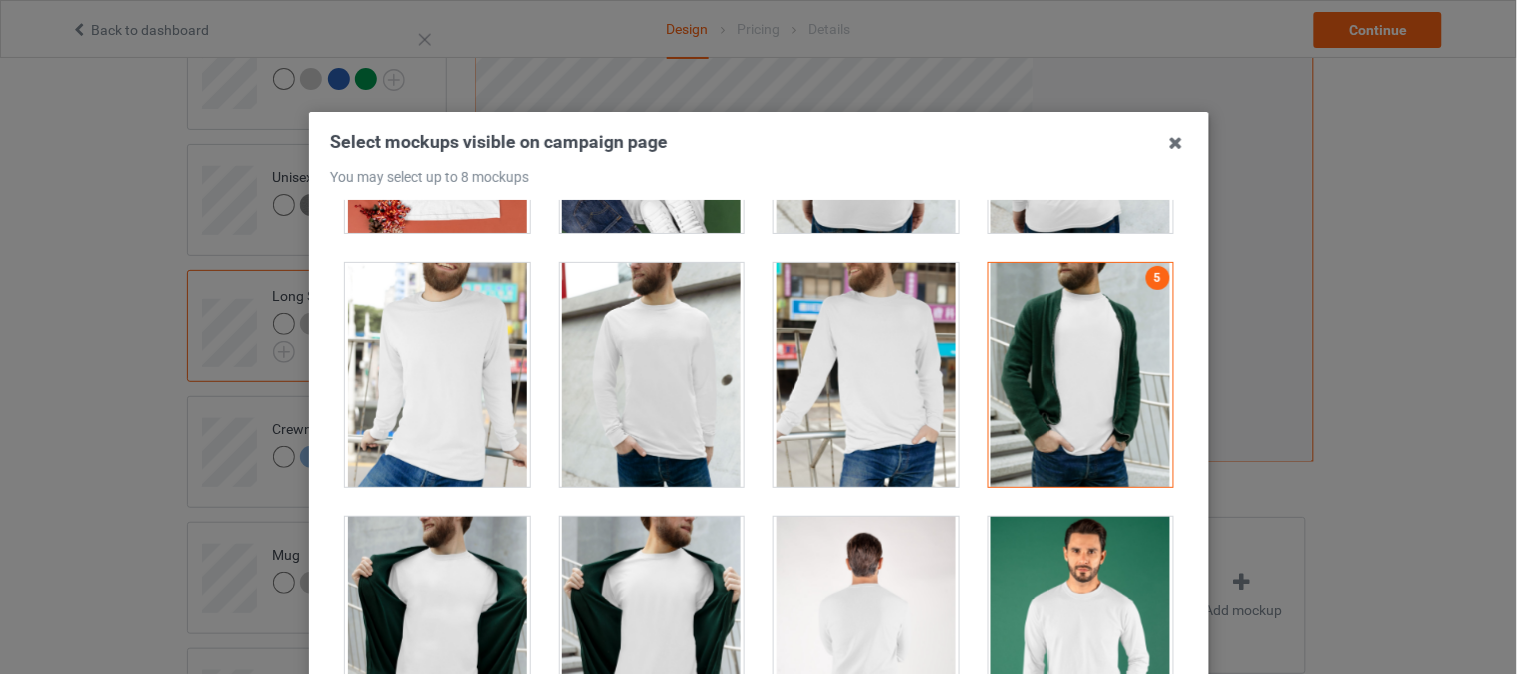 click at bounding box center (651, 629) 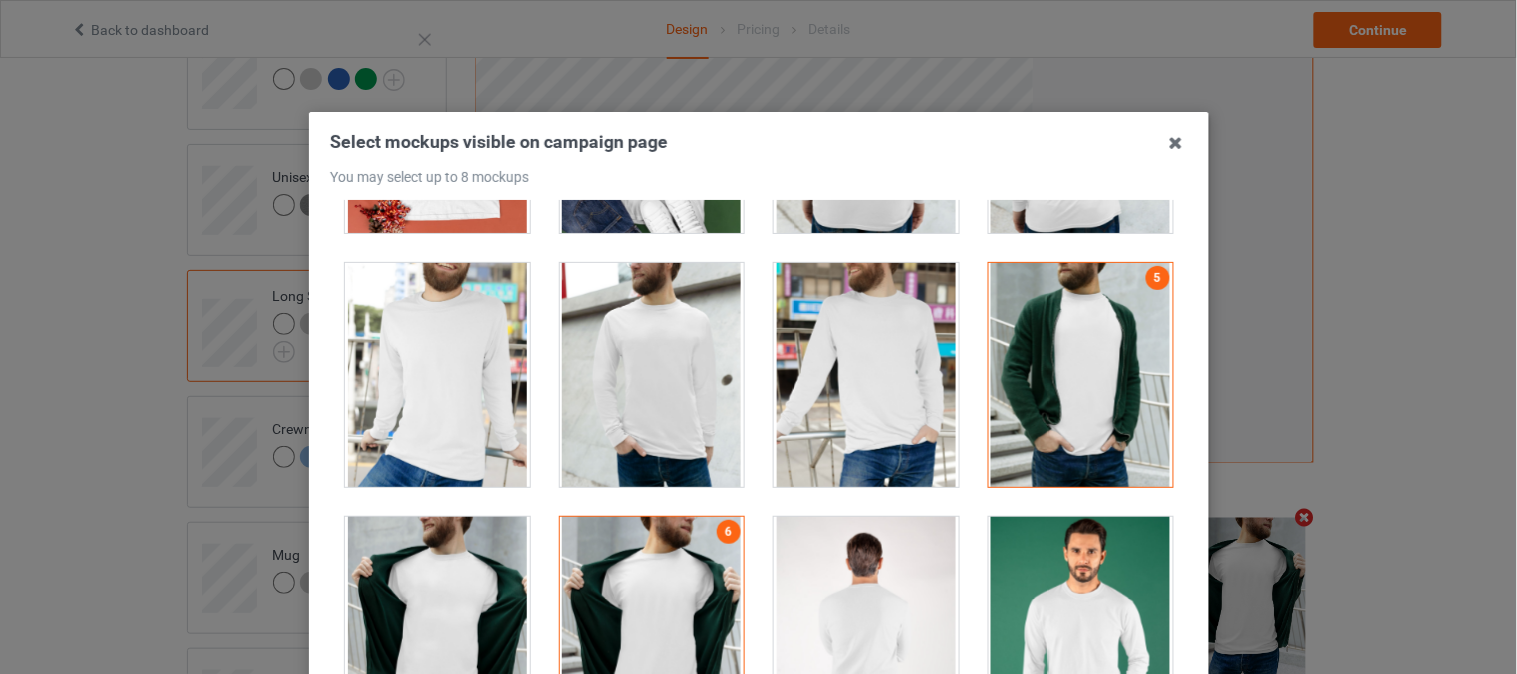 drag, startPoint x: 474, startPoint y: 571, endPoint x: 652, endPoint y: 571, distance: 178 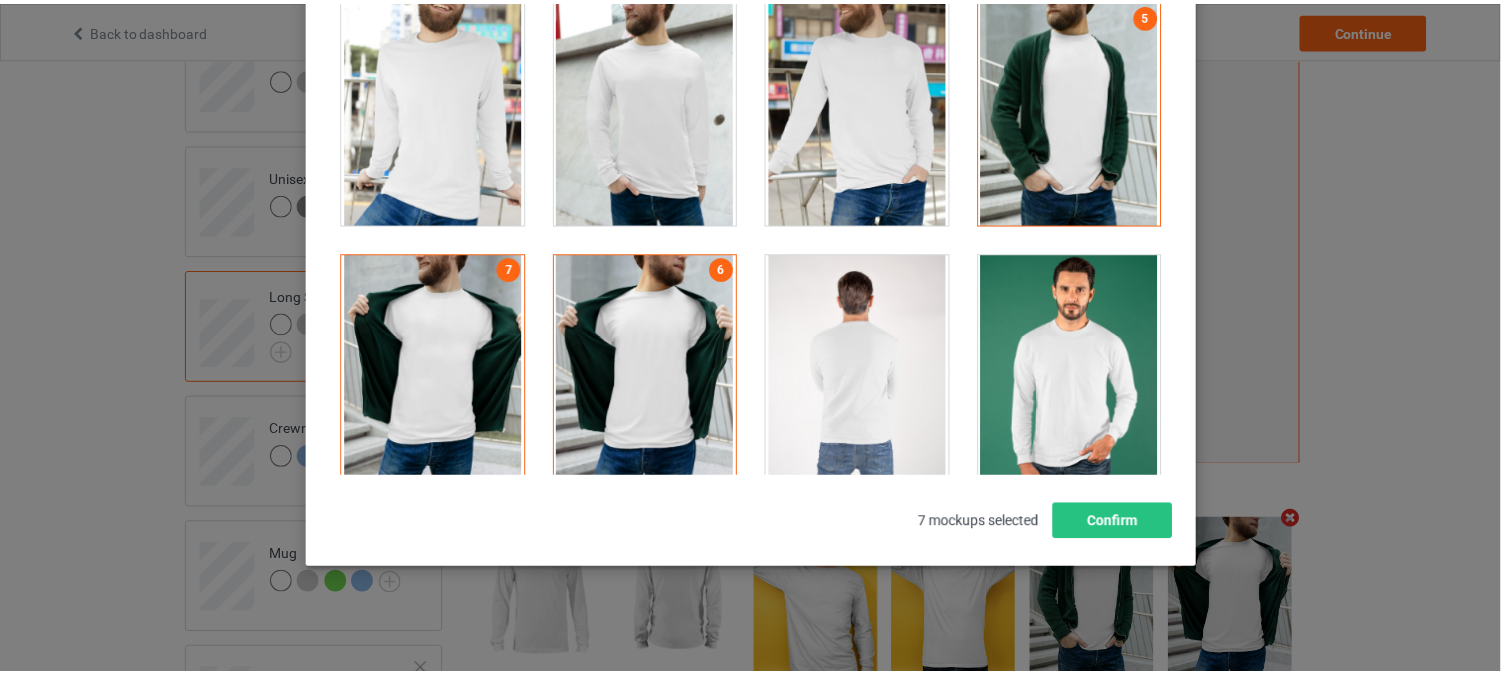 scroll, scrollTop: 268, scrollLeft: 0, axis: vertical 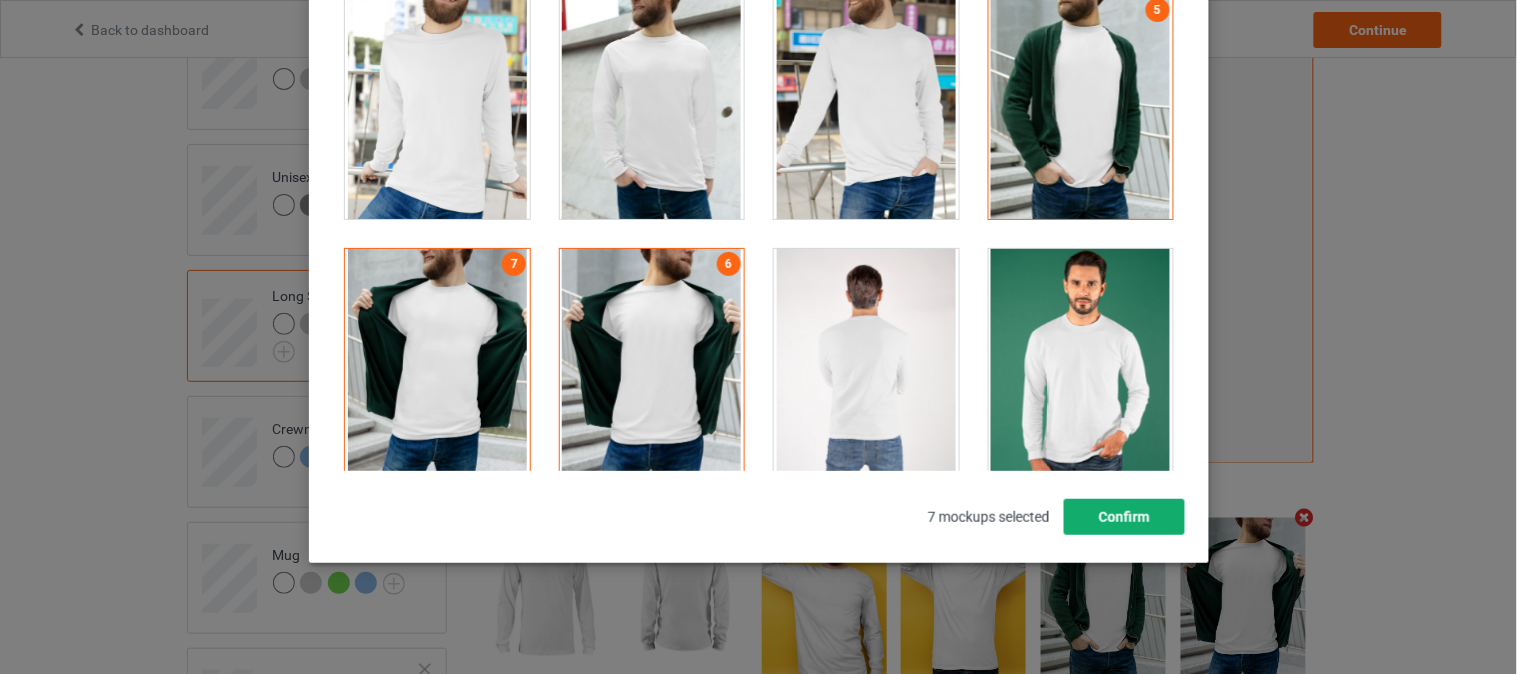click on "Confirm" at bounding box center (1123, 517) 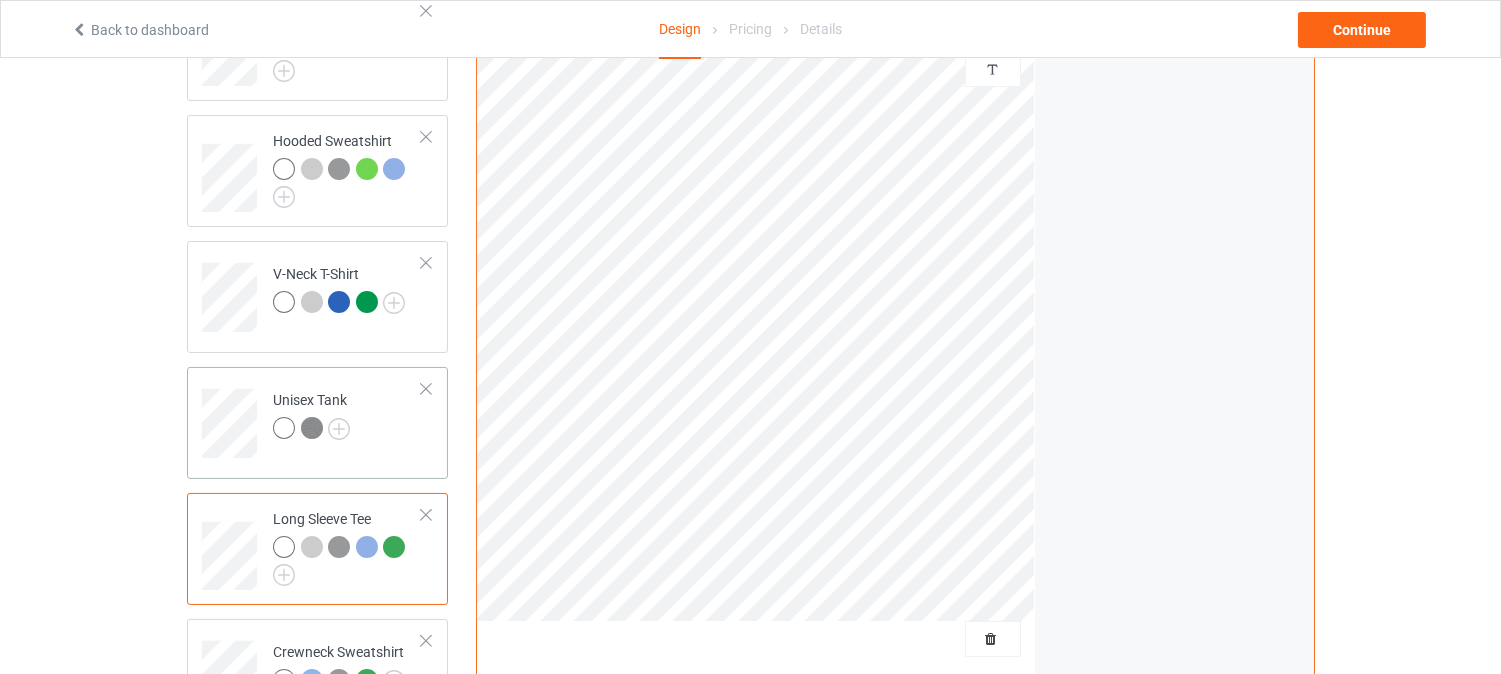 click on "Unisex Tank" at bounding box center (347, 416) 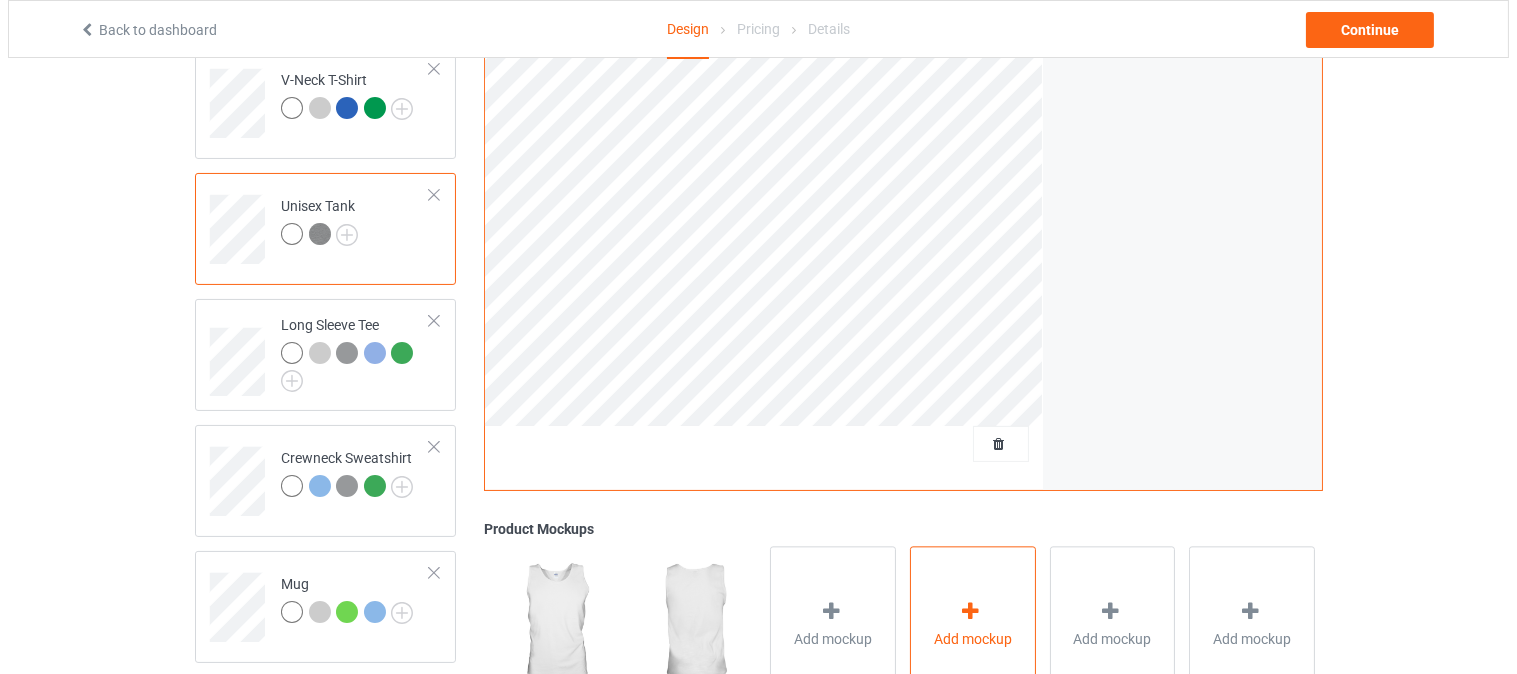 scroll, scrollTop: 702, scrollLeft: 0, axis: vertical 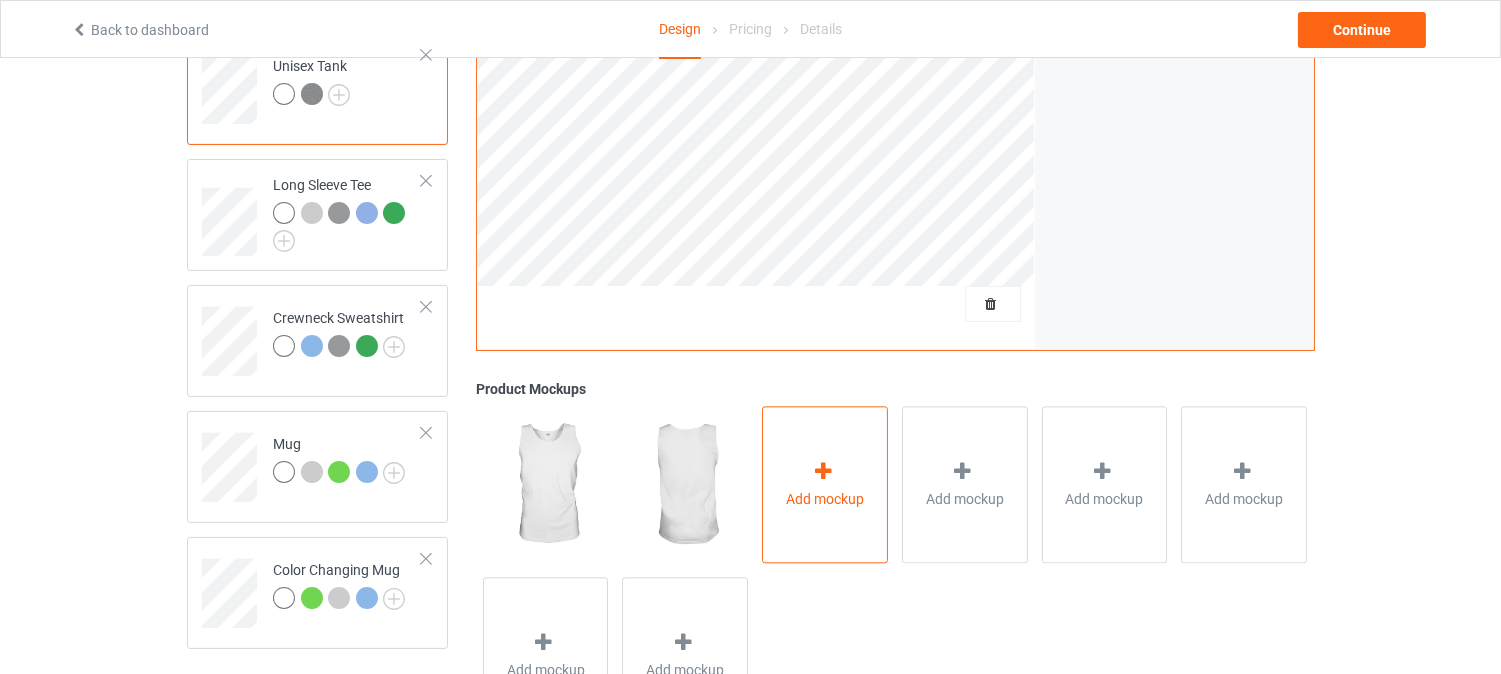 click on "Add mockup" at bounding box center (825, 485) 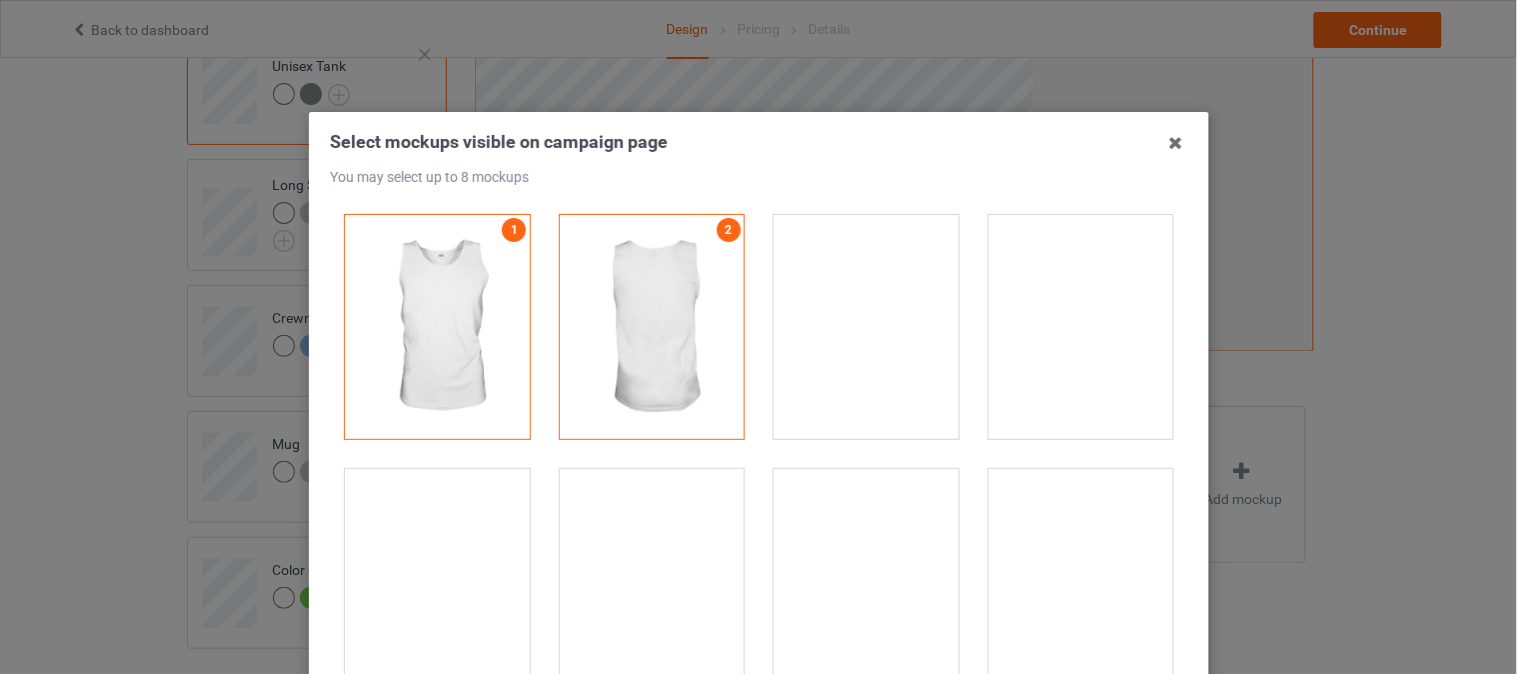 click at bounding box center [1080, 327] 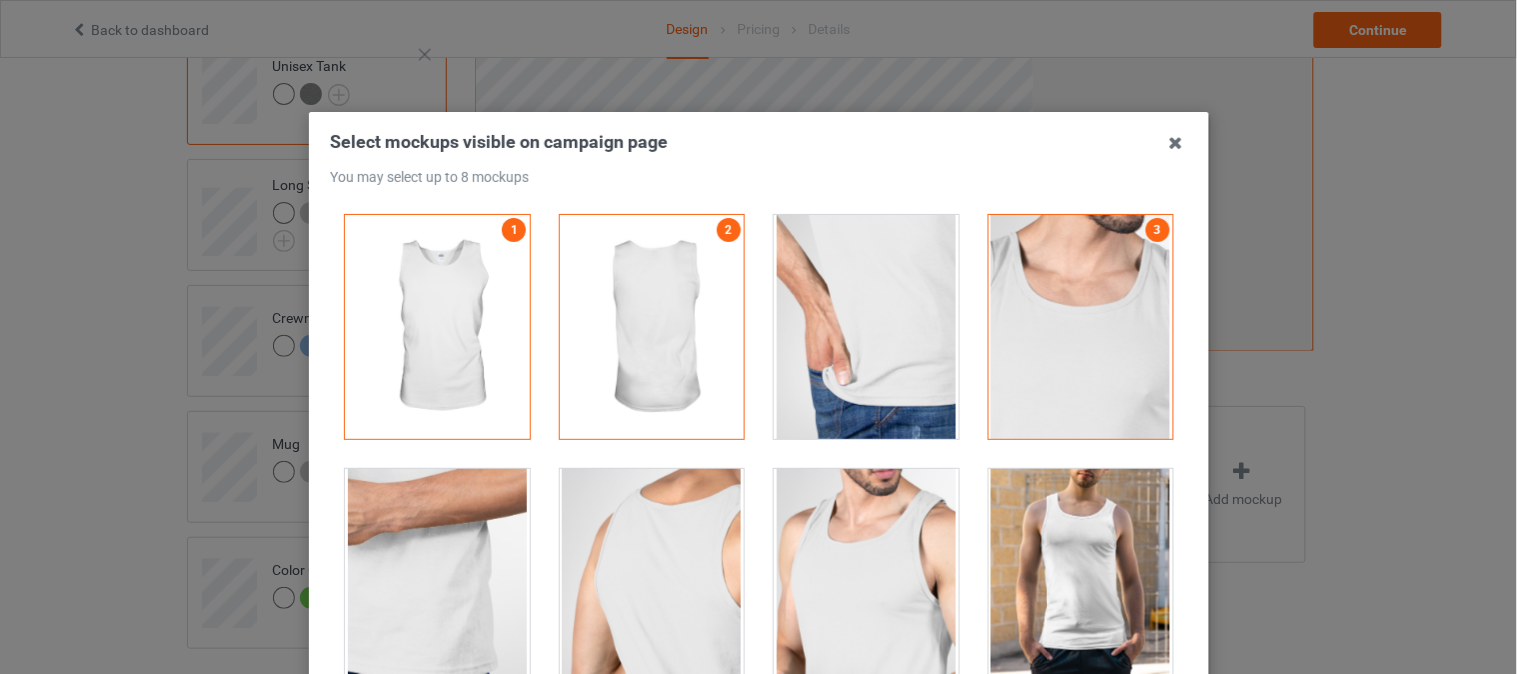click at bounding box center (866, 581) 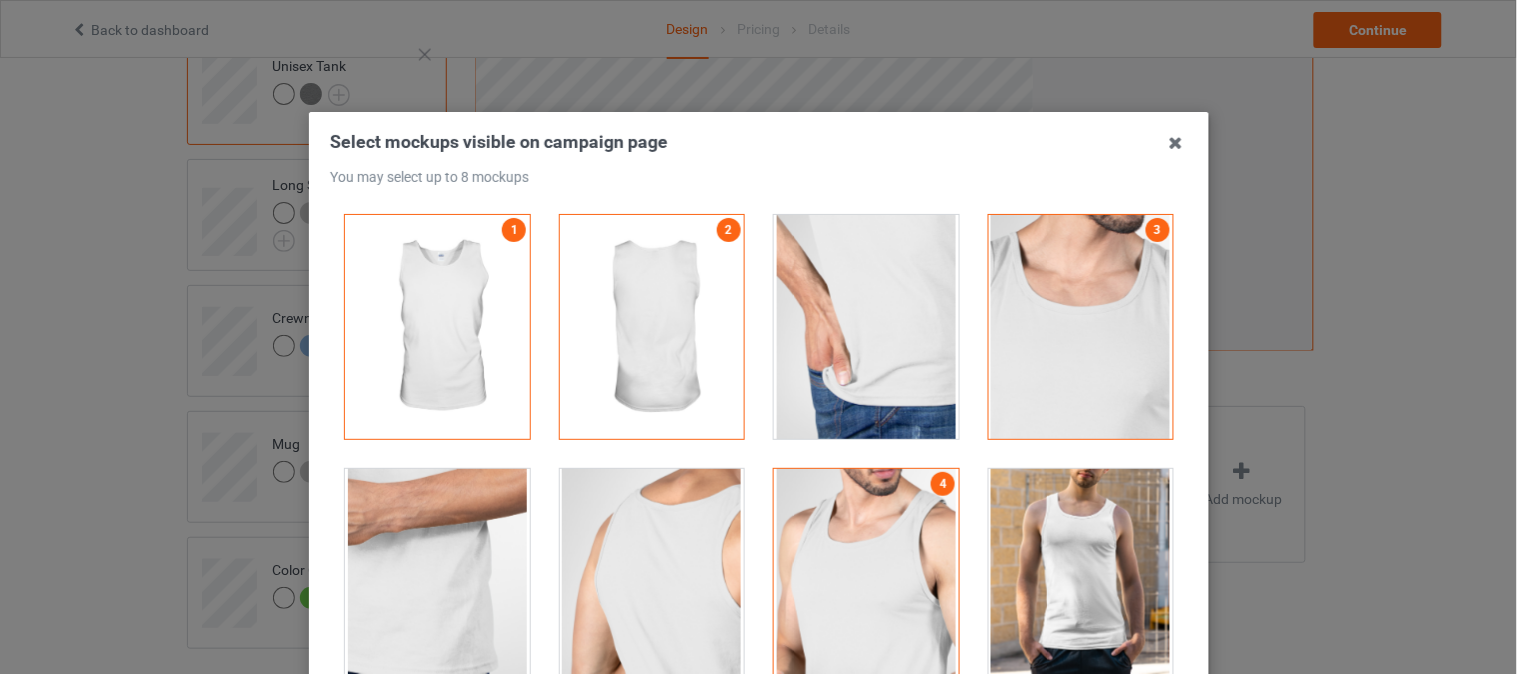 click at bounding box center (866, 327) 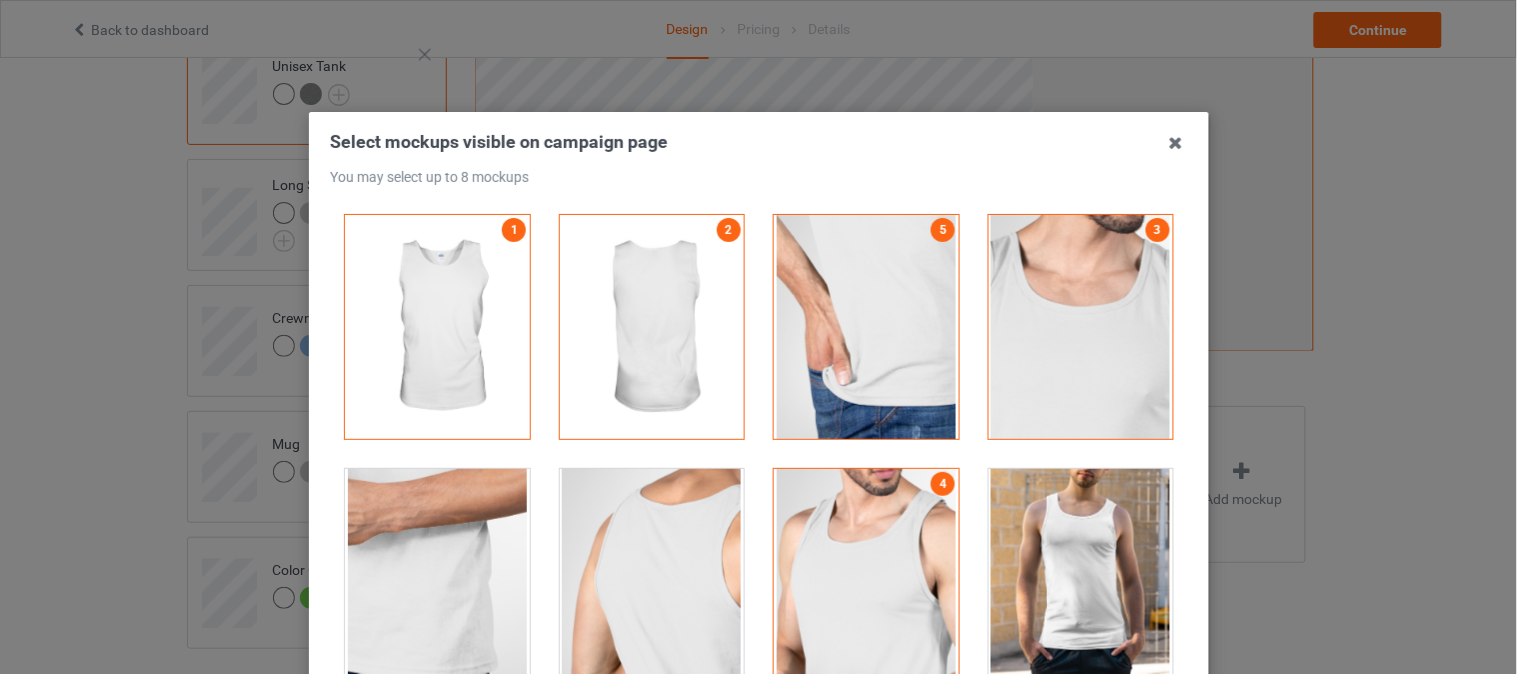 drag, startPoint x: 602, startPoint y: 526, endPoint x: 438, endPoint y: 537, distance: 164.36848 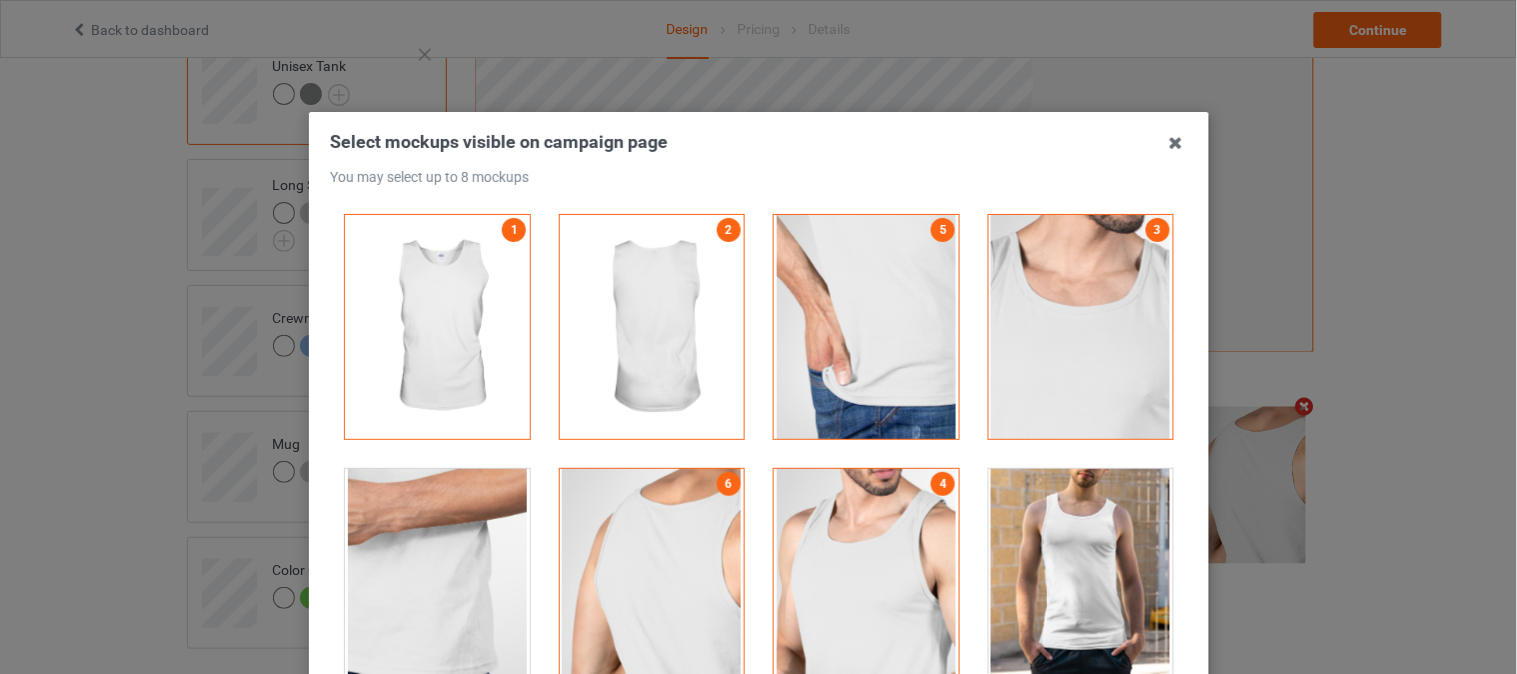 click at bounding box center (437, 581) 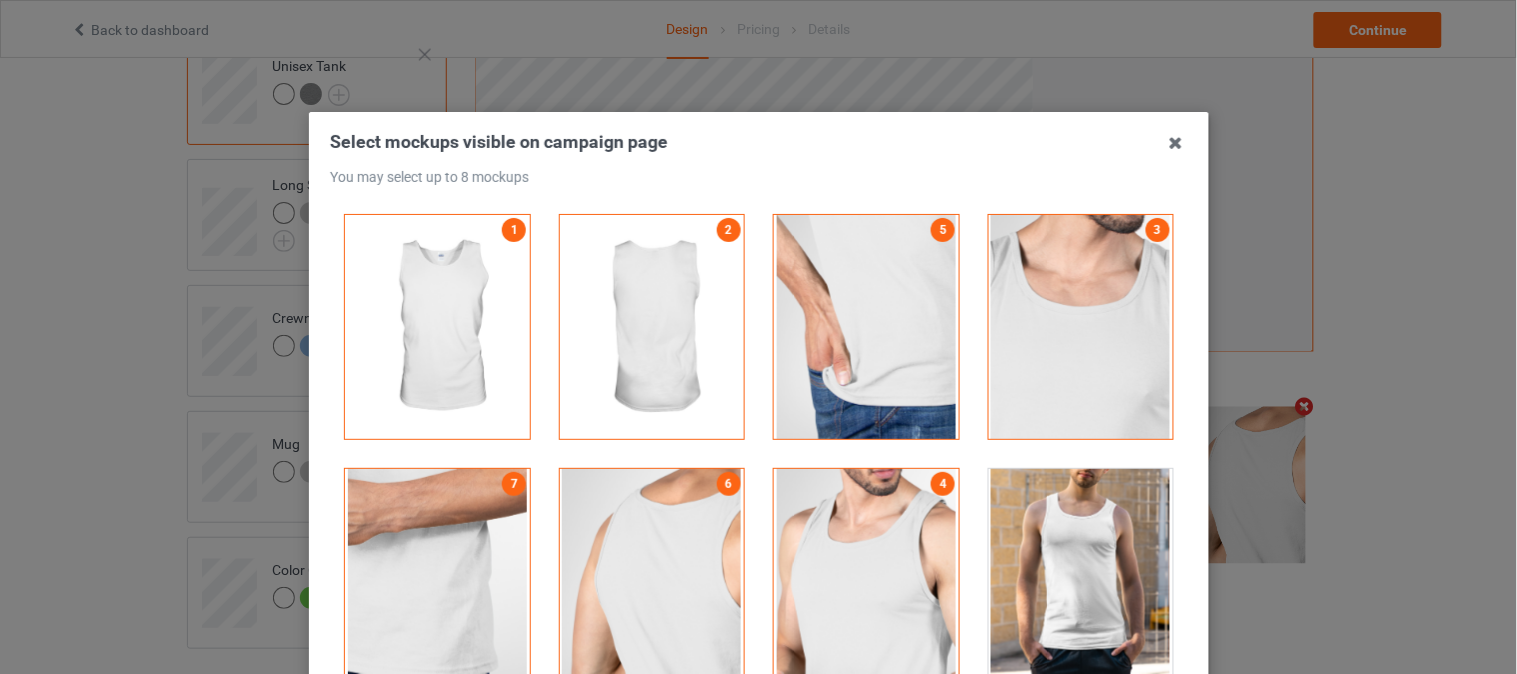 click at bounding box center [1080, 581] 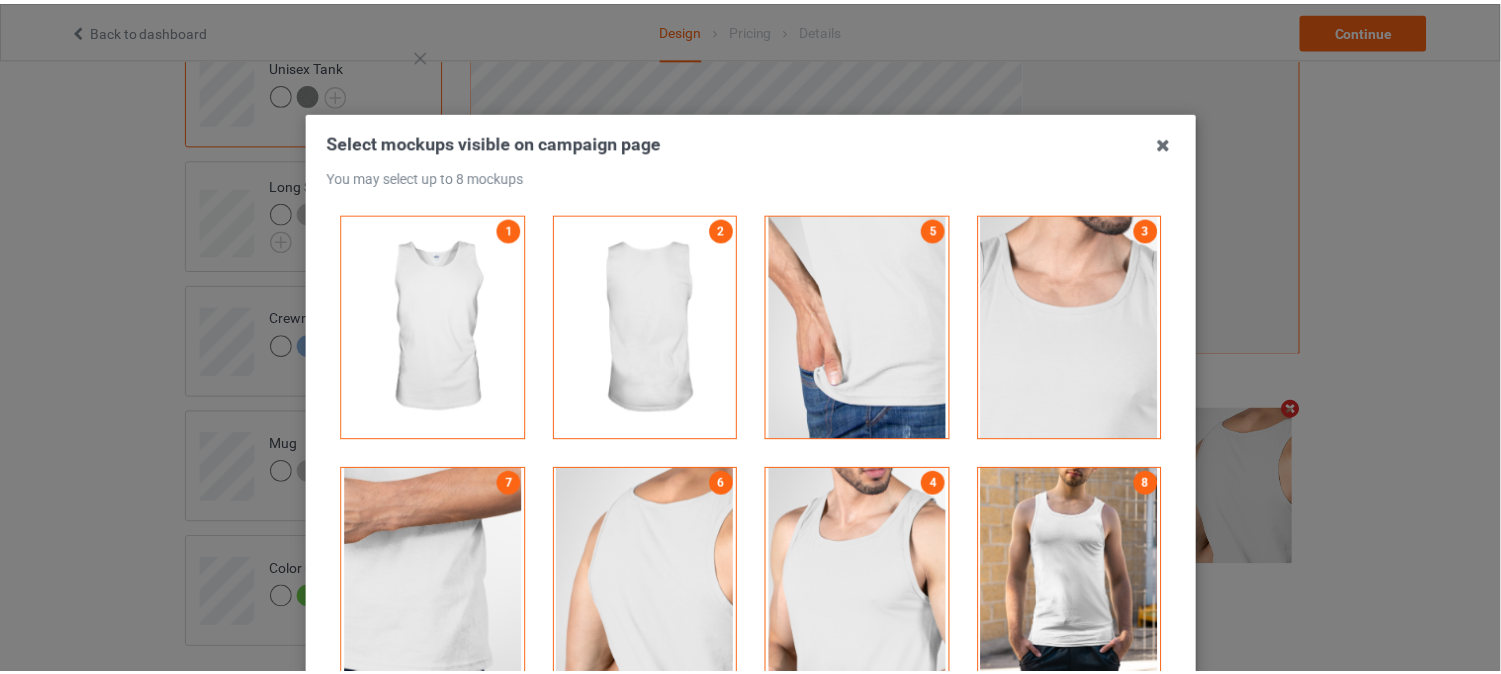 scroll, scrollTop: 268, scrollLeft: 0, axis: vertical 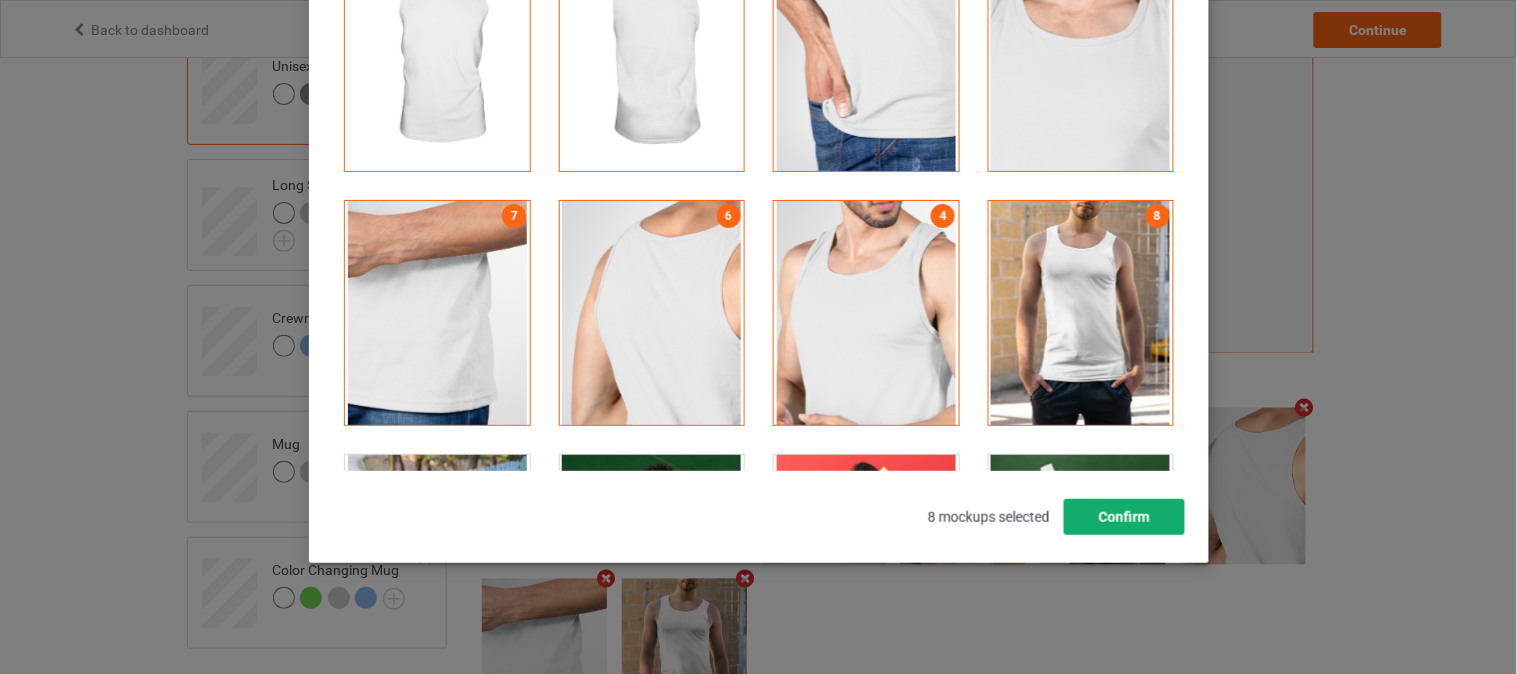 click on "Confirm" at bounding box center [1123, 517] 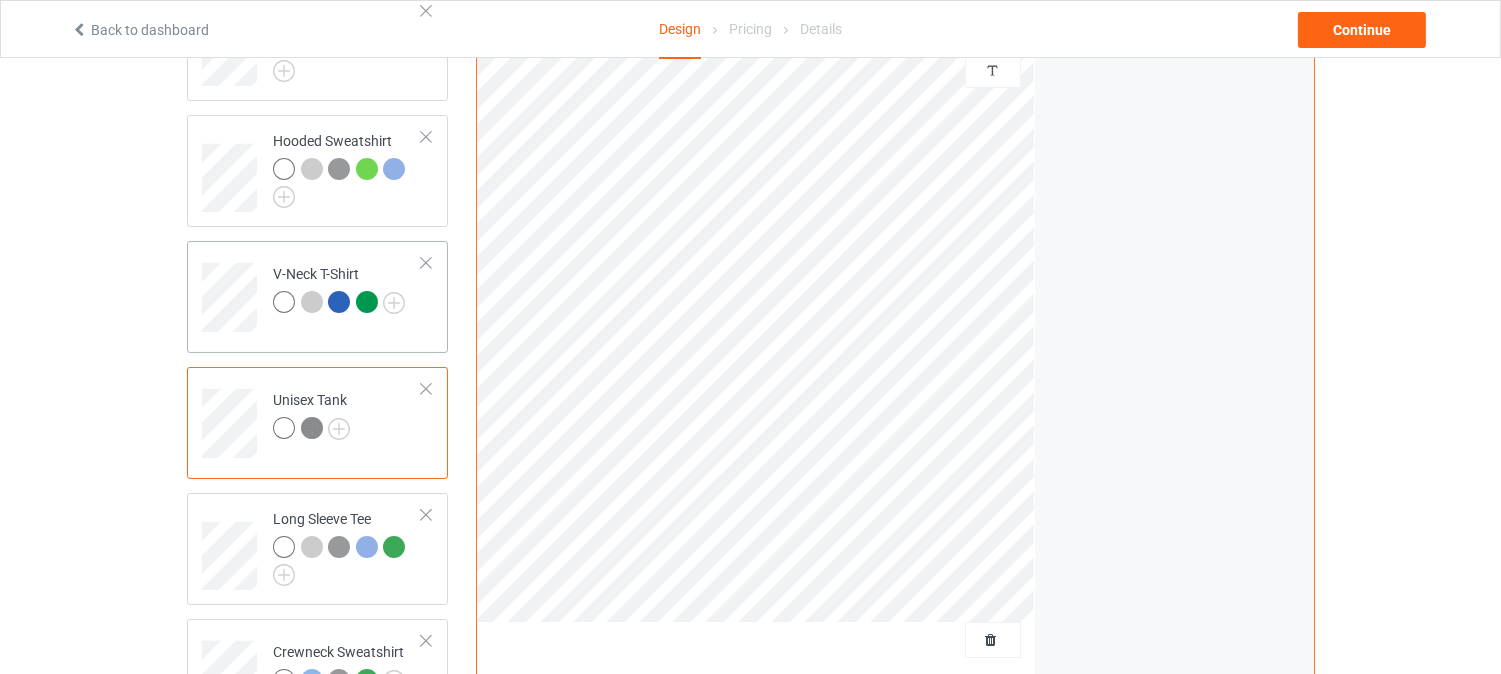 click at bounding box center [339, 305] 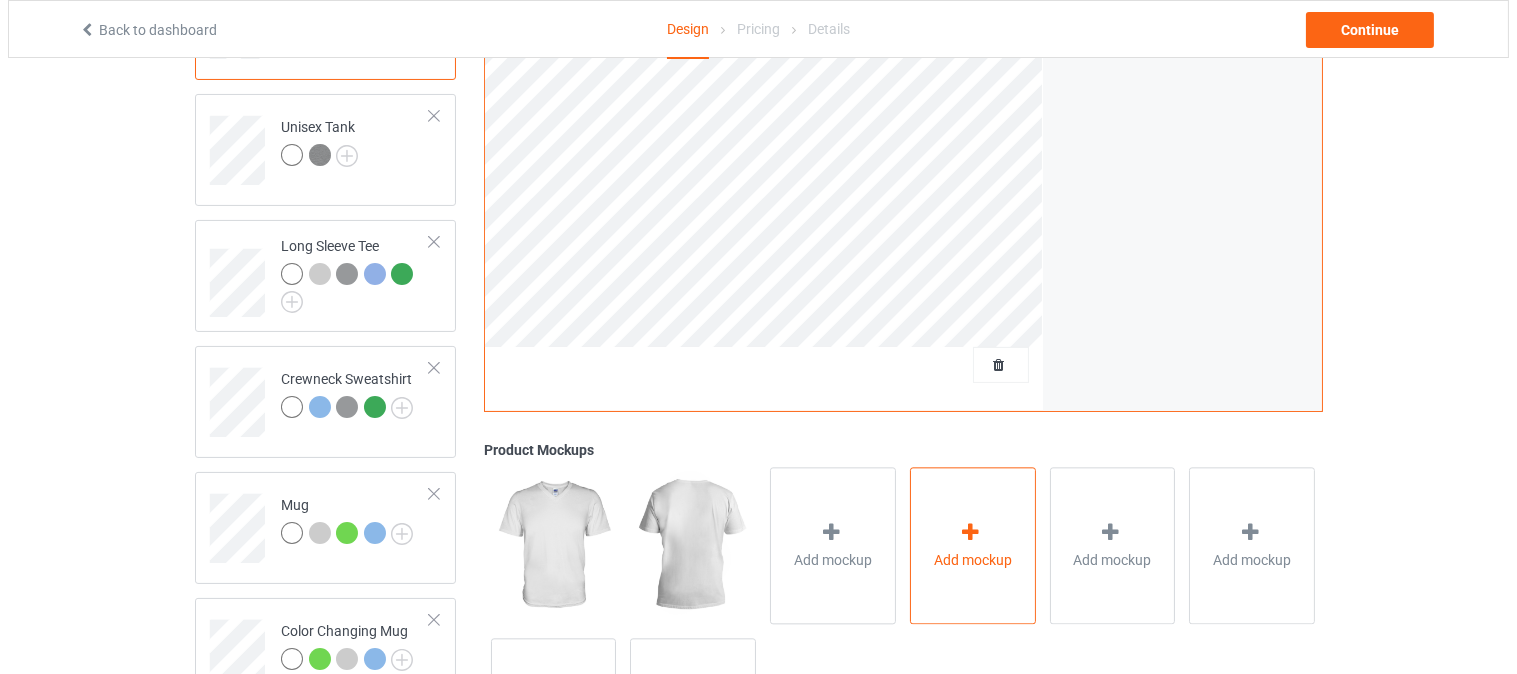 scroll, scrollTop: 702, scrollLeft: 0, axis: vertical 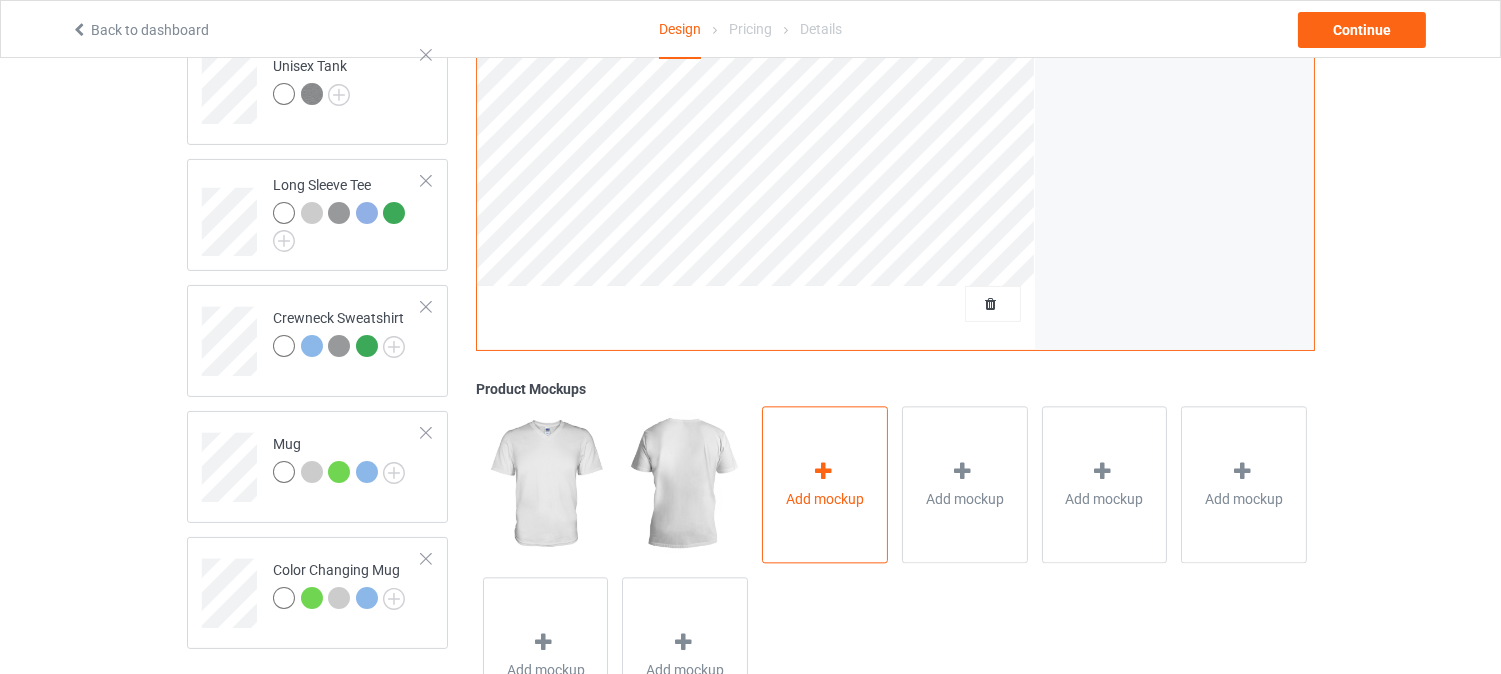 click on "Add mockup" at bounding box center [825, 499] 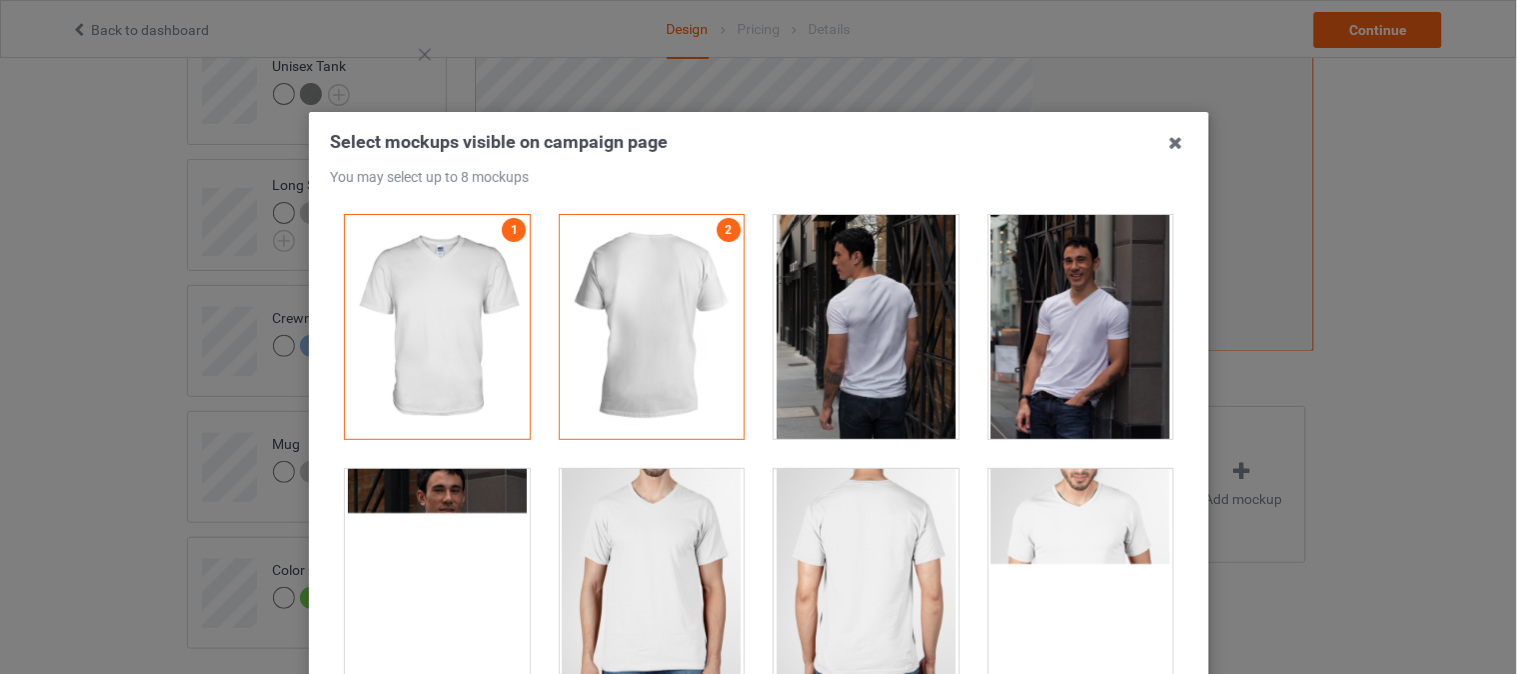 drag, startPoint x: 1040, startPoint y: 353, endPoint x: 1022, endPoint y: 352, distance: 18.027756 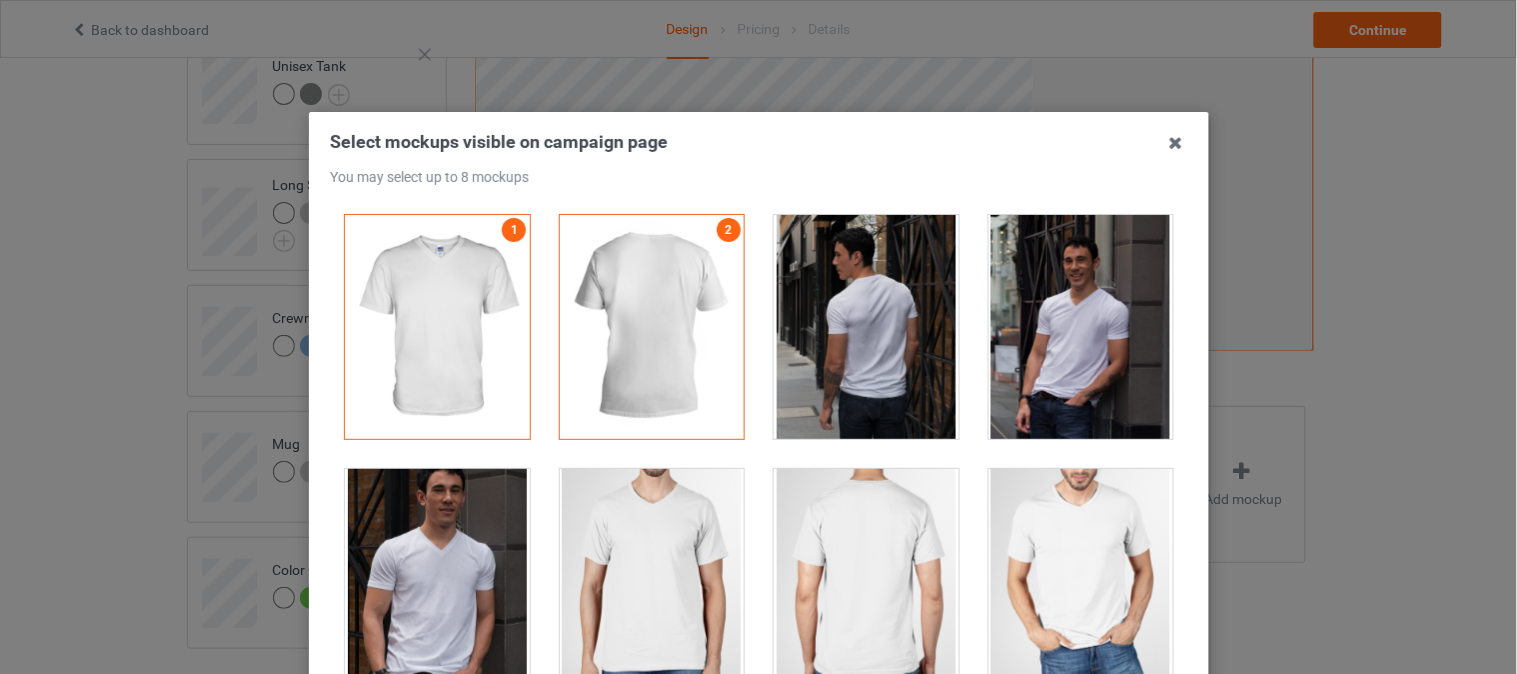 click at bounding box center (1080, 327) 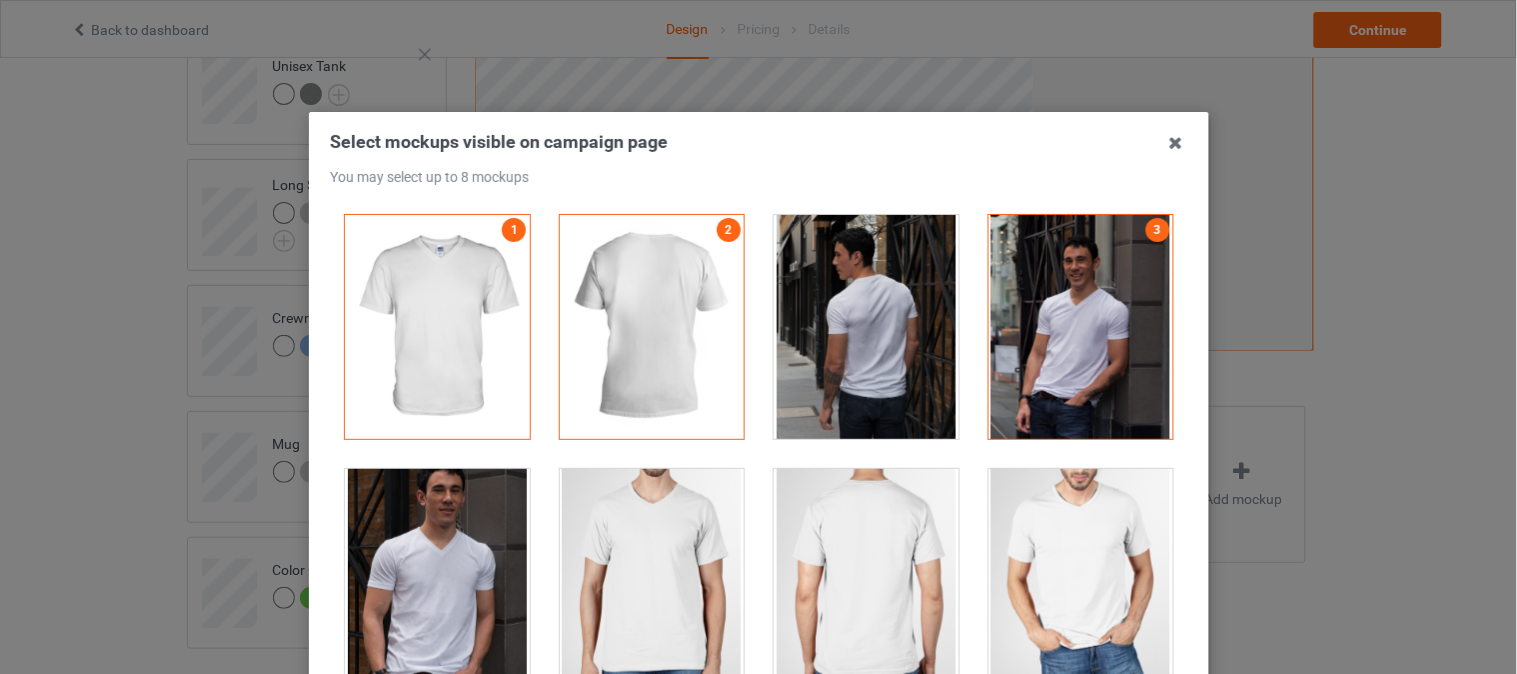 click at bounding box center [437, 581] 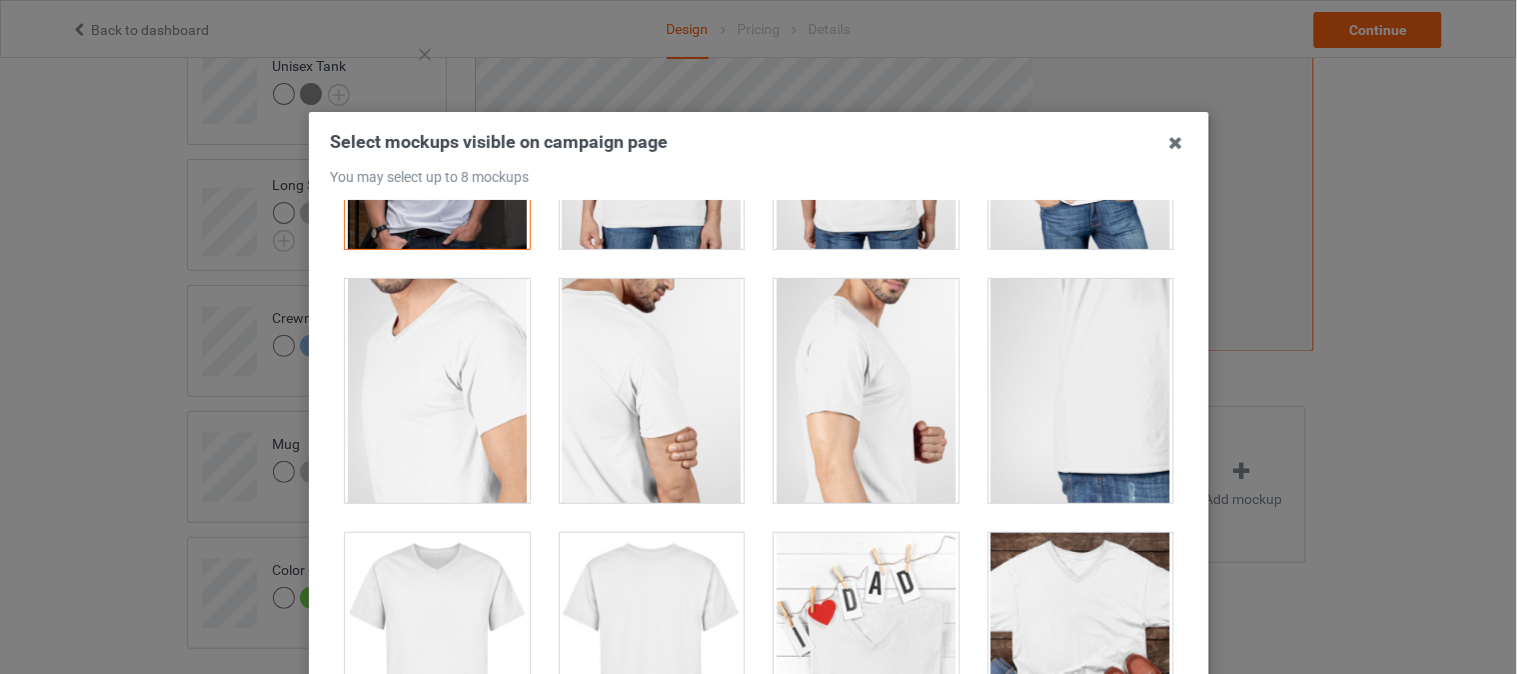 click at bounding box center [1080, 137] 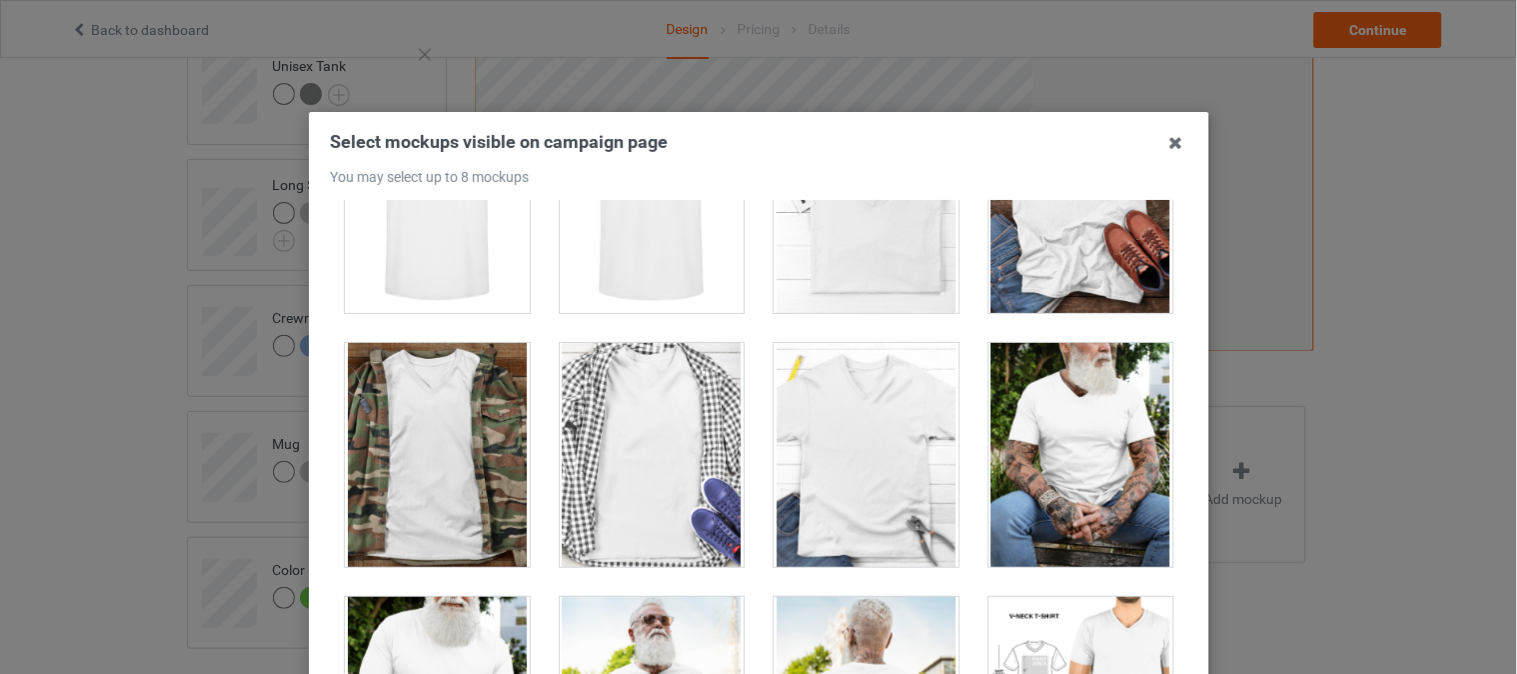 click at bounding box center (1080, 455) 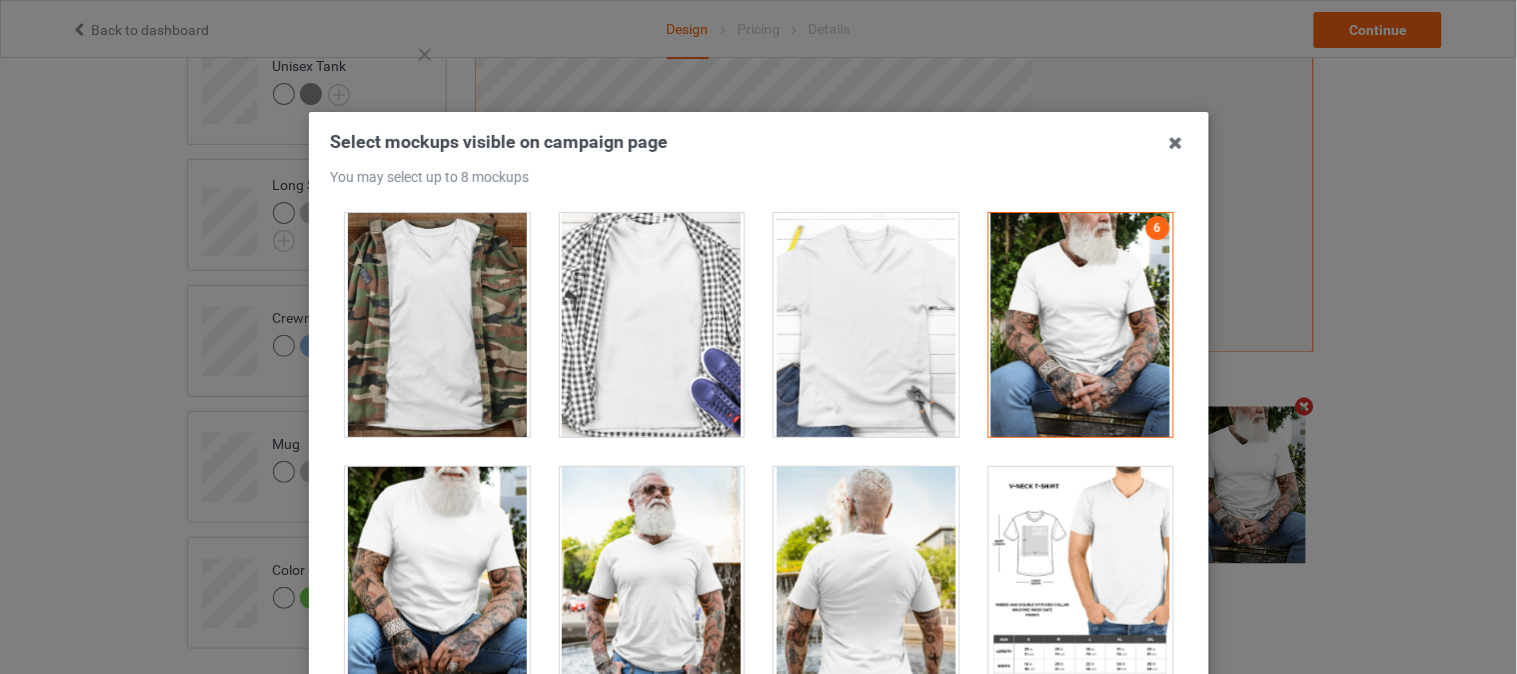 scroll, scrollTop: 1111, scrollLeft: 0, axis: vertical 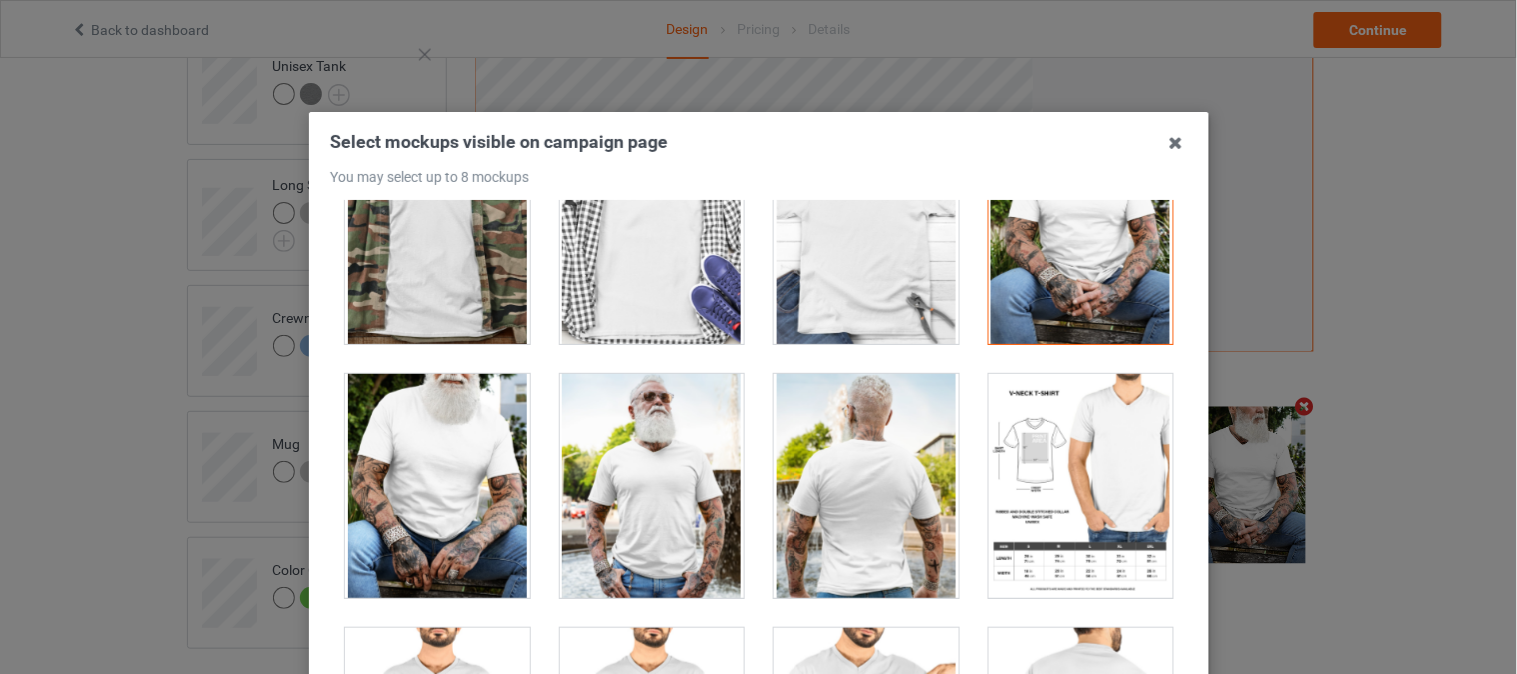 click at bounding box center [651, 486] 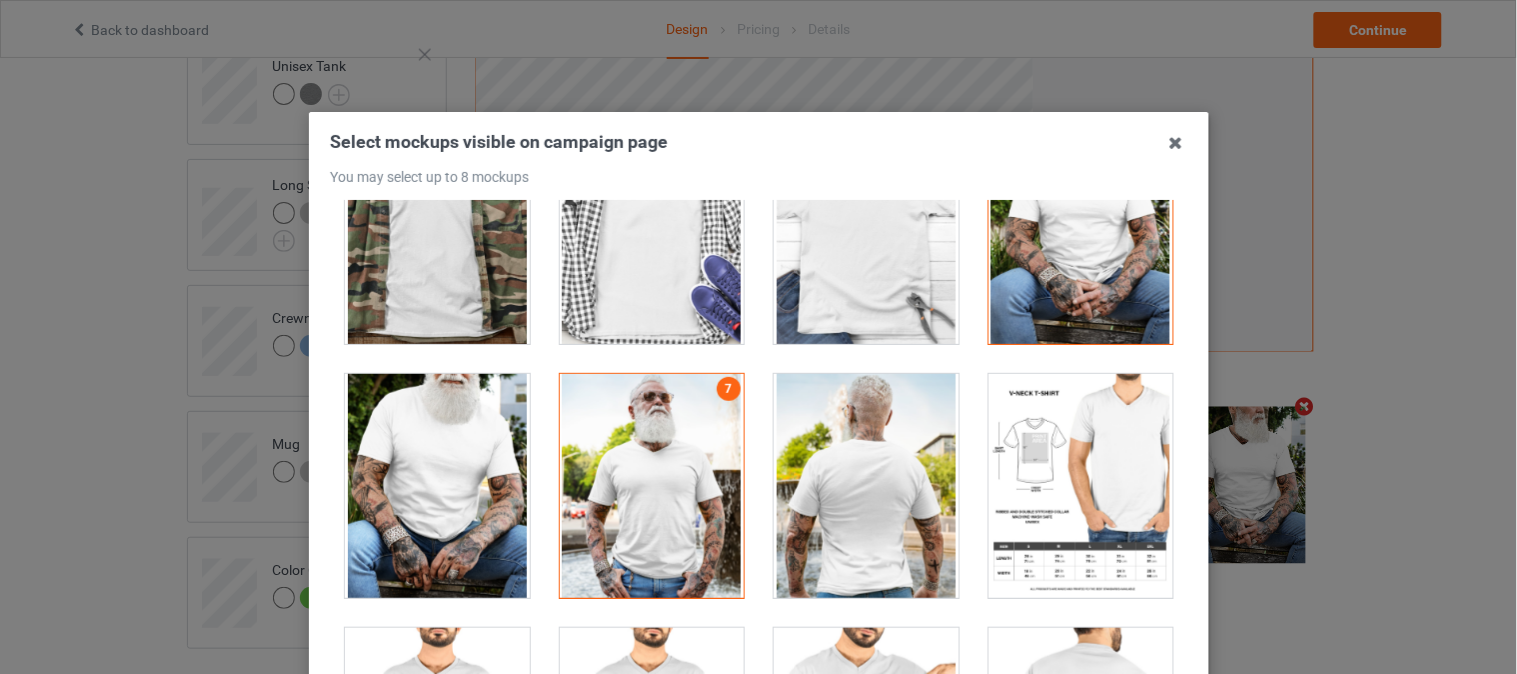 drag, startPoint x: 434, startPoint y: 507, endPoint x: 1012, endPoint y: 512, distance: 578.0216 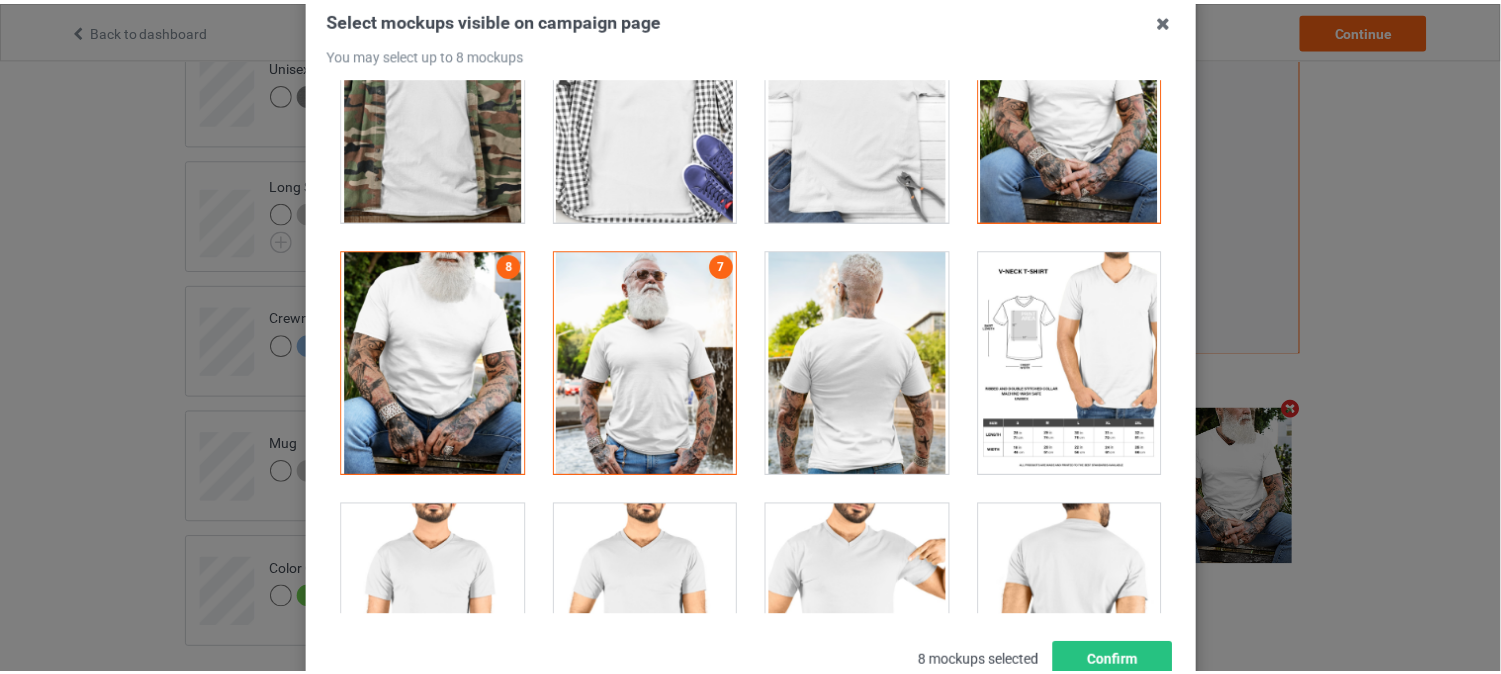 scroll, scrollTop: 268, scrollLeft: 0, axis: vertical 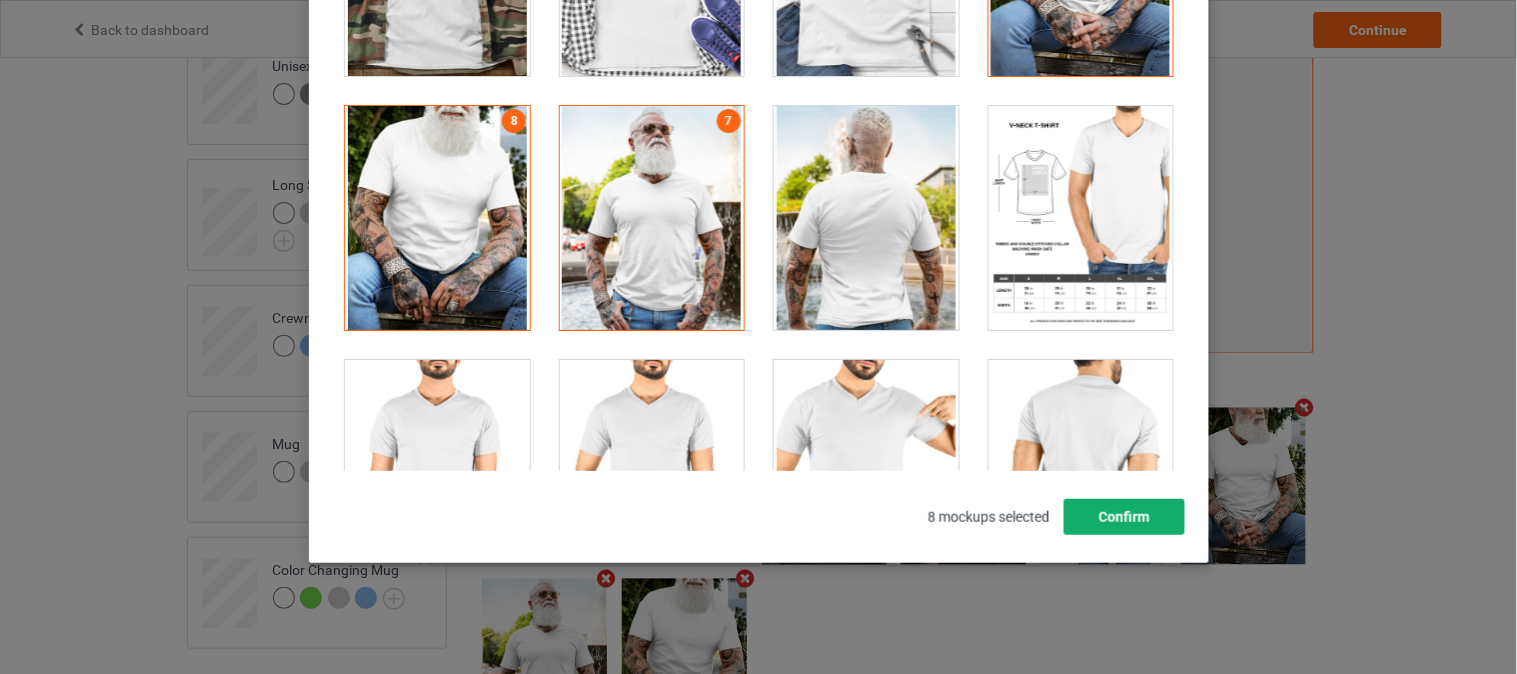 click on "Confirm" at bounding box center (1123, 517) 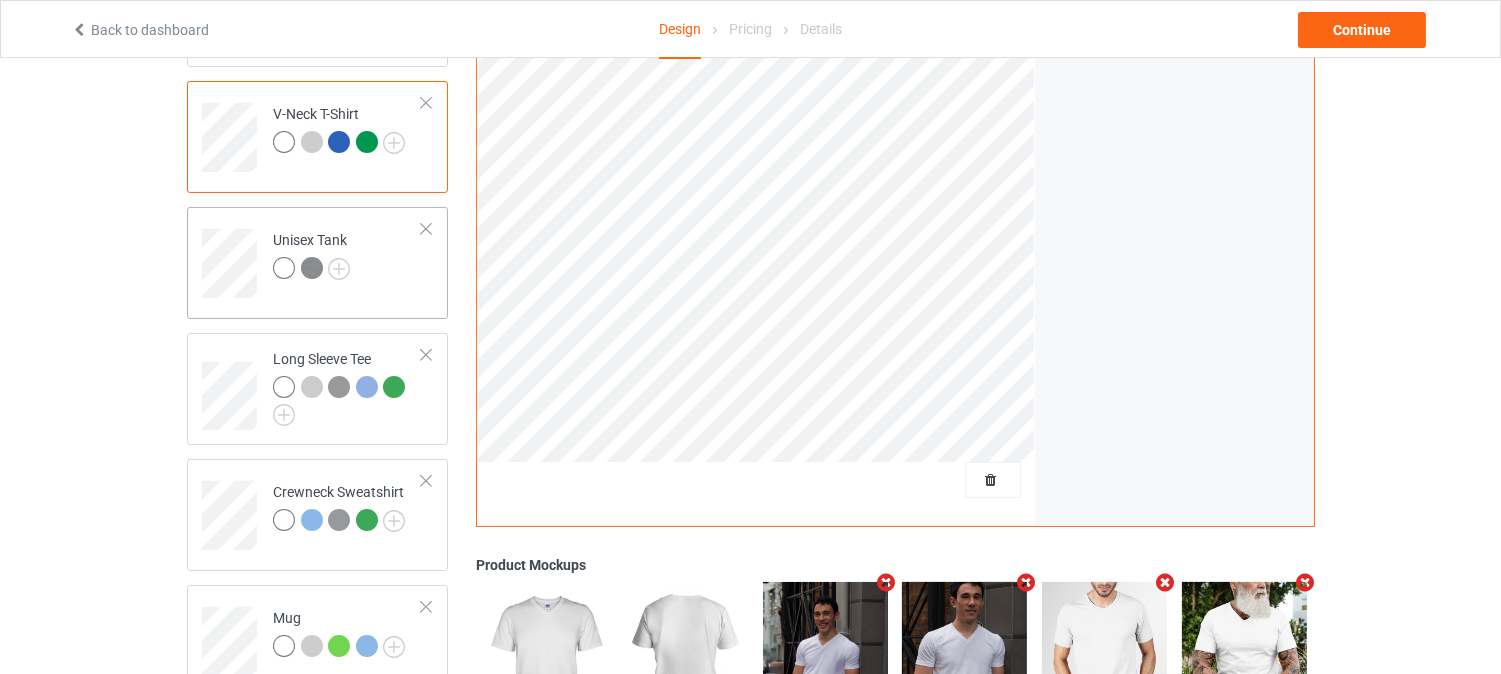 scroll, scrollTop: 368, scrollLeft: 0, axis: vertical 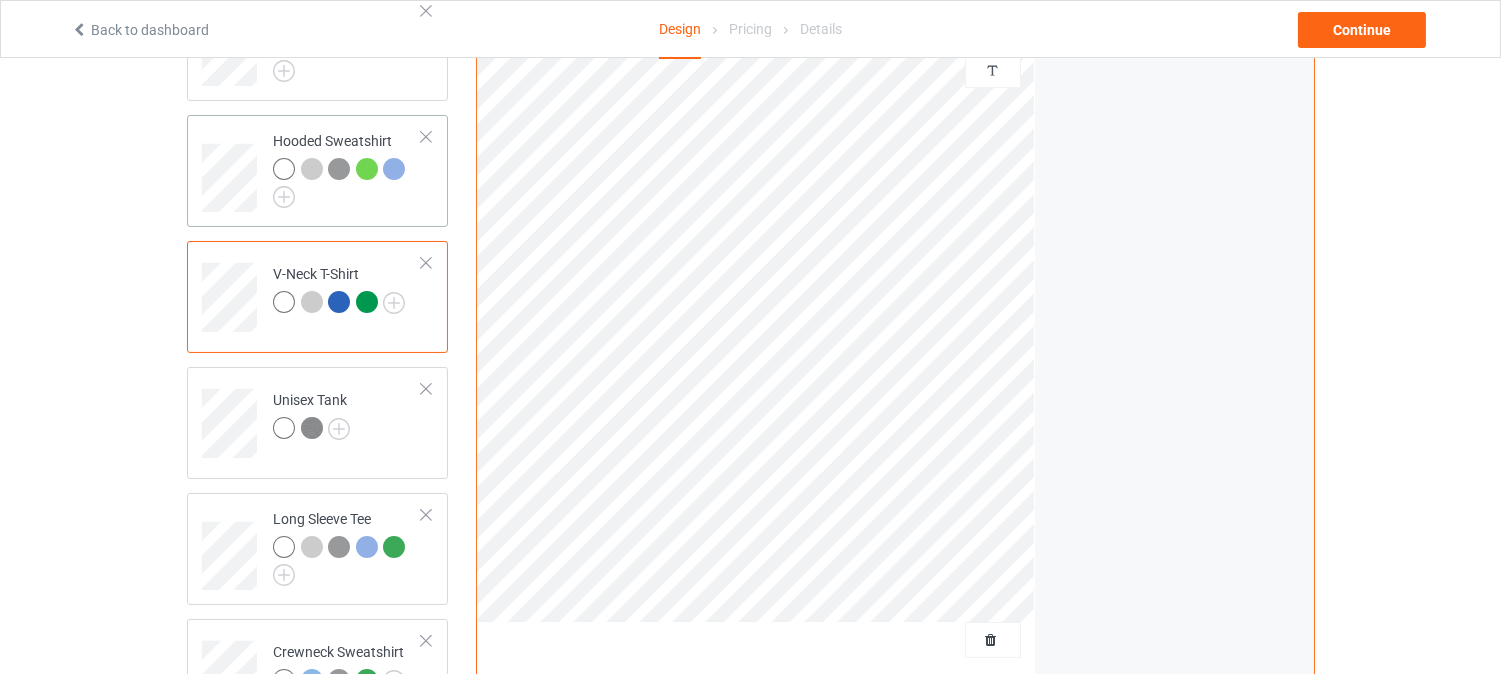 click on "Hooded Sweatshirt" at bounding box center (347, 171) 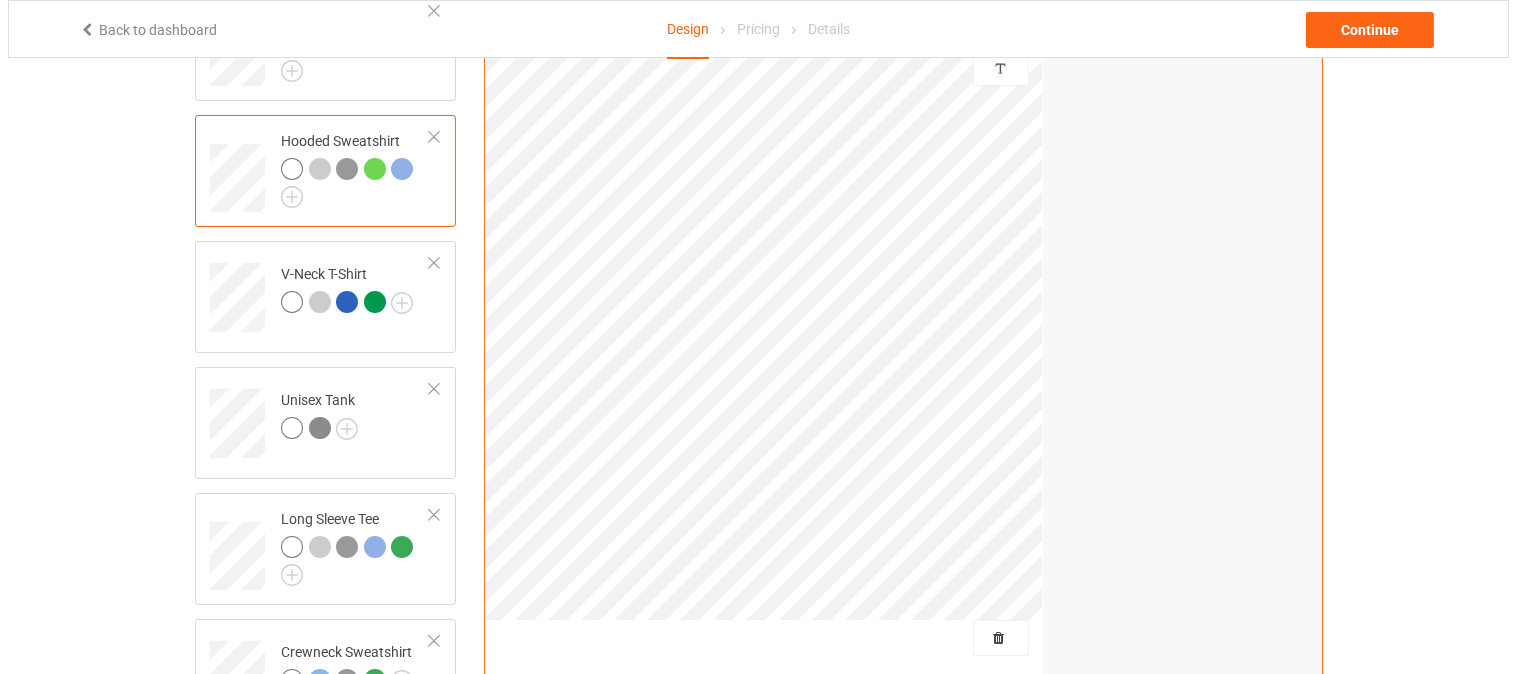 scroll, scrollTop: 591, scrollLeft: 0, axis: vertical 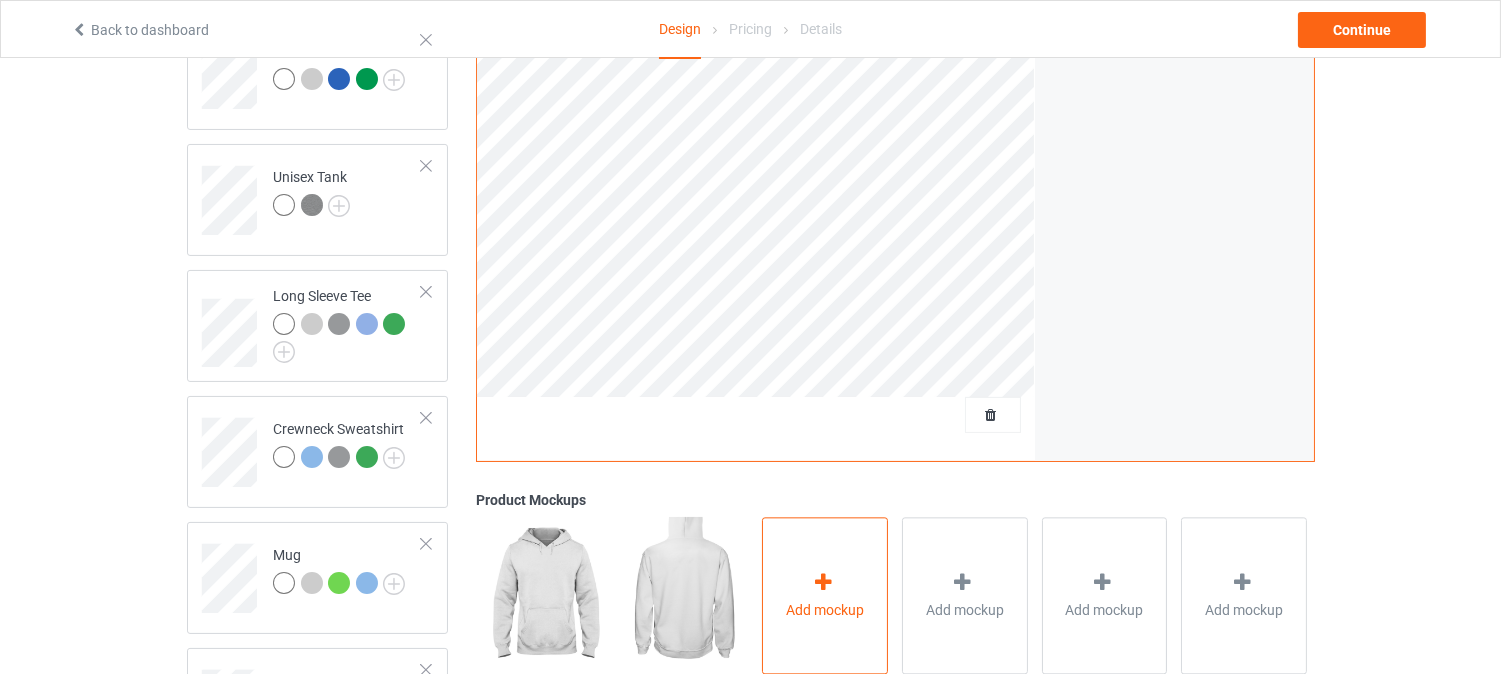 click on "Add mockup" at bounding box center (825, 596) 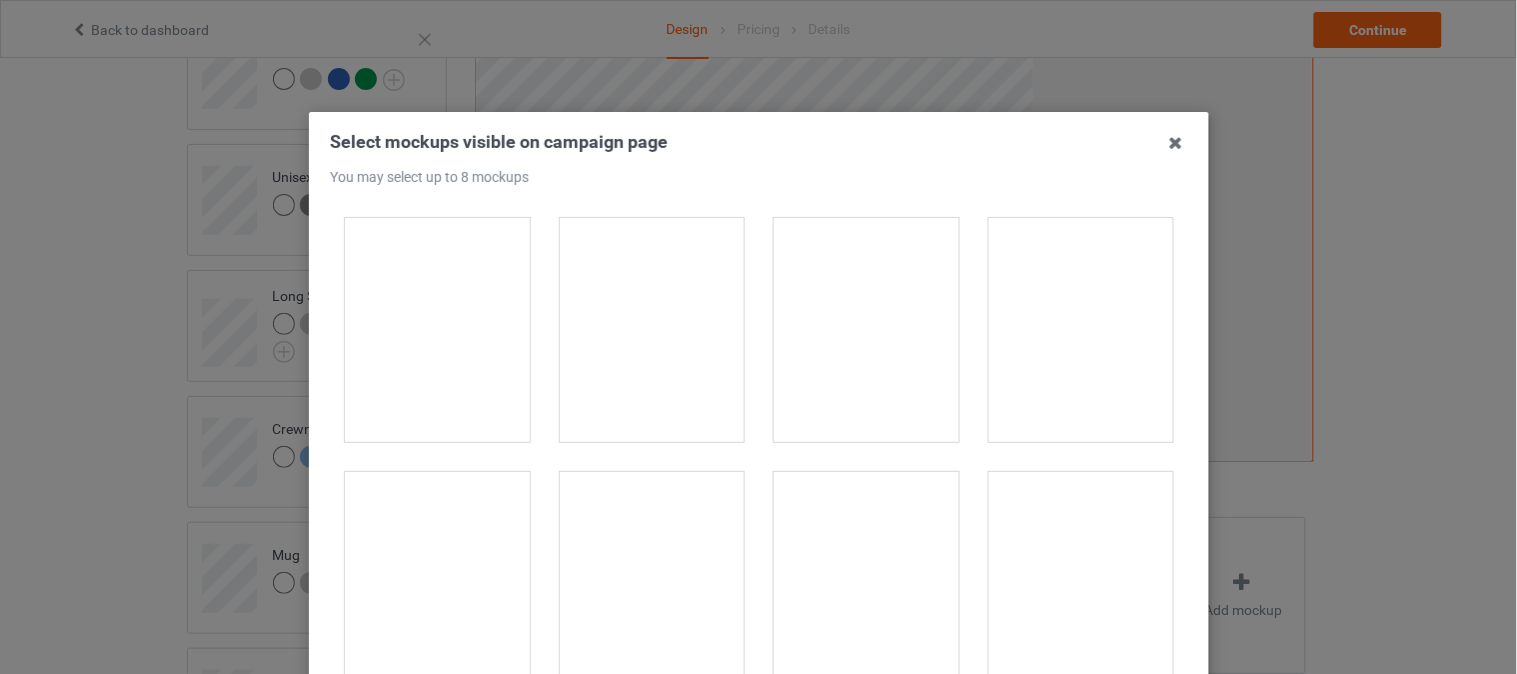 scroll, scrollTop: 3777, scrollLeft: 0, axis: vertical 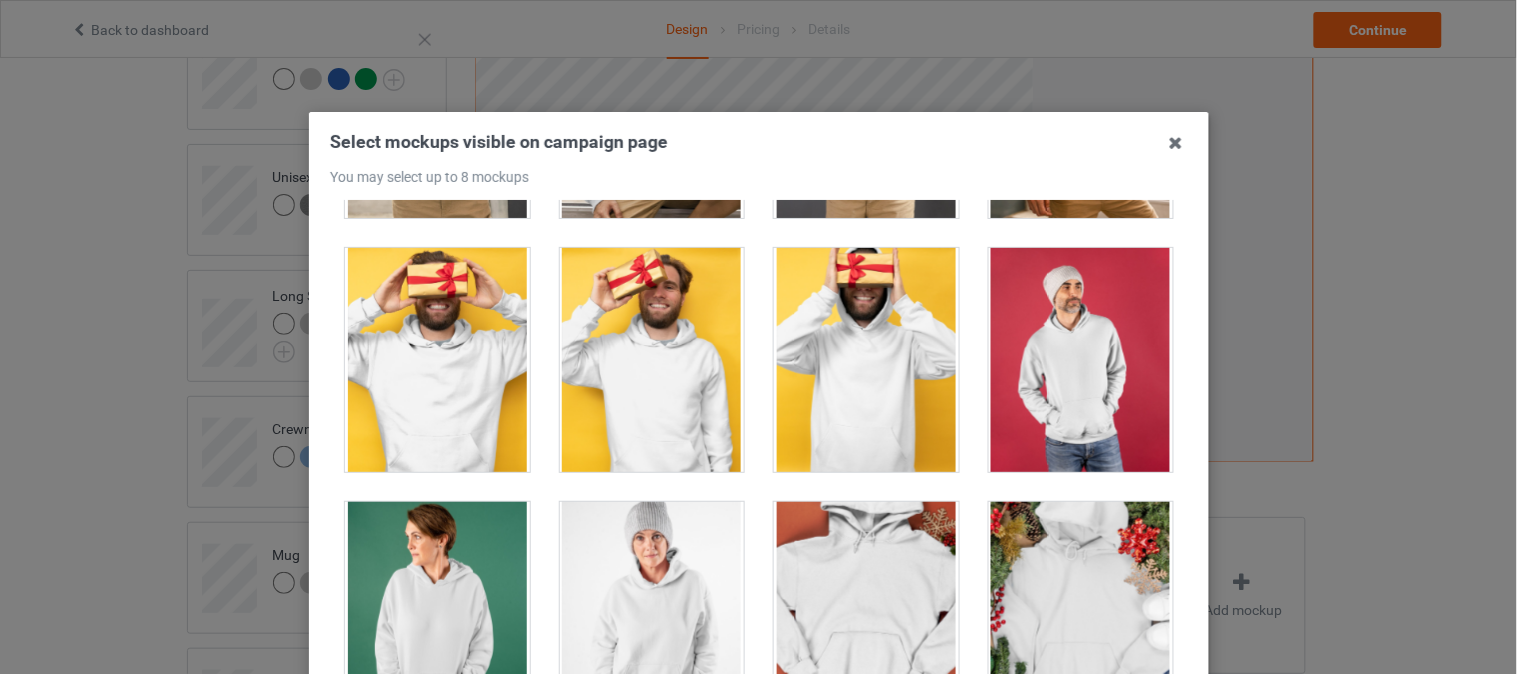 click at bounding box center [866, 360] 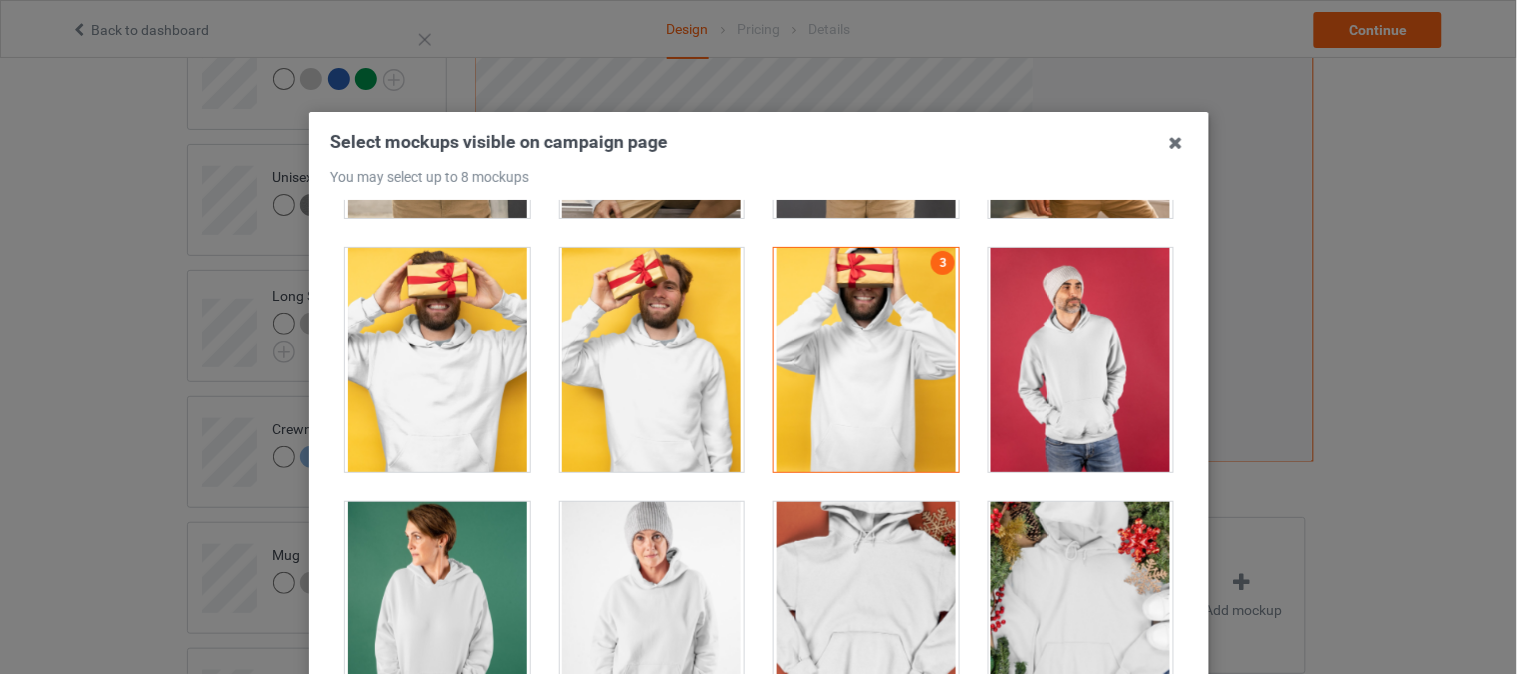click at bounding box center [651, 360] 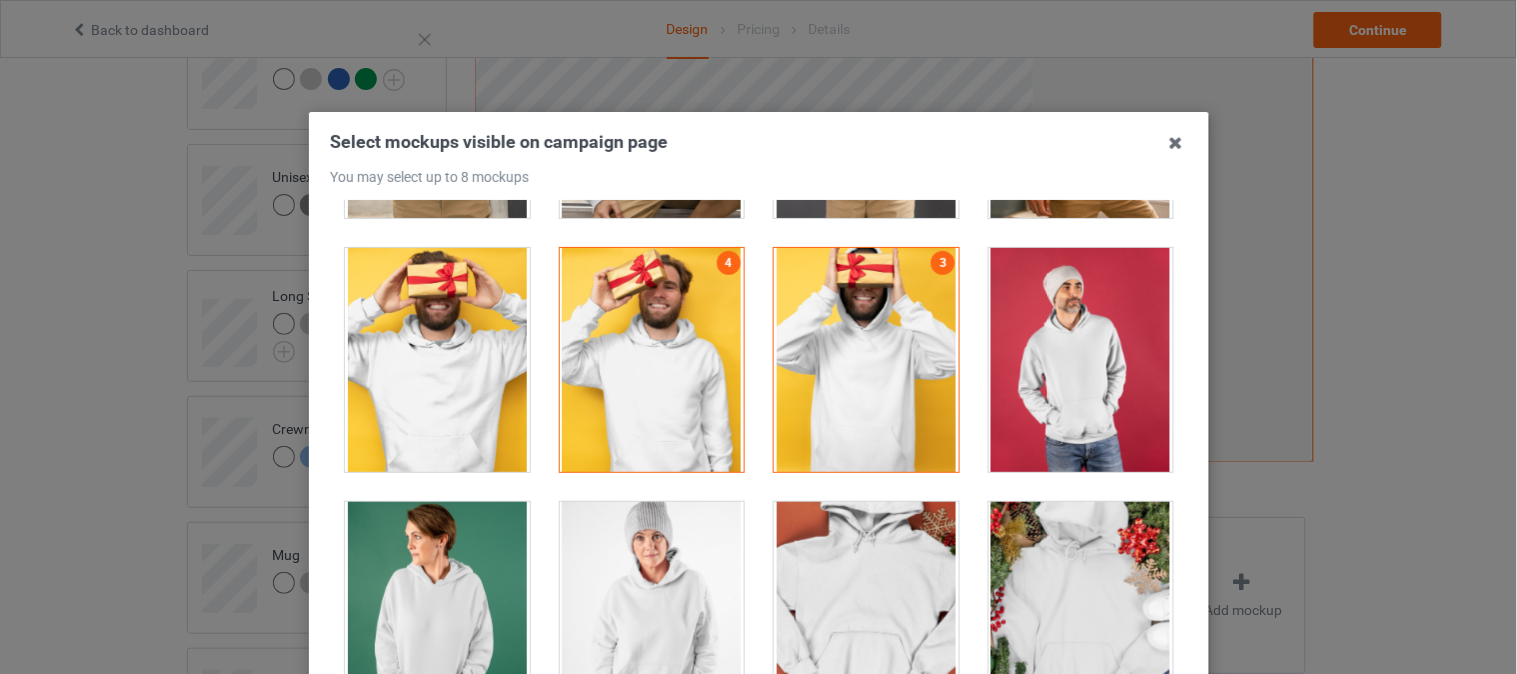 click at bounding box center (1080, 360) 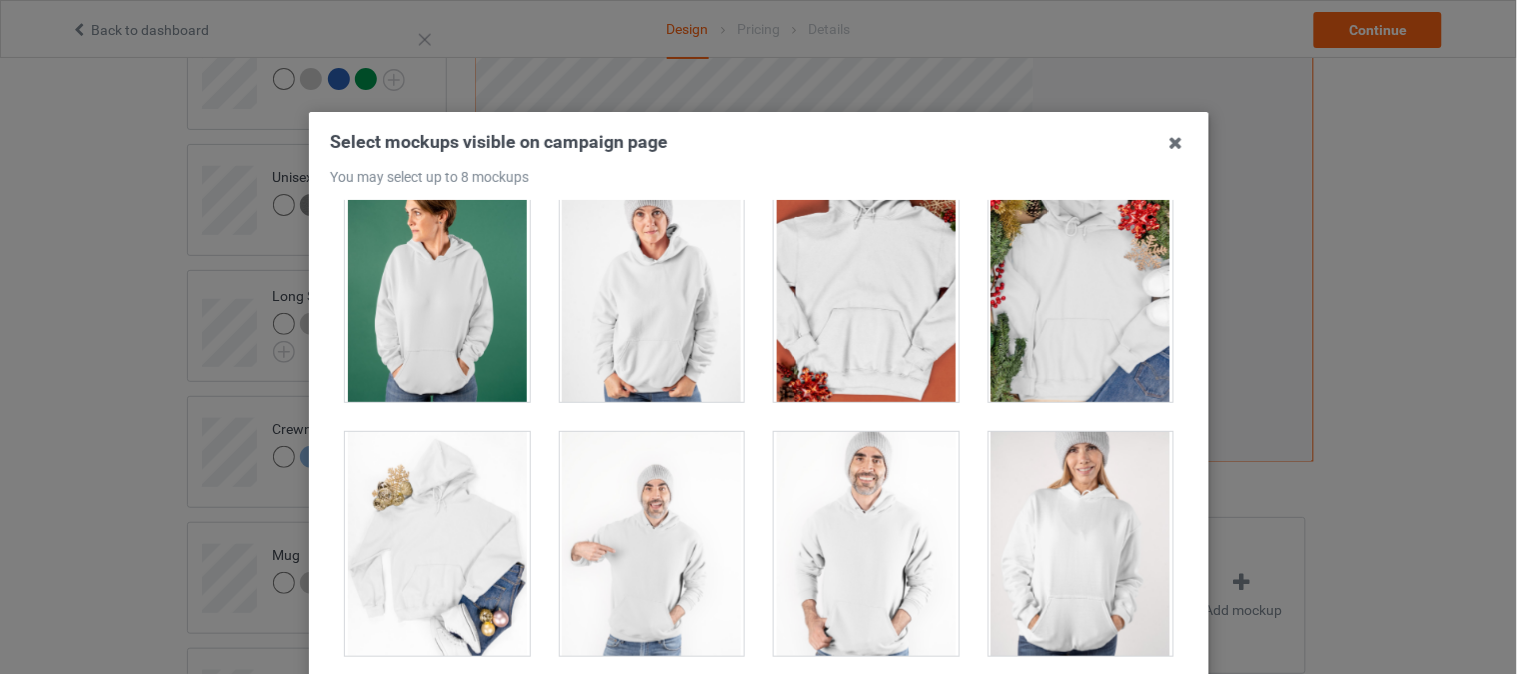 scroll, scrollTop: 4222, scrollLeft: 0, axis: vertical 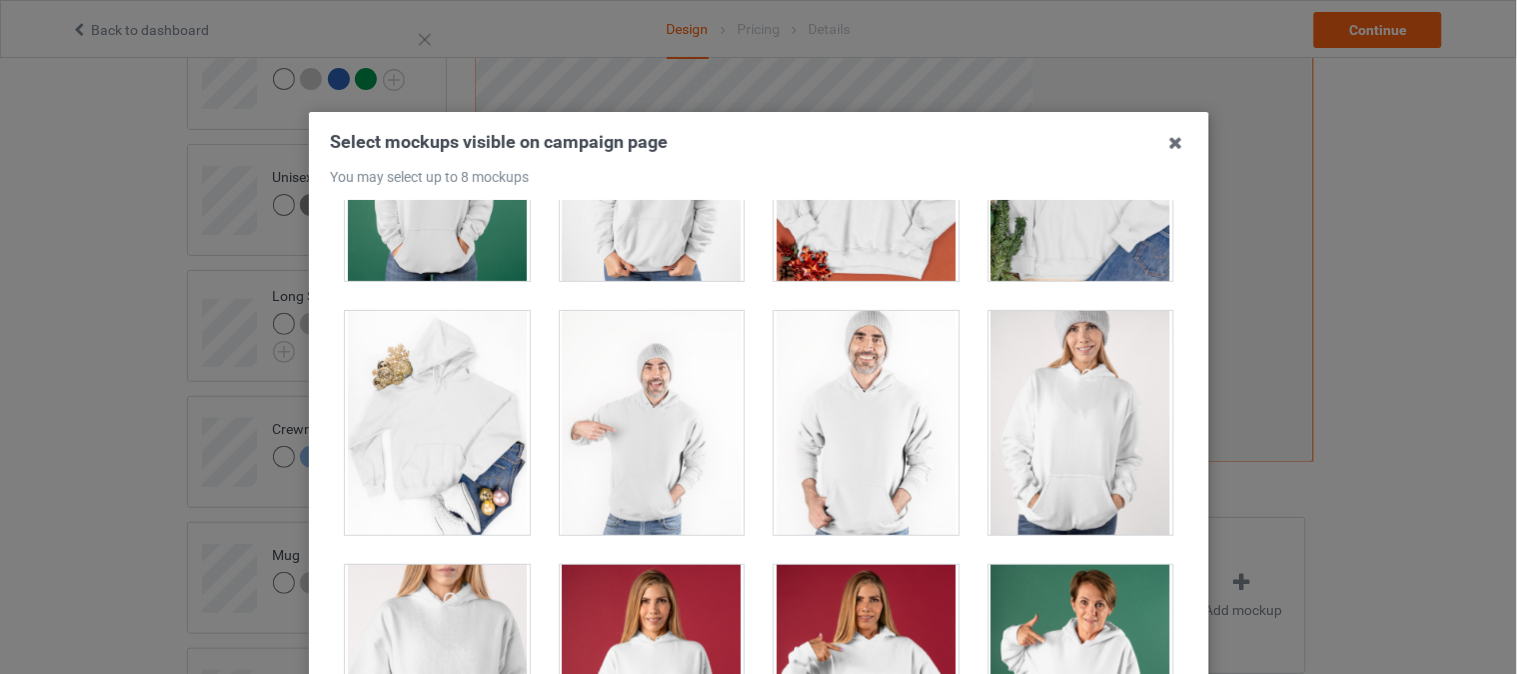 click at bounding box center (866, 423) 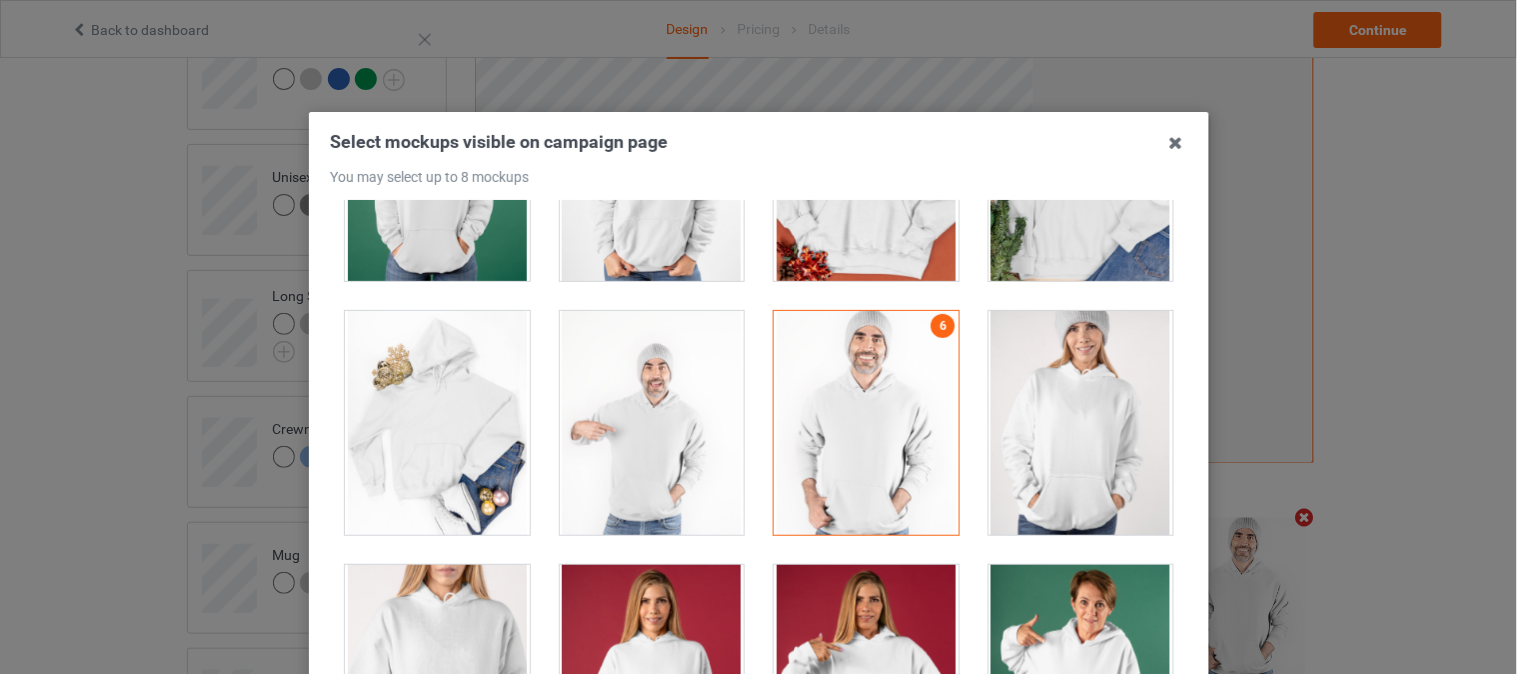 click at bounding box center (651, 423) 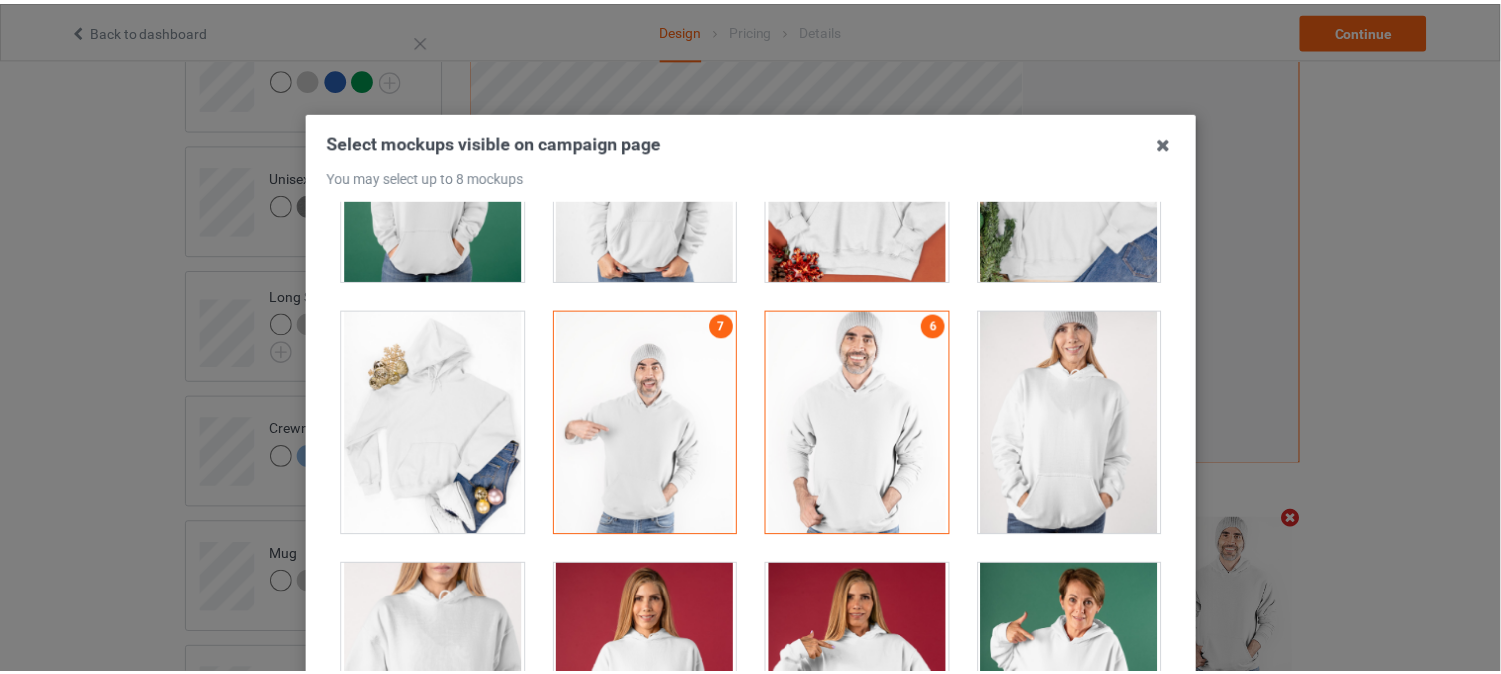 scroll, scrollTop: 268, scrollLeft: 0, axis: vertical 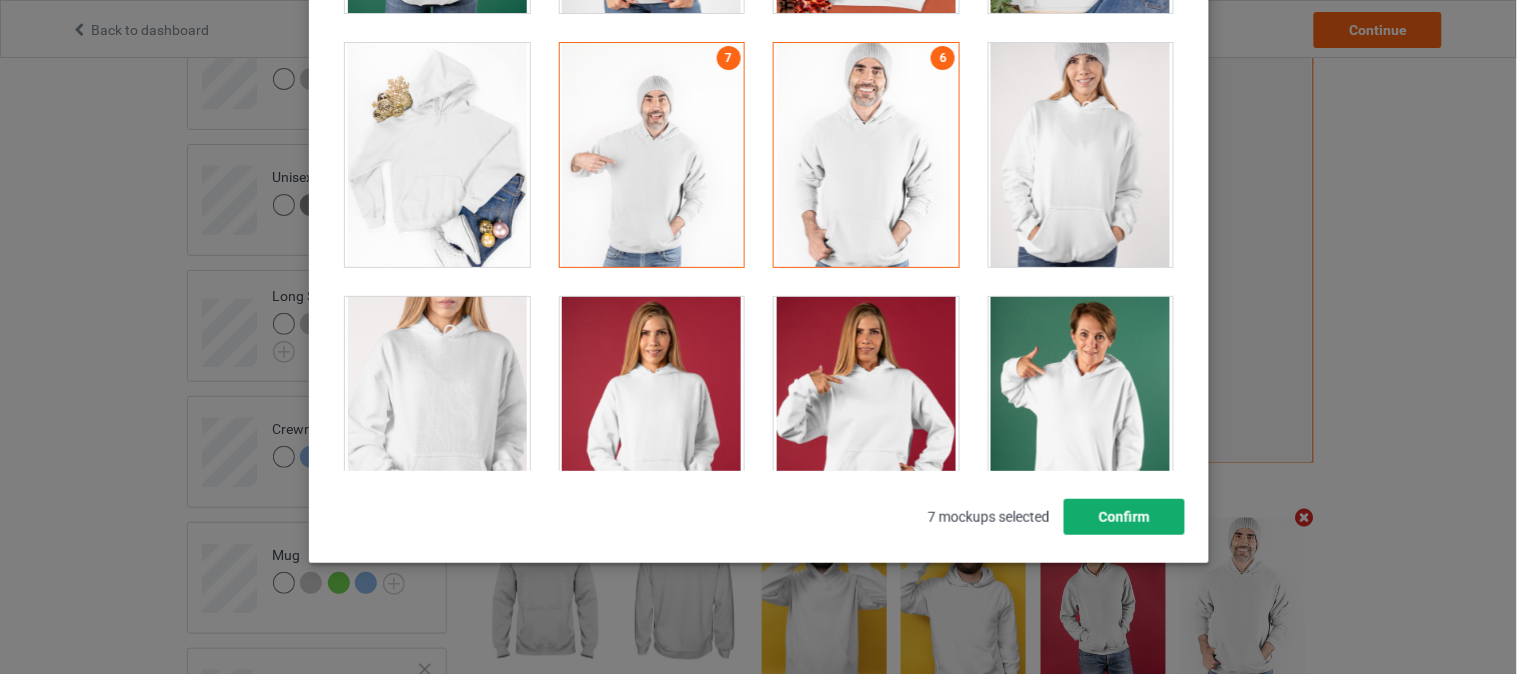 click on "Confirm" at bounding box center [1123, 517] 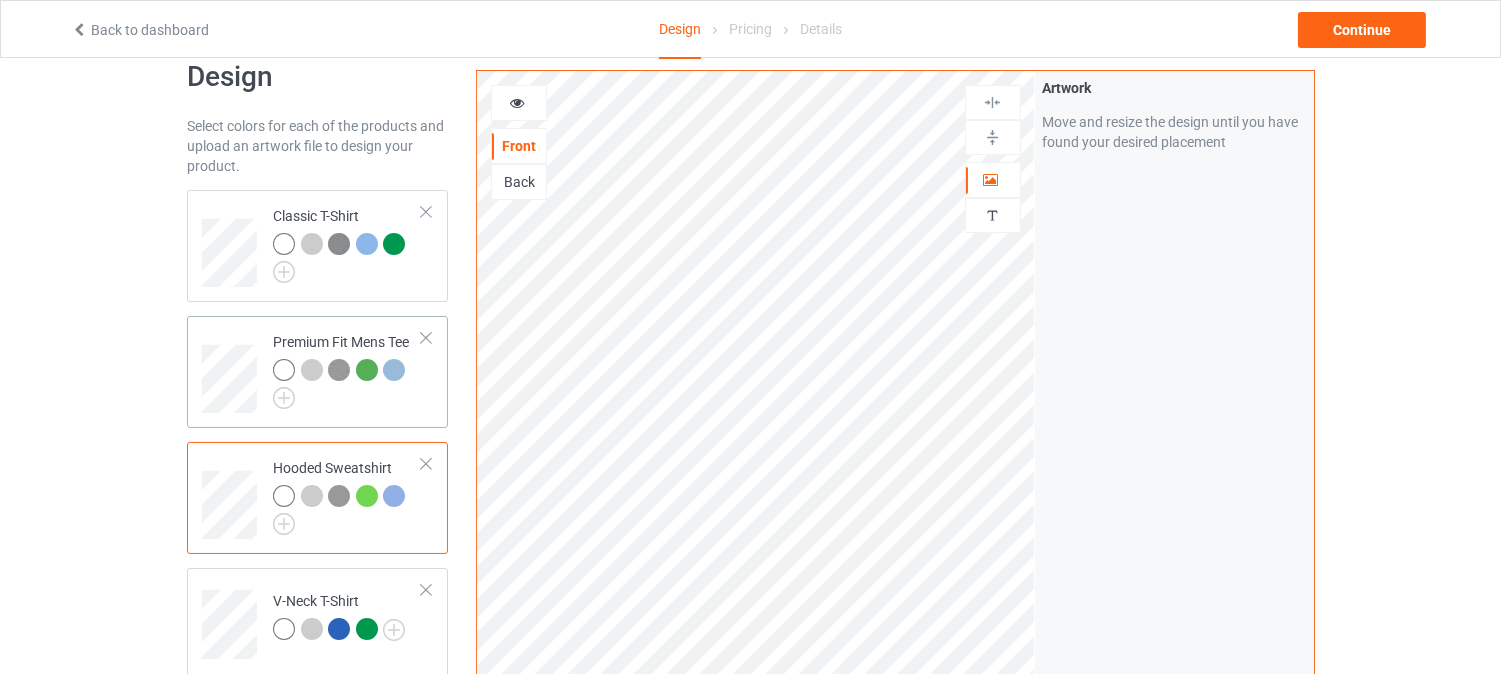 scroll, scrollTop: 35, scrollLeft: 0, axis: vertical 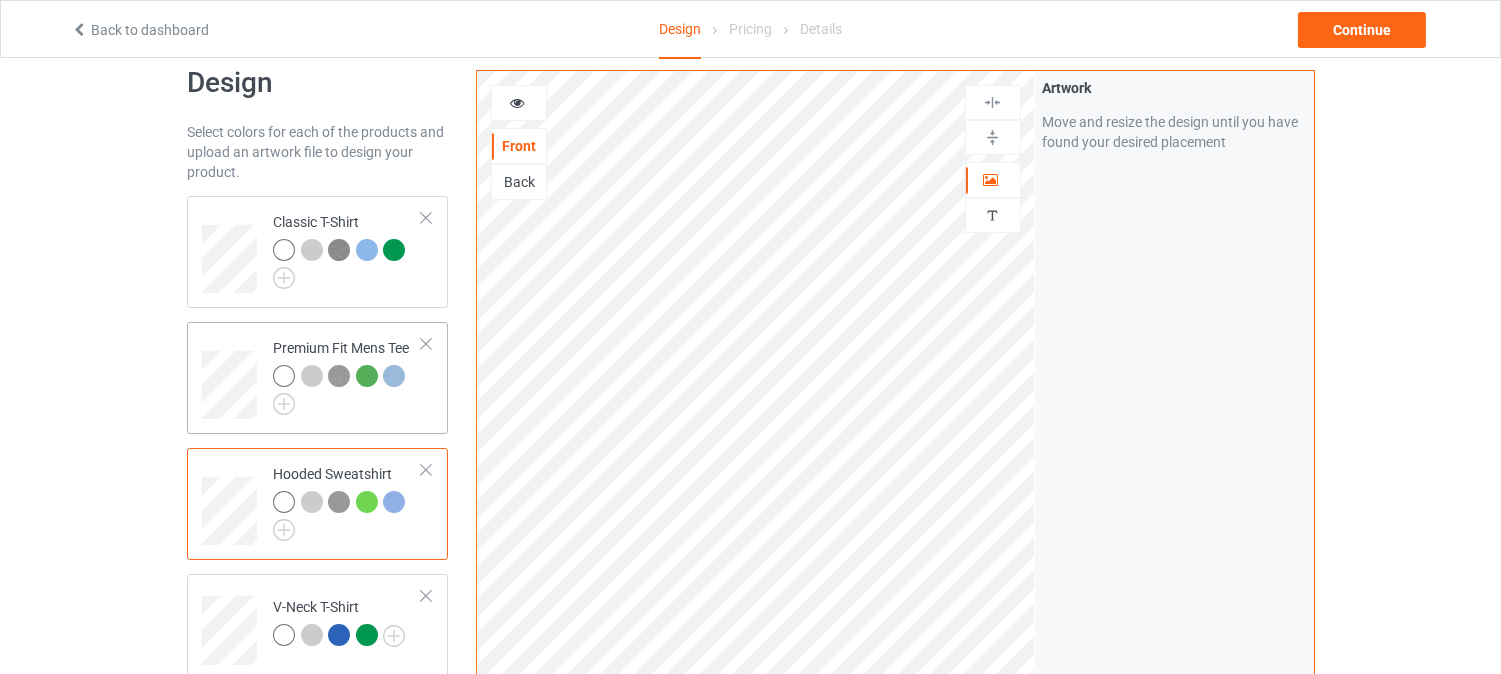 click on "Premium Fit Mens Tee" at bounding box center (347, 378) 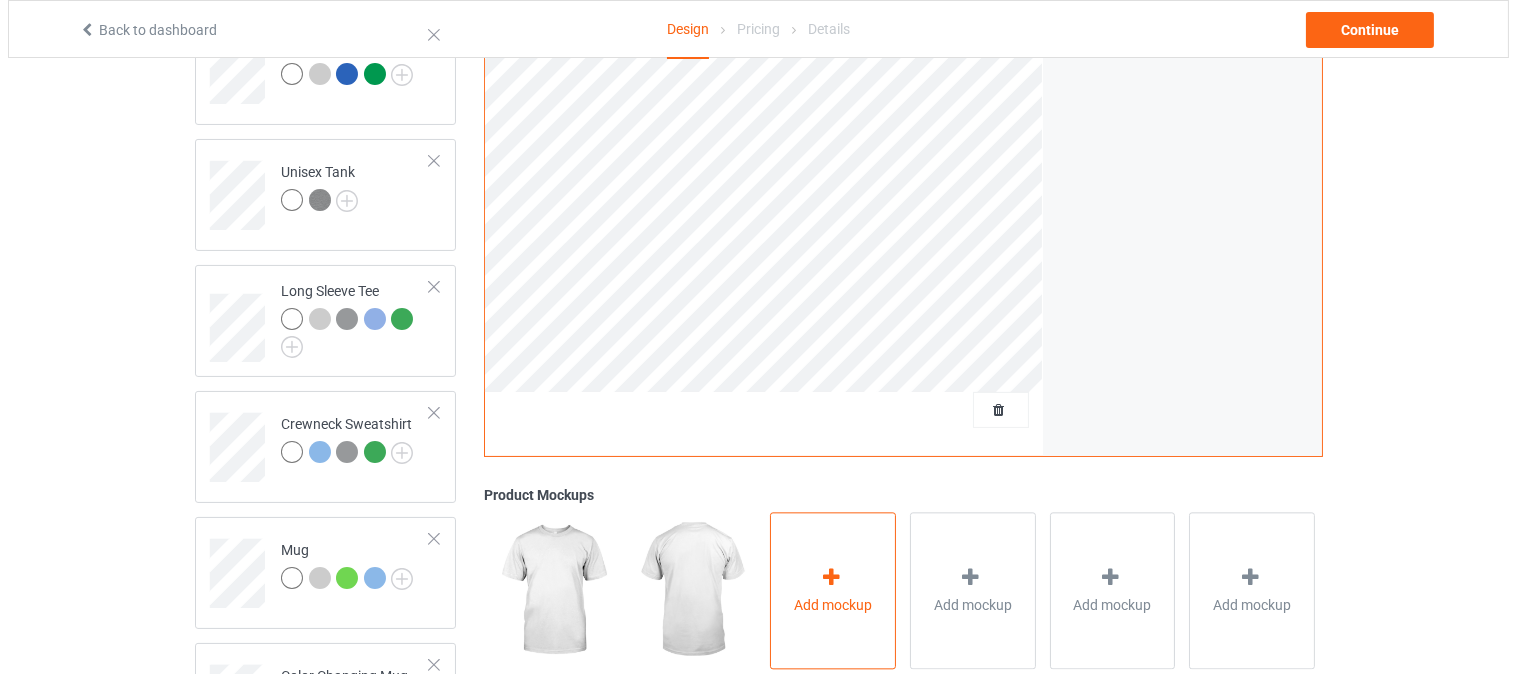 scroll, scrollTop: 702, scrollLeft: 0, axis: vertical 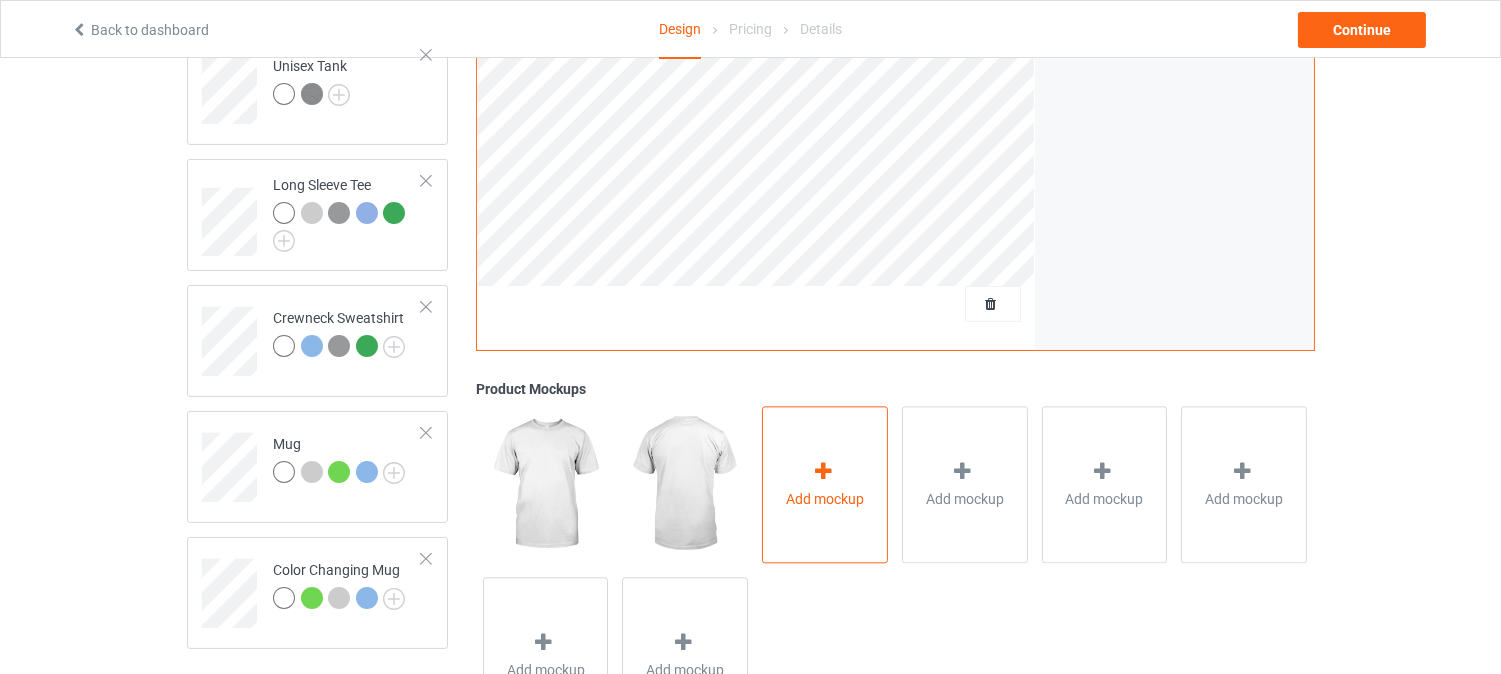 click on "Add mockup" at bounding box center [825, 485] 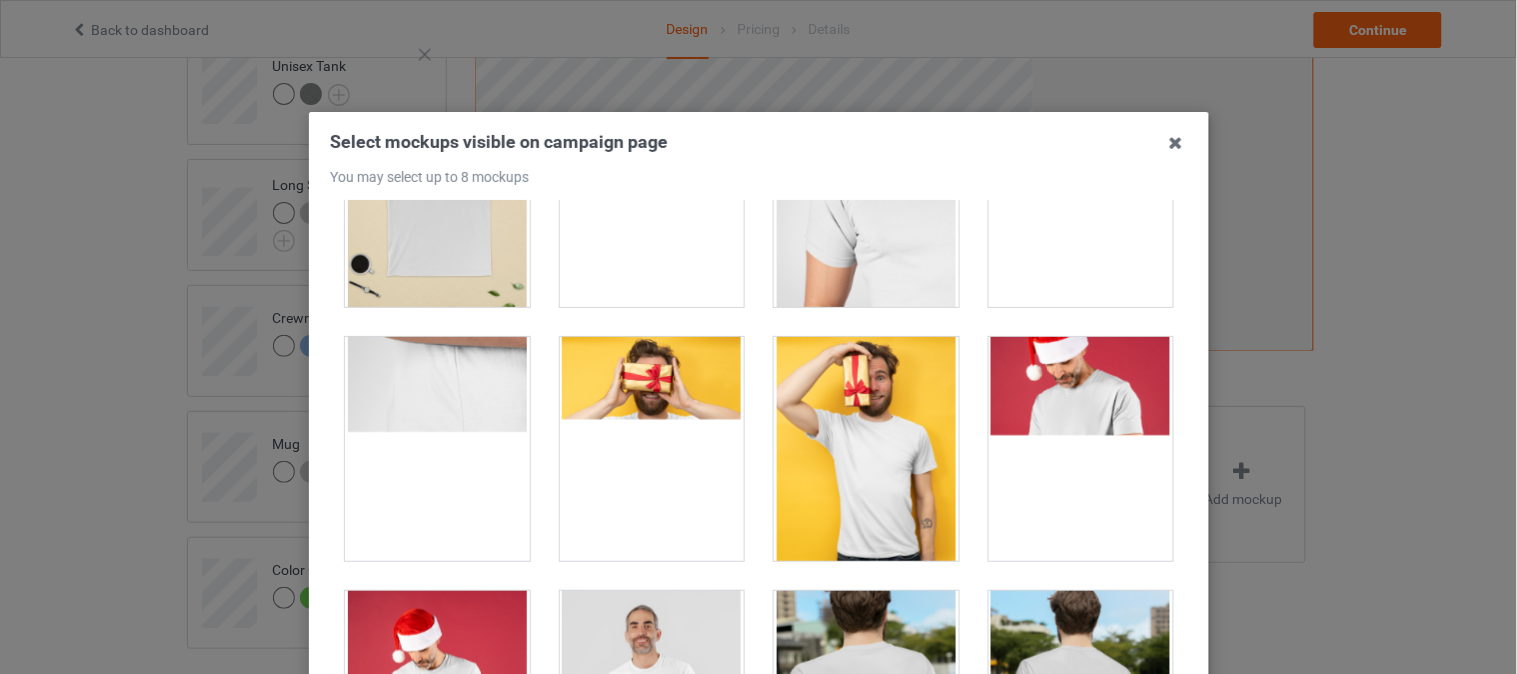 scroll, scrollTop: 555, scrollLeft: 0, axis: vertical 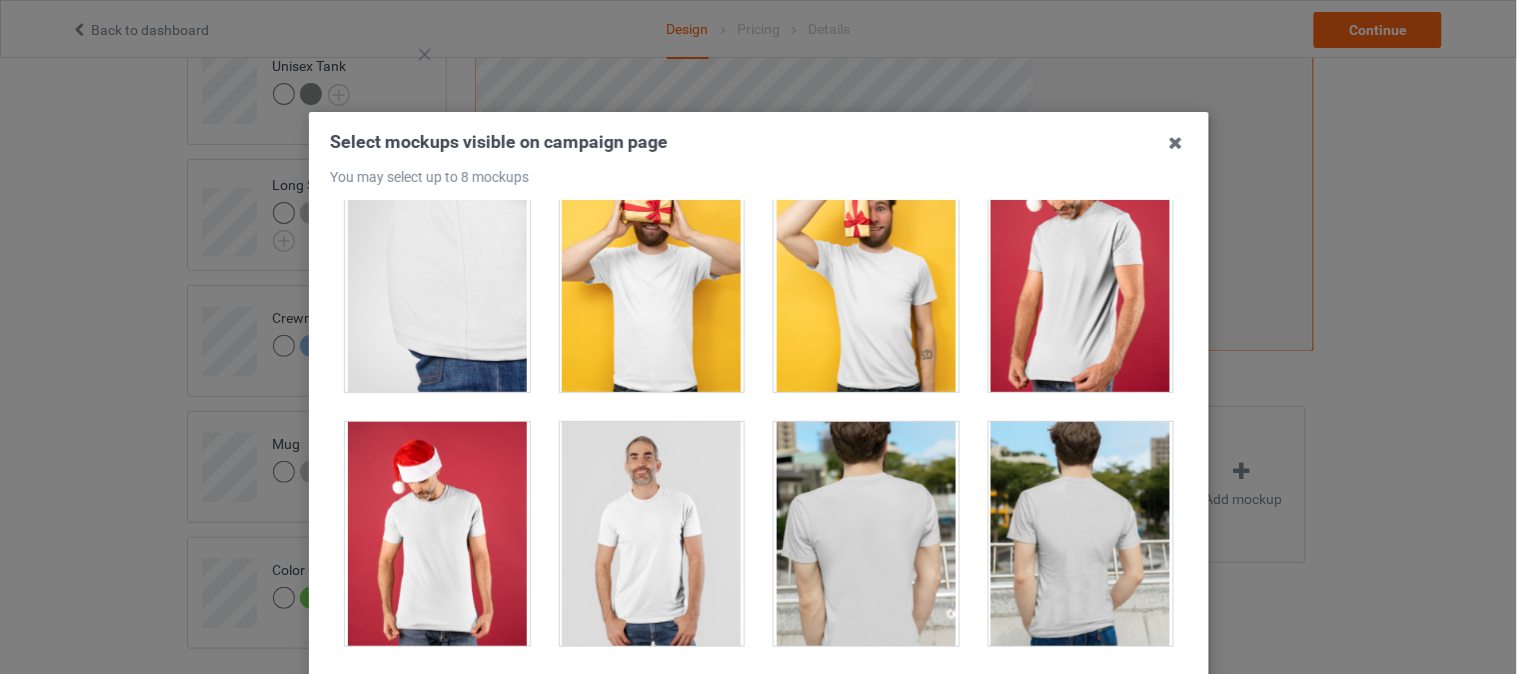 click at bounding box center (651, 534) 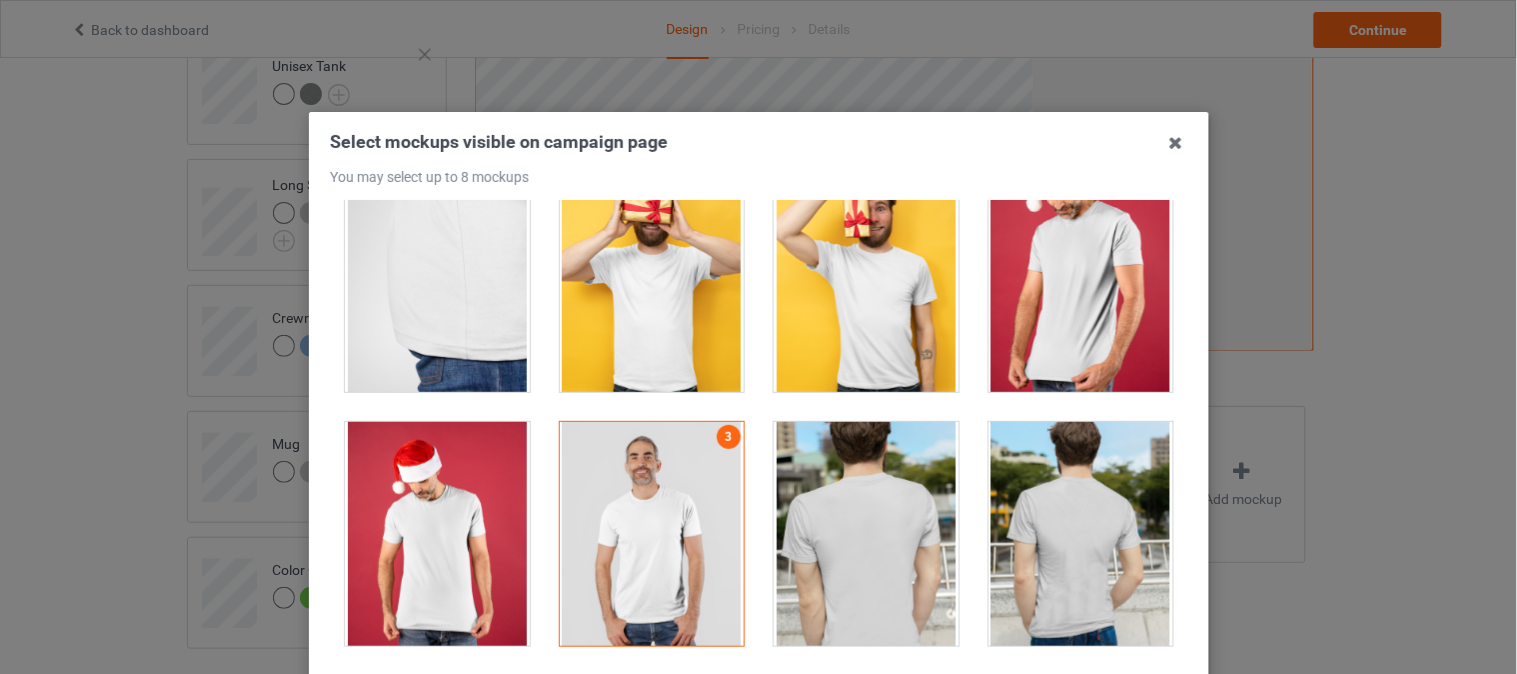 click at bounding box center [1080, 280] 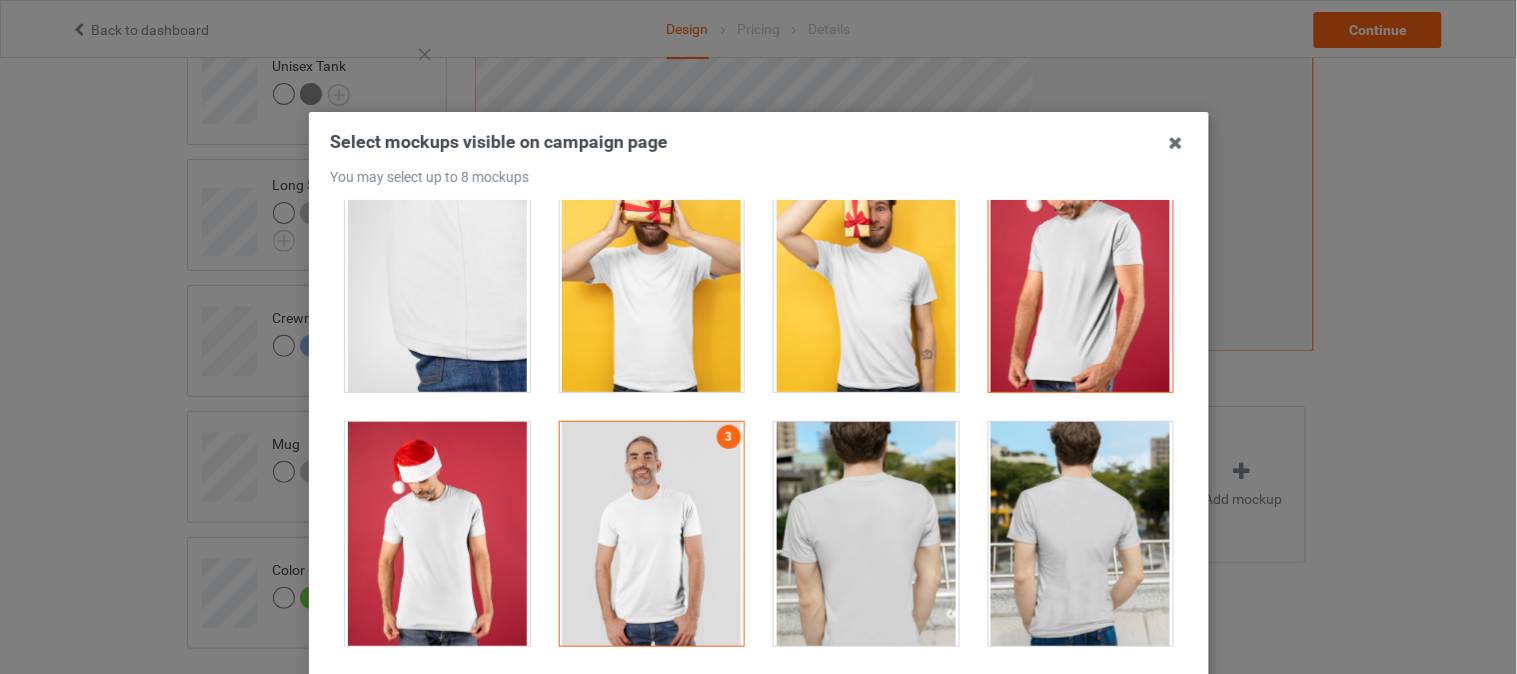 drag, startPoint x: 883, startPoint y: 320, endPoint x: 690, endPoint y: 314, distance: 193.09325 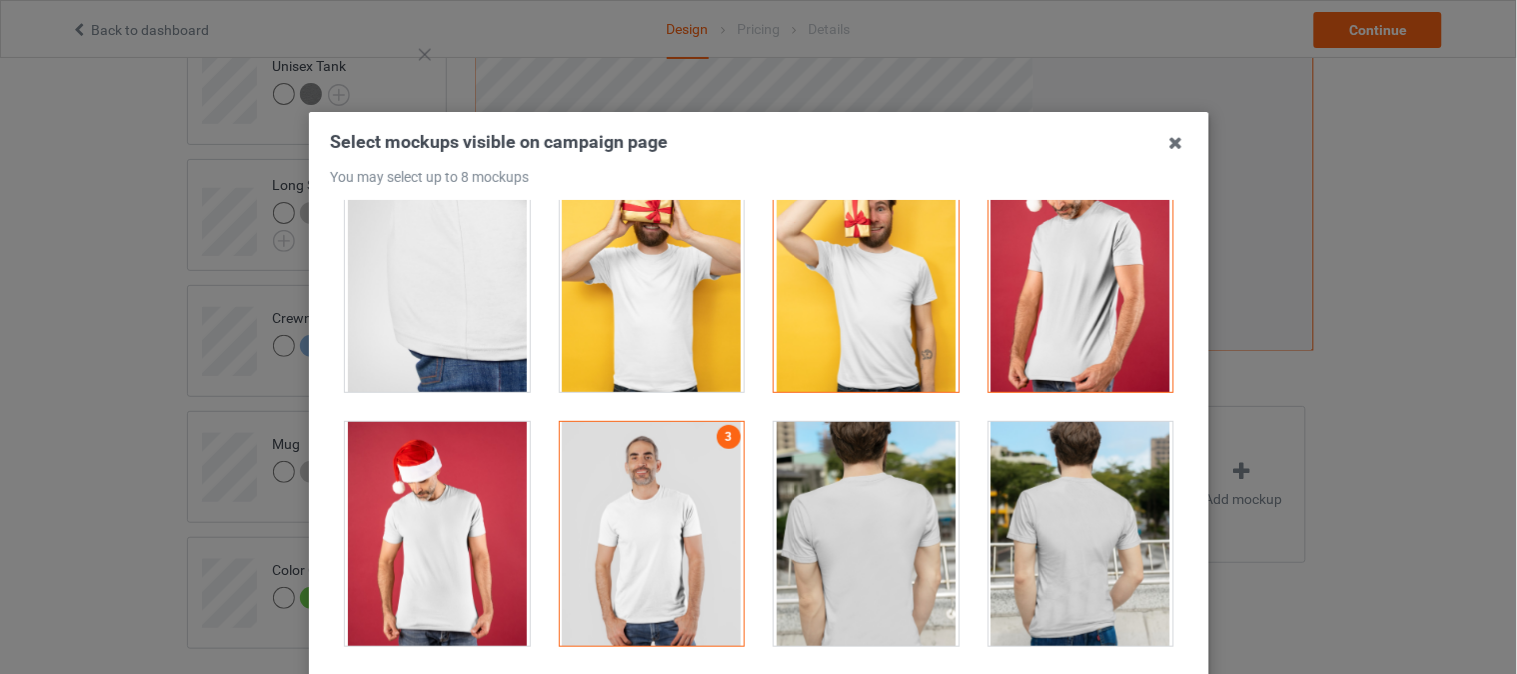 click at bounding box center [651, 280] 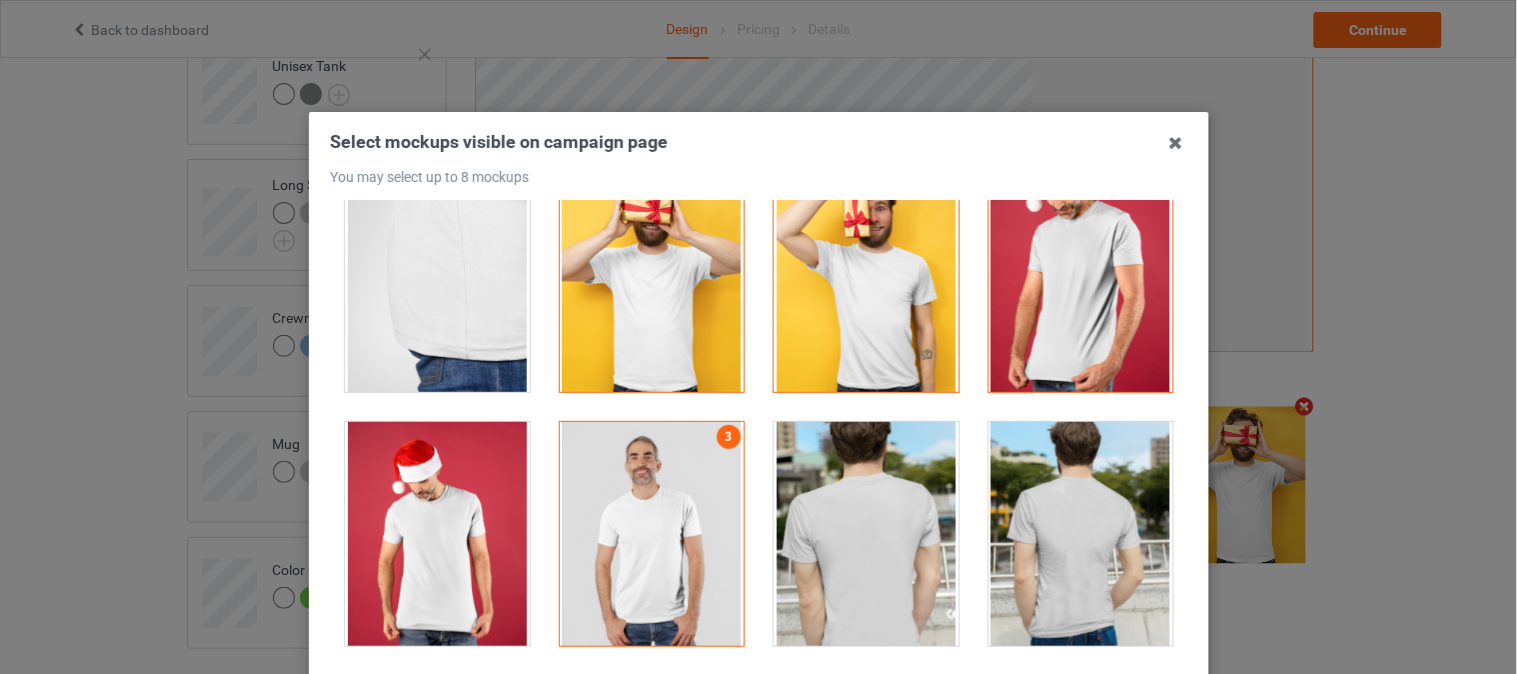 click at bounding box center (437, 534) 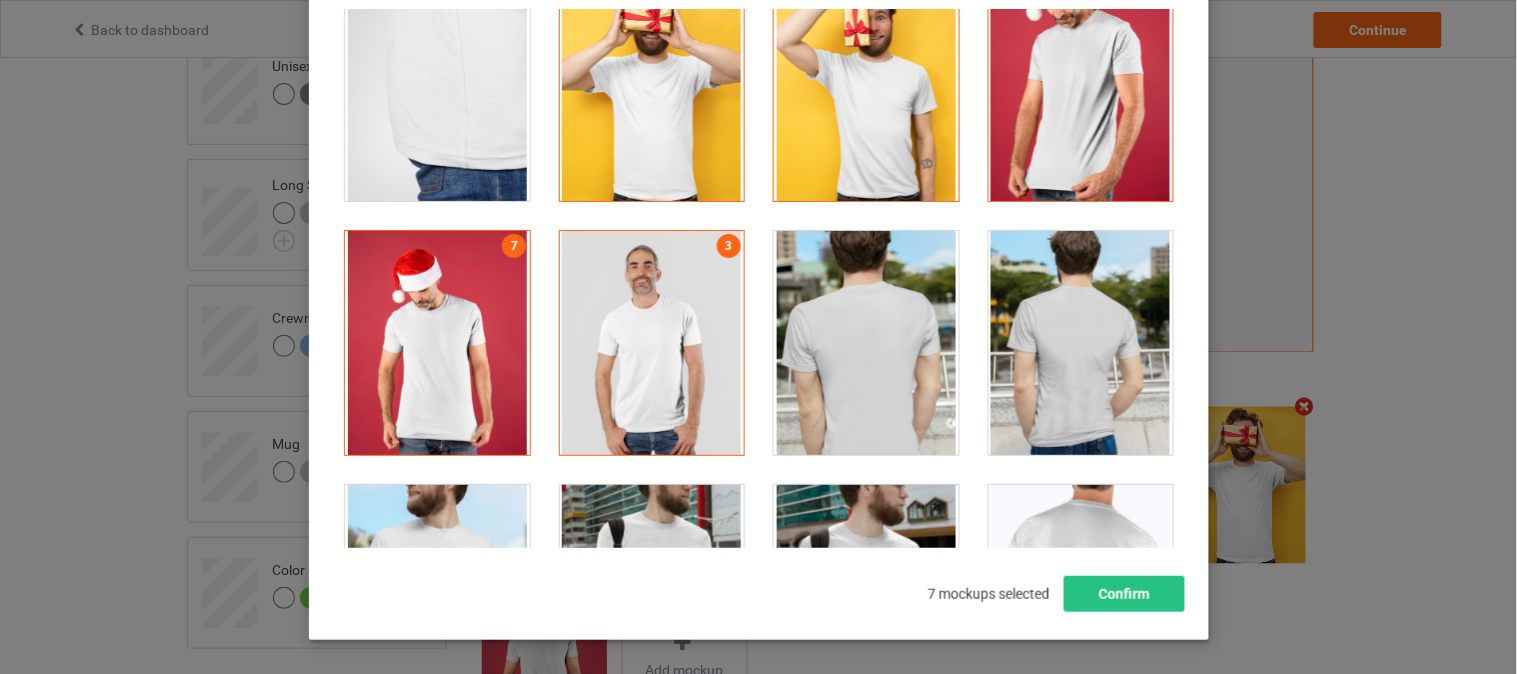 scroll, scrollTop: 222, scrollLeft: 0, axis: vertical 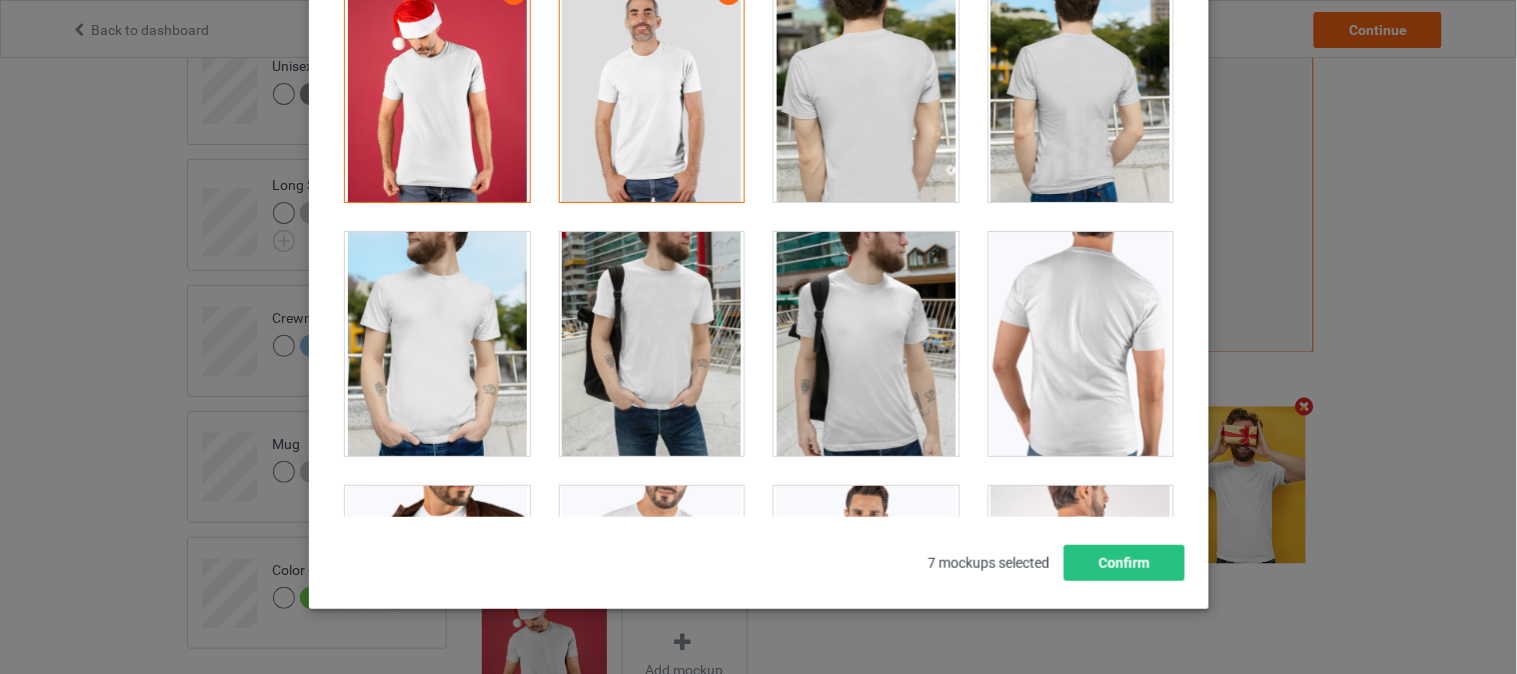 click at bounding box center (866, 344) 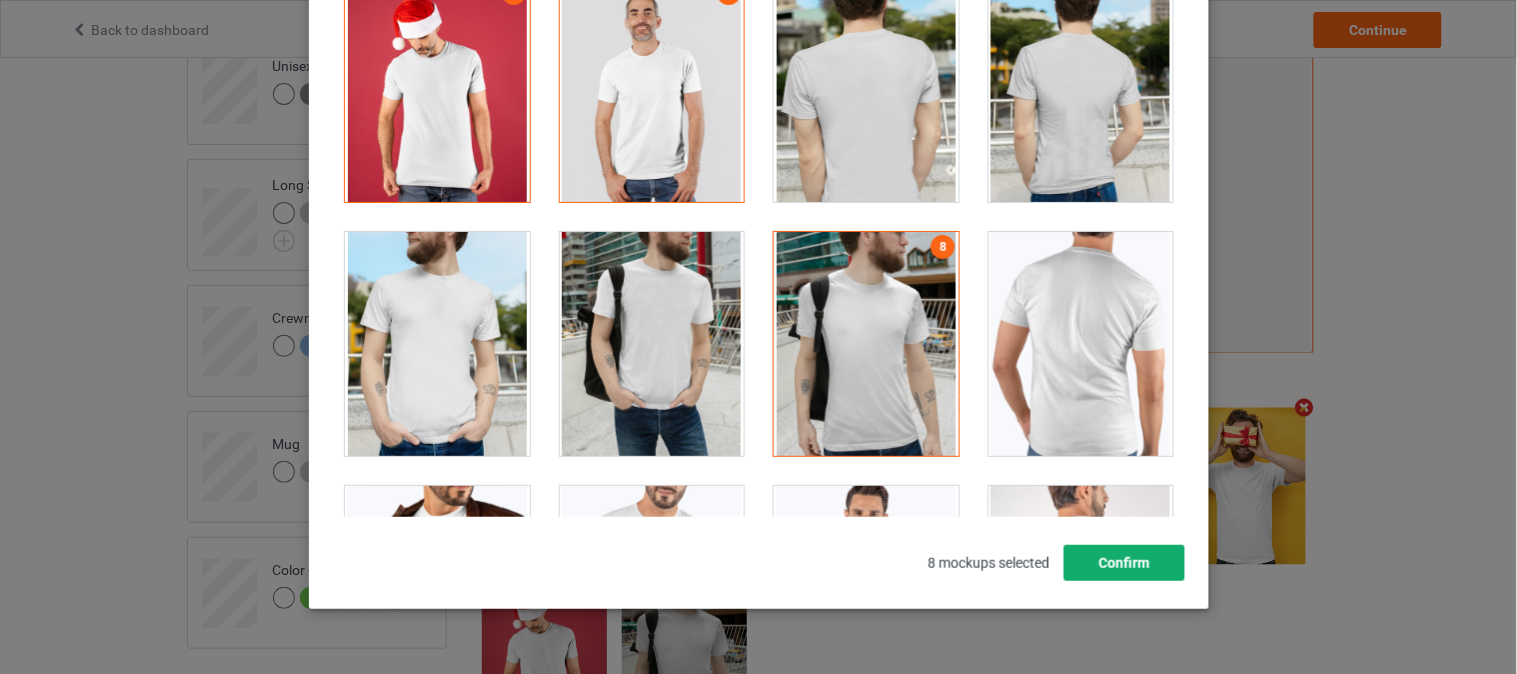 click on "Confirm" at bounding box center [1123, 563] 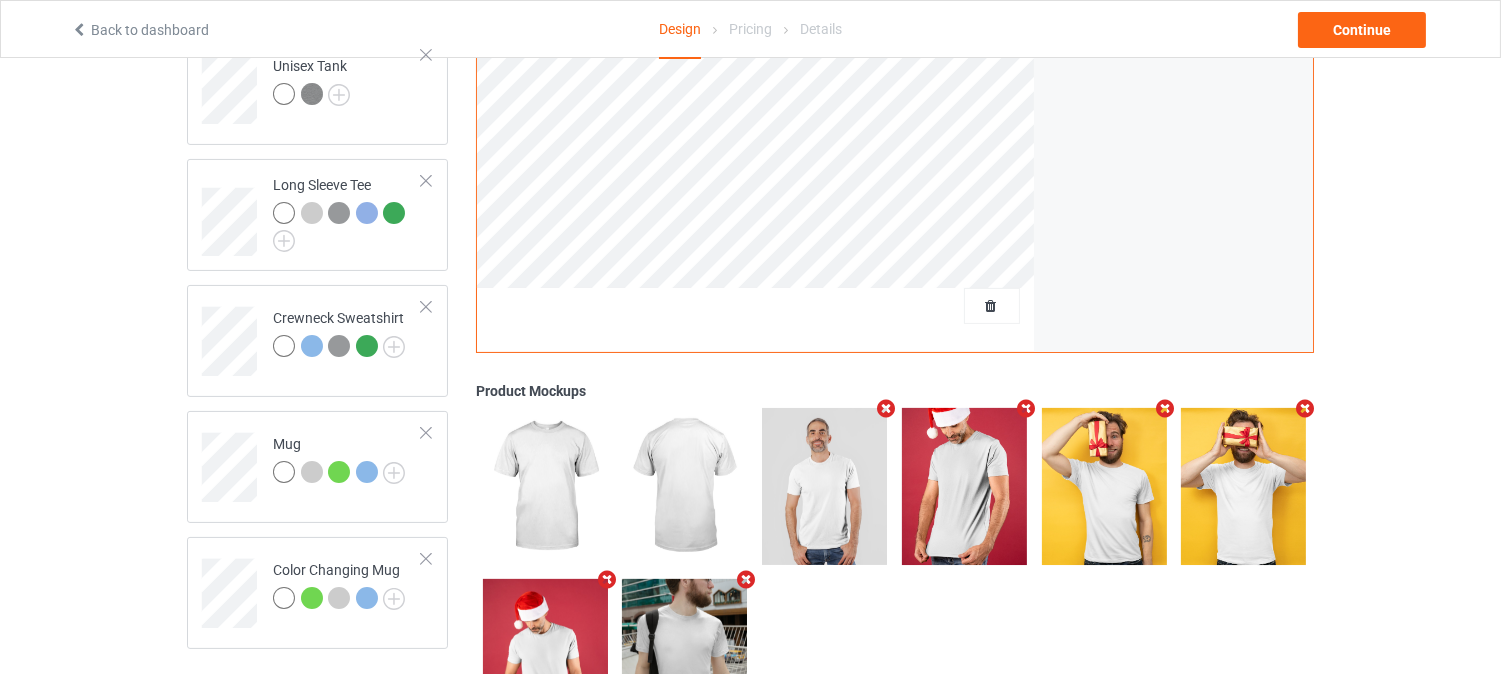 click at bounding box center (1025, 408) 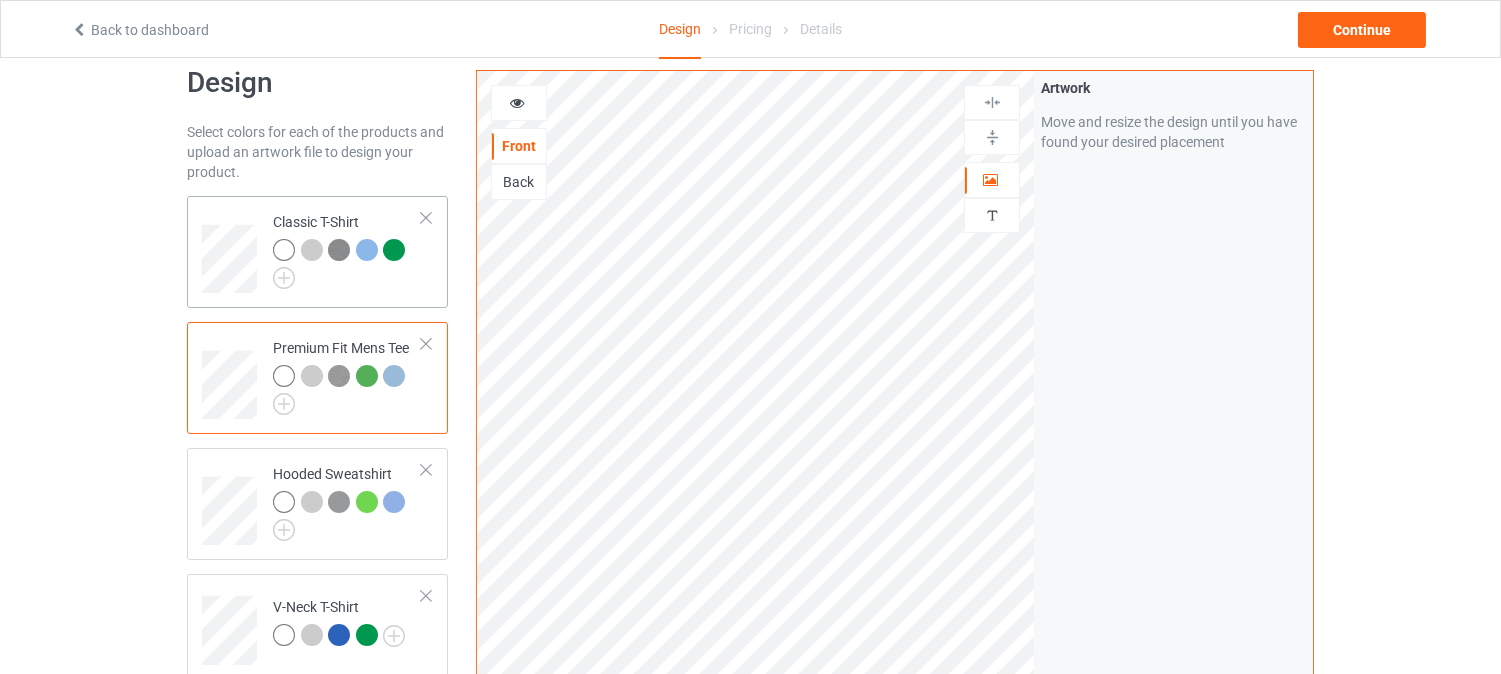click at bounding box center (347, 264) 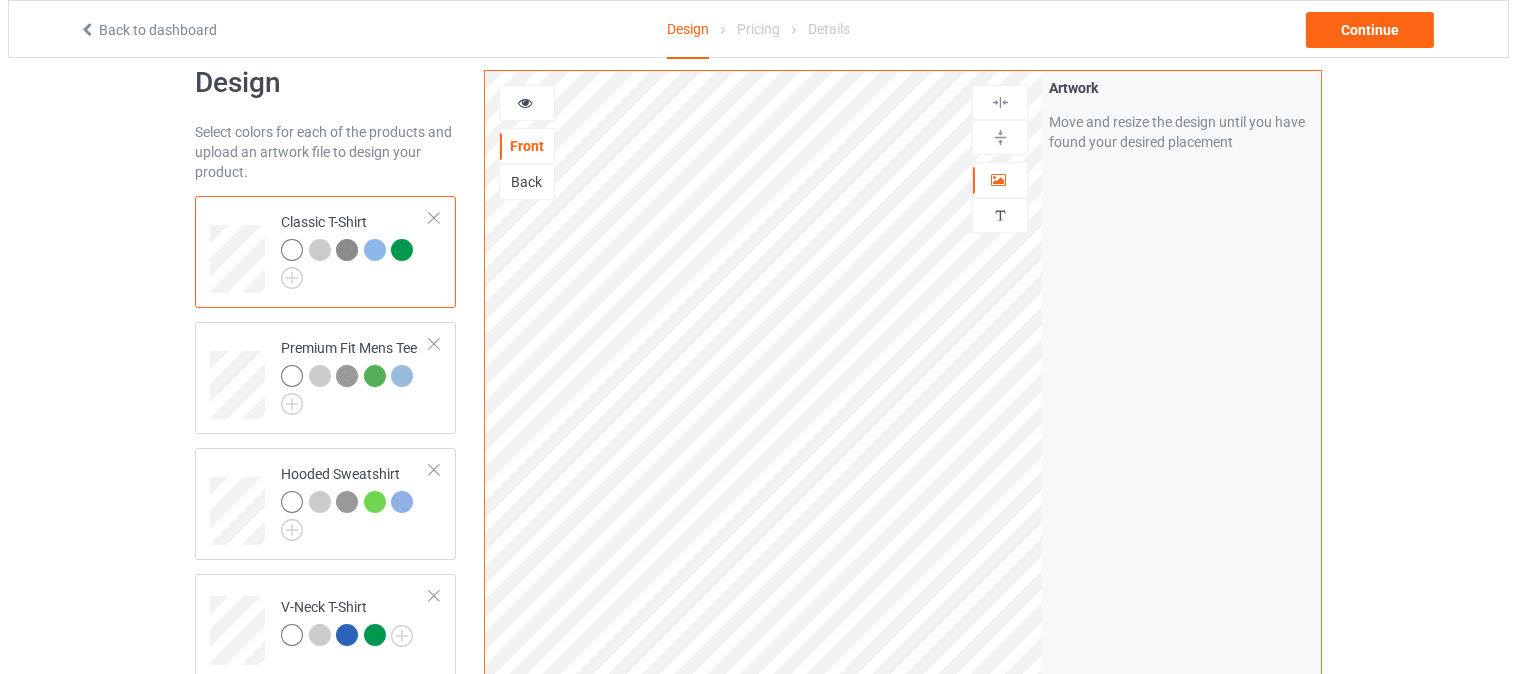 scroll, scrollTop: 480, scrollLeft: 0, axis: vertical 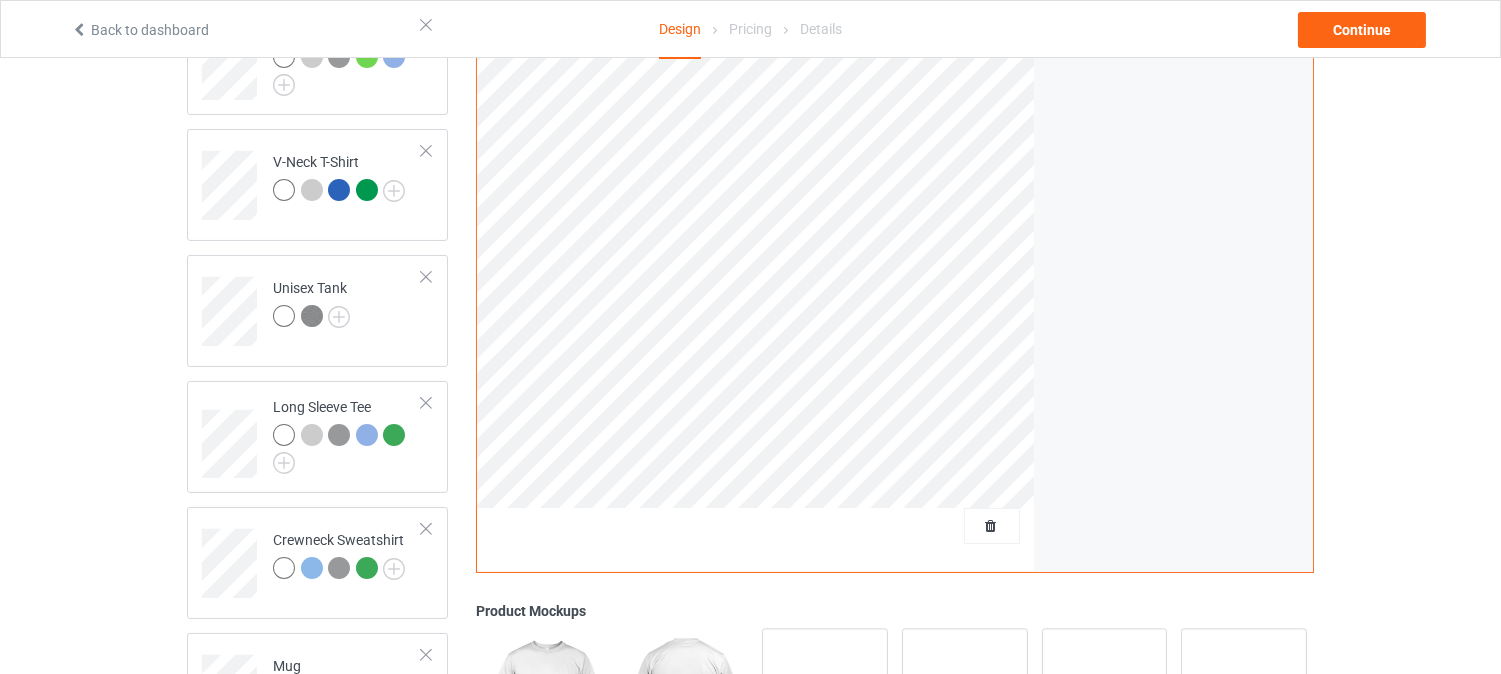 click on "Product Mockups" at bounding box center (895, 612) 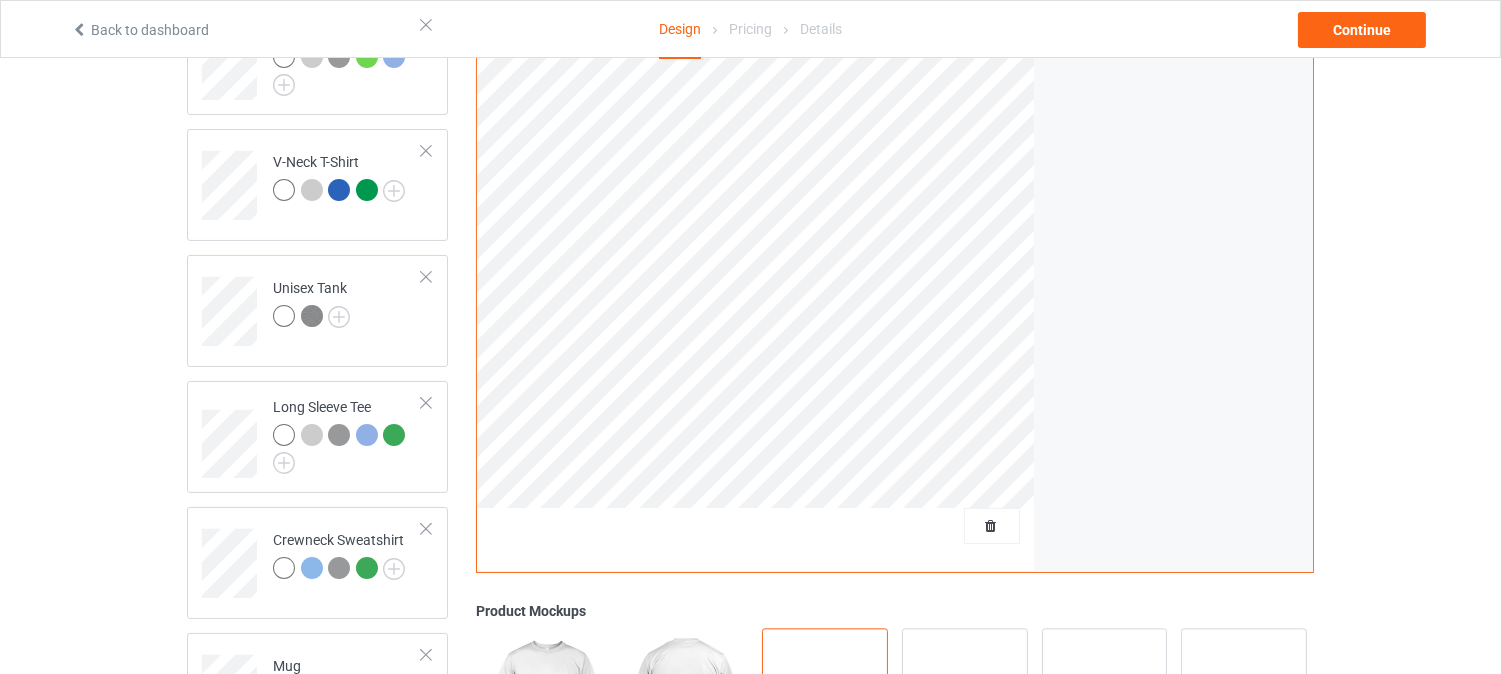 click on "Add mockup" at bounding box center [825, 707] 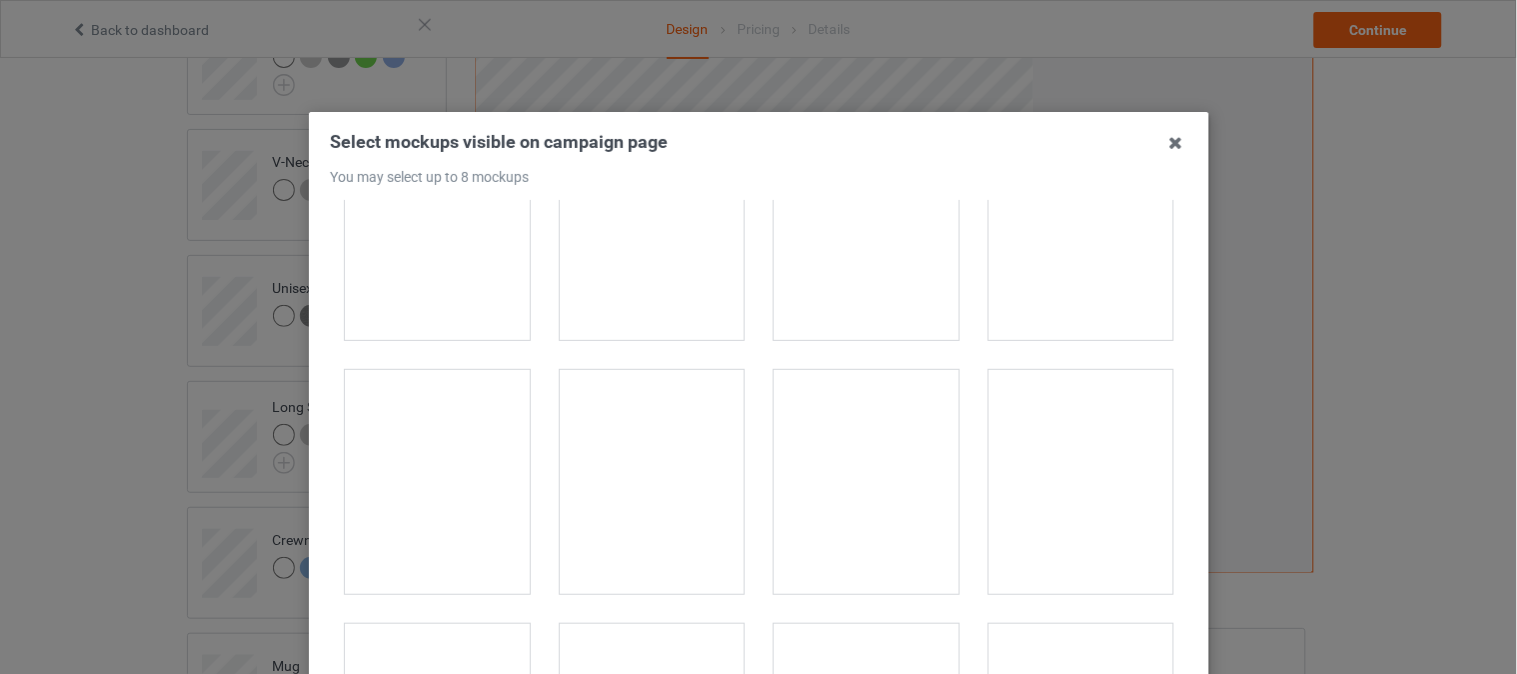 scroll, scrollTop: 3000, scrollLeft: 0, axis: vertical 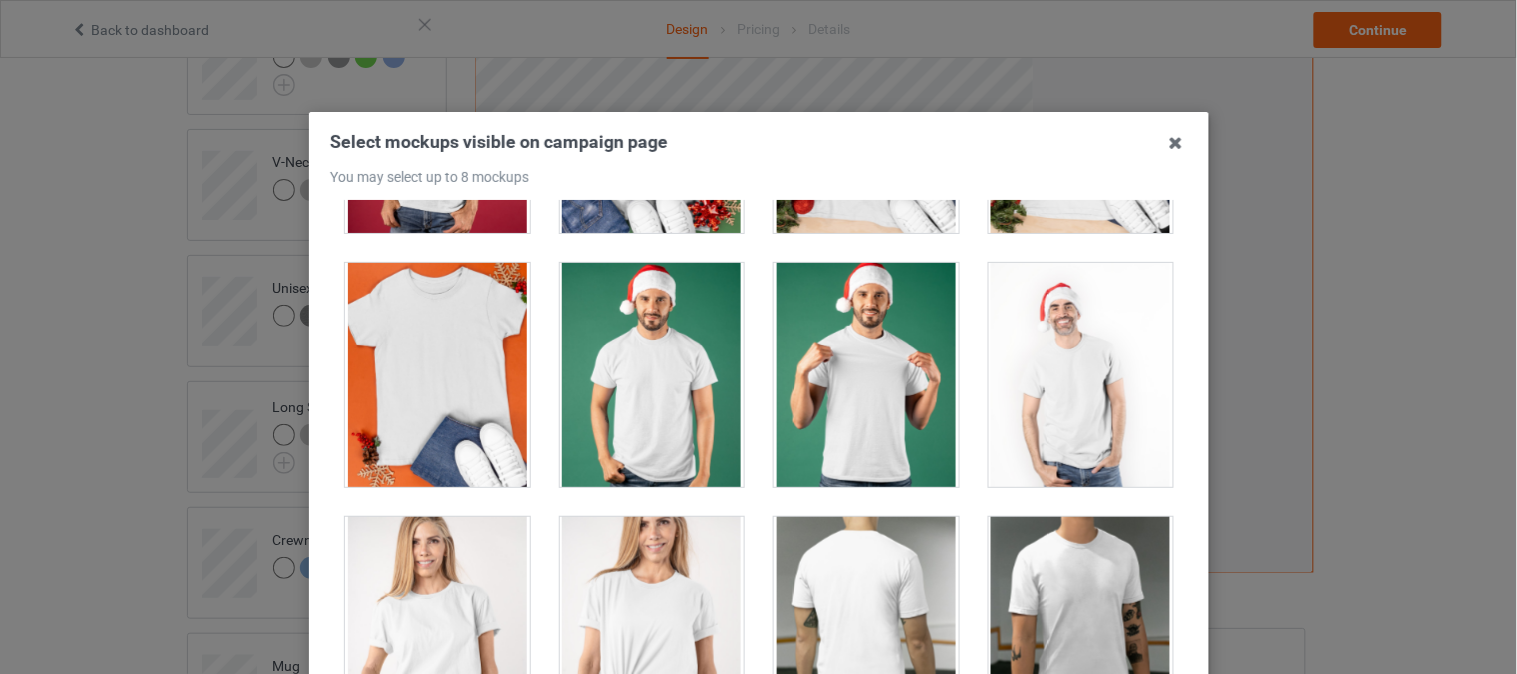 click at bounding box center [1080, 375] 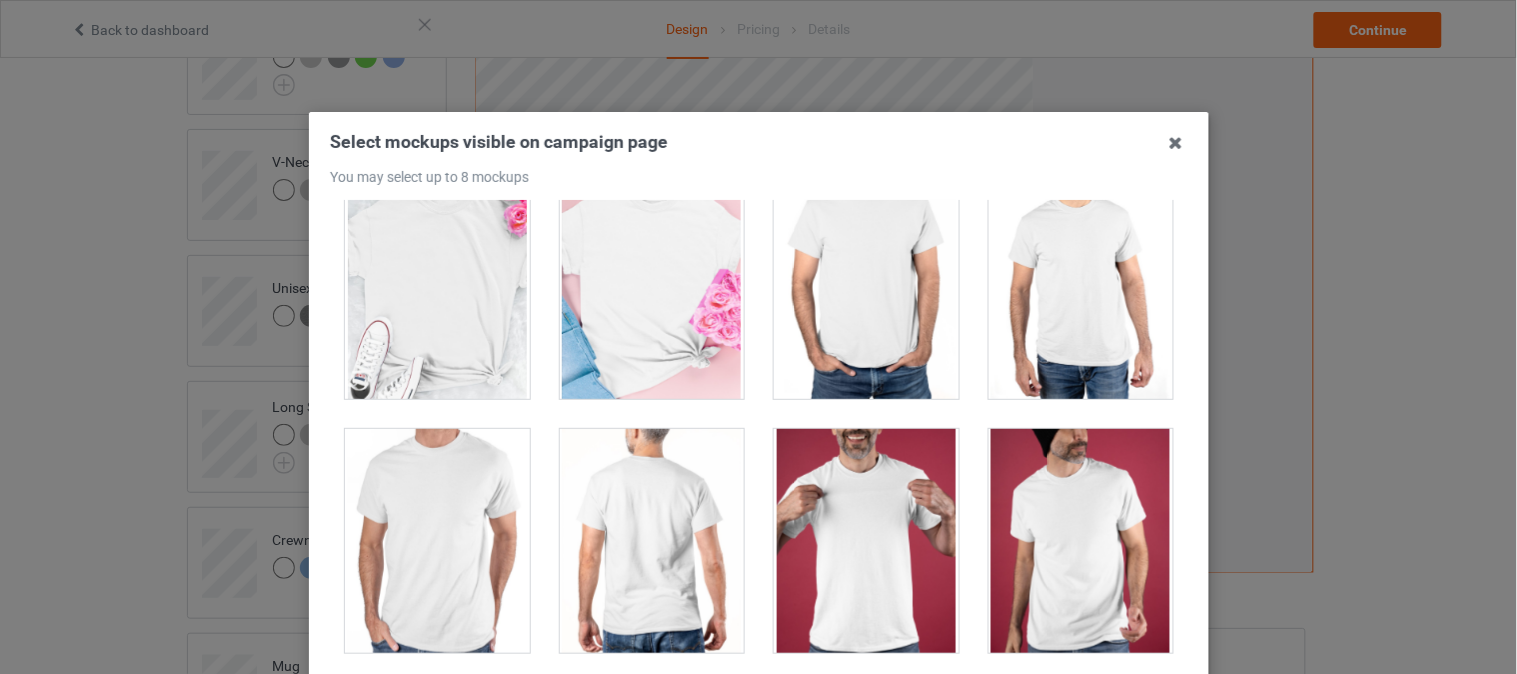 scroll, scrollTop: 8666, scrollLeft: 0, axis: vertical 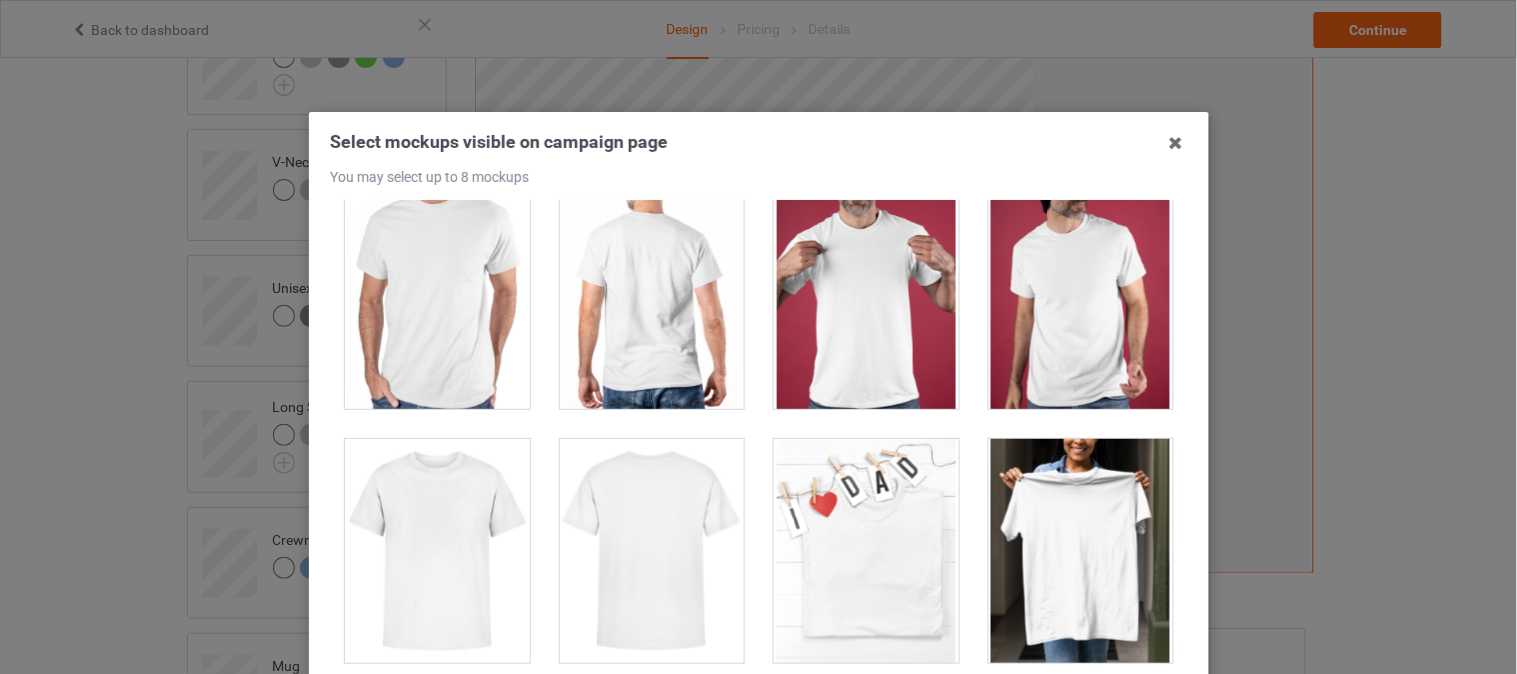 click at bounding box center (866, 297) 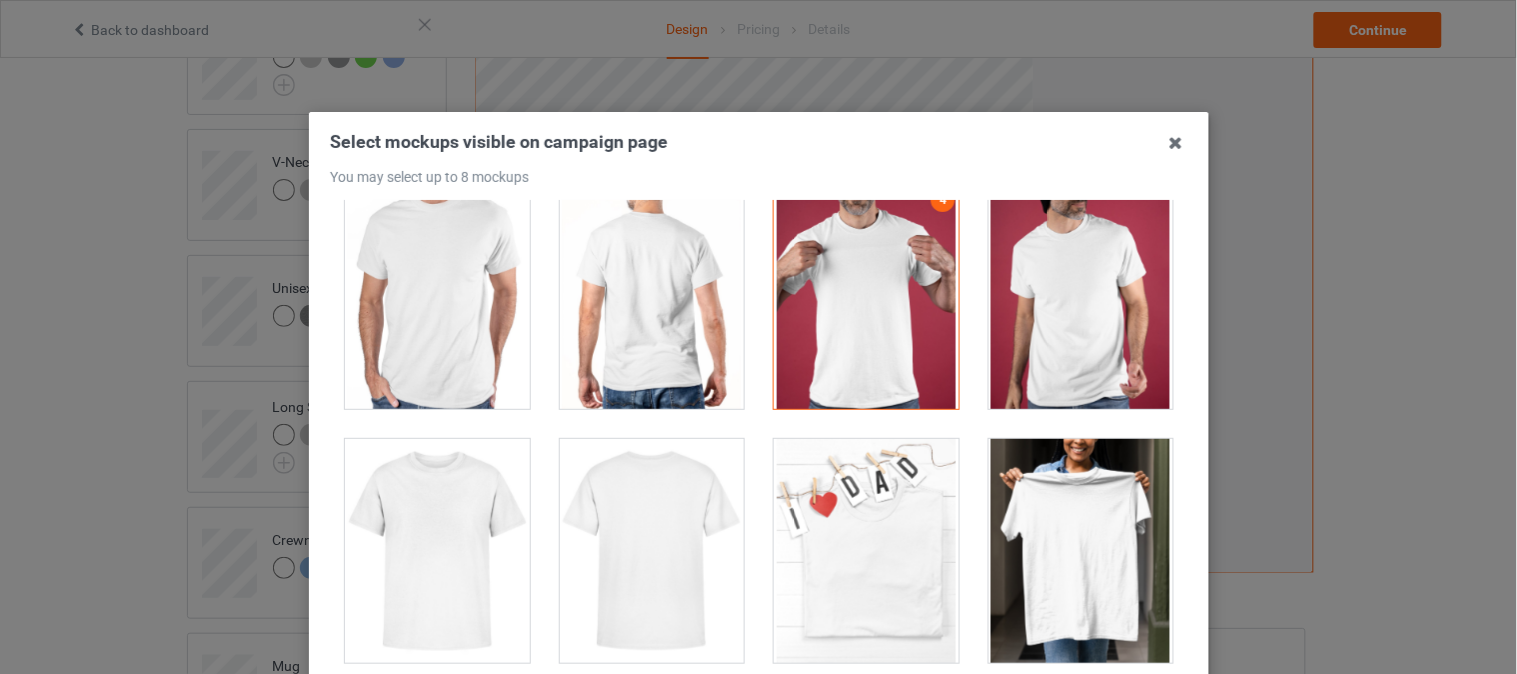 click at bounding box center [1080, 297] 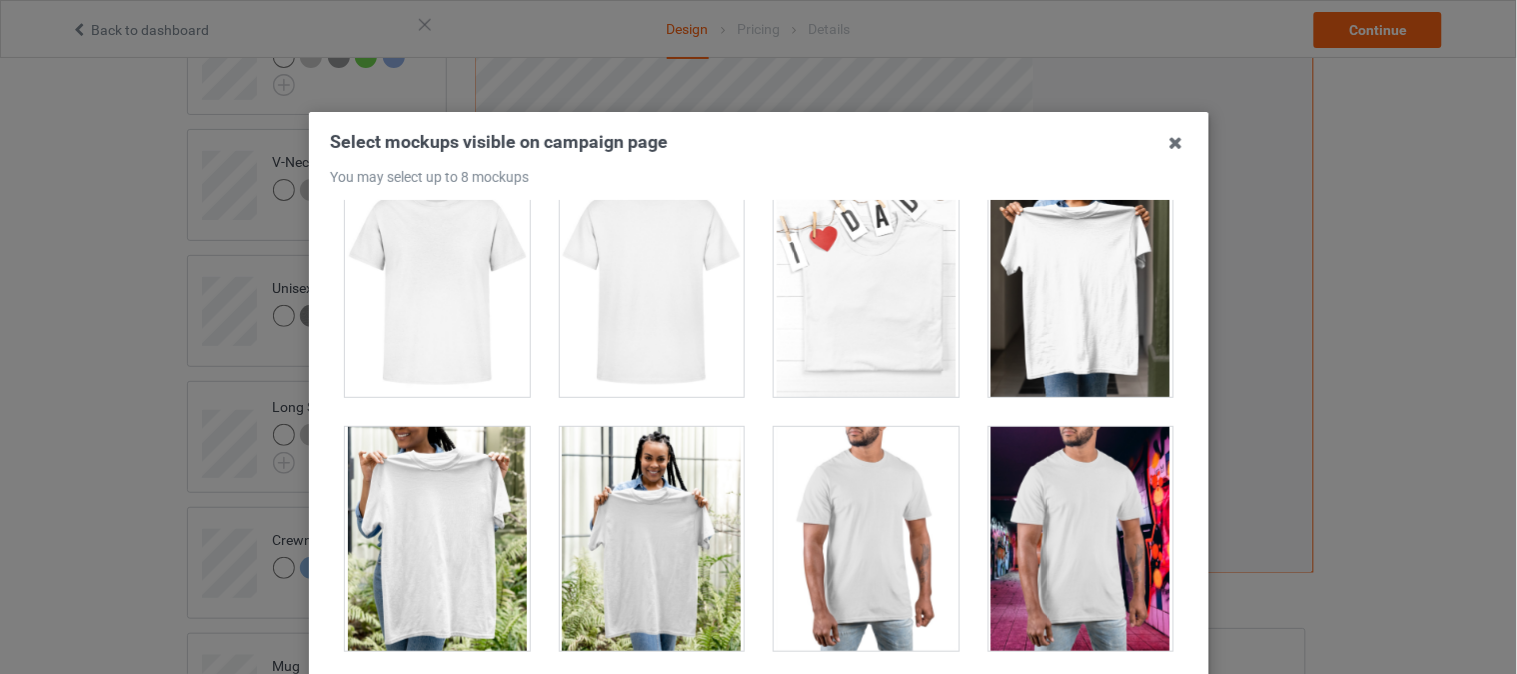 scroll, scrollTop: 8777, scrollLeft: 0, axis: vertical 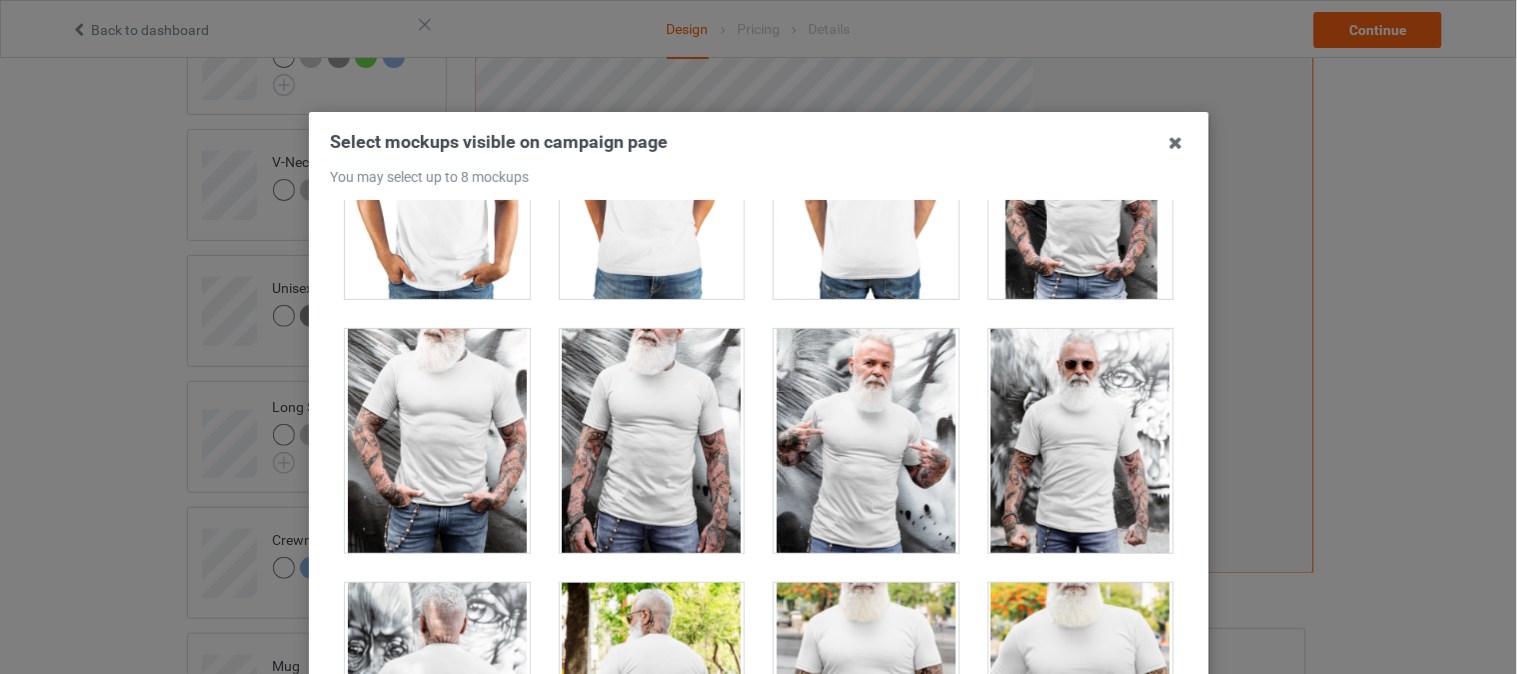 click at bounding box center (1080, 441) 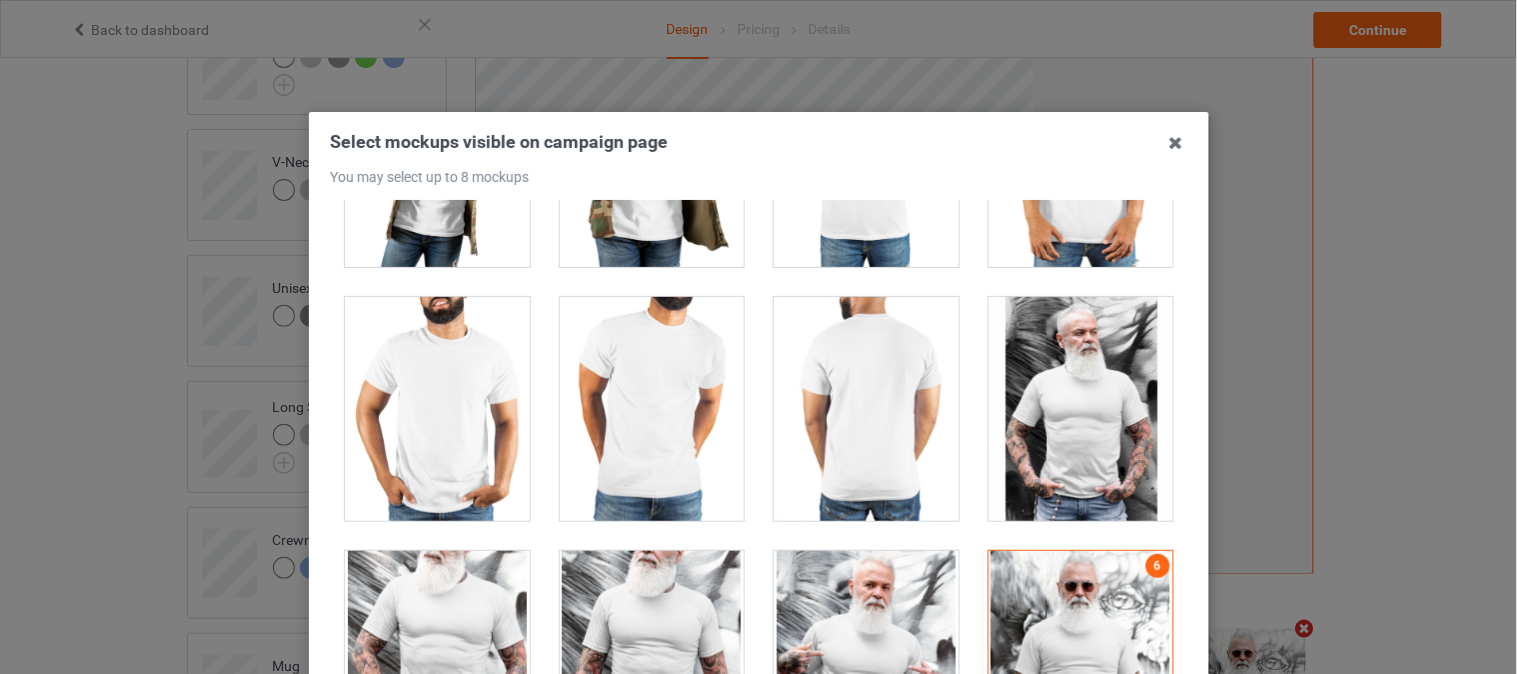 click at bounding box center [1080, 409] 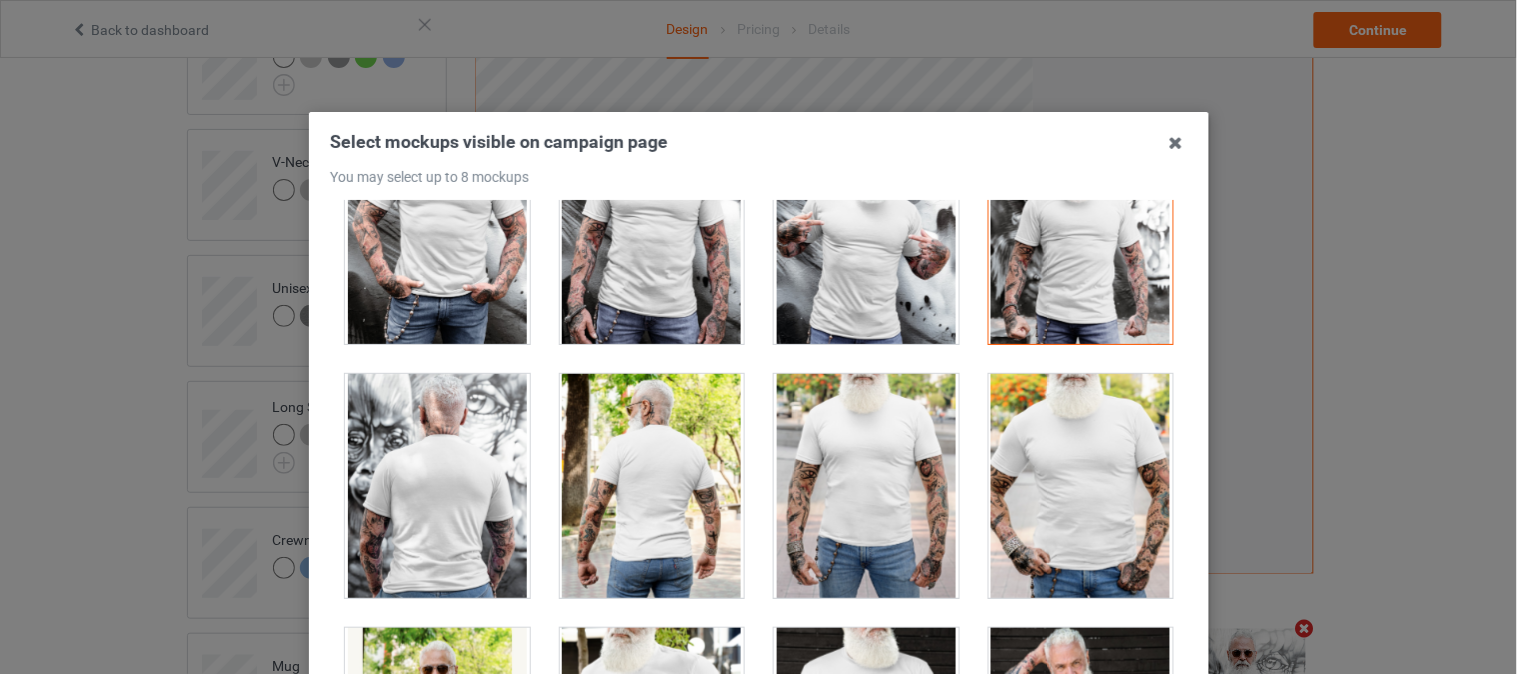 scroll, scrollTop: 16222, scrollLeft: 0, axis: vertical 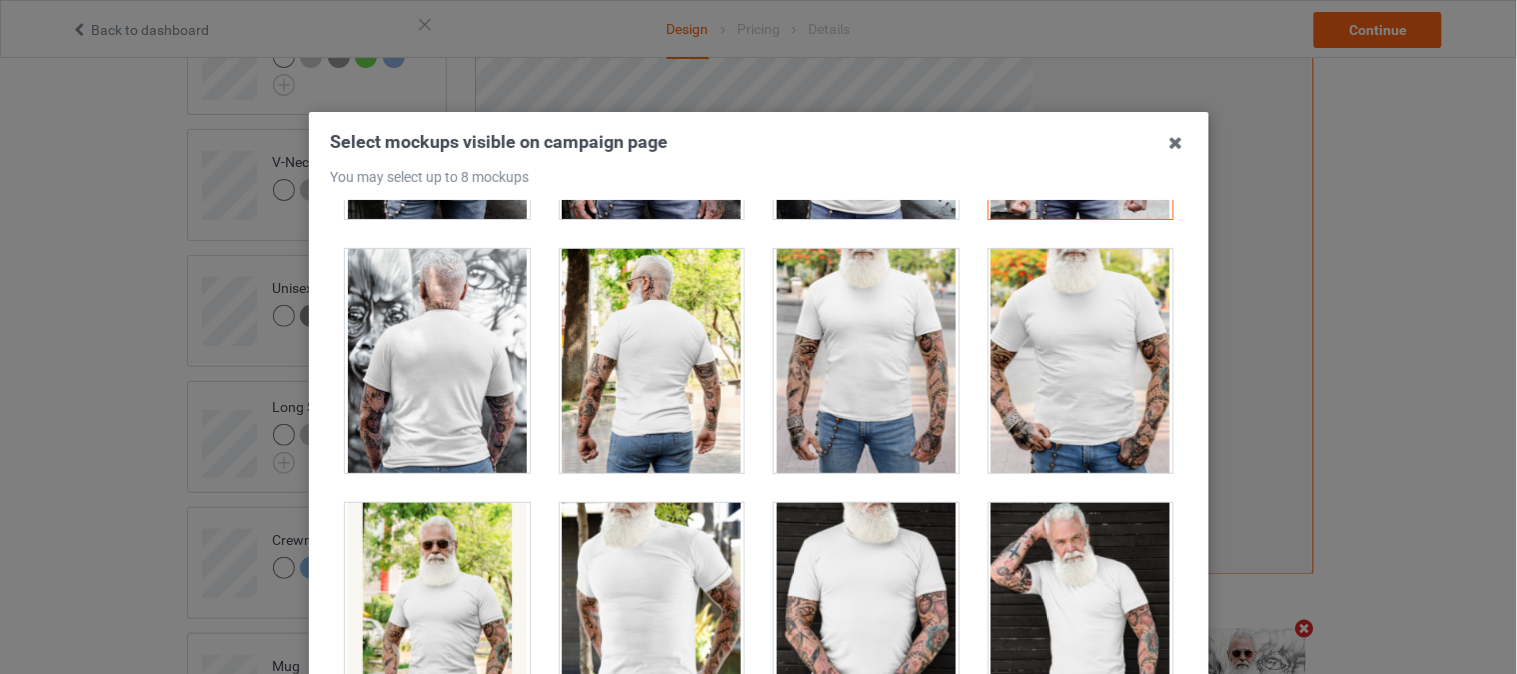 drag, startPoint x: 861, startPoint y: 430, endPoint x: 966, endPoint y: 423, distance: 105.23308 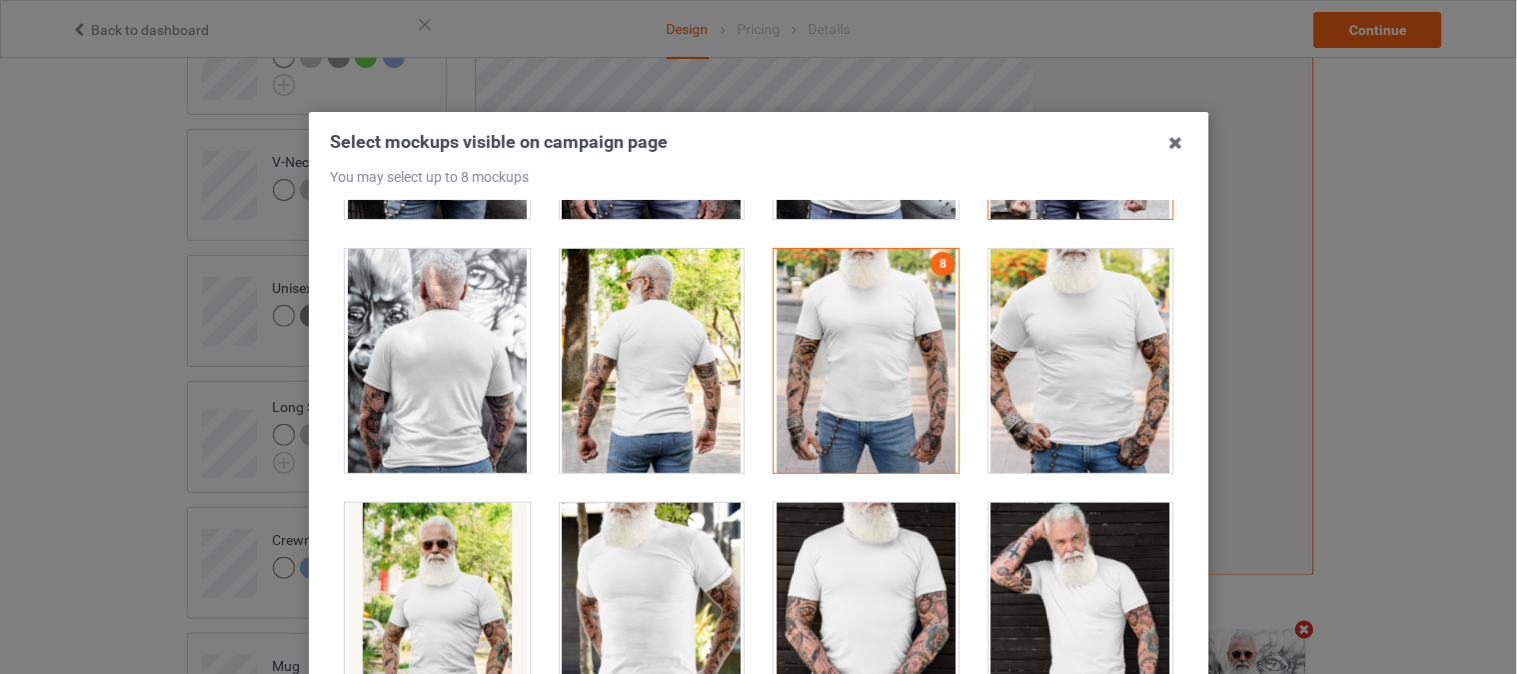 click at bounding box center (1080, 361) 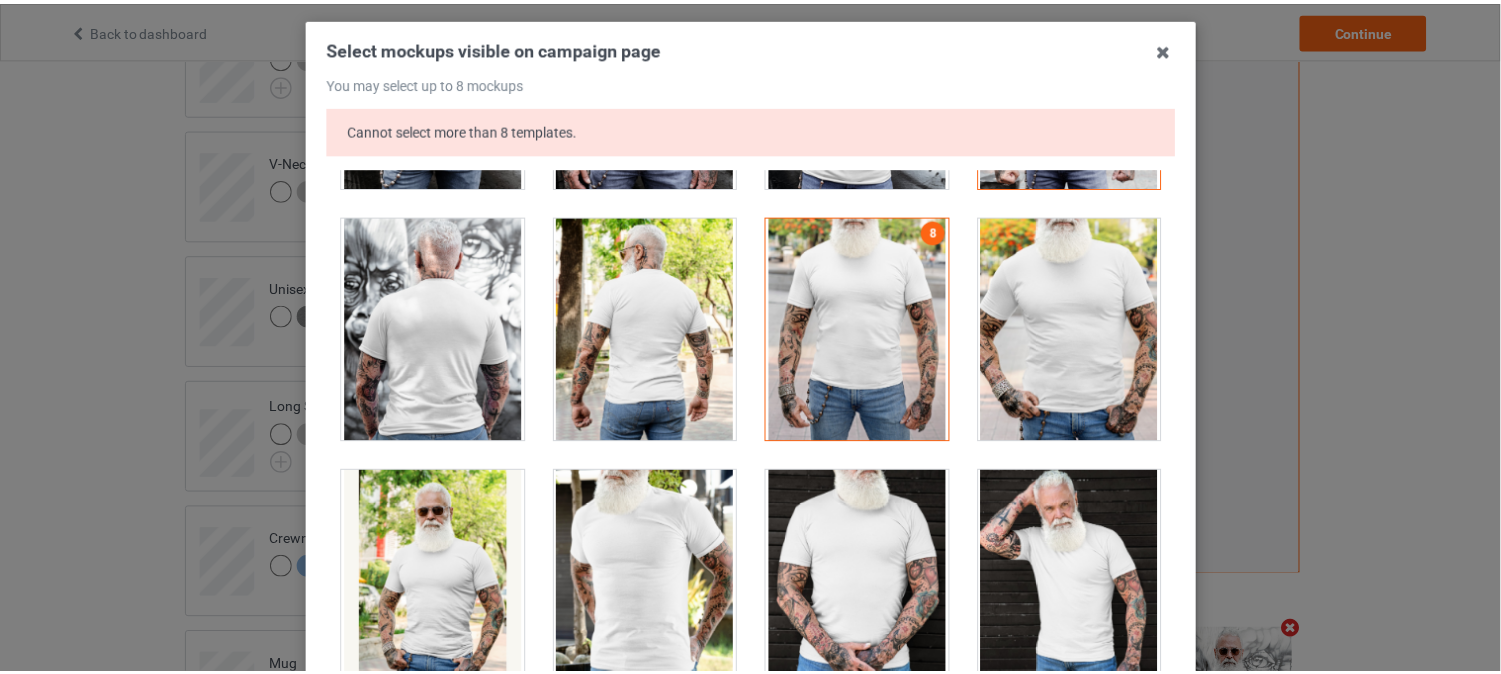 scroll, scrollTop: 330, scrollLeft: 0, axis: vertical 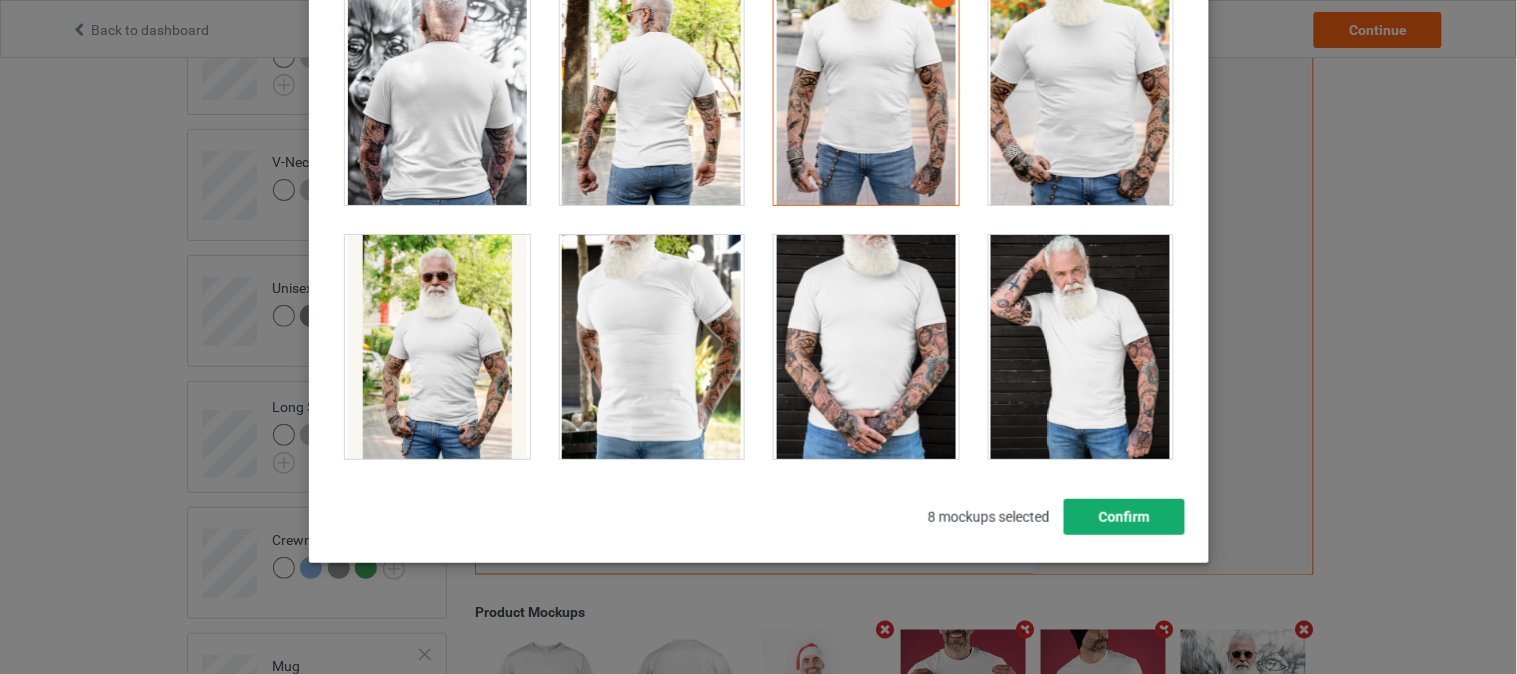 click on "Confirm" at bounding box center (1123, 517) 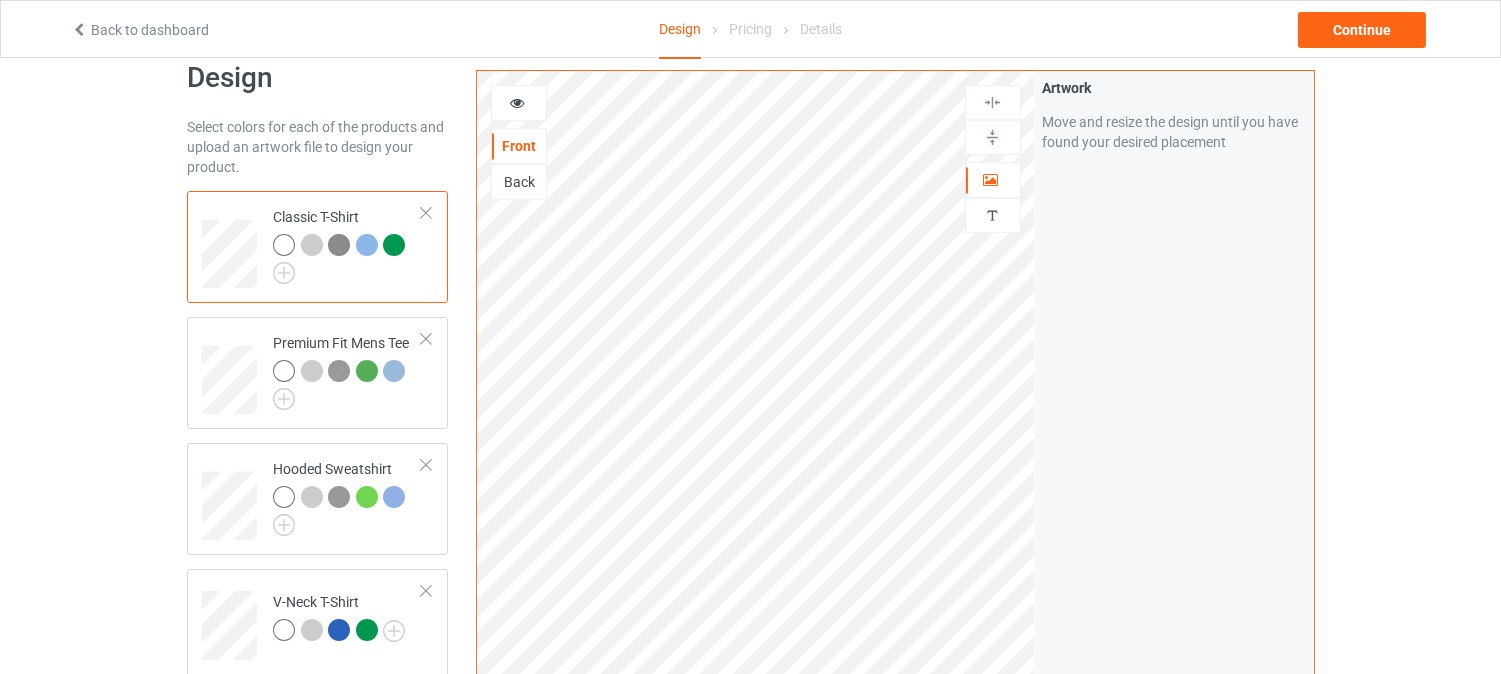 scroll, scrollTop: 0, scrollLeft: 0, axis: both 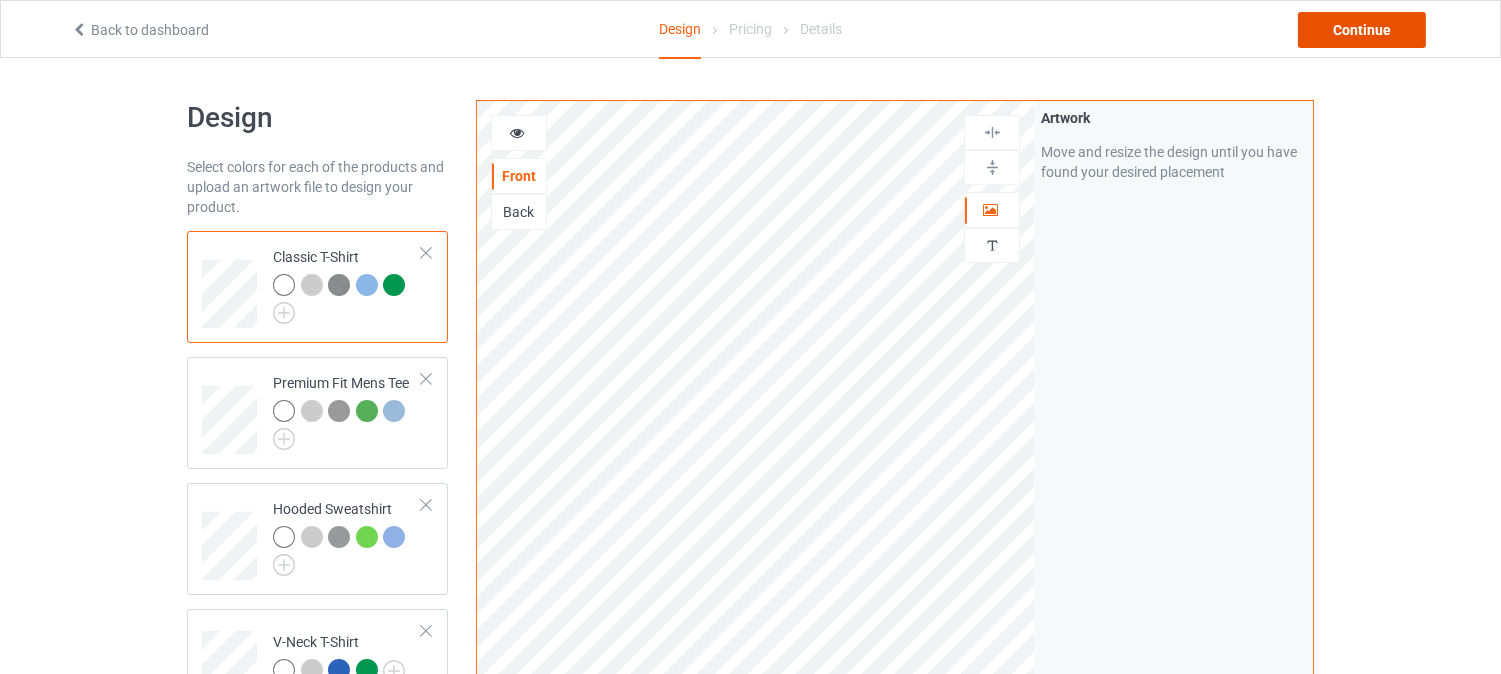click on "Continue" at bounding box center (1362, 30) 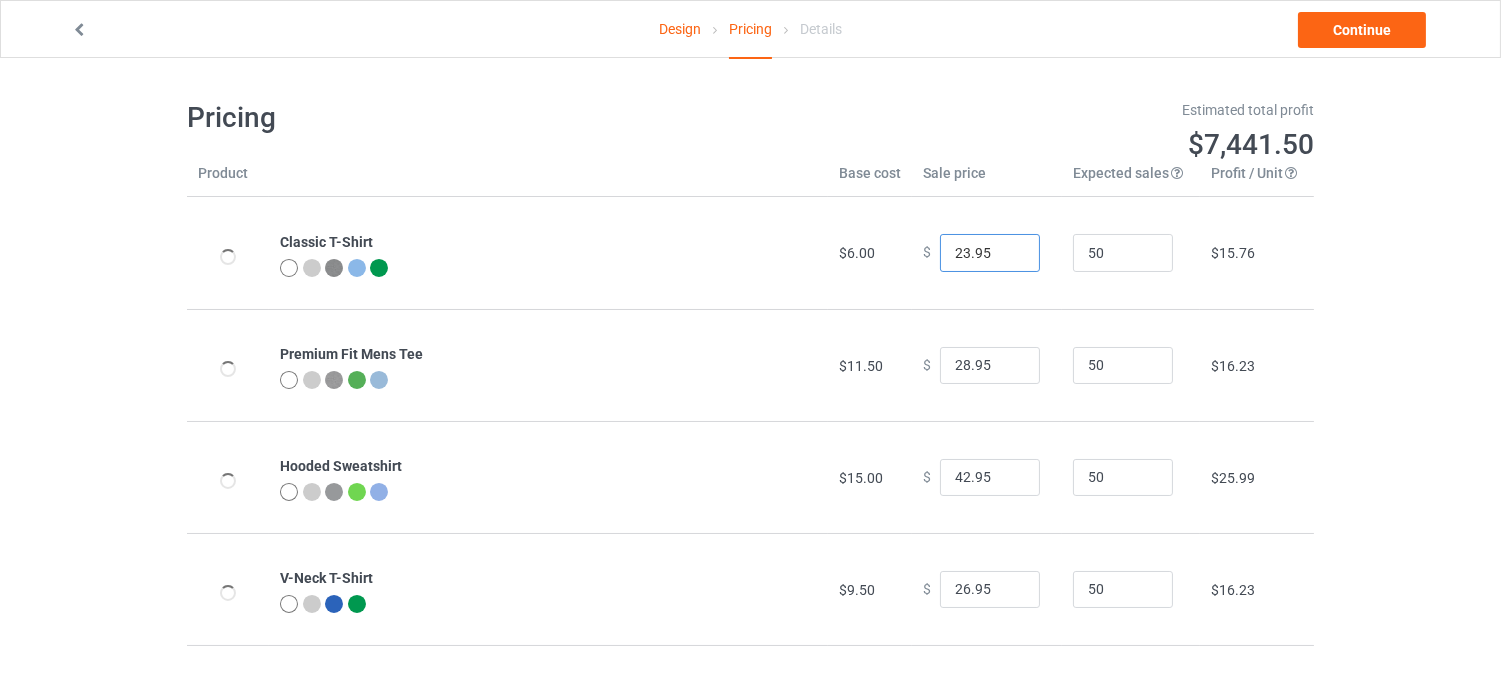 click on "23.95" at bounding box center (990, 253) 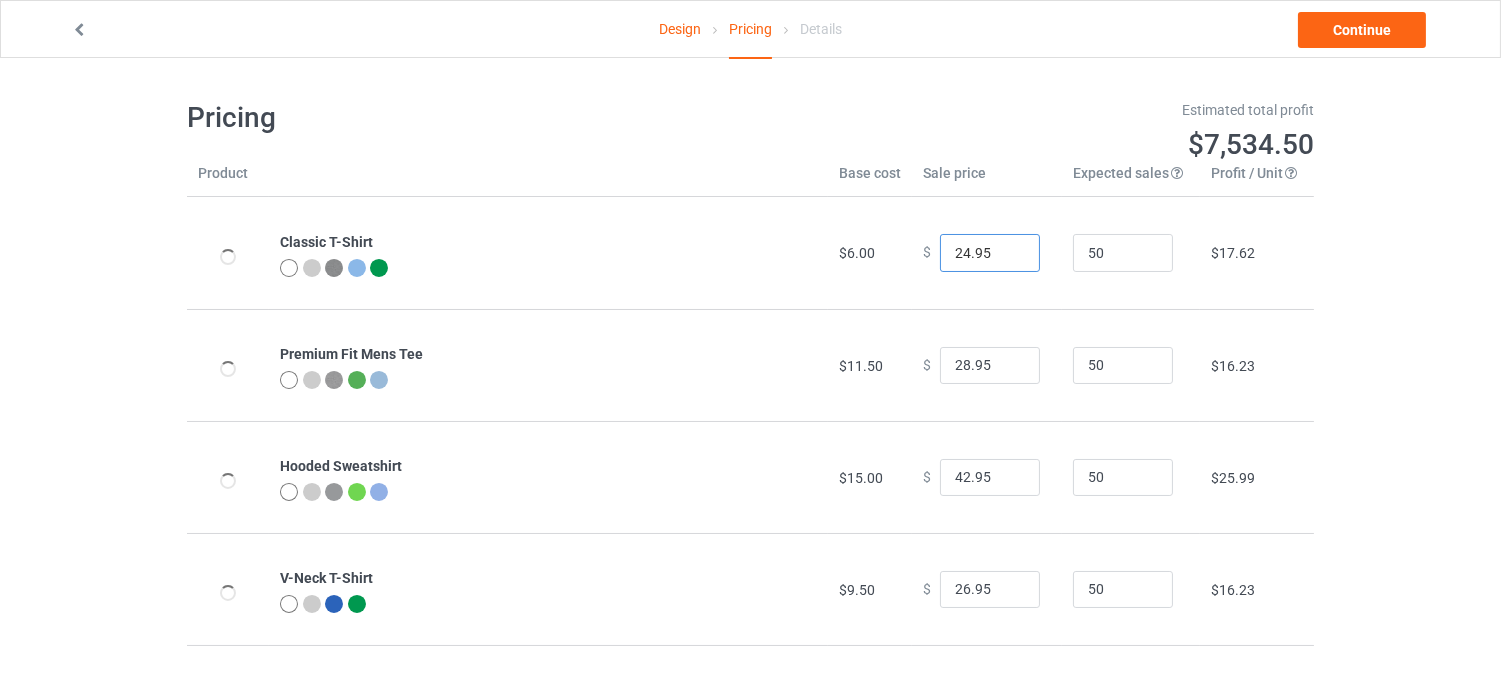 type on "24.95" 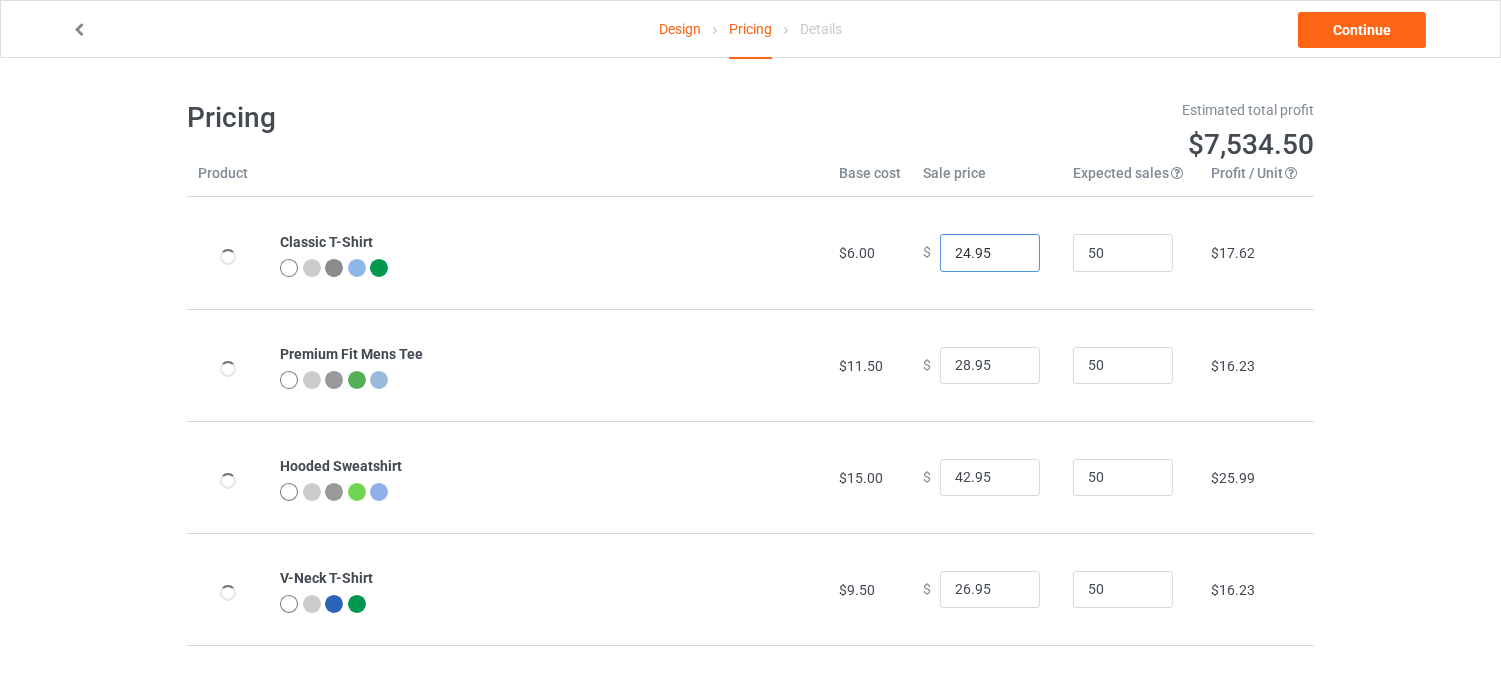 click on "24.95" at bounding box center [990, 253] 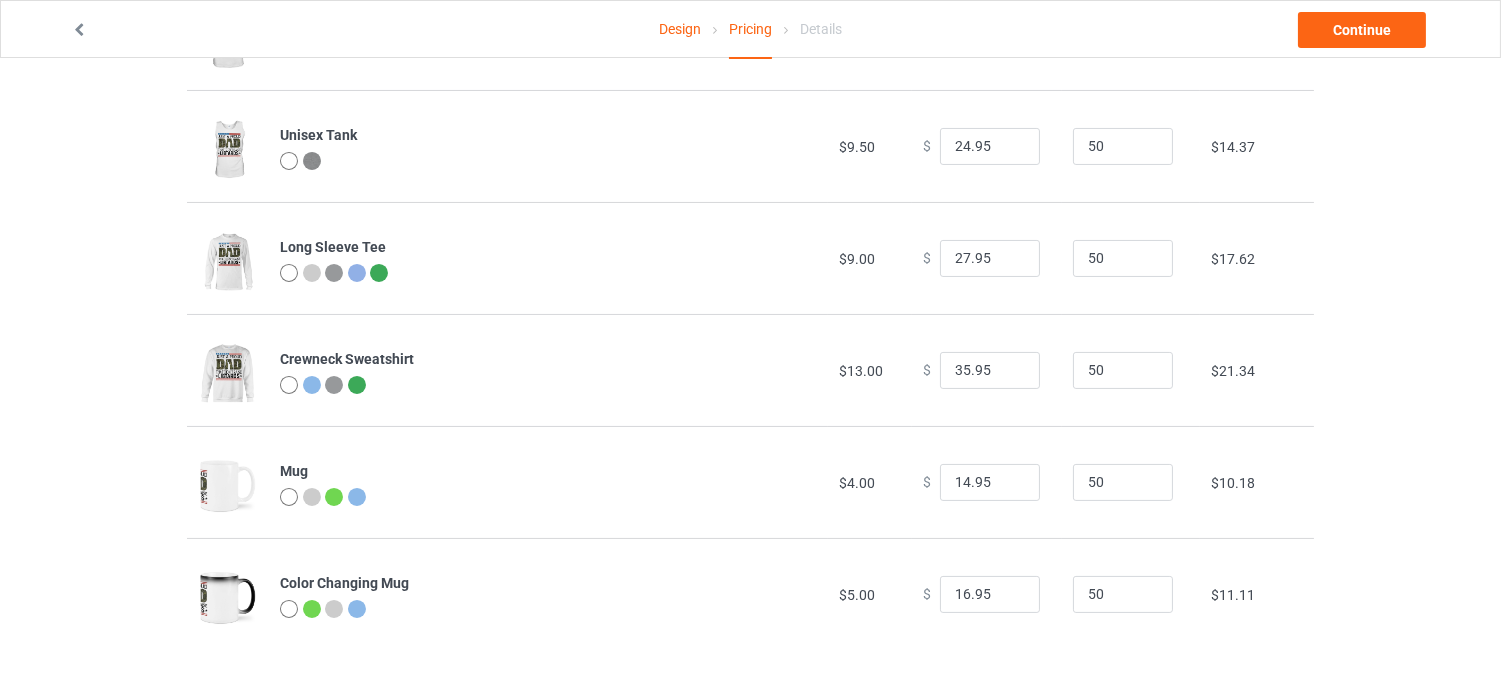 scroll, scrollTop: 572, scrollLeft: 0, axis: vertical 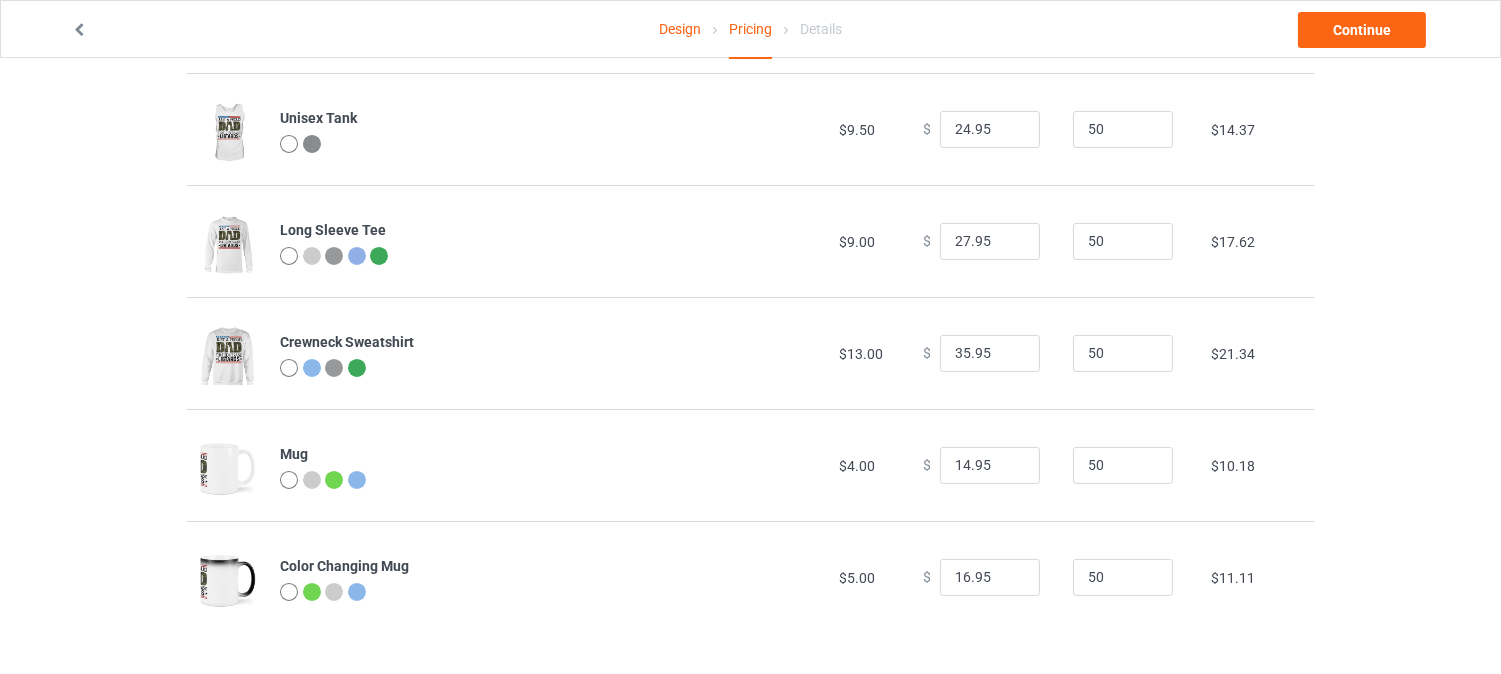 click on "Design Pricing Details Continue Pricing Estimated total profit $7,534.50 Product Base cost Sale price Expected sales   Your expected sales will change your profit estimate (on the right), but will not affect the actual amount of profit you earn. Profit / Unit   Your profit is your sale price minus your base cost and processing fee. Classic T-Shirt $6.00 $     24.95 50 $17.62 Premium Fit Mens Tee $11.50 $     28.95 50 $16.23 Hooded Sweatshirt $15.00 $     42.95 50 $25.99 V-Neck T-Shirt $9.50 $     26.95 50 $16.23 Unisex Tank $9.50 $     24.95 50 $14.37 Long Sleeve Tee $9.00 $     27.95 50 $17.62 Crewneck Sweatshirt $13.00 $     35.95 50 $21.34 Mug $4.00 $     14.95 50 $10.18 Color Changing Mug $5.00 $     16.95 50 $11.11" at bounding box center [750, 80] 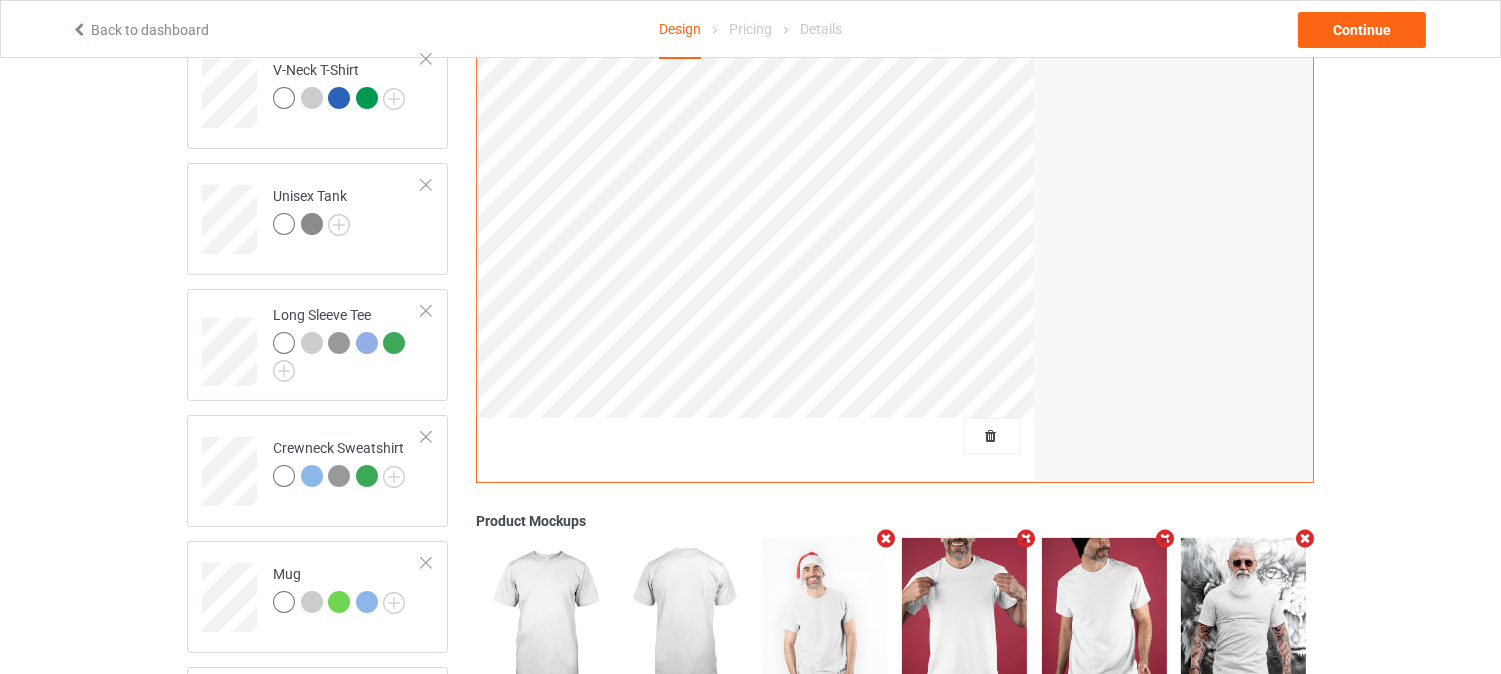 scroll, scrollTop: 0, scrollLeft: 0, axis: both 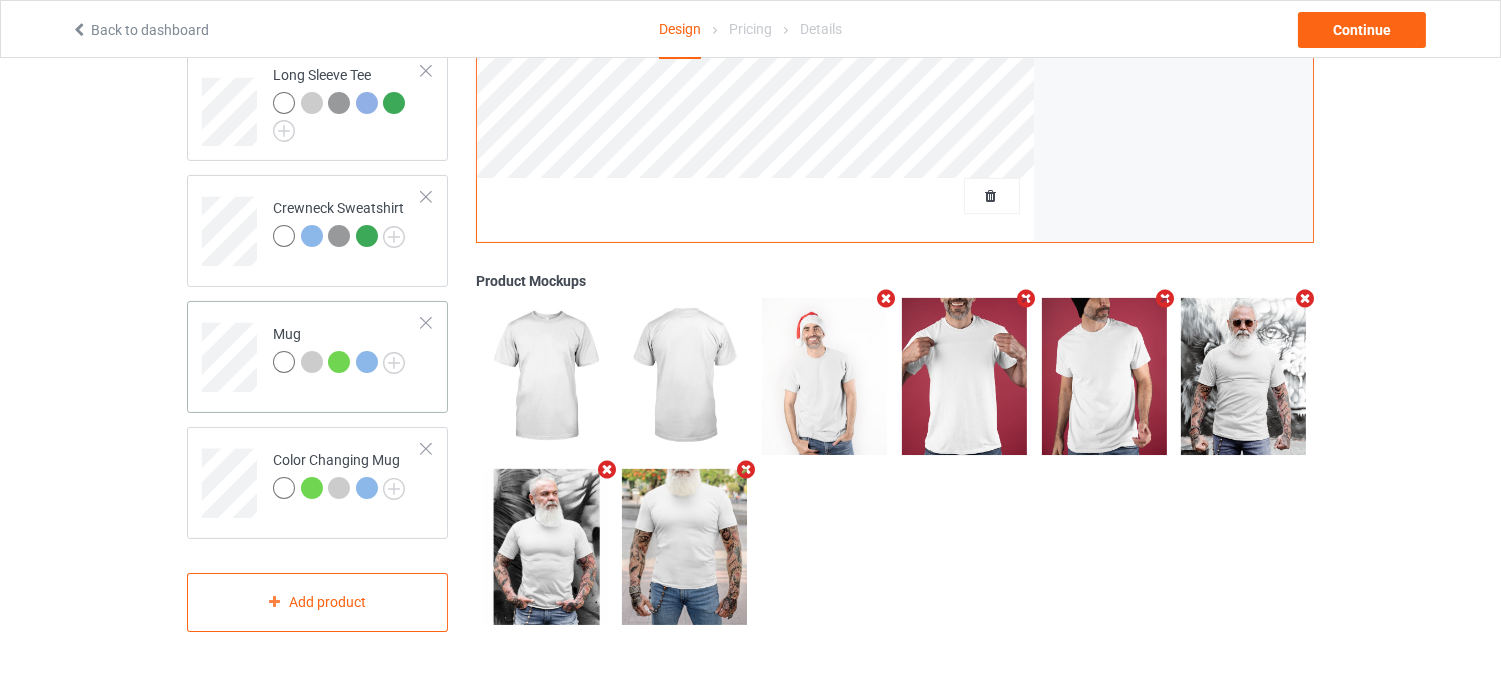 click on "Mug" at bounding box center [347, 350] 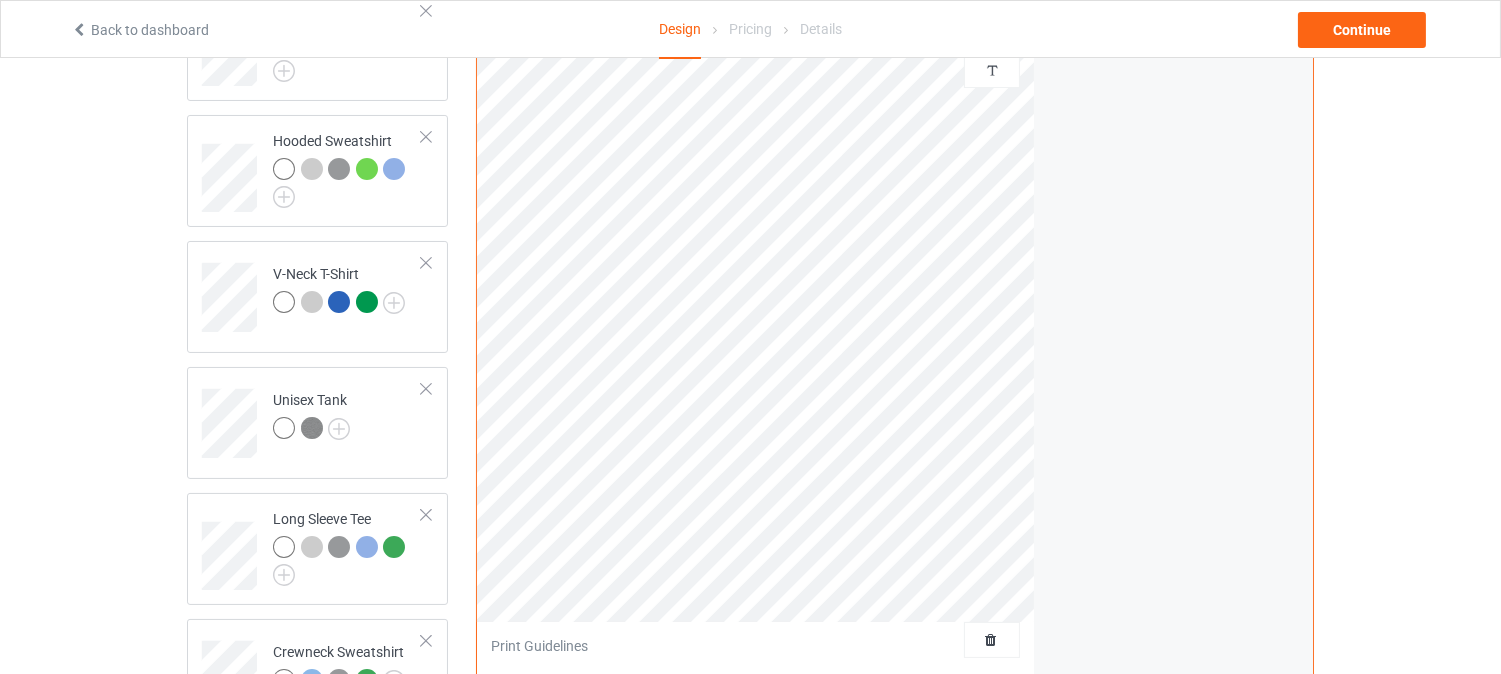 scroll, scrollTop: 257, scrollLeft: 0, axis: vertical 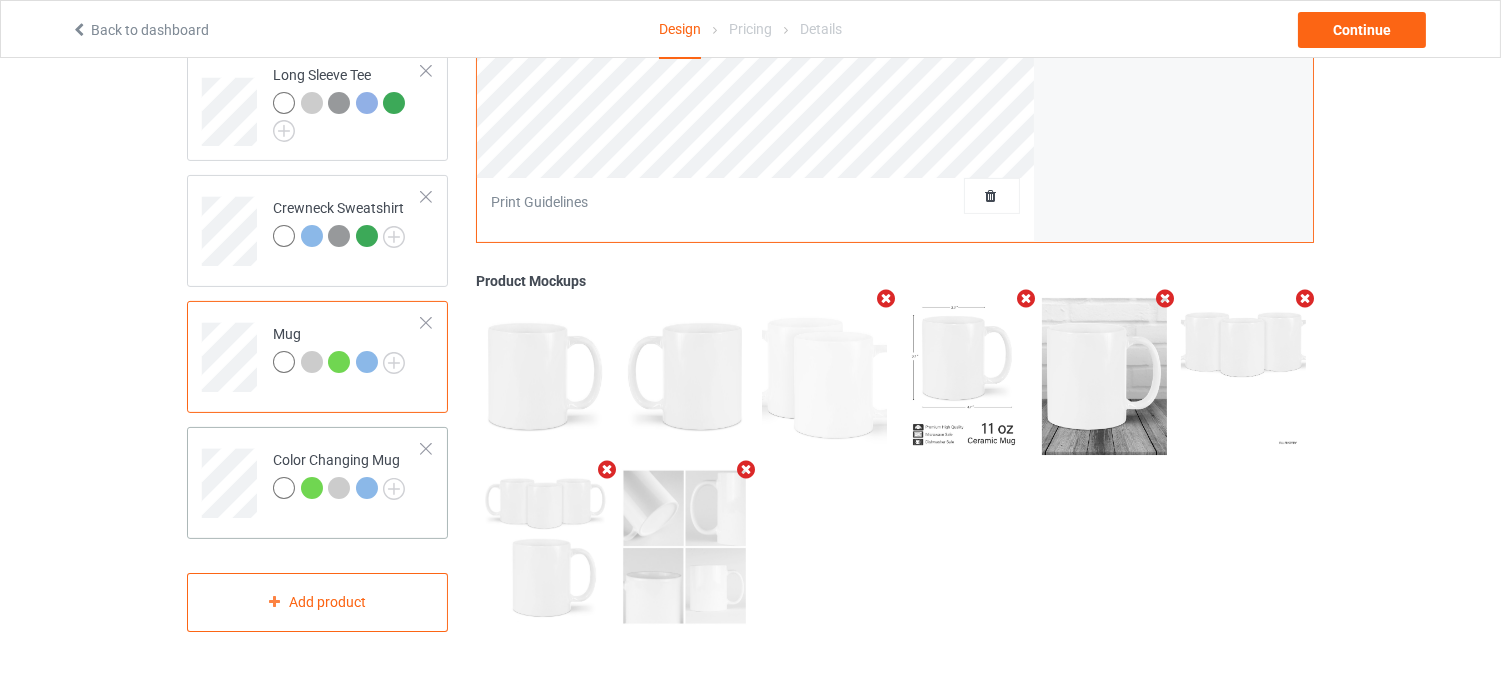 click on "Color Changing Mug" at bounding box center [347, 476] 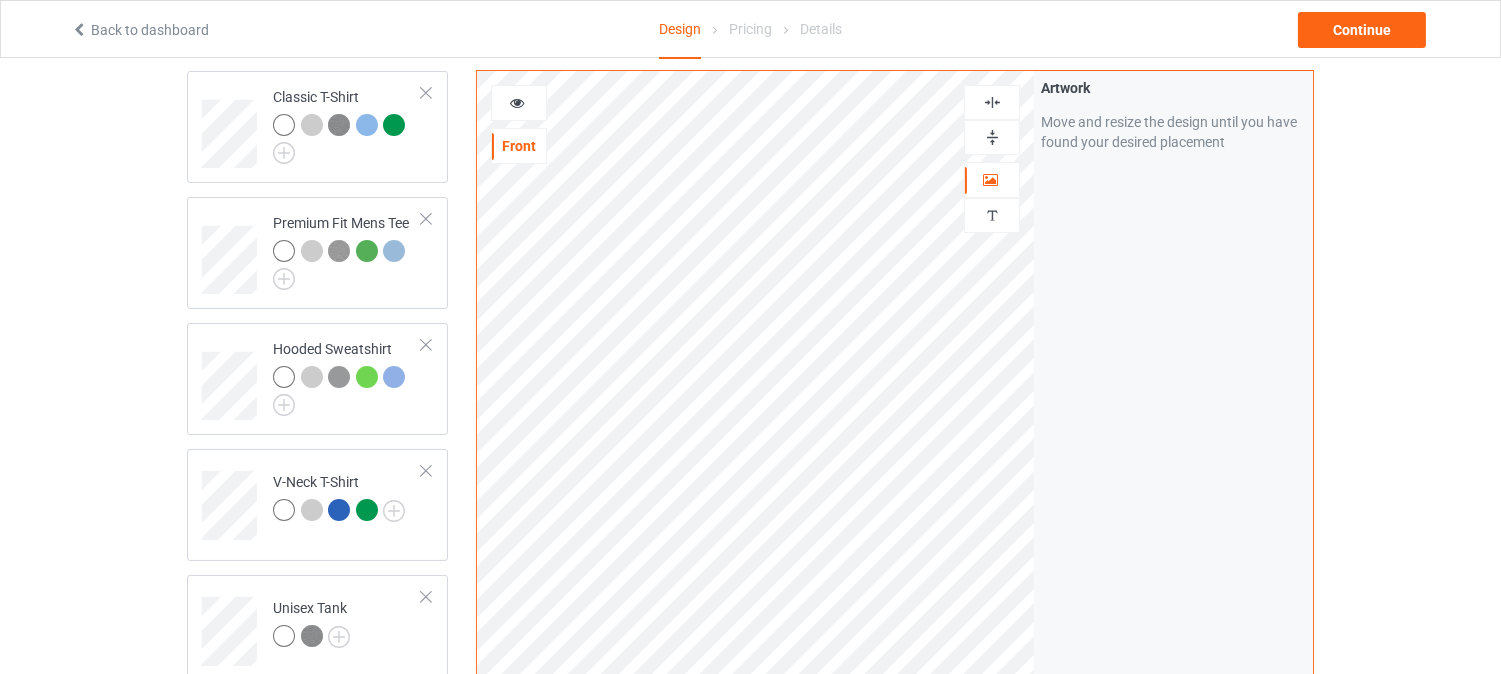 scroll, scrollTop: 0, scrollLeft: 0, axis: both 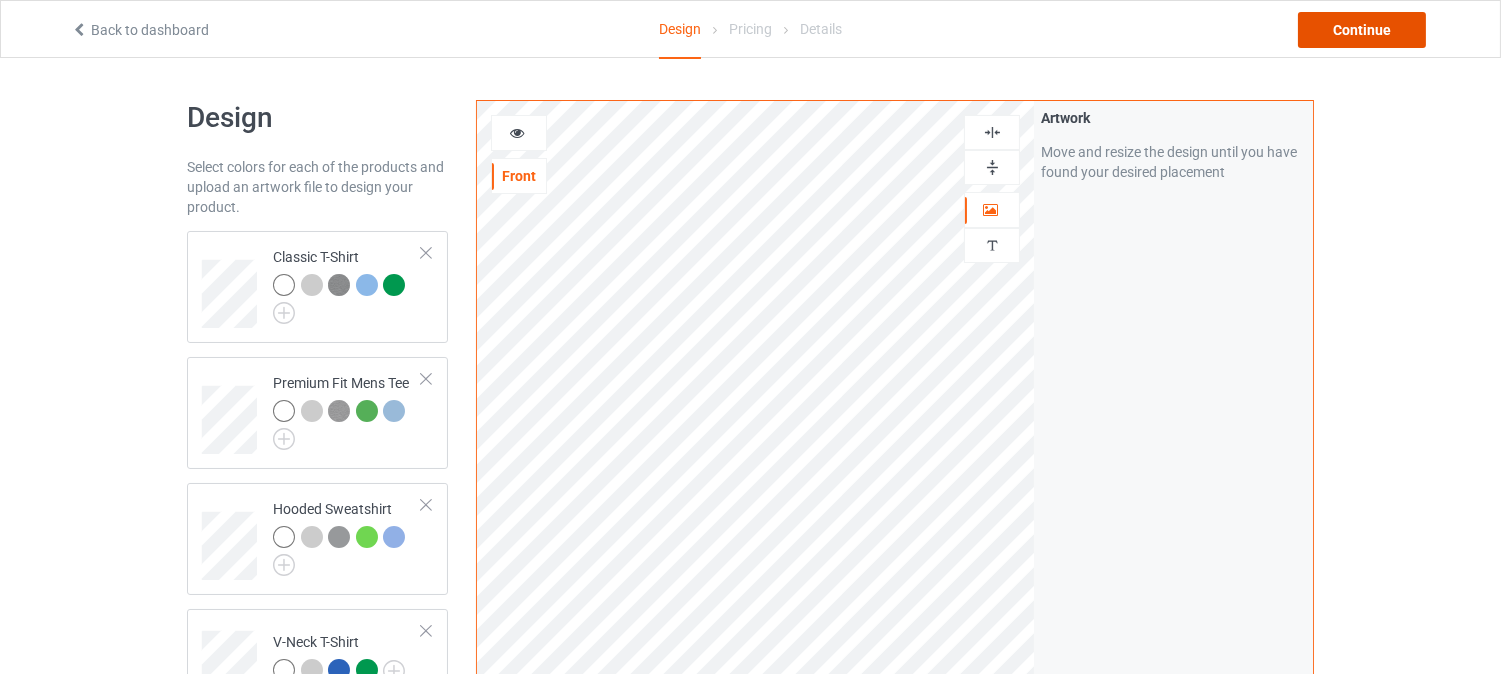 click on "Continue" at bounding box center [1362, 30] 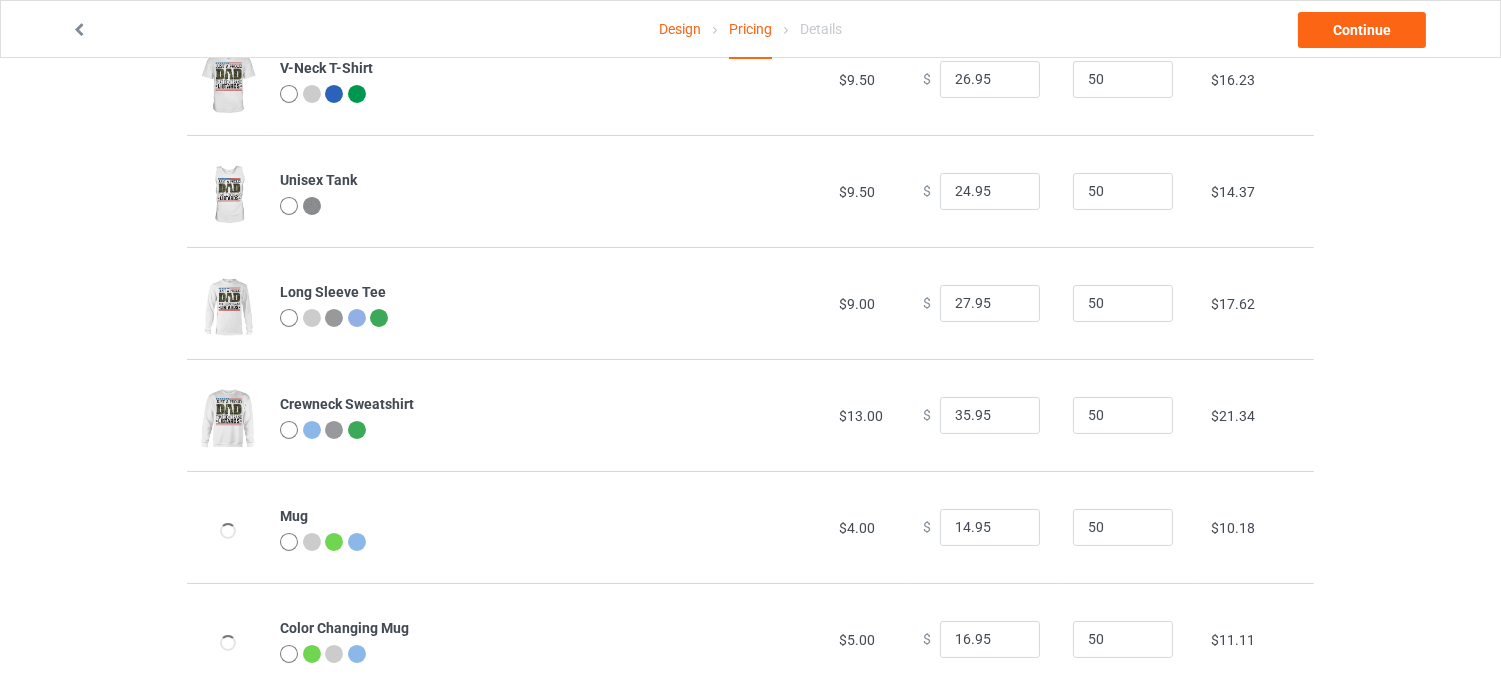 scroll, scrollTop: 572, scrollLeft: 0, axis: vertical 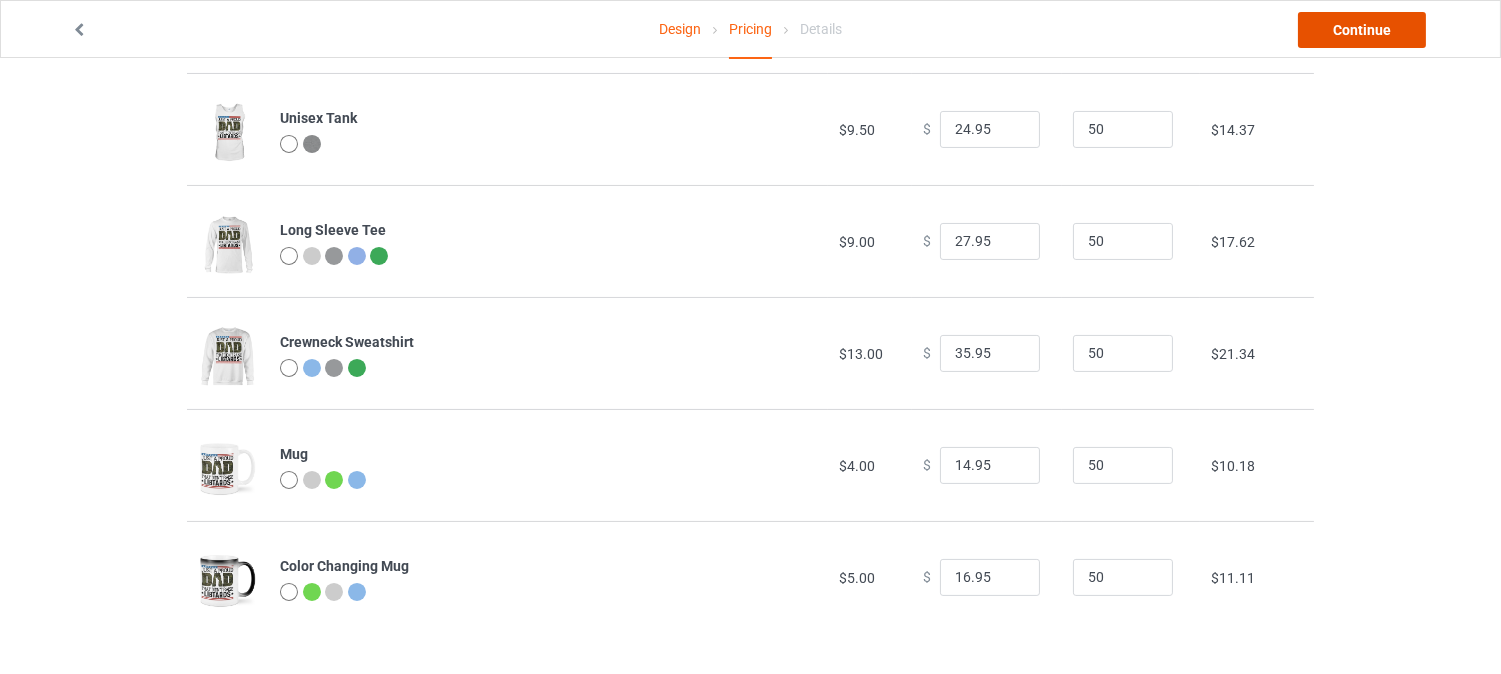 click on "Continue" at bounding box center (1362, 30) 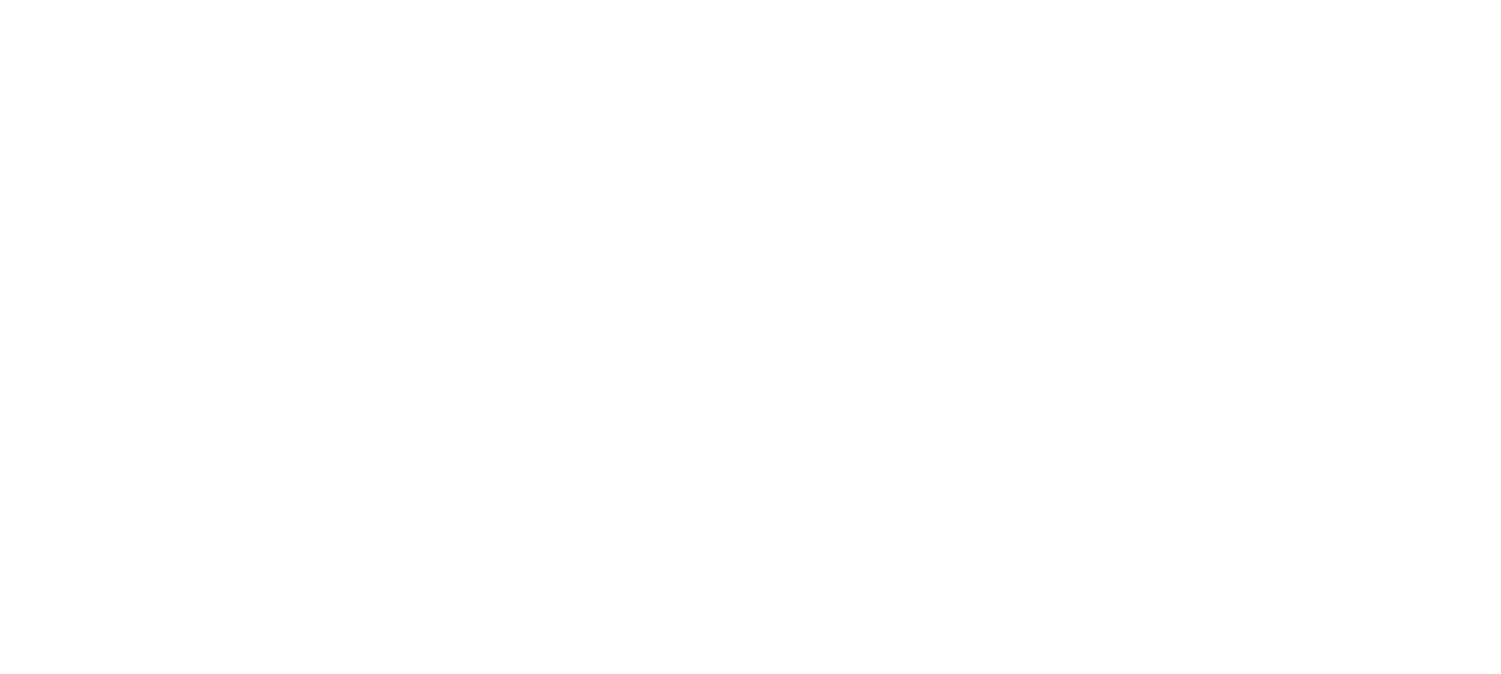 scroll, scrollTop: 0, scrollLeft: 0, axis: both 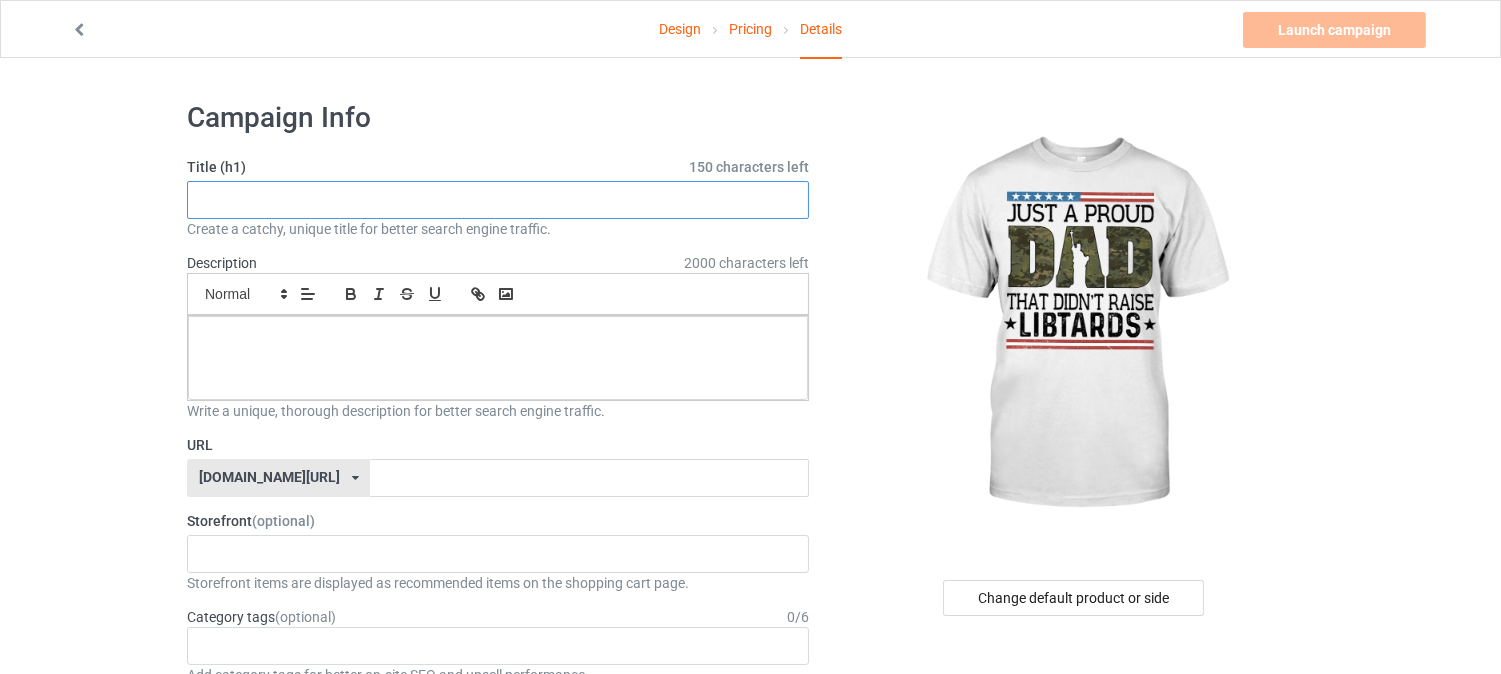 click at bounding box center [498, 200] 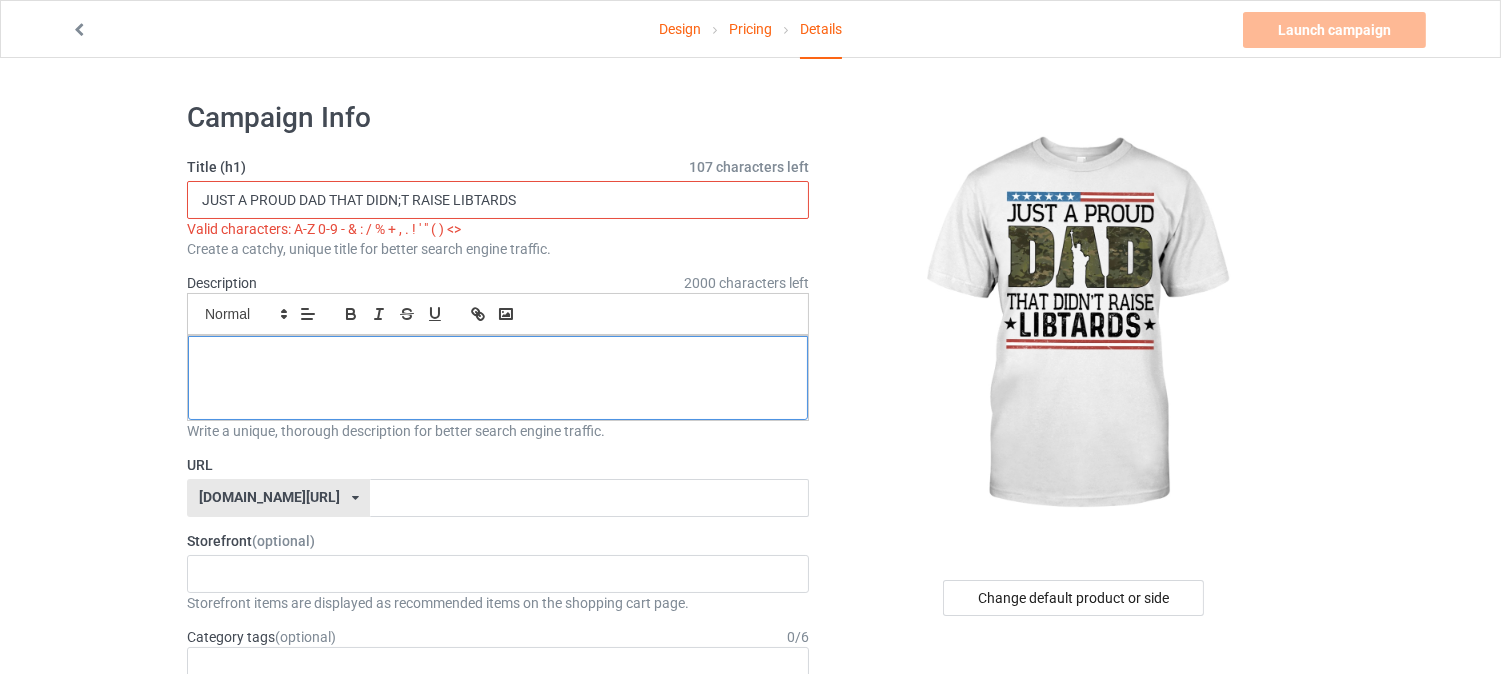click at bounding box center [498, 358] 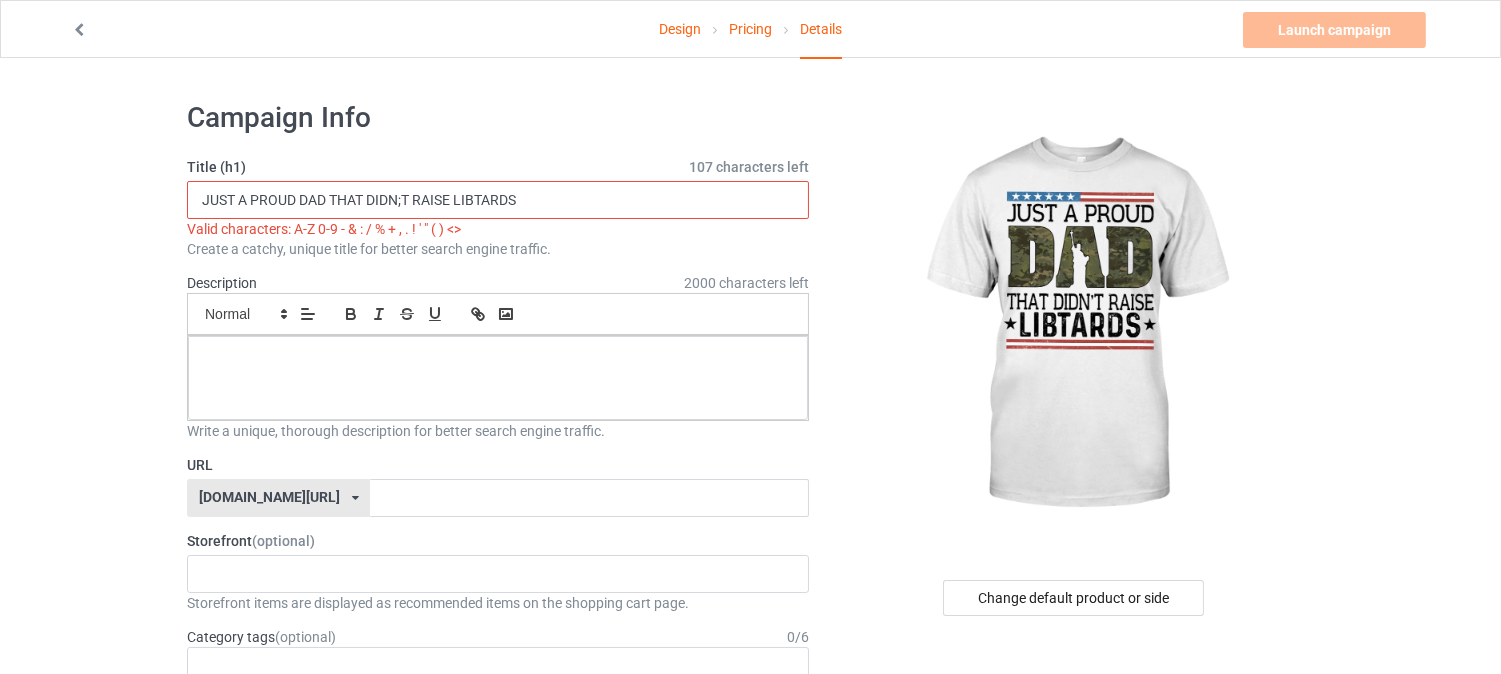 click on "Design Pricing Details Launch campaign Invalid campaign title Campaign Info Title (h1) 107   characters left JUST A PROUD DAD THAT DIDN;T RAISE LIBTARDS Valid characters: A-Z 0-9 - & : / % + , . ! ' " ( ) <> Create a catchy, unique title for better search engine traffic. Description 2000   characters left       Small Normal Large Big Huge                                                                                     Write a unique, thorough description for better search engine traffic. URL [DOMAIN_NAME][URL] [DOMAIN_NAME][URL] 587d0d41cee36fd012c64a69 Storefront (optional) This Queen was born in September This Queen was born in August This Queen Was Born In July This Queen Was Born In July This Queen Was Born In June This Queen Was Born In June Esta reina nació en abril This Queen Was Born In May This Queen was born in May This Queen was born in April This queen was born in November Black This queen was born in November [PERSON_NAME] en Noviembre Happy [DATE] Day Merry Christmas This queen was born in August" at bounding box center (750, 1104) 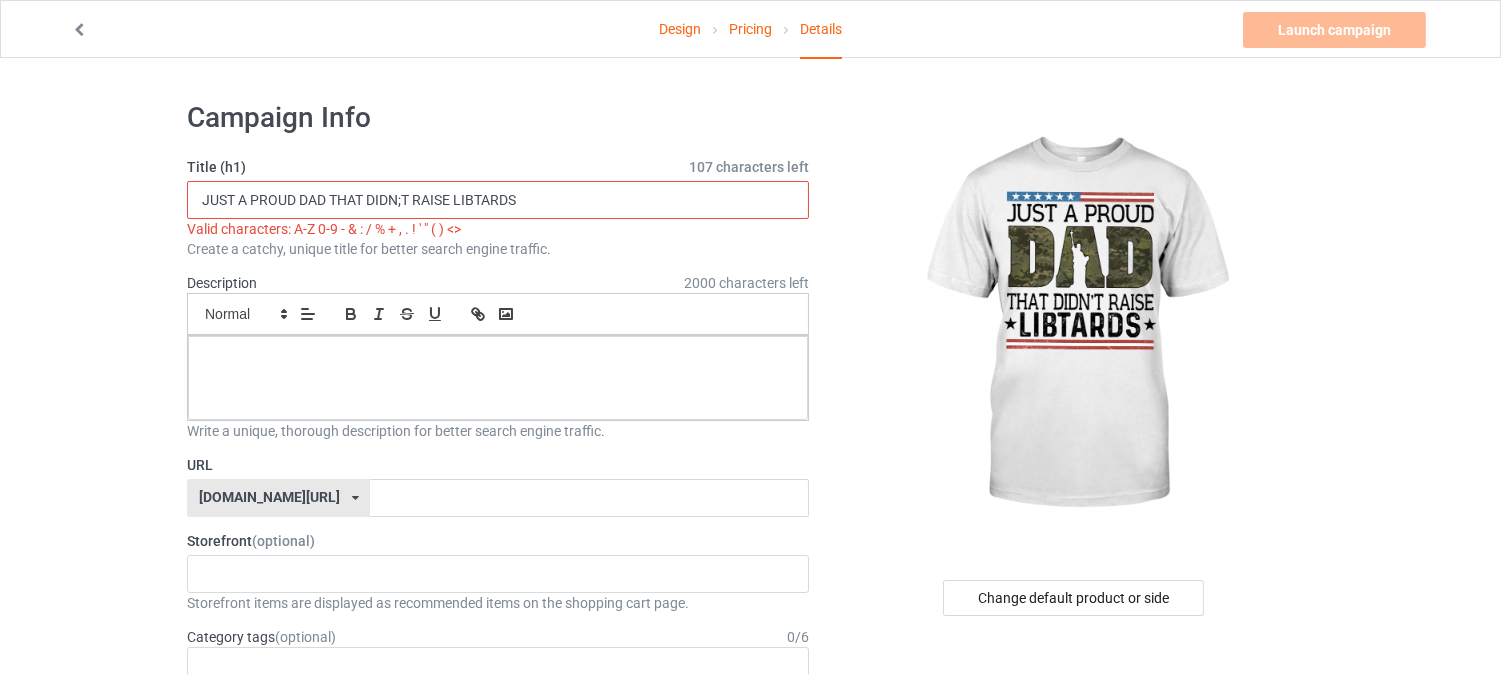 click on "JUST A PROUD DAD THAT DIDN;T RAISE LIBTARDS" at bounding box center (498, 200) 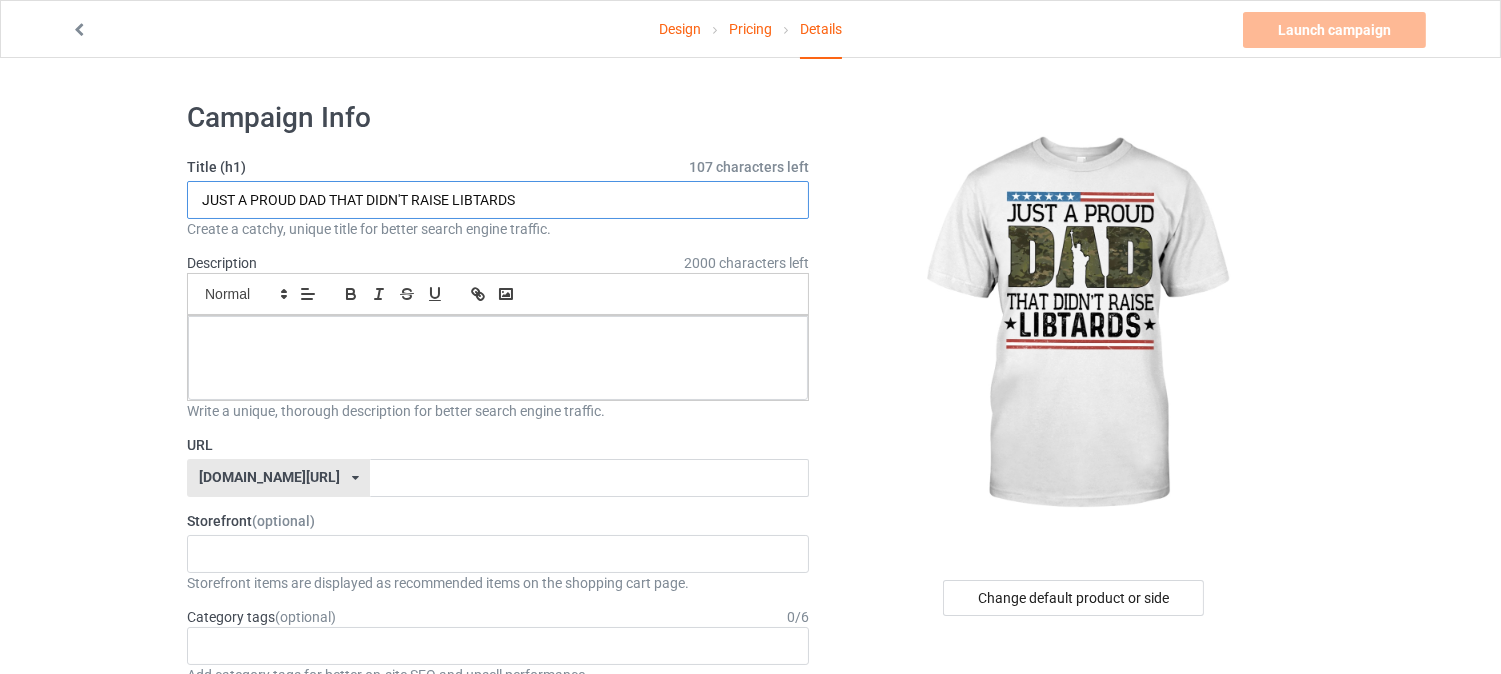 type on "JUST A PROUD DAD THAT DIDN'T RAISE LIBTARDS" 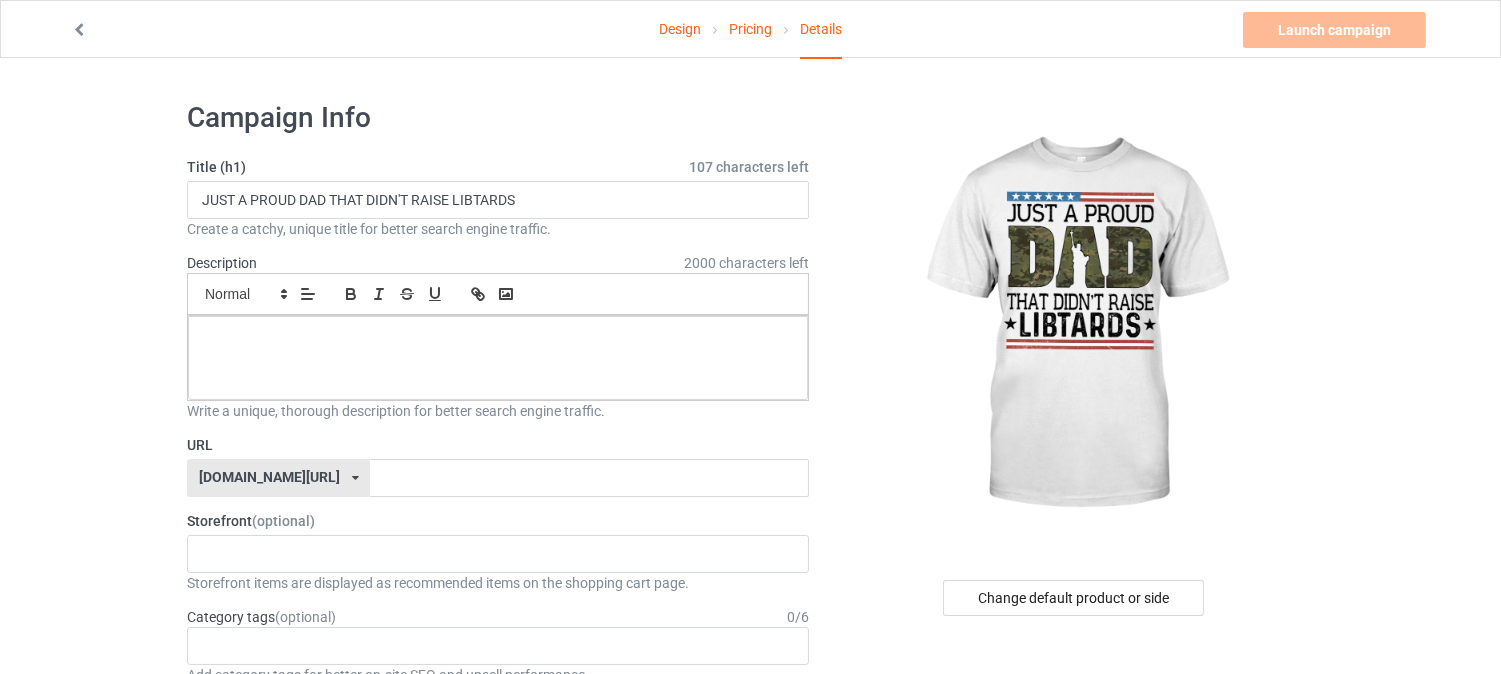 click on "Design Pricing Details Launch campaign Please enter campaign description Campaign Info Title (h1) 107   characters left JUST A PROUD DAD THAT DIDN'T RAISE LIBTARDS Create a catchy, unique title for better search engine traffic. Description 2000   characters left       Small Normal Large Big Huge                                                                                     Write a unique, thorough description for better search engine traffic. URL [DOMAIN_NAME][URL] [DOMAIN_NAME][URL] 587d0d41cee36fd012c64a69 Storefront (optional) This Queen was born in September This Queen was born in August This Queen Was Born In July This Queen Was Born In July This Queen Was Born In June This Queen Was Born In June Esta reina nació en abril This Queen Was Born In May This Queen was born in May This Queen was born in April This queen was born in November Black This queen was born in November [PERSON_NAME] en Noviembre Happy [DATE] Day Merry Christmas This queen was born in August This queen was born in July DECEMBER KING 0" at bounding box center (750, 1094) 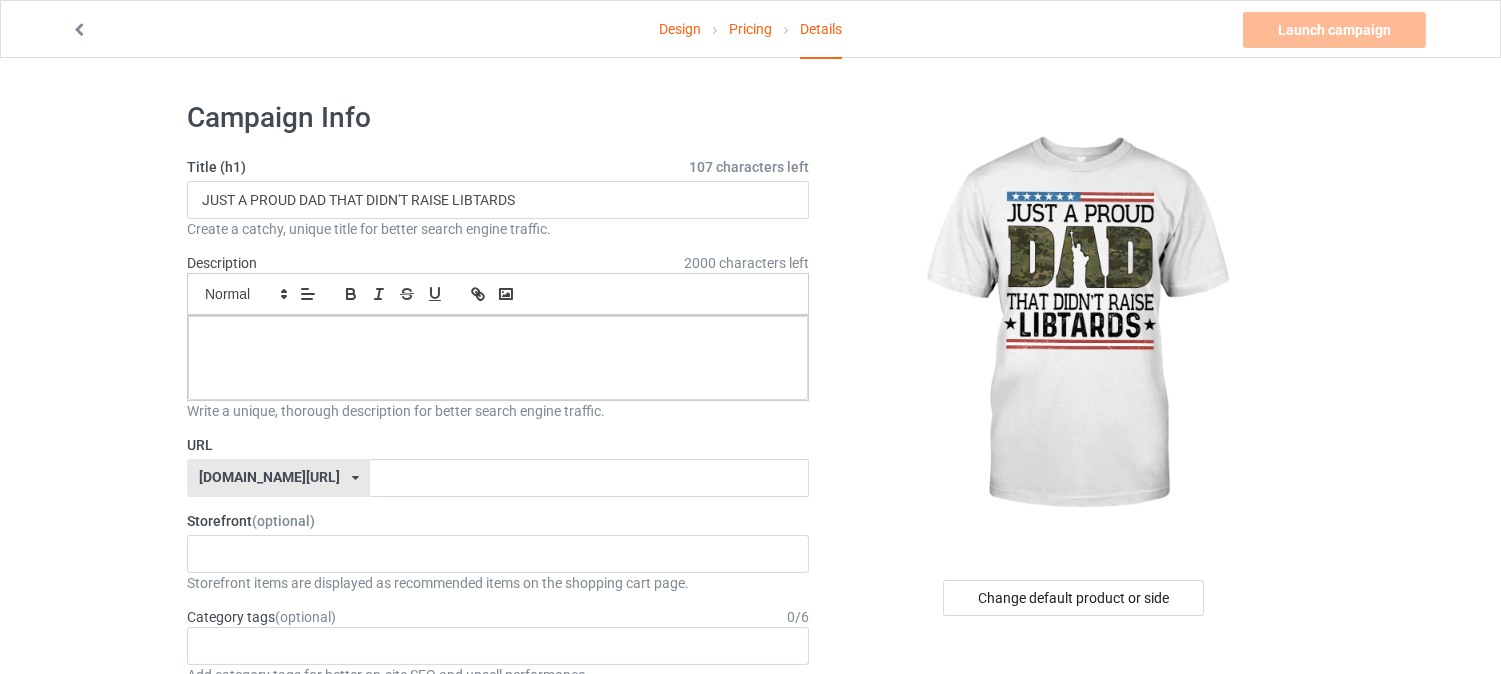 click on "Design Pricing Details Launch campaign Please enter campaign description Campaign Info Title (h1) 107   characters left JUST A PROUD DAD THAT DIDN'T RAISE LIBTARDS Create a catchy, unique title for better search engine traffic. Description 2000   characters left       Small Normal Large Big Huge                                                                                     Write a unique, thorough description for better search engine traffic. URL [DOMAIN_NAME][URL] [DOMAIN_NAME][URL] 587d0d41cee36fd012c64a69 Storefront (optional) This Queen was born in September This Queen was born in August This Queen Was Born In July This Queen Was Born In July This Queen Was Born In June This Queen Was Born In June Esta reina nació en abril This Queen Was Born In May This Queen was born in May This Queen was born in April This queen was born in November Black This queen was born in November [PERSON_NAME] en Noviembre Happy [DATE] Day Merry Christmas This queen was born in August This queen was born in July DECEMBER KING 0" at bounding box center (750, 1094) 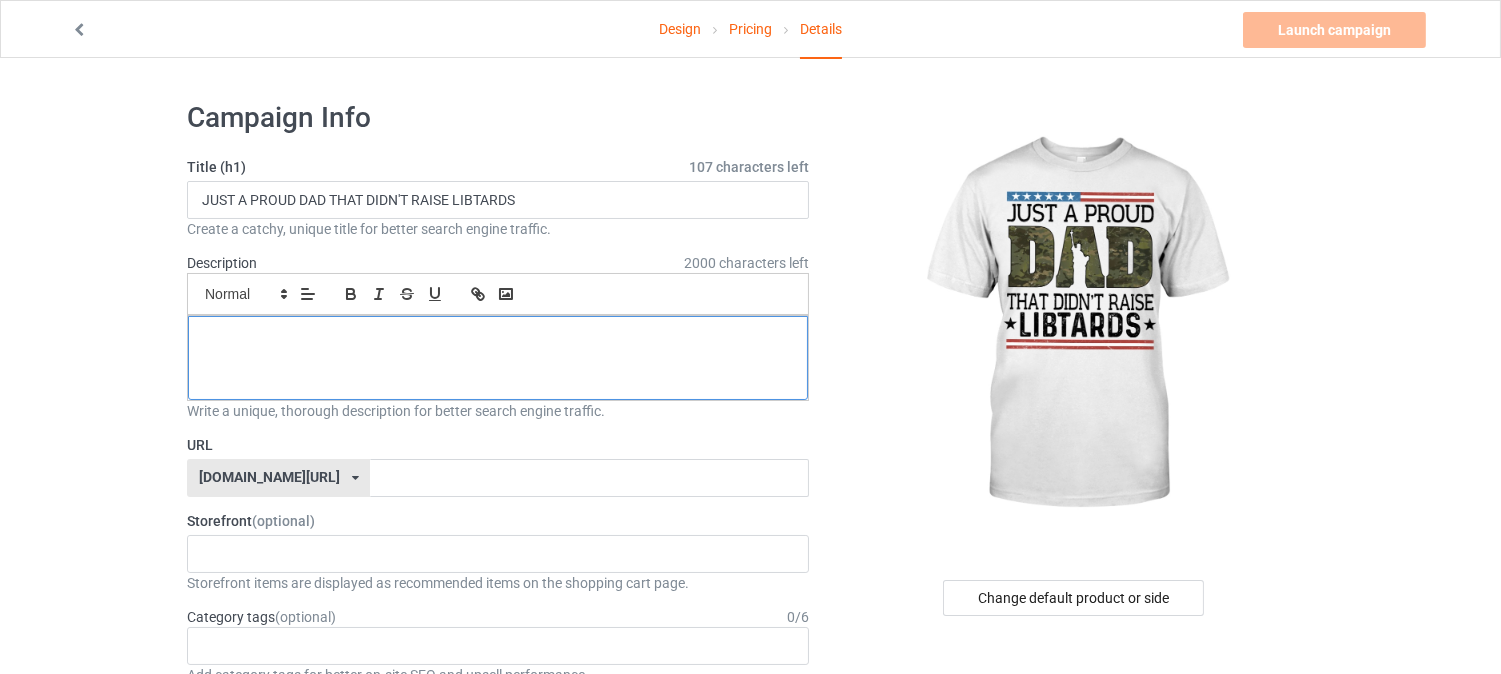click at bounding box center [498, 338] 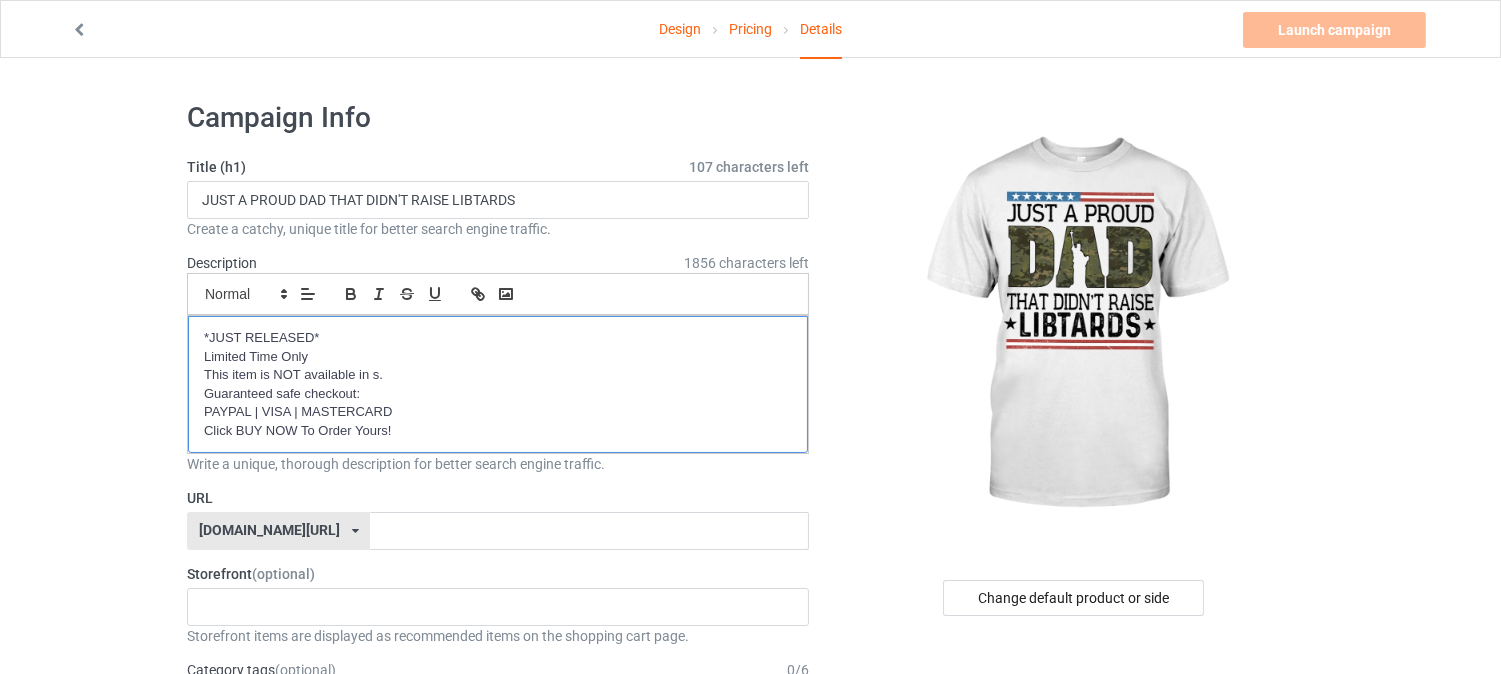 scroll, scrollTop: 0, scrollLeft: 0, axis: both 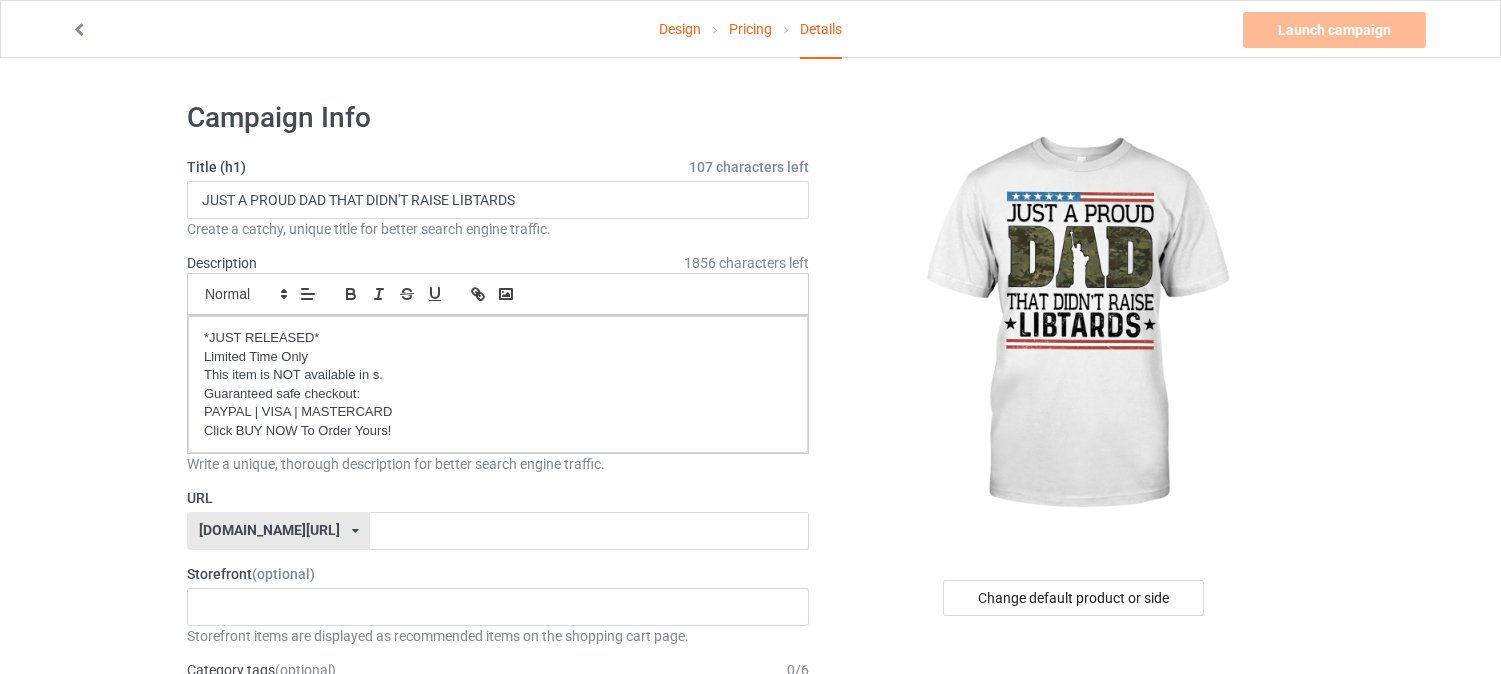 click on "Design Pricing Details Launch campaign Please enter campaign URL Campaign Info Title (h1) 107   characters left JUST A PROUD DAD THAT DIDN'T RAISE LIBTARDS Create a catchy, unique title for better search engine traffic. Description 1856   characters left       Small Normal Large Big Huge                                                                                     *JUST RELEASED* Limited Time Only This item is NOT available in s. Guaranteed safe checkout: PAYPAL | VISA | MASTERCARD Click BUY NOW To Order Yours! Write a unique, thorough description for better search engine traffic. URL [DOMAIN_NAME][URL] [DOMAIN_NAME][URL] 587d0d41cee36fd012c64a69 Storefront (optional) This Queen was born in September This Queen was born in August This Queen Was Born In July This Queen Was Born In July This Queen Was Born In June This Queen Was Born In June Esta reina nació en abril This Queen Was Born In May This Queen was born in May This Queen was born in April This queen was born in November Black [PERSON_NAME] en [GEOGRAPHIC_DATA]" at bounding box center [750, 1121] 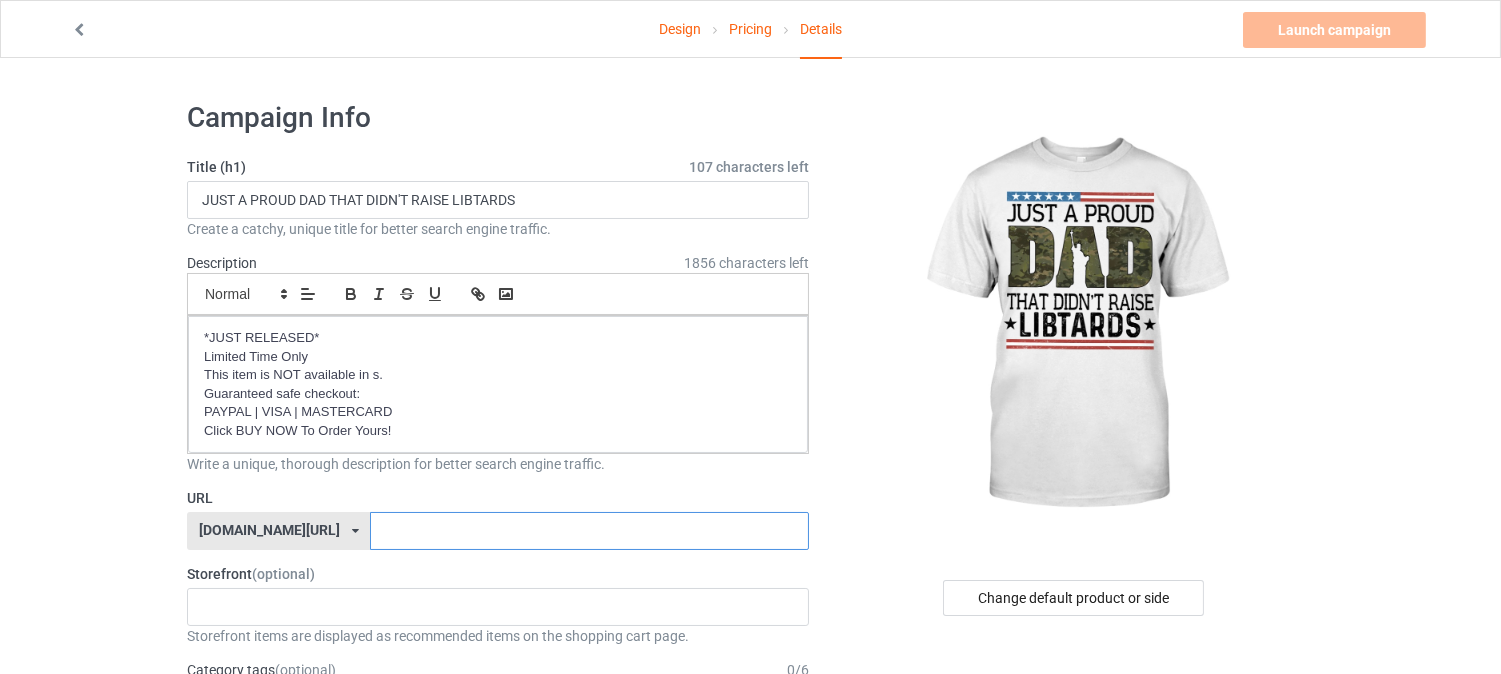 click at bounding box center (589, 531) 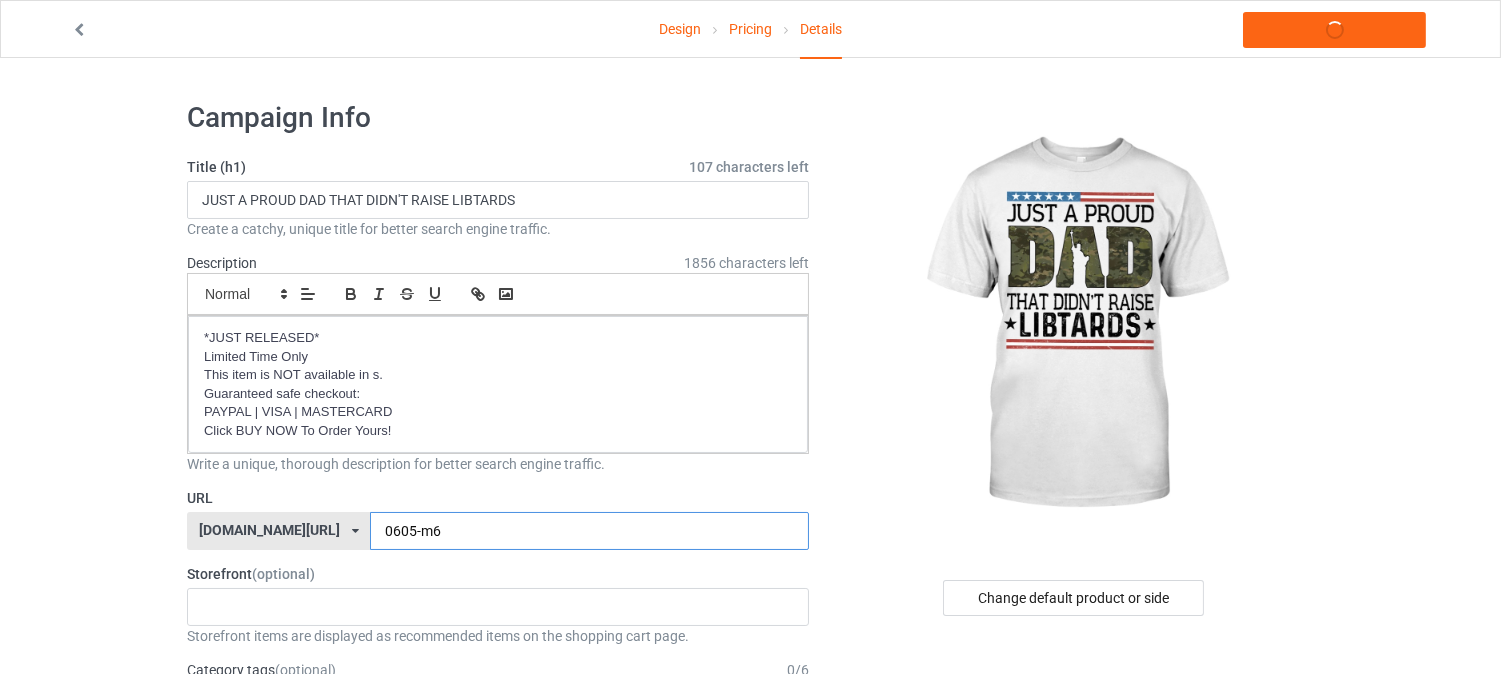 click on "0605-m6" at bounding box center (589, 531) 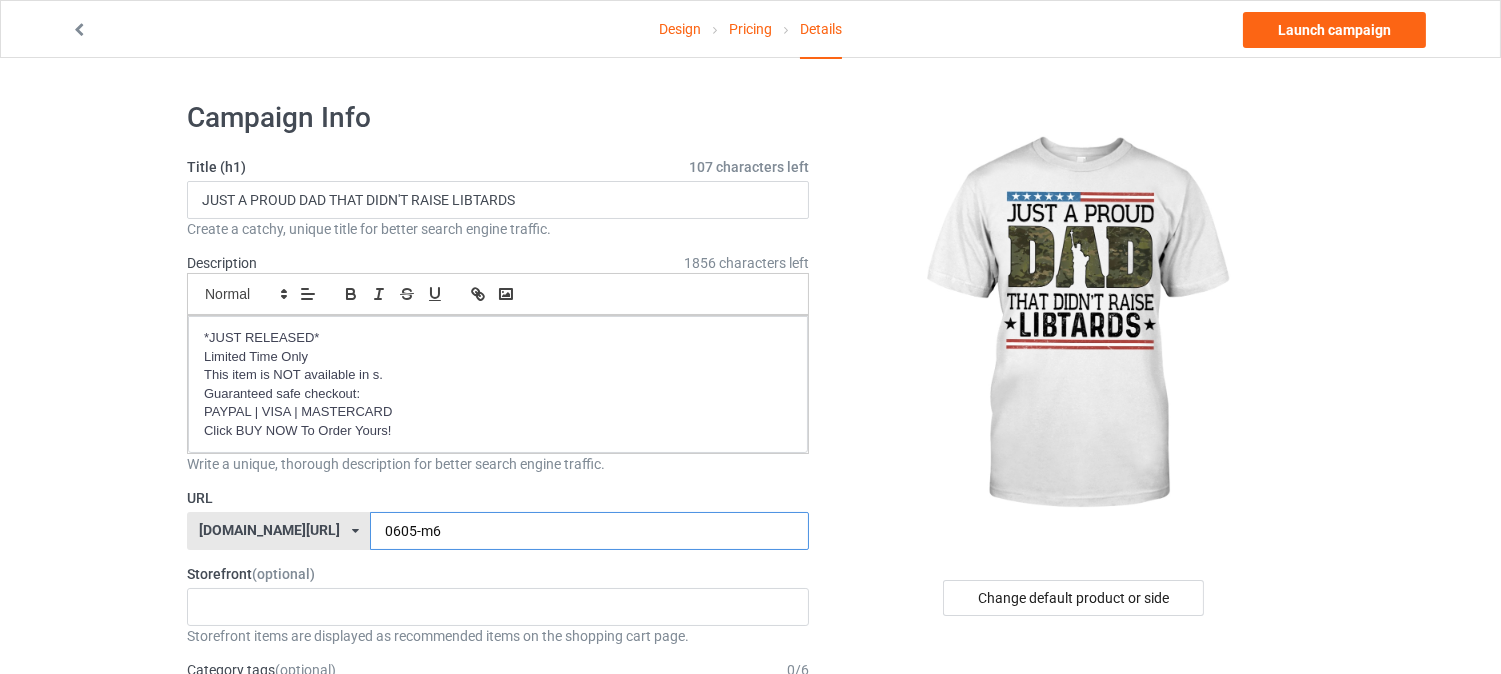 drag, startPoint x: 433, startPoint y: 536, endPoint x: 350, endPoint y: 537, distance: 83.00603 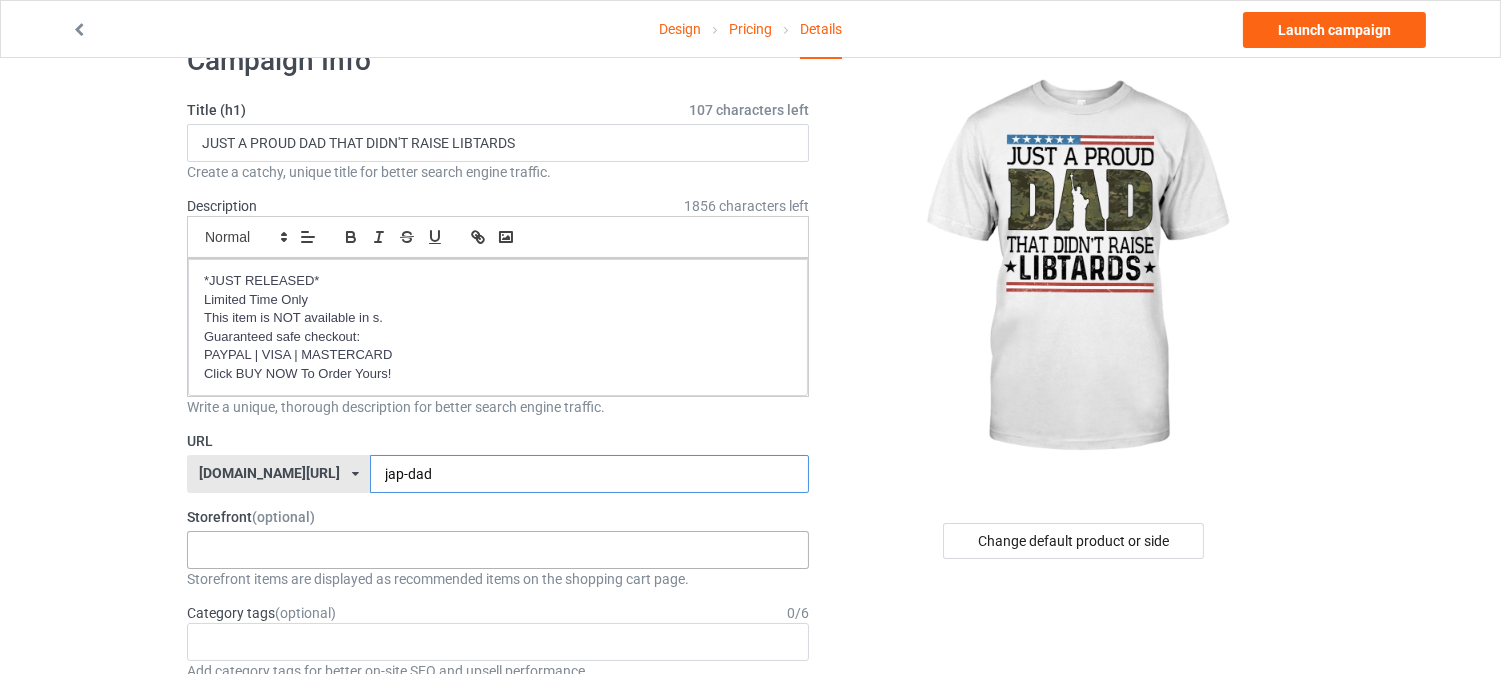 scroll, scrollTop: 111, scrollLeft: 0, axis: vertical 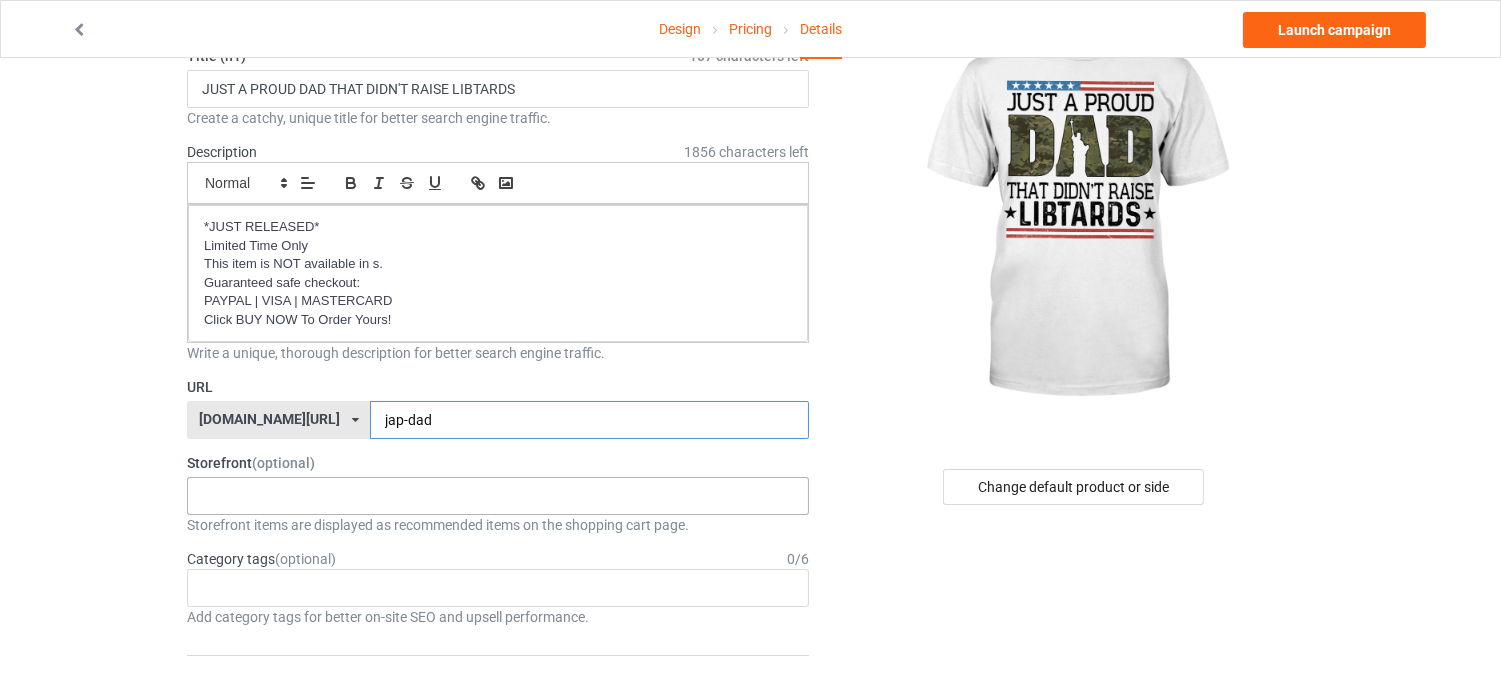 type on "jap-dad" 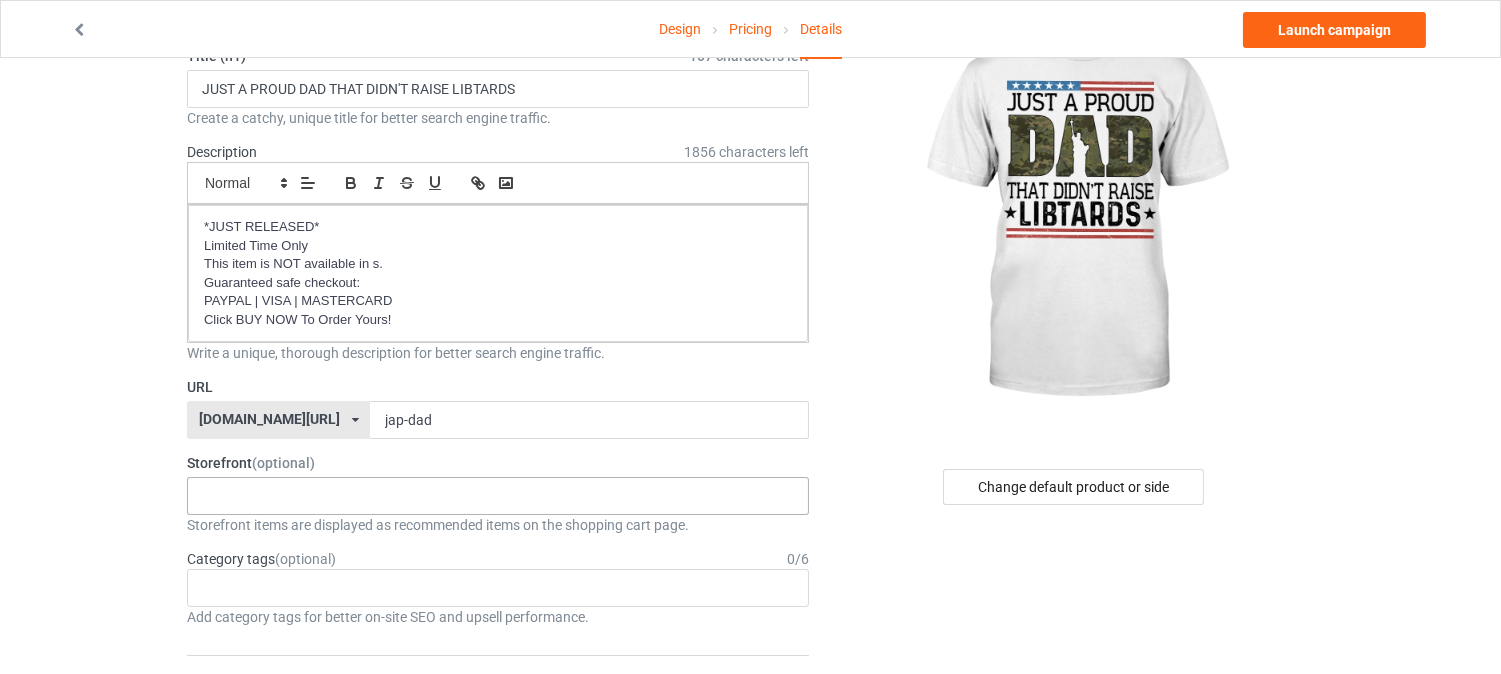 click on "This Queen was born in September This Queen was born in August This Queen Was Born In July This Queen Was Born In July This Queen Was Born In June This Queen Was Born In June Esta reina nació en abril This Queen Was Born In May This Queen was born in May This Queen was born in April This queen was born in November Black This queen was born in November [PERSON_NAME] en Noviembre Happy [DATE] Day Merry Christmas This queen was born in August This queen was born in July DECEMBER KING NOVEMBER KING OCTOBER KING SEPTEMBER KING [PERSON_NAME]  JULY [PERSON_NAME] [PERSON_NAME] MAY [PERSON_NAME] [PERSON_NAME] MARCH [PERSON_NAME] FEBRUARY KING [PERSON_NAME] QUEEN NOVEMBER QUEEN OCTOBER QUEEN [PERSON_NAME] SEPTEMBER QUEEN JULY QUEEN MAY QUEEN APRIL QUEEN MARCH QUEEN DECEMBER QUEEN FEBRUARY QUEEN JANUARY QUEEN GRANDPA GRANDMA HUSBAND WIFE MOTHER FATHER 66987caae99da50035dffbd9 66987ca64e5857002e9ef97b 646b3851c6e00600311808ac 645dba24835f280035249f44 645a05ad864979002e1079eb 64571184555feb00352fd041 643a1b0e8cb5b00034ce935f" at bounding box center [498, 496] 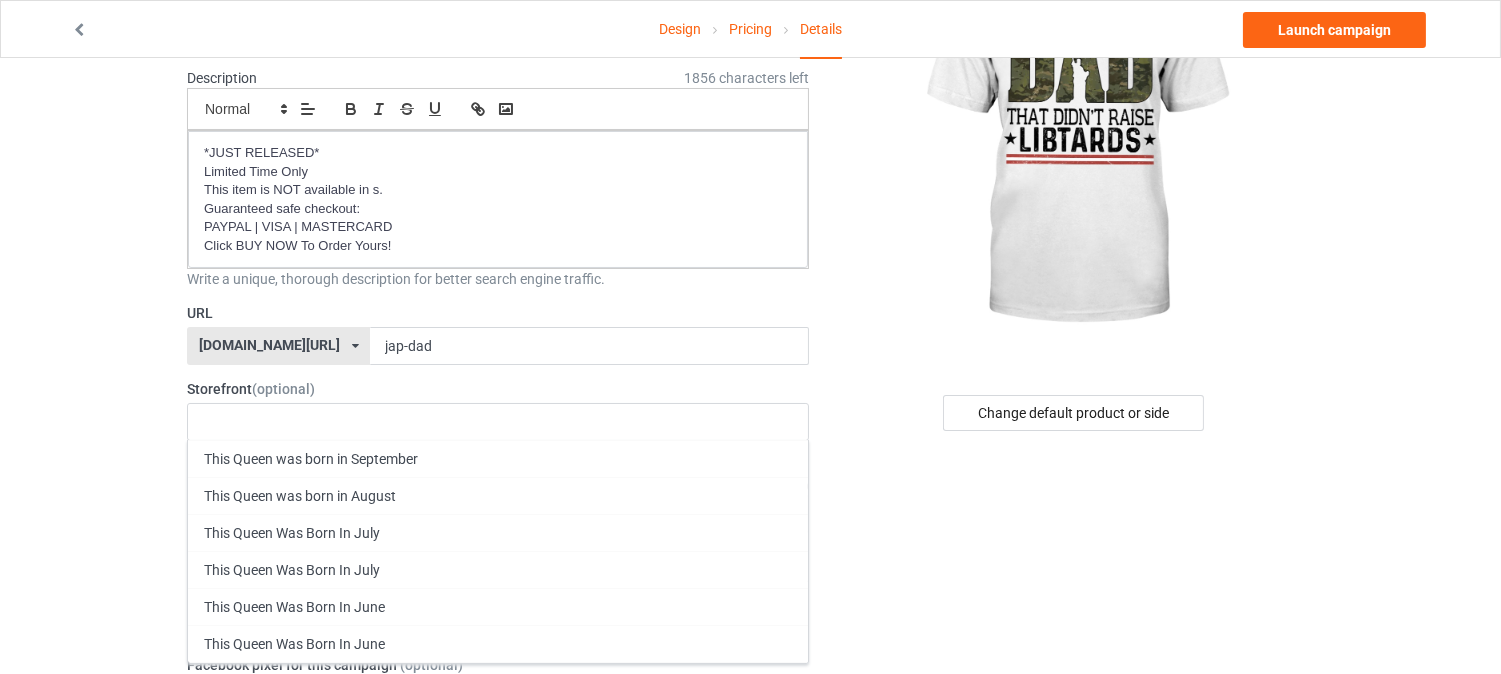 scroll, scrollTop: 222, scrollLeft: 0, axis: vertical 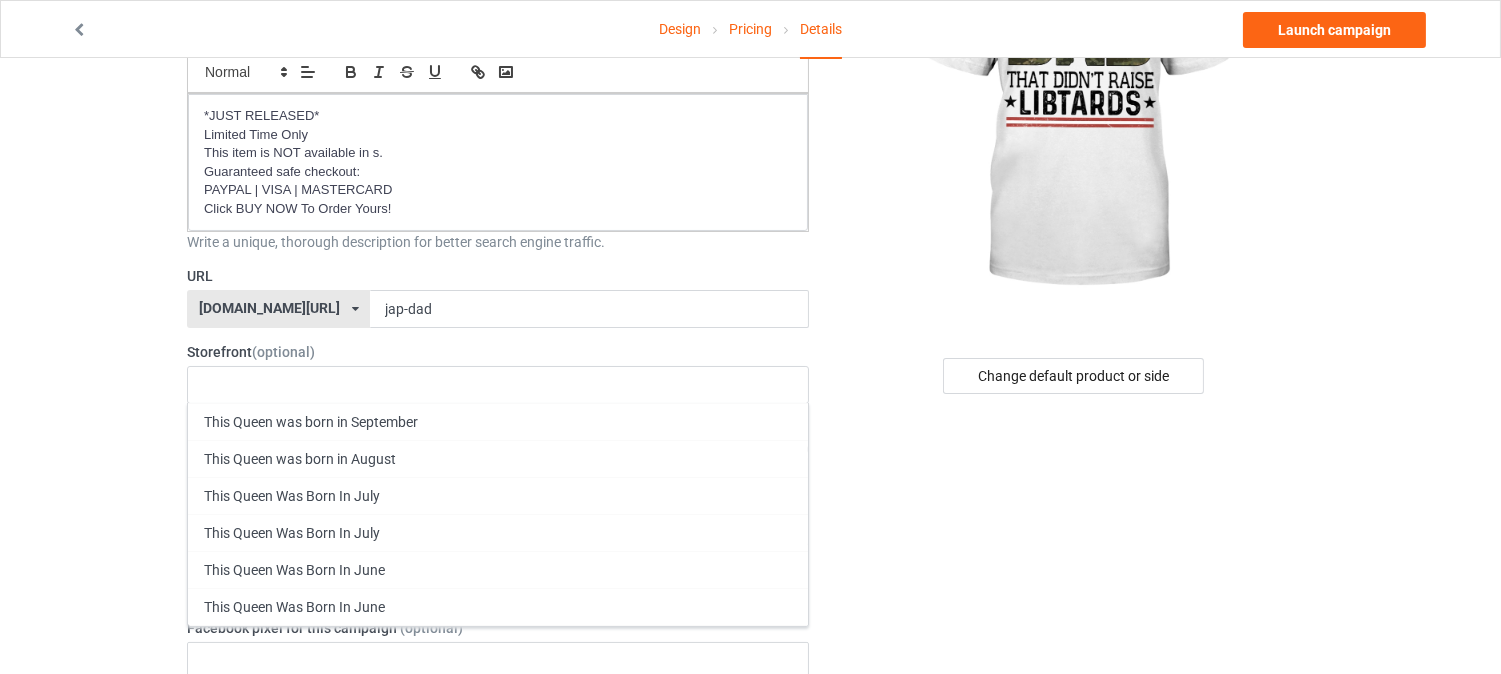 click on "Design Pricing Details Launch campaign Campaign Info Title (h1) 107   characters left JUST A PROUD DAD THAT DIDN'T RAISE LIBTARDS Create a catchy, unique title for better search engine traffic. Description 1856   characters left       Small Normal Large Big Huge                                                                                     *JUST RELEASED* Limited Time Only This item is NOT available in s. Guaranteed safe checkout: PAYPAL | VISA | MASTERCARD Click BUY NOW To Order Yours! Write a unique, thorough description for better search engine traffic. URL [DOMAIN_NAME][URL] [DOMAIN_NAME][URL] 587d0d41cee36fd012c64a69 jap-dad Storefront (optional) This Queen was born in September This Queen was born in August This Queen Was Born In July This Queen Was Born In July This Queen Was Born In June This Queen Was Born In June Esta reina nació en abril This Queen Was Born In May This Queen was born in May This Queen was born in April This queen was born in November Black This queen was born in November Merry Christmas" at bounding box center [750, 899] 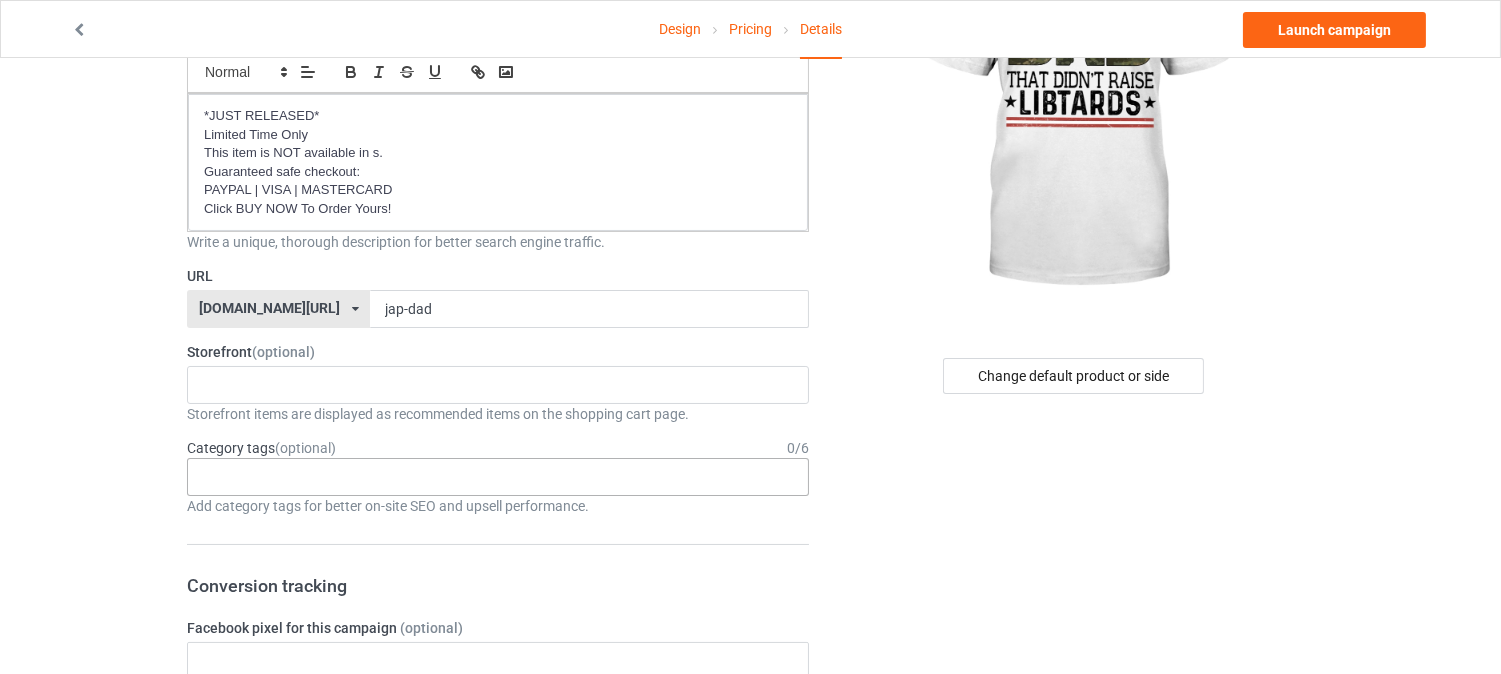 click on "Age > [DEMOGRAPHIC_DATA] > 1 Age > [DEMOGRAPHIC_DATA] Months > 1 Month Age > [DEMOGRAPHIC_DATA] Months Age > [DEMOGRAPHIC_DATA] Age > [DEMOGRAPHIC_DATA] > 10 Age > [DEMOGRAPHIC_DATA] Months > 10 Month Age > [DEMOGRAPHIC_DATA] > 100 Sports > Running > 10K Run Age > [DEMOGRAPHIC_DATA] > 11 Age > [DEMOGRAPHIC_DATA] Months > 11 Month Age > [DEMOGRAPHIC_DATA] > 12 Age > [DEMOGRAPHIC_DATA] Months > 12 Month Age > [DEMOGRAPHIC_DATA] > 13 Age > [DEMOGRAPHIC_DATA] > 14 Age > [DEMOGRAPHIC_DATA] > 15 Sports > Running > 15K Run Age > [DEMOGRAPHIC_DATA] > 16 Age > [DEMOGRAPHIC_DATA] > 17 Age > [DEMOGRAPHIC_DATA] > 18 Age > [DEMOGRAPHIC_DATA] > 19 Age > Decades > 1920s Age > Decades > 1930s Age > Decades > 1940s Age > Decades > 1950s Age > Decades > 1960s Age > Decades > 1970s Age > Decades > 1980s Age > Decades > 1990s Age > [DEMOGRAPHIC_DATA] > 2 Age > [DEMOGRAPHIC_DATA] Months > 2 Month Age > [DEMOGRAPHIC_DATA] > 20 Age > [DEMOGRAPHIC_DATA] Age > Decades > 2000s Age > Decades > 2010s Age > [DEMOGRAPHIC_DATA] > 21 Age > [DEMOGRAPHIC_DATA] > 22 Age > [DEMOGRAPHIC_DATA] > 23 Age > [DEMOGRAPHIC_DATA] > 24 Age > [DEMOGRAPHIC_DATA] > 25 Age > [DEMOGRAPHIC_DATA] > 26 Age > [DEMOGRAPHIC_DATA] > 27 Age > [DEMOGRAPHIC_DATA] > 28 Age > [DEMOGRAPHIC_DATA] > 29 Age > [DEMOGRAPHIC_DATA] > 3 Age > [DEMOGRAPHIC_DATA] Months > 3 Month Sports > Basketball > 3-Pointer Age > [DEMOGRAPHIC_DATA] > 30 Age > [DEMOGRAPHIC_DATA] > 31 Age > [DEMOGRAPHIC_DATA] > 32 Age > [DEMOGRAPHIC_DATA] > 33 Age > [DEMOGRAPHIC_DATA] > 34 Age > [DEMOGRAPHIC_DATA] > 35 Age Jobs 1" at bounding box center (498, 477) 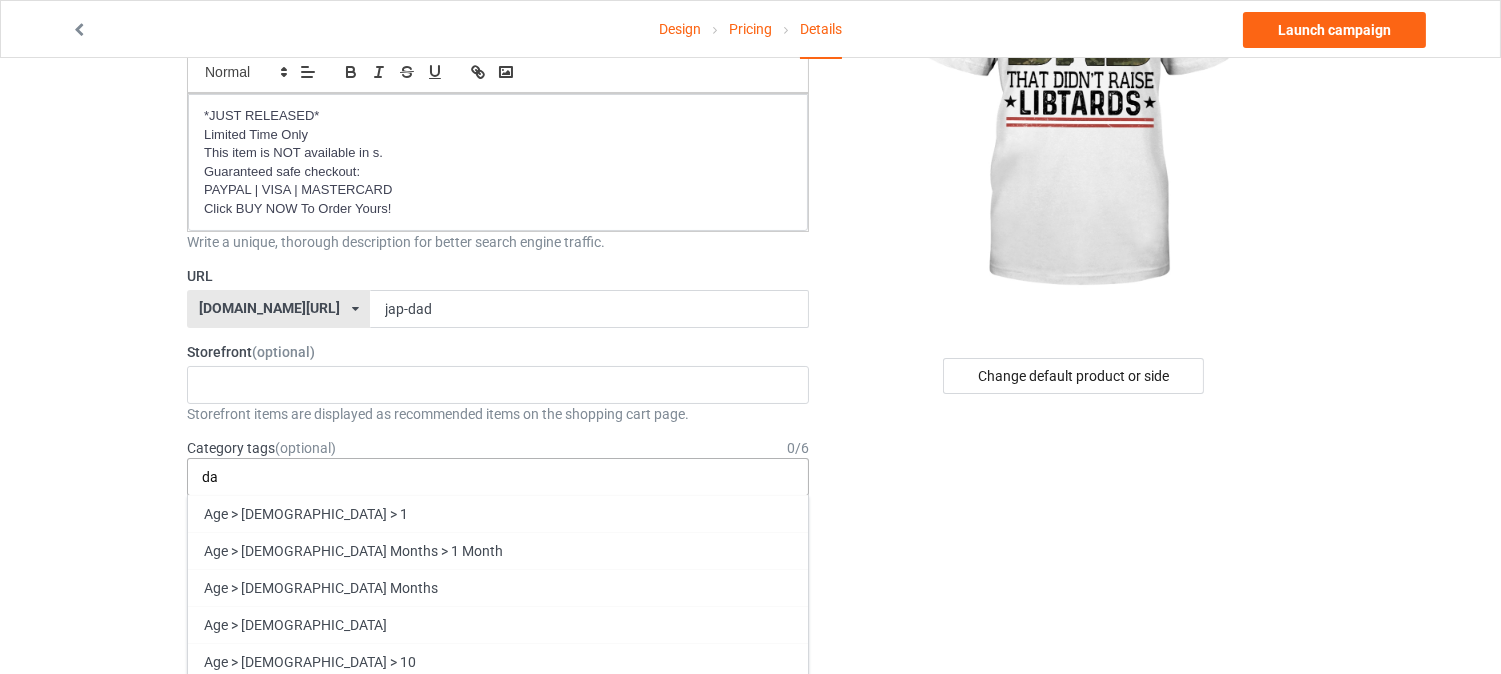 type on "d" 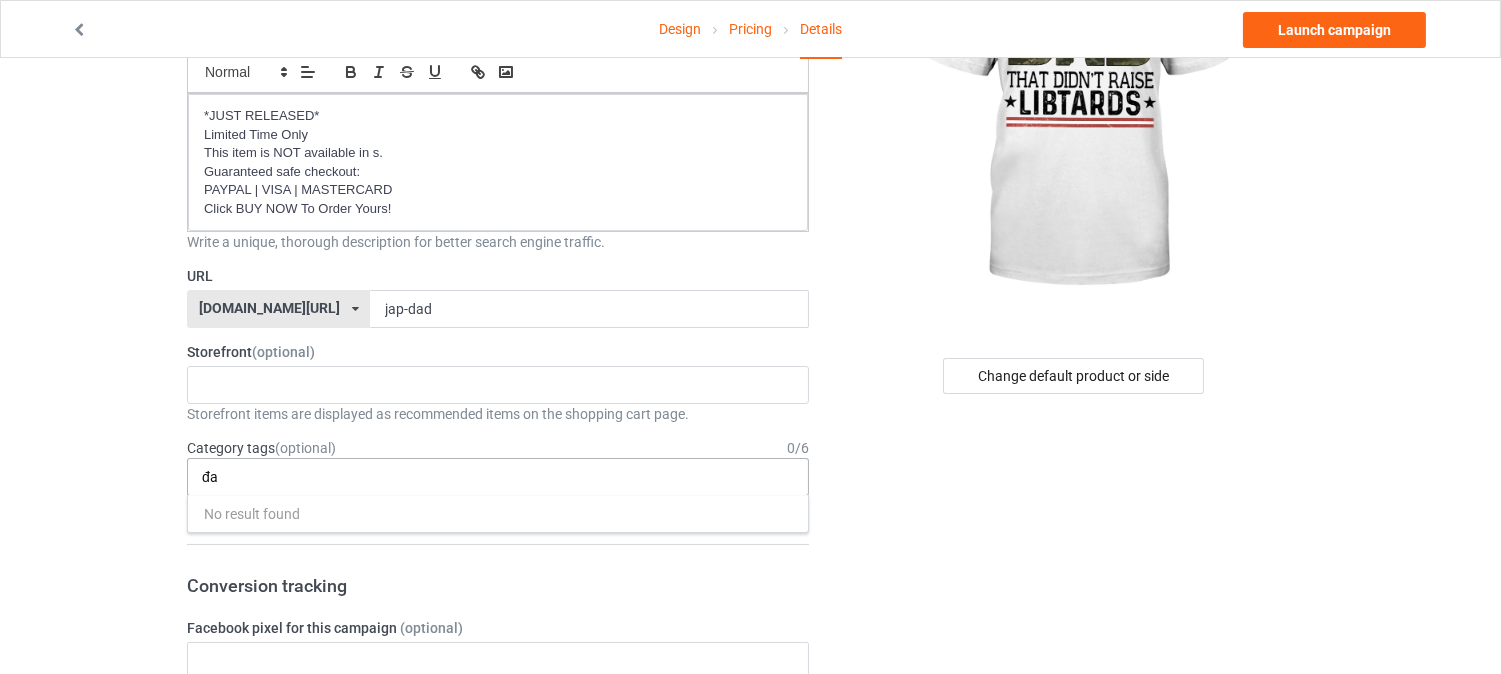 type on "đ" 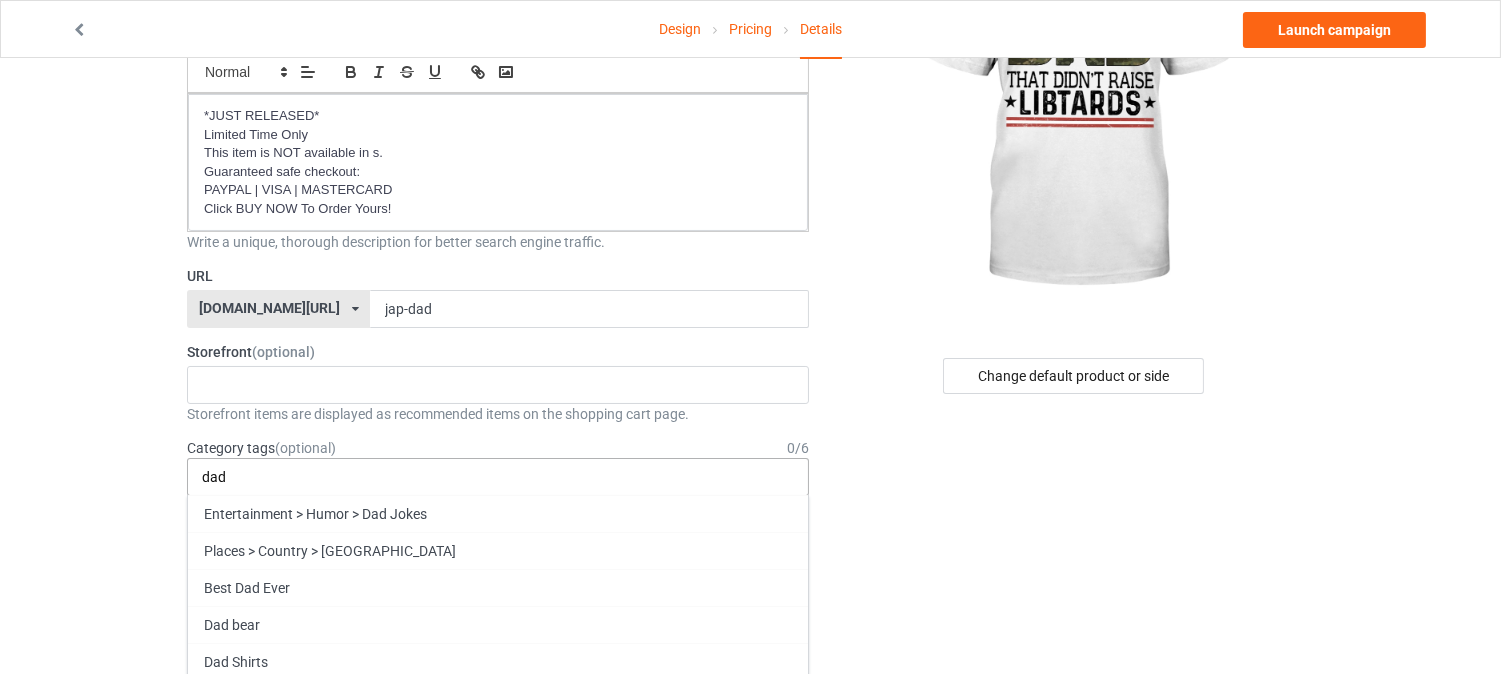 type on "dad" 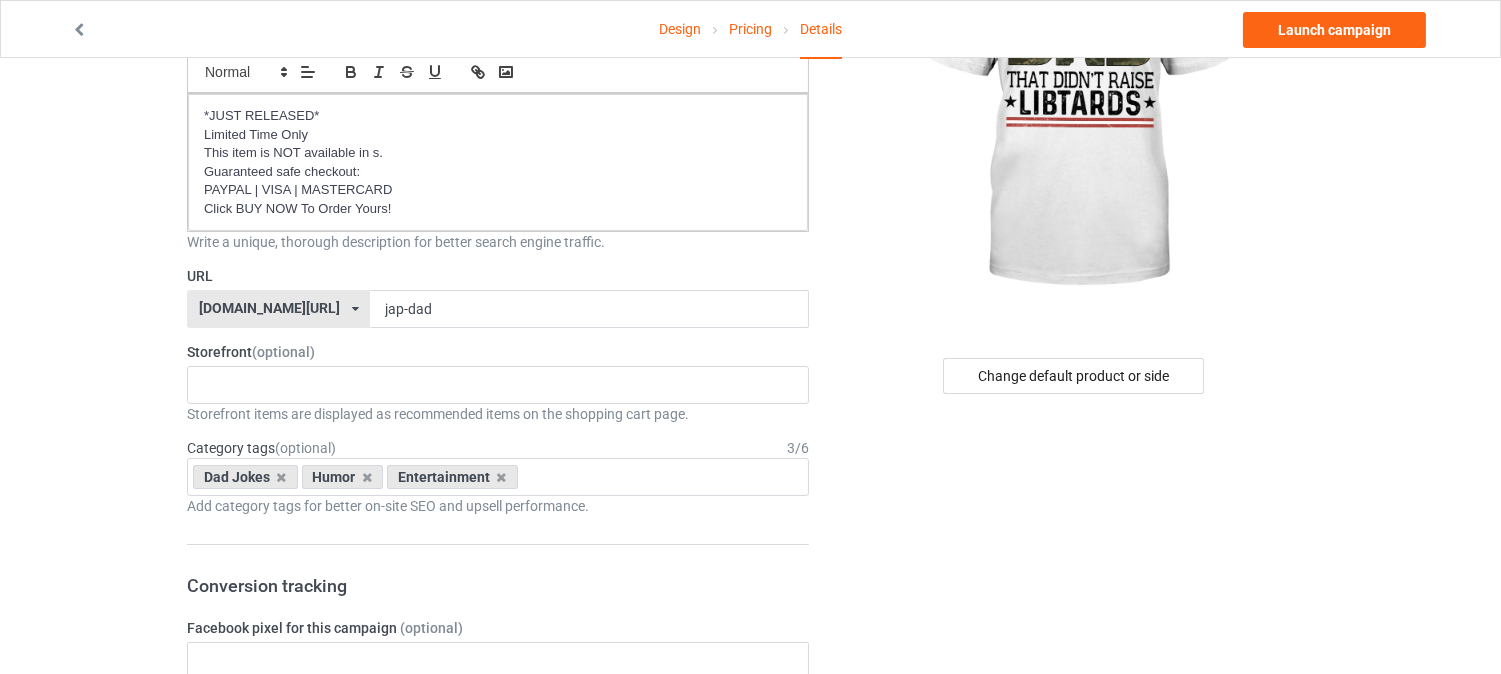 click on "Design Pricing Details Launch campaign Campaign Info Title (h1) 107   characters left JUST A PROUD DAD THAT DIDN'T RAISE LIBTARDS Create a catchy, unique title for better search engine traffic. Description 1856   characters left       Small Normal Large Big Huge                                                                                     *JUST RELEASED* Limited Time Only This item is NOT available in s. Guaranteed safe checkout: PAYPAL | VISA | MASTERCARD Click BUY NOW To Order Yours! Write a unique, thorough description for better search engine traffic. URL [DOMAIN_NAME][URL] [DOMAIN_NAME][URL] 587d0d41cee36fd012c64a69 jap-dad Storefront (optional) This Queen was born in September This Queen was born in August This Queen Was Born In July This Queen Was Born In July This Queen Was Born In June This Queen Was Born In June Esta reina nació en abril This Queen Was Born In May This Queen was born in May This Queen was born in April This queen was born in November Black This queen was born in November Merry Christmas" at bounding box center (750, 899) 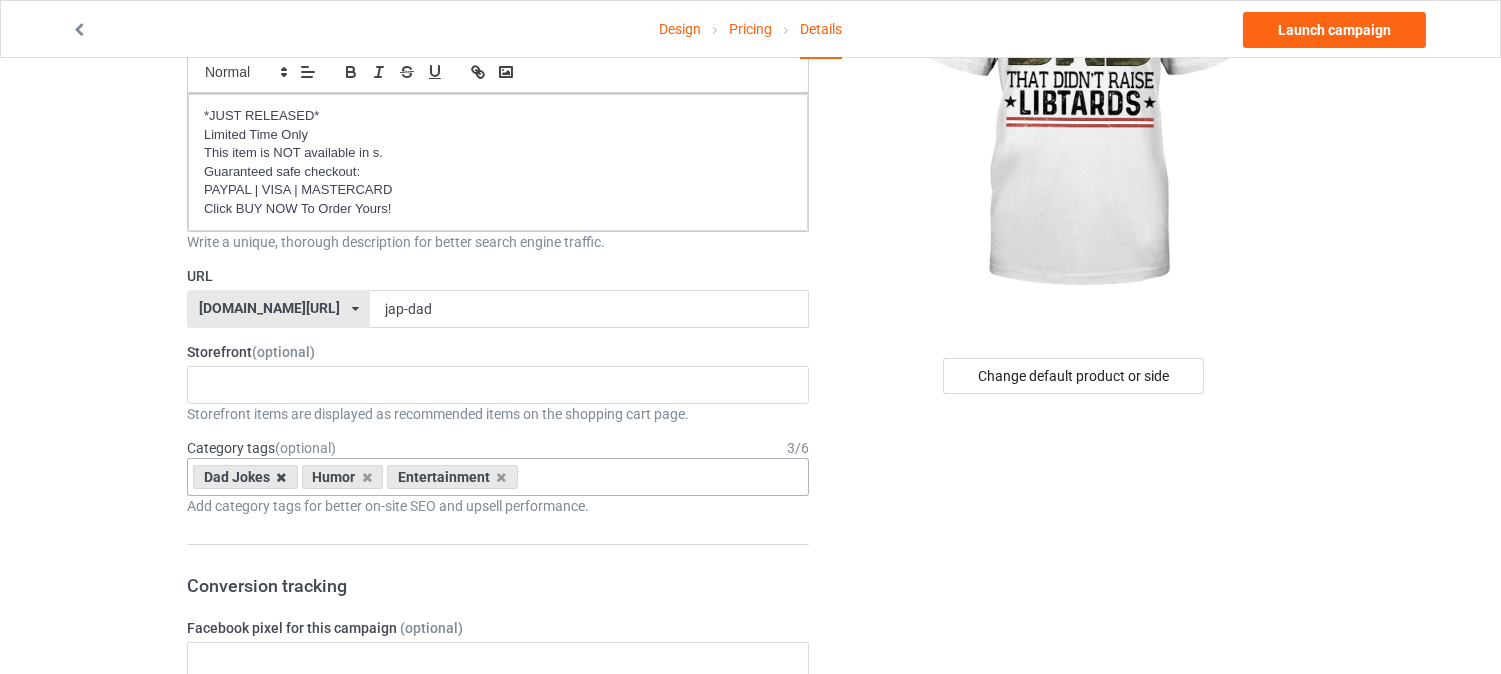 click at bounding box center (282, 477) 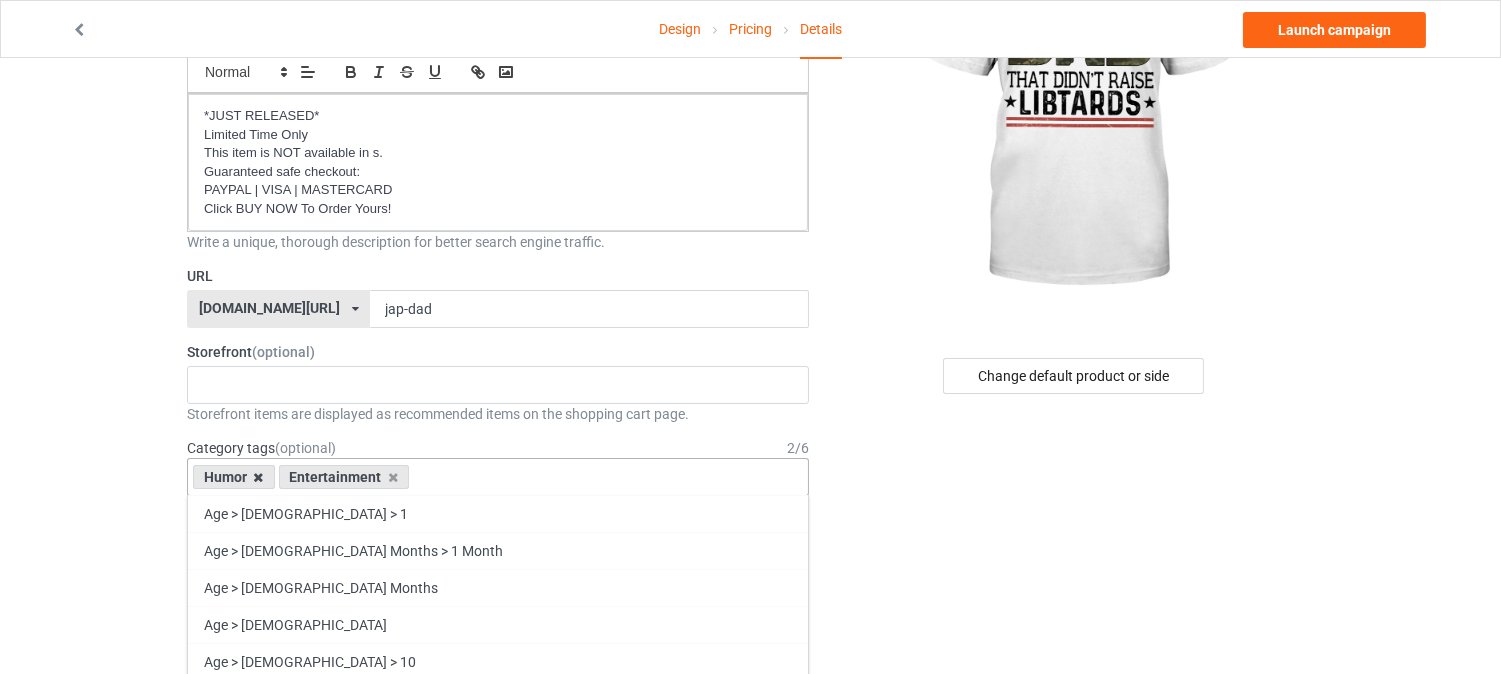click at bounding box center (259, 477) 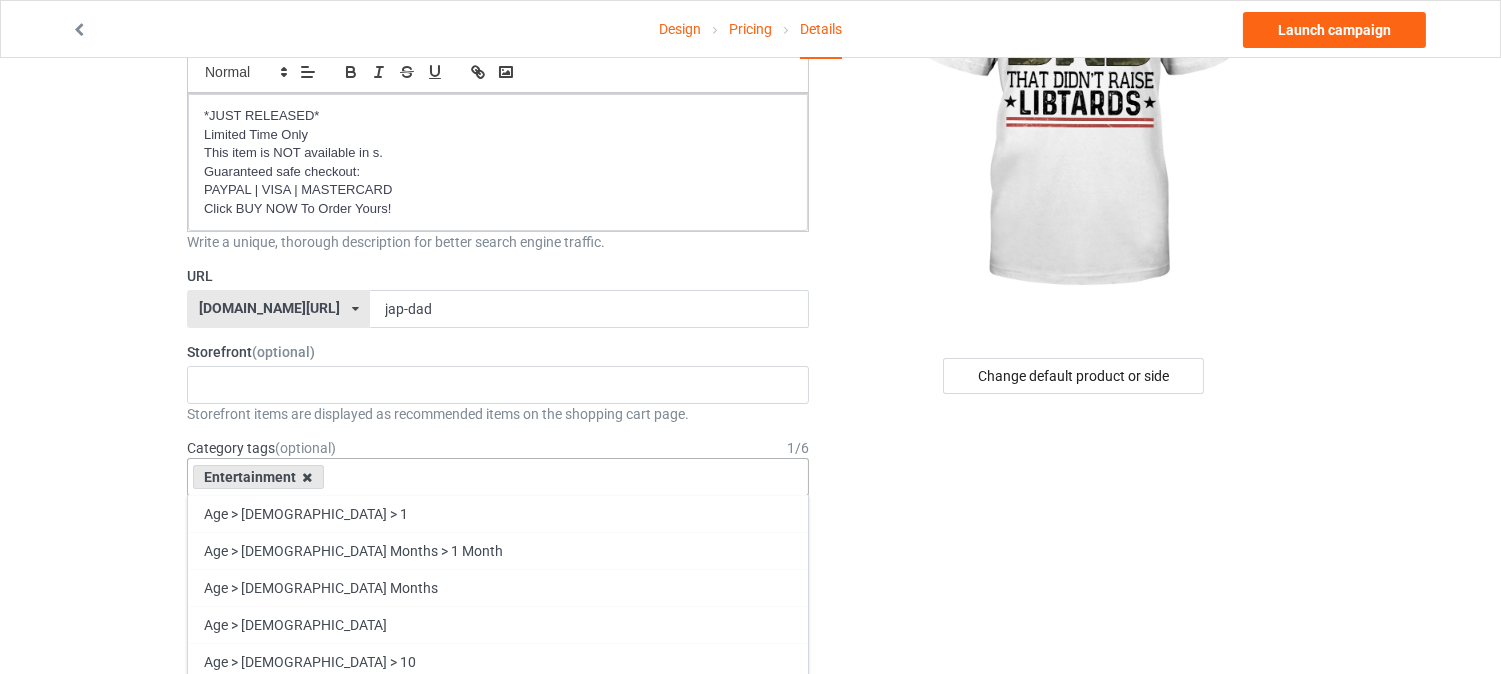 click at bounding box center (308, 477) 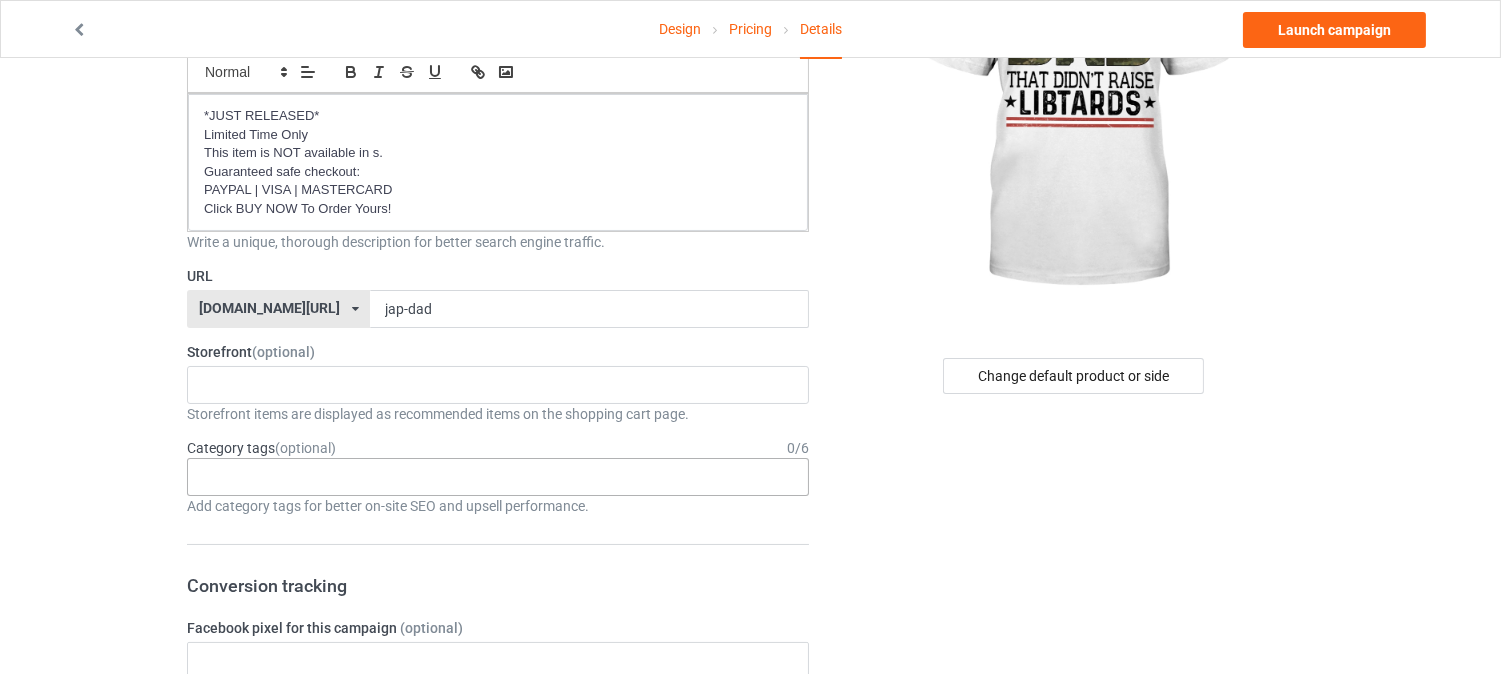 click on "Design Pricing Details Launch campaign Campaign Info Title (h1) 107   characters left JUST A PROUD DAD THAT DIDN'T RAISE LIBTARDS Create a catchy, unique title for better search engine traffic. Description 1856   characters left       Small Normal Large Big Huge                                                                                     *JUST RELEASED* Limited Time Only This item is NOT available in s. Guaranteed safe checkout: PAYPAL | VISA | MASTERCARD Click BUY NOW To Order Yours! Write a unique, thorough description for better search engine traffic. URL [DOMAIN_NAME][URL] [DOMAIN_NAME][URL] 587d0d41cee36fd012c64a69 jap-dad Storefront (optional) This Queen was born in September This Queen was born in August This Queen Was Born In July This Queen Was Born In July This Queen Was Born In June This Queen Was Born In June Esta reina nació en abril This Queen Was Born In May This Queen was born in May This Queen was born in April This queen was born in November Black This queen was born in November Merry Christmas" at bounding box center [750, 899] 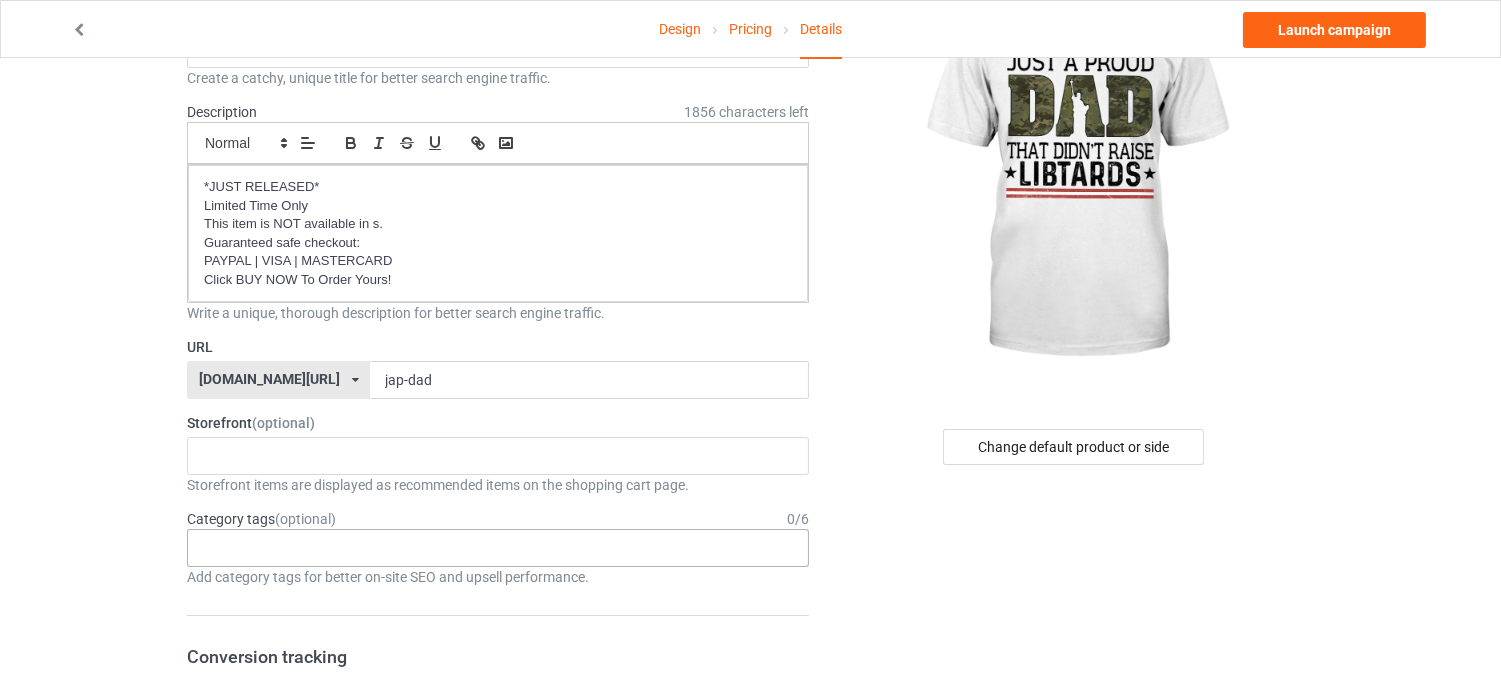 scroll, scrollTop: 111, scrollLeft: 0, axis: vertical 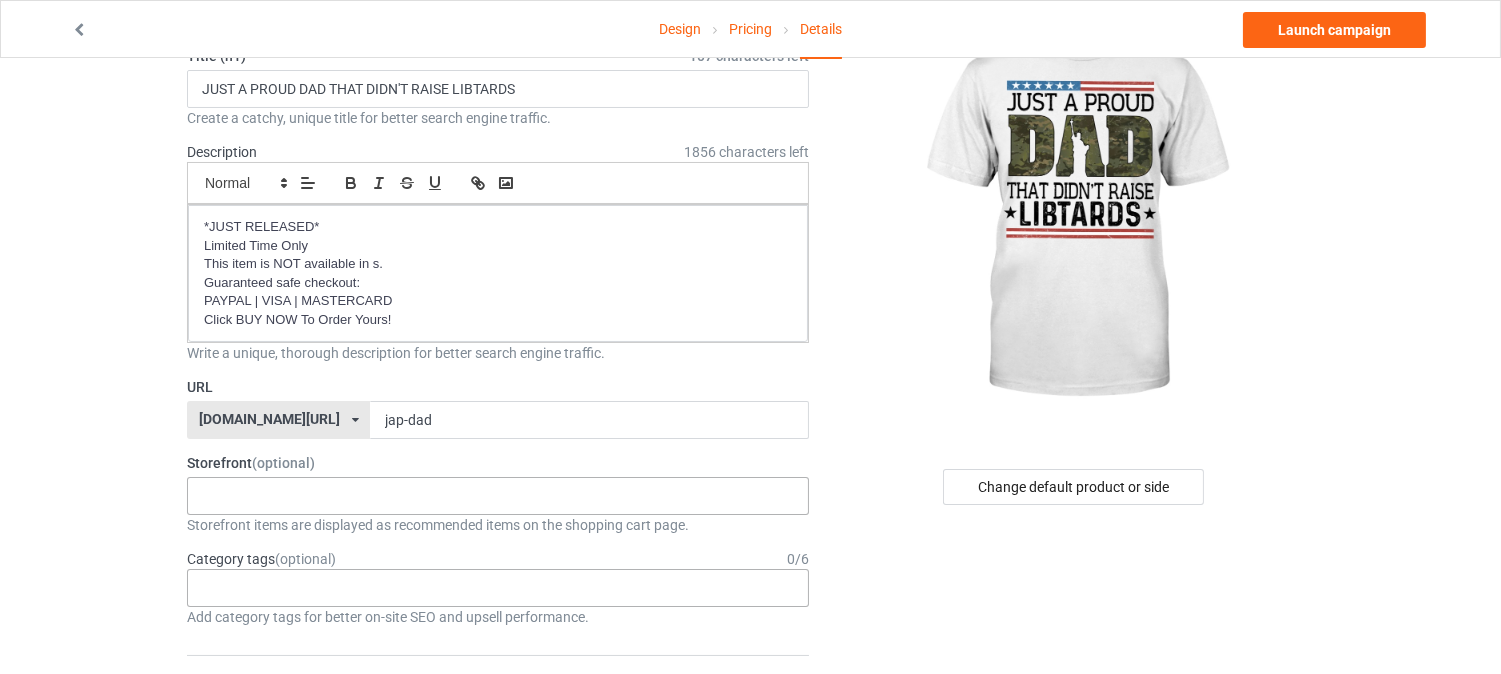 click at bounding box center [217, 496] 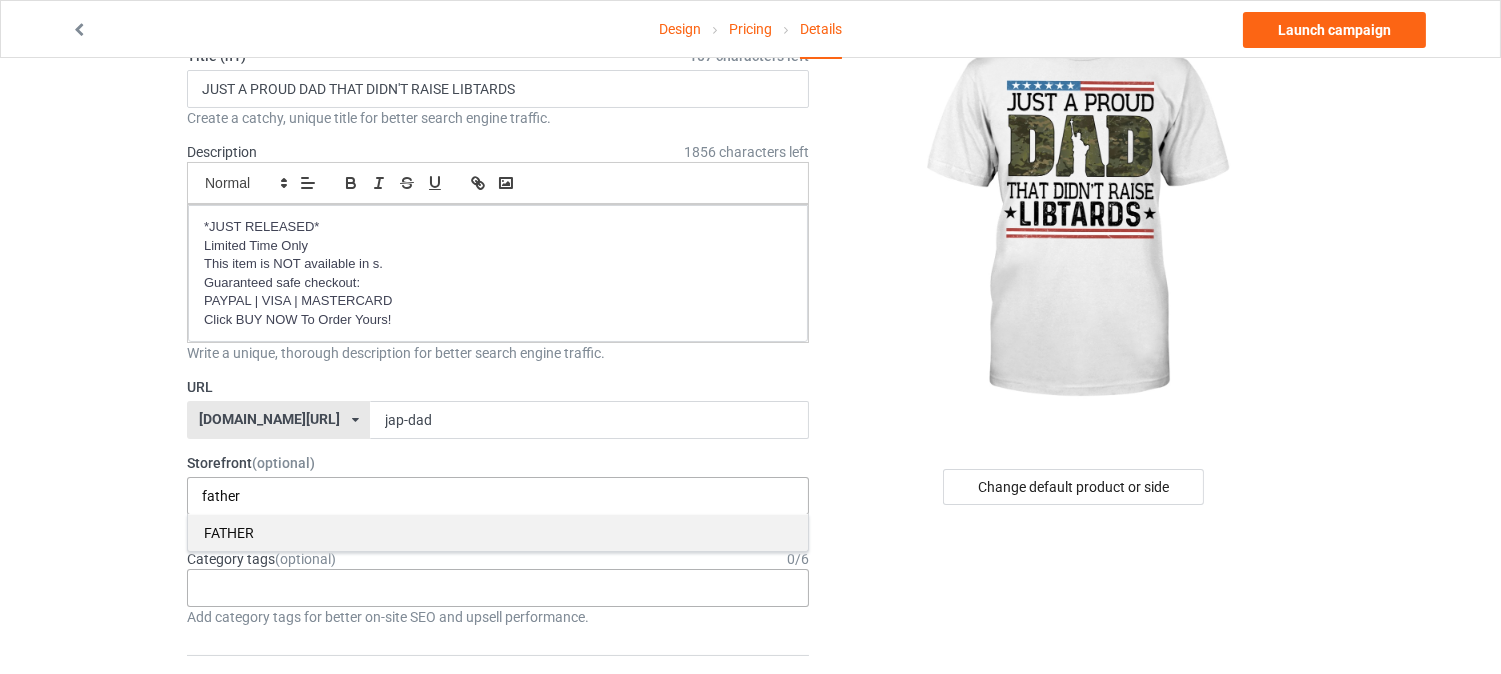 type on "father" 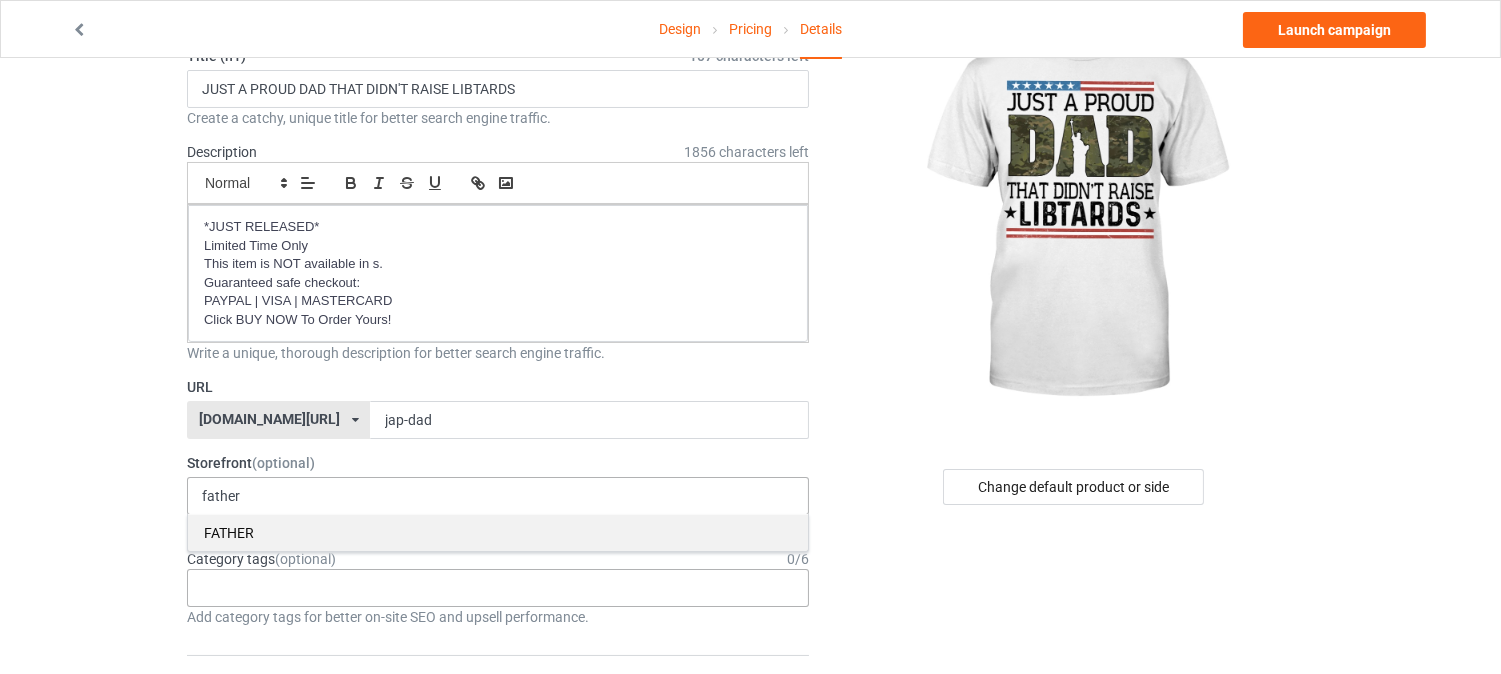 click on "FATHER" at bounding box center [498, 532] 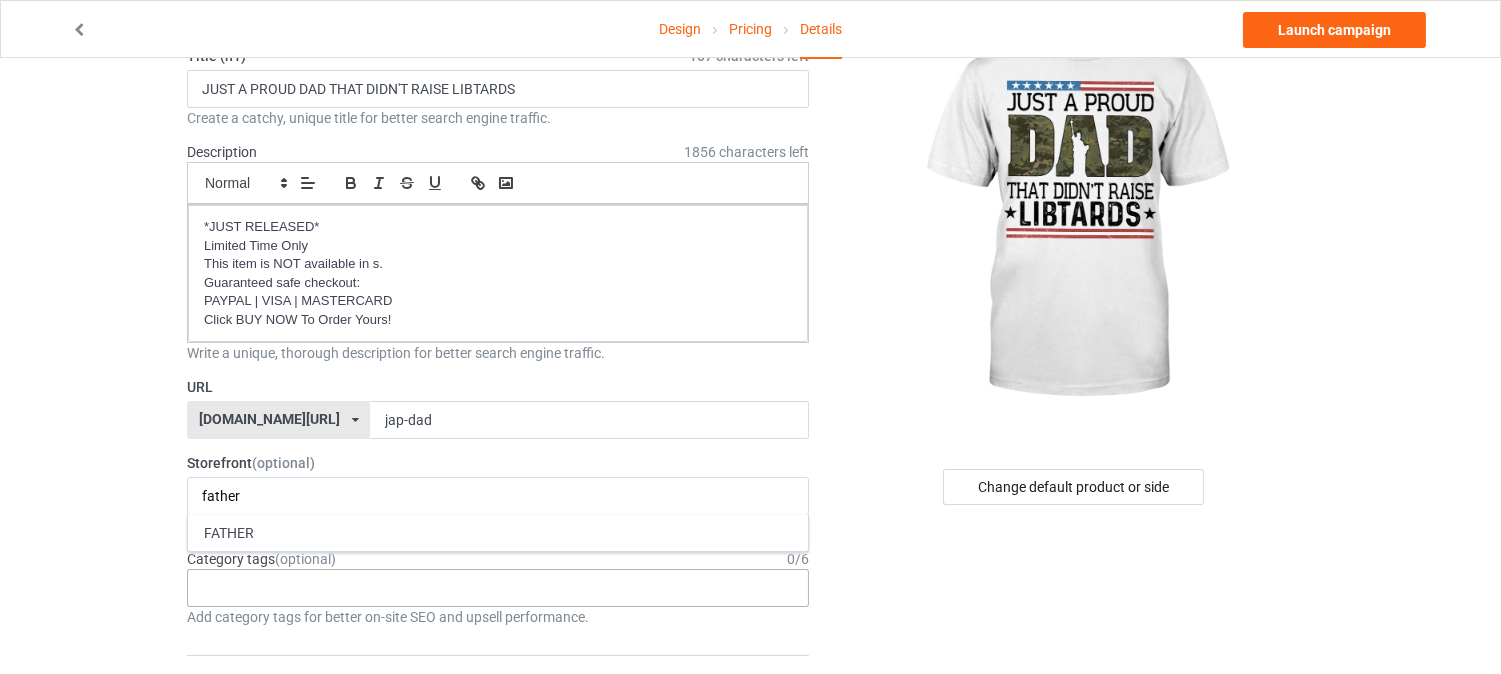 type 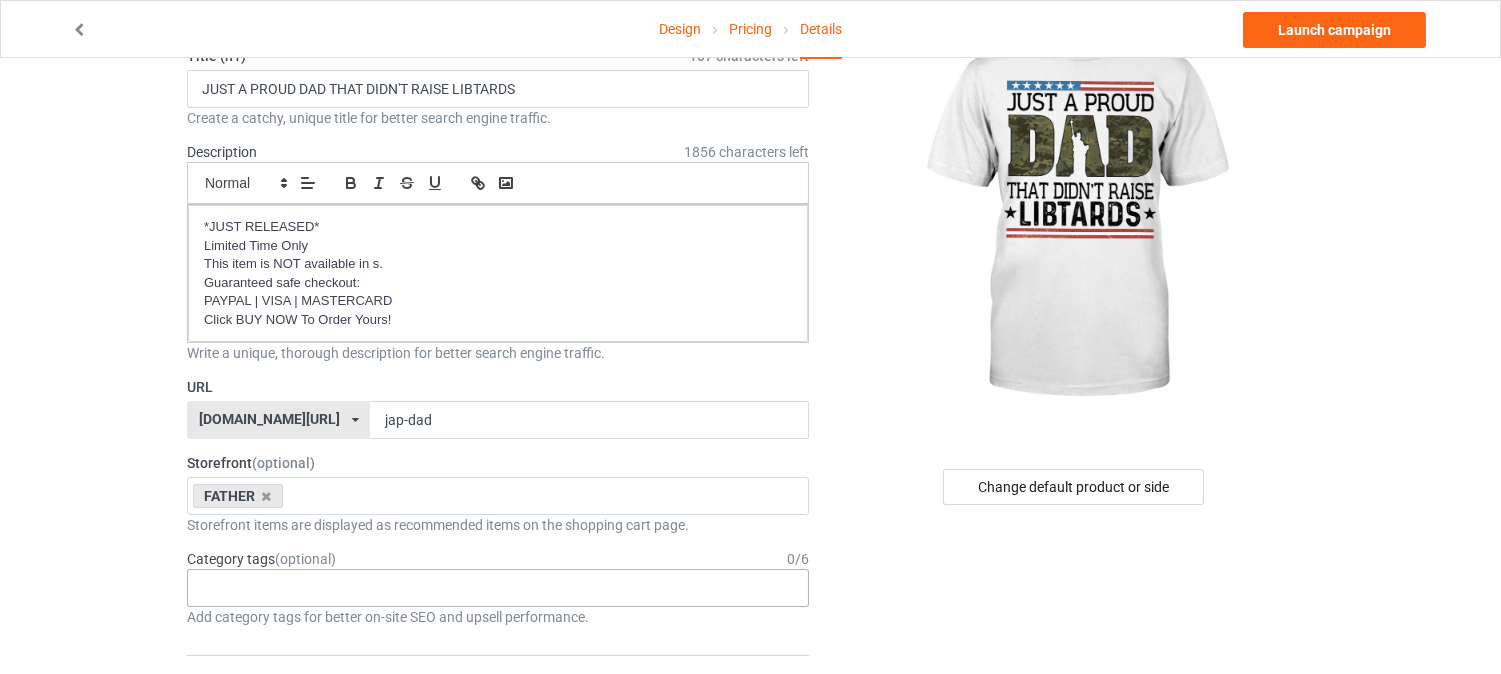 click on "Design Pricing Details Launch campaign Campaign Info Title (h1) 107   characters left JUST A PROUD DAD THAT DIDN'T RAISE LIBTARDS Create a catchy, unique title for better search engine traffic. Description 1856   characters left       Small Normal Large Big Huge                                                                                     *JUST RELEASED* Limited Time Only This item is NOT available in s. Guaranteed safe checkout: PAYPAL | VISA | MASTERCARD Click BUY NOW To Order Yours! Write a unique, thorough description for better search engine traffic. URL [DOMAIN_NAME][URL] [DOMAIN_NAME][URL] 587d0d41cee36fd012c64a69 jap-dad Storefront (optional) FATHER No result found 5ffed4da60029052eca46f5e Storefront items are displayed as recommended items on the shopping cart page. Category tags (optional) 0 / 6 Age > [DEMOGRAPHIC_DATA] > 1 Age > [DEMOGRAPHIC_DATA] Months > 1 Month Age > [DEMOGRAPHIC_DATA] Months Age > [DEMOGRAPHIC_DATA] Age > [DEMOGRAPHIC_DATA] > 10 Age > [DEMOGRAPHIC_DATA] Months > 10 Month Age > [DEMOGRAPHIC_DATA] > 100 Sports > Running > 10K Run Age > [DEMOGRAPHIC_DATA] > 11 Age > [DEMOGRAPHIC_DATA] Months > 11 Month Age [DEMOGRAPHIC_DATA]" at bounding box center (750, 1010) 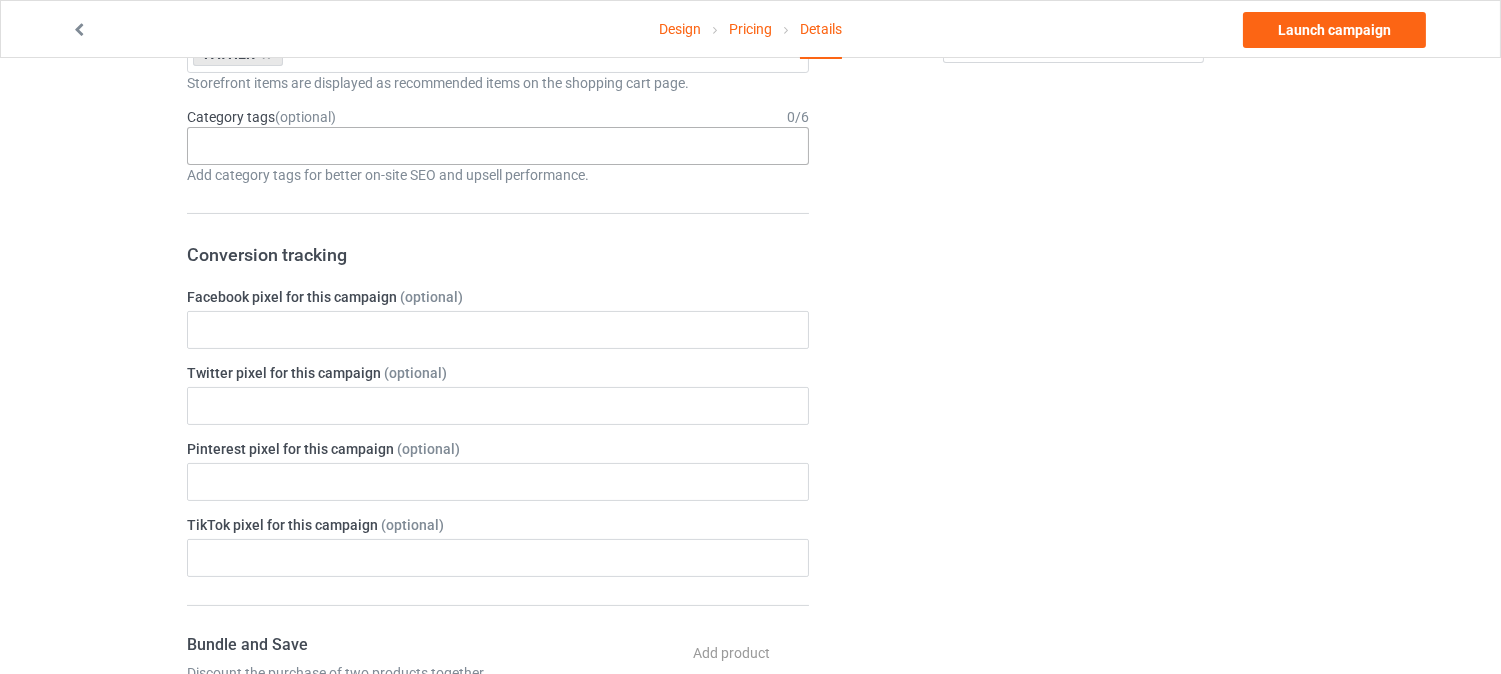 scroll, scrollTop: 666, scrollLeft: 0, axis: vertical 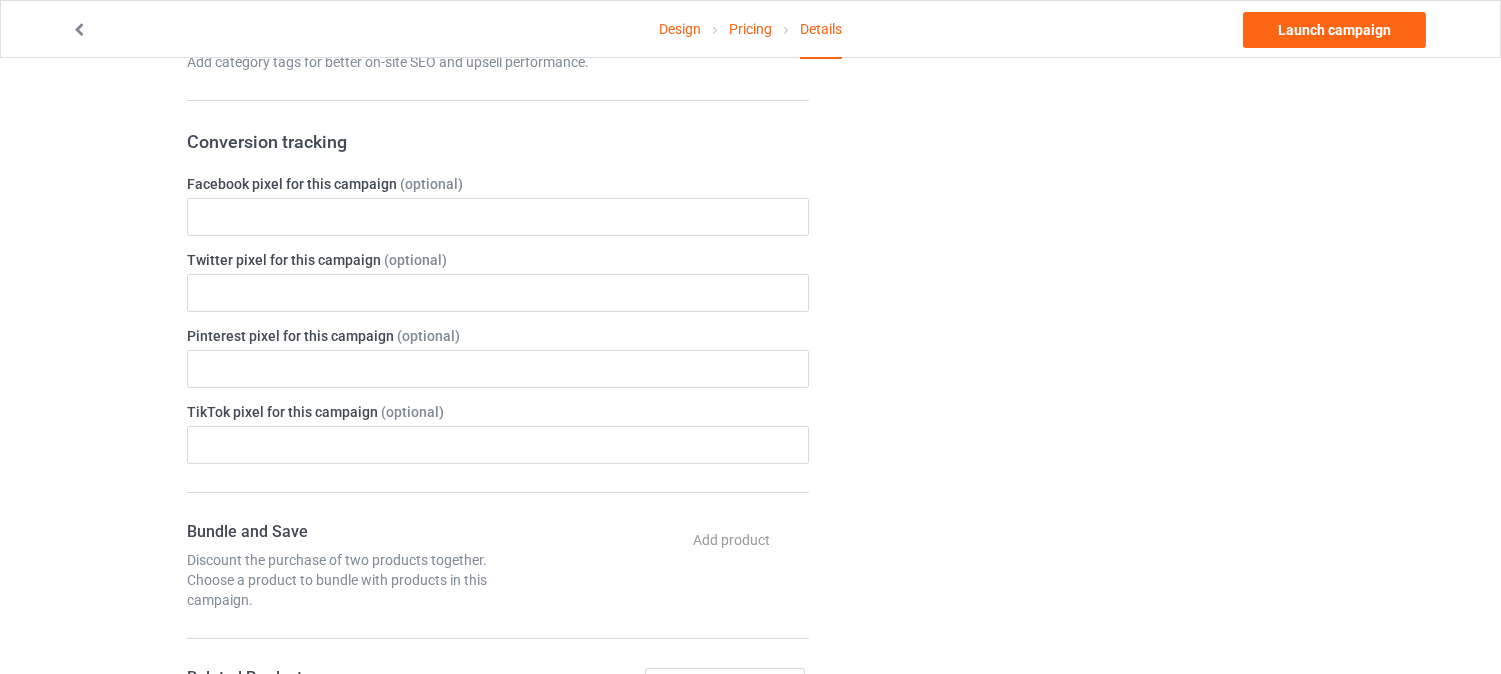 click on "Change default product or side" at bounding box center [1075, 455] 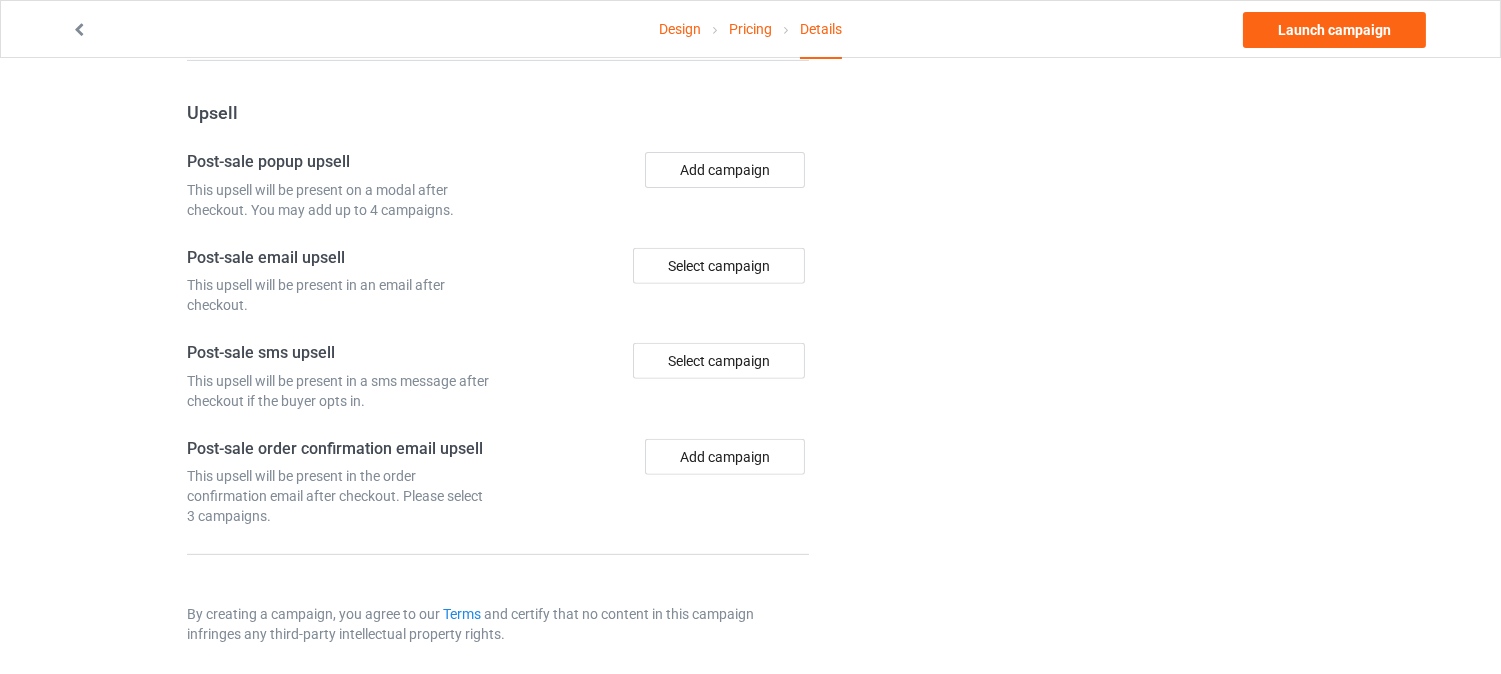 scroll, scrollTop: 1513, scrollLeft: 0, axis: vertical 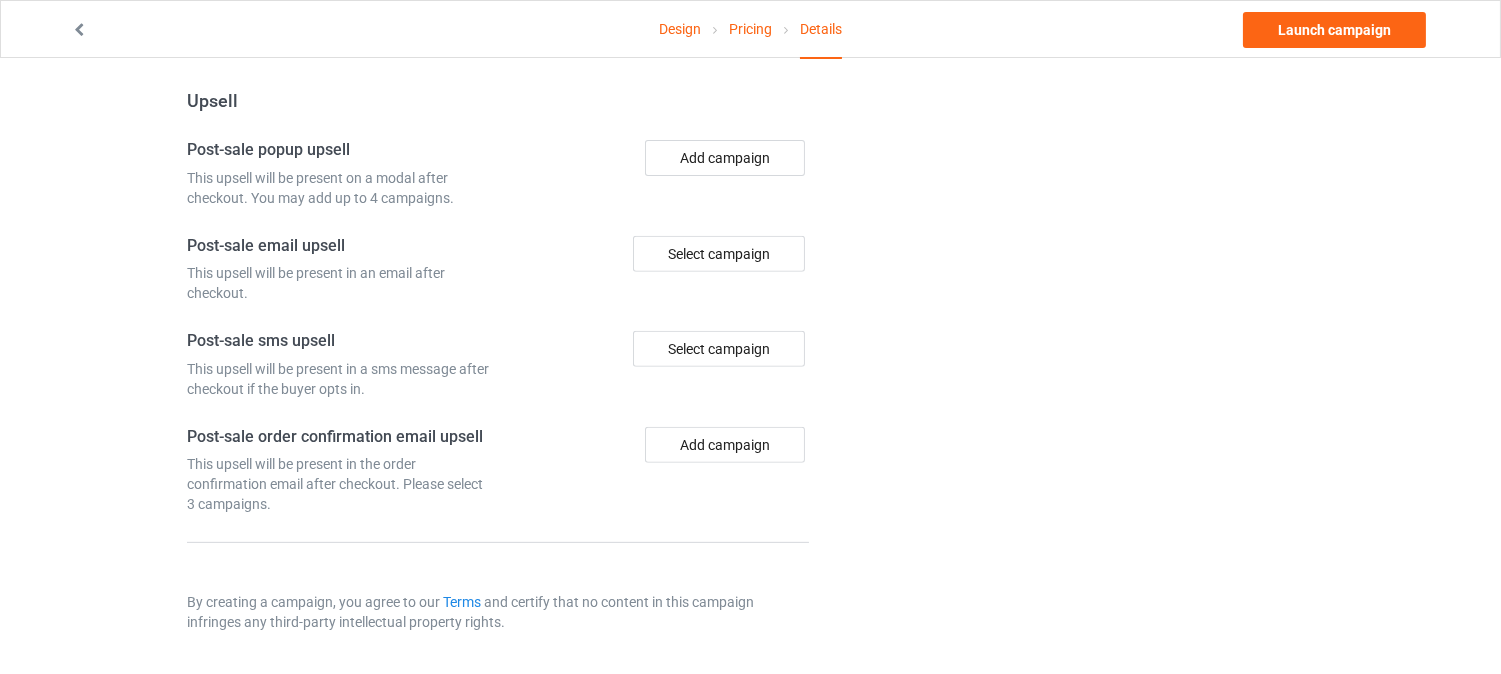 click on "Change default product or side" at bounding box center (1075, -389) 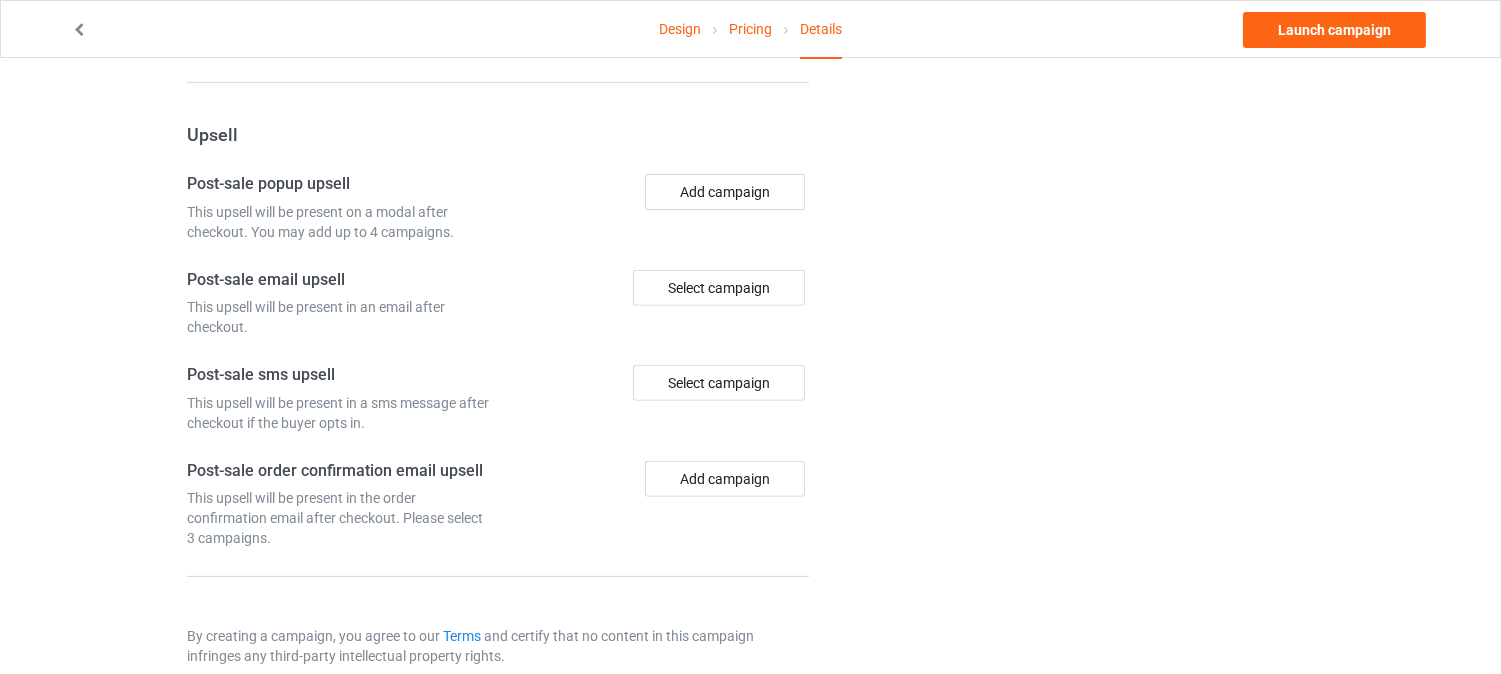 scroll, scrollTop: 1513, scrollLeft: 0, axis: vertical 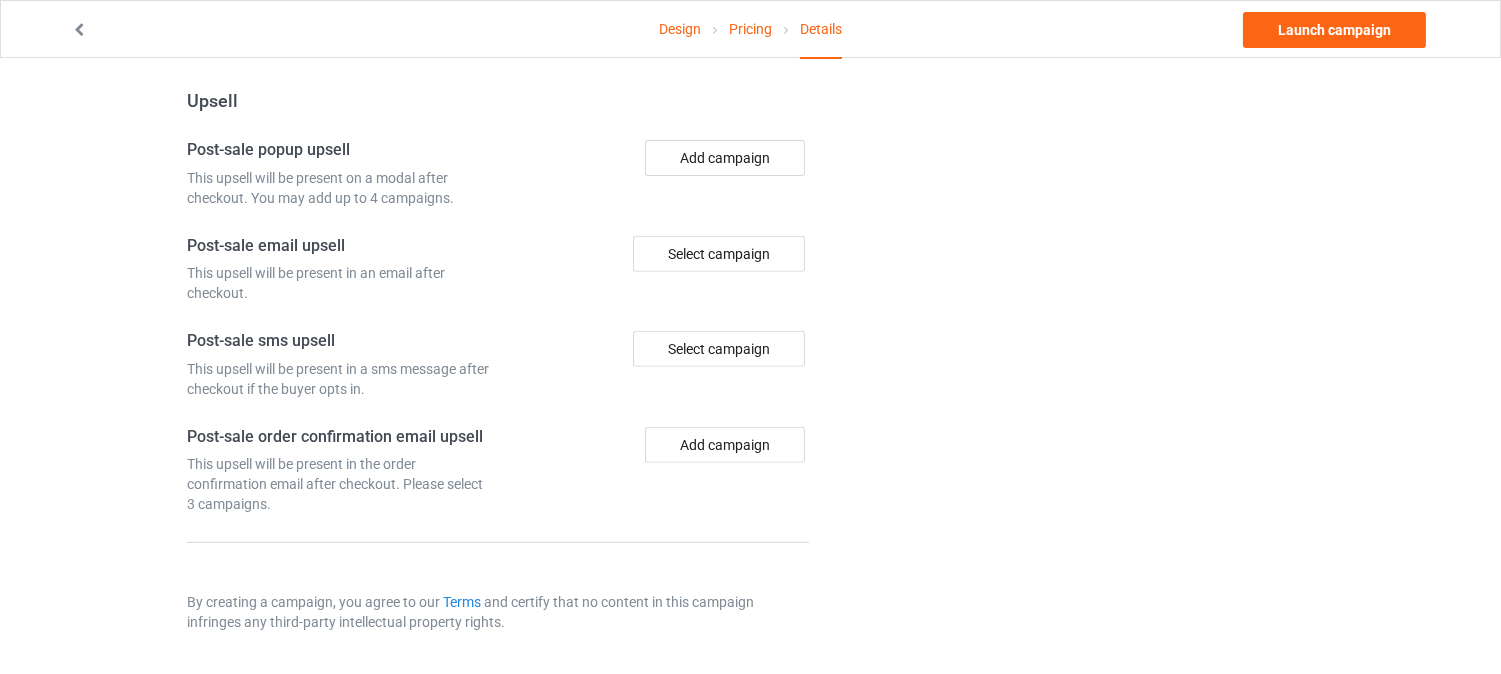 click on "Change default product or side" at bounding box center [1075, -389] 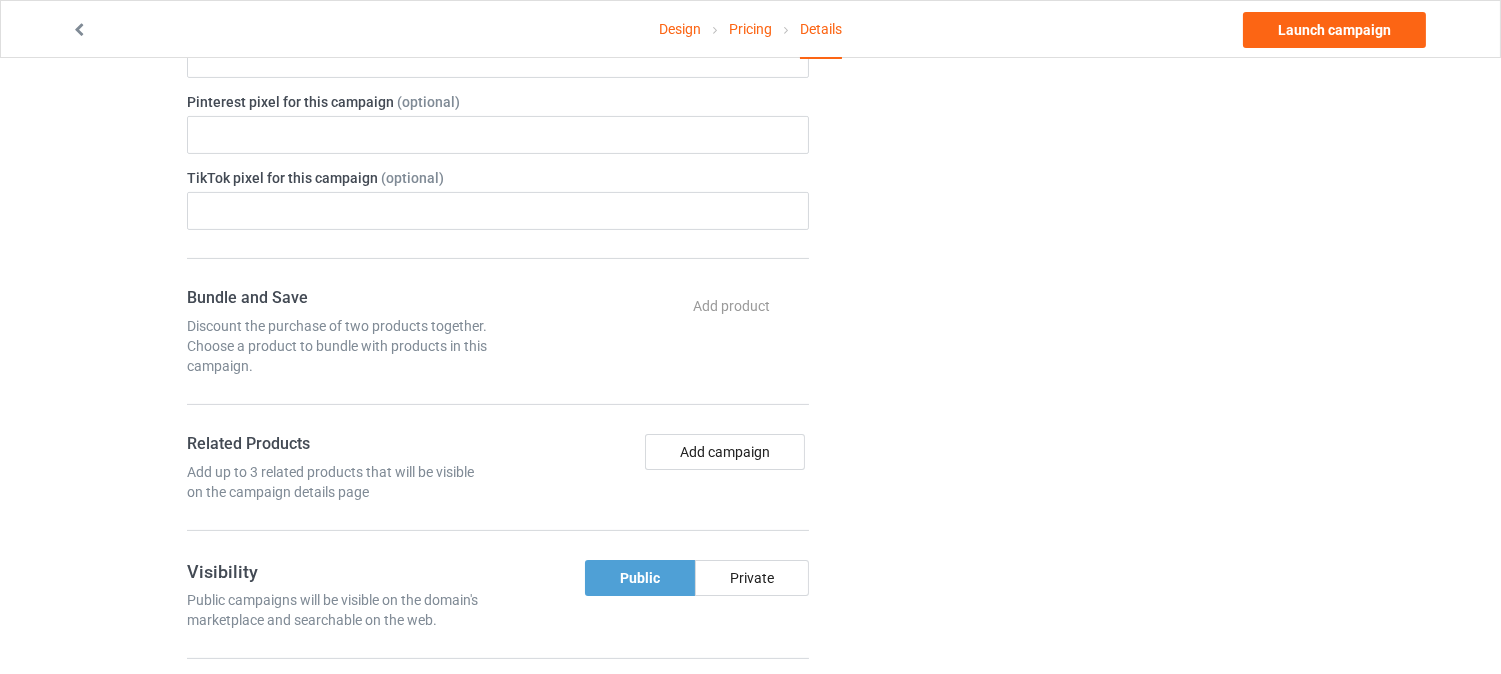 scroll, scrollTop: 846, scrollLeft: 0, axis: vertical 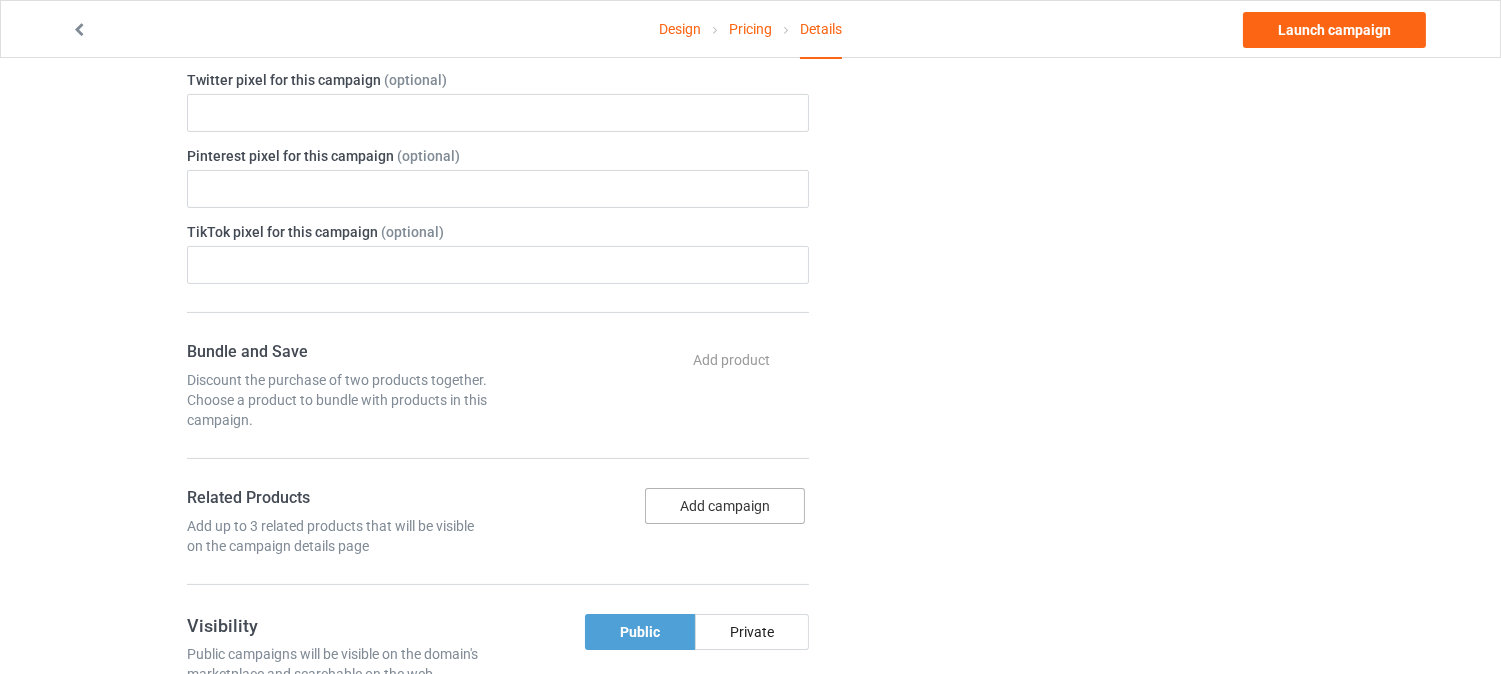 click on "Add campaign" at bounding box center [725, 506] 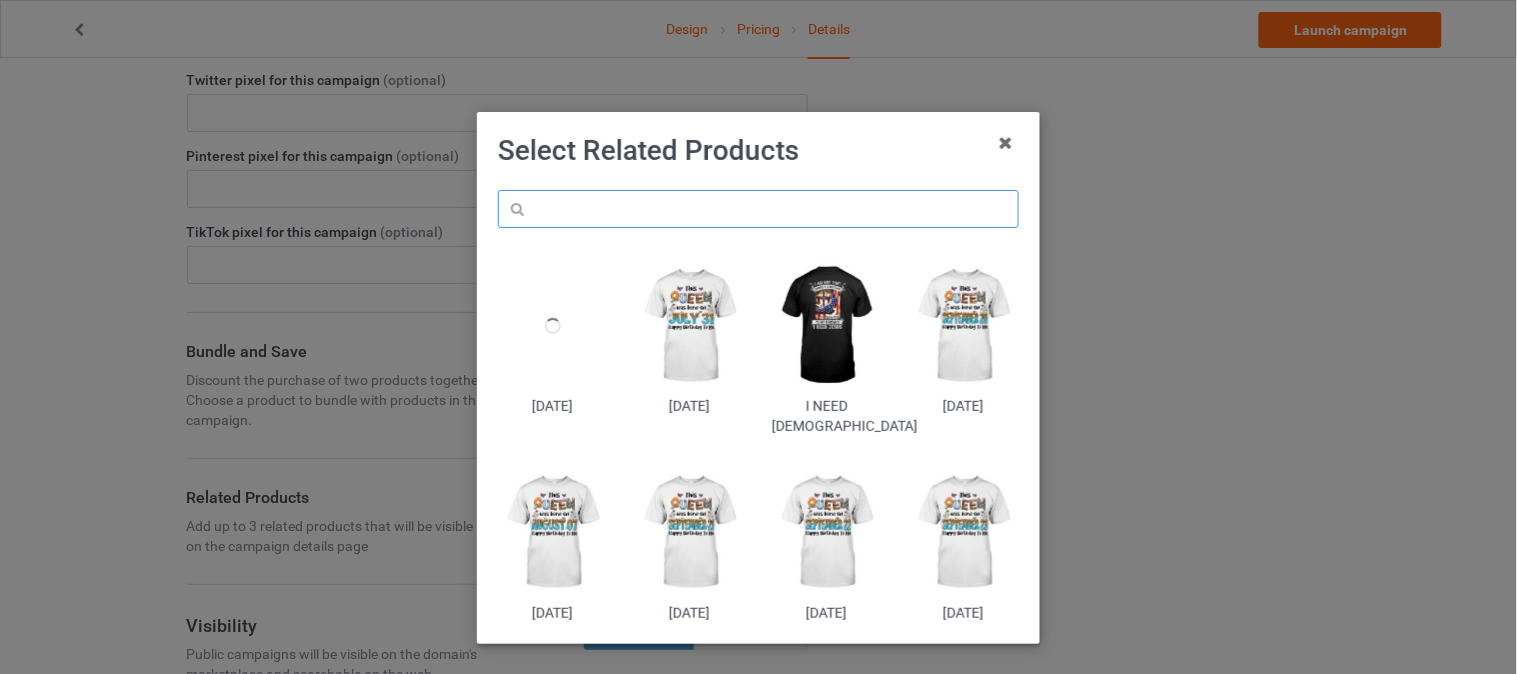 click at bounding box center [758, 209] 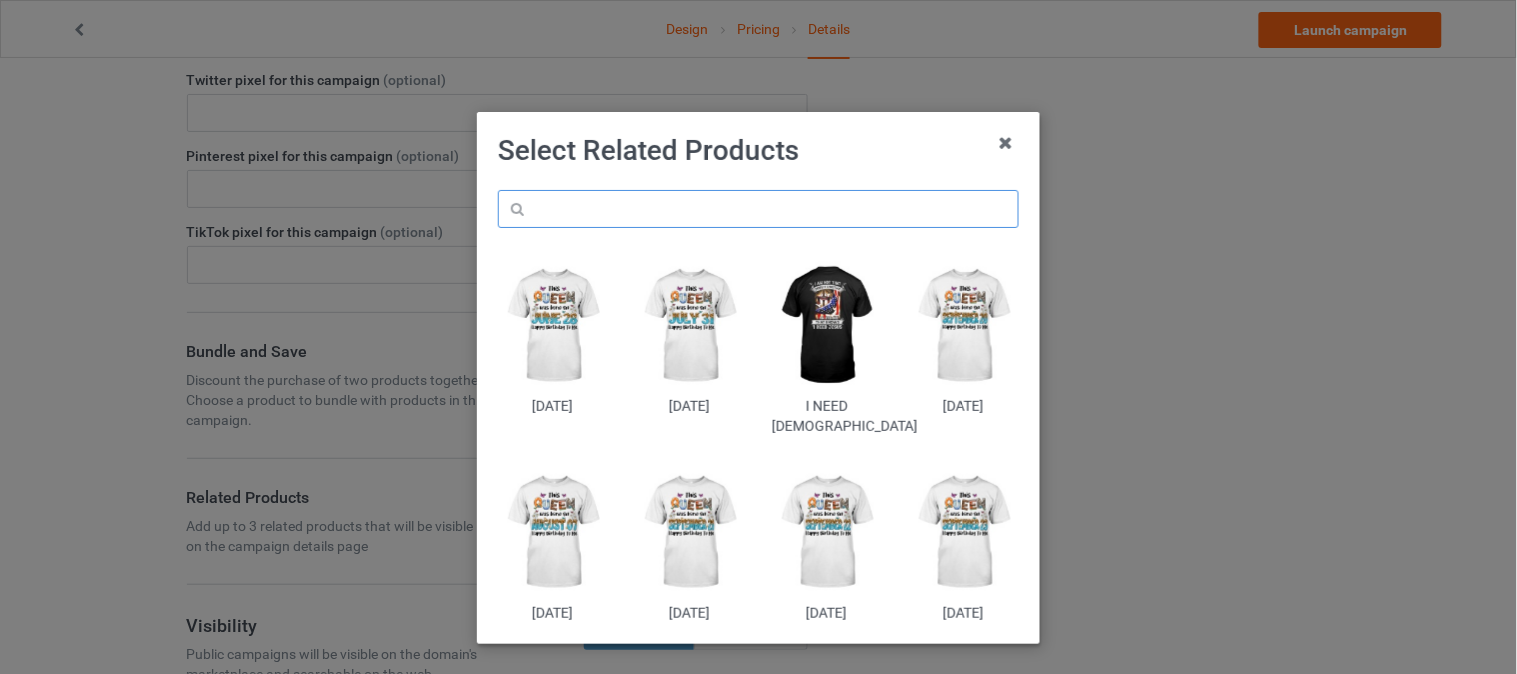 click at bounding box center [758, 209] 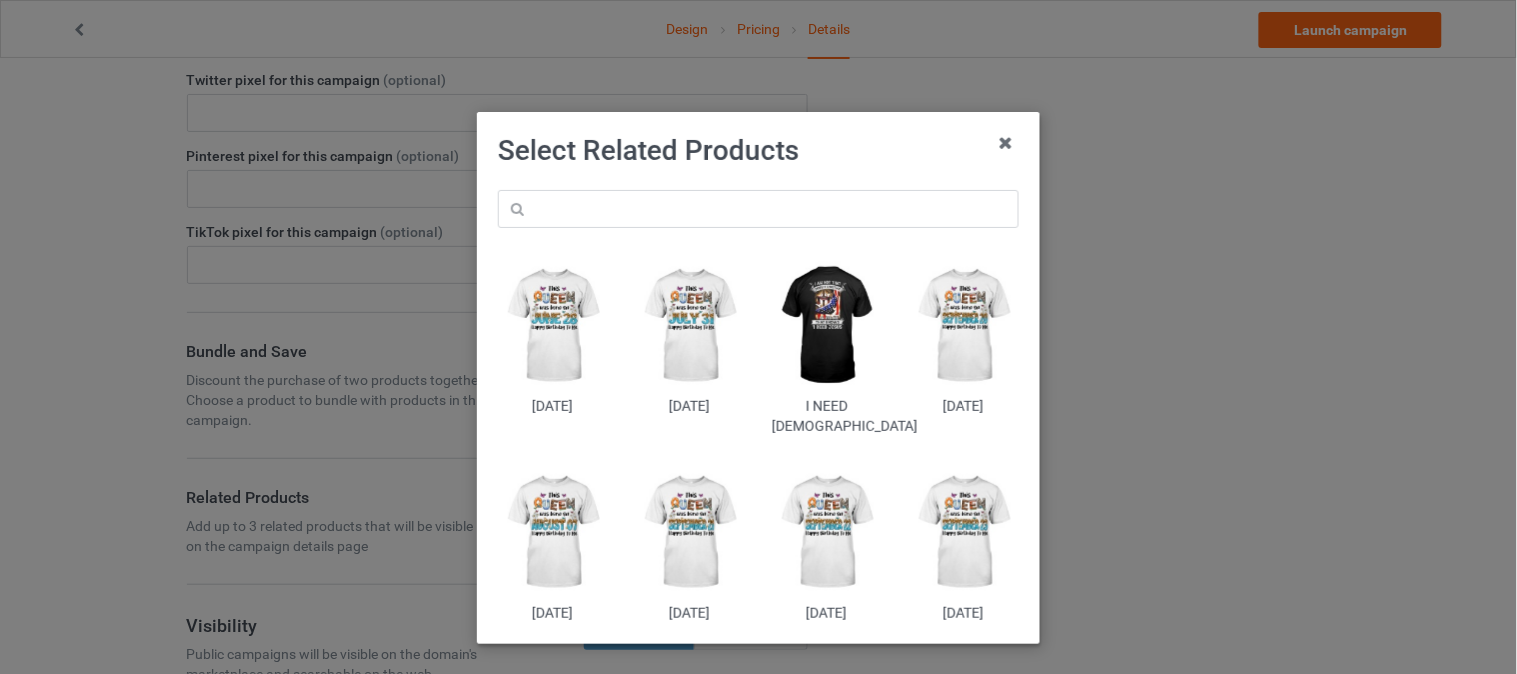click at bounding box center (827, 326) 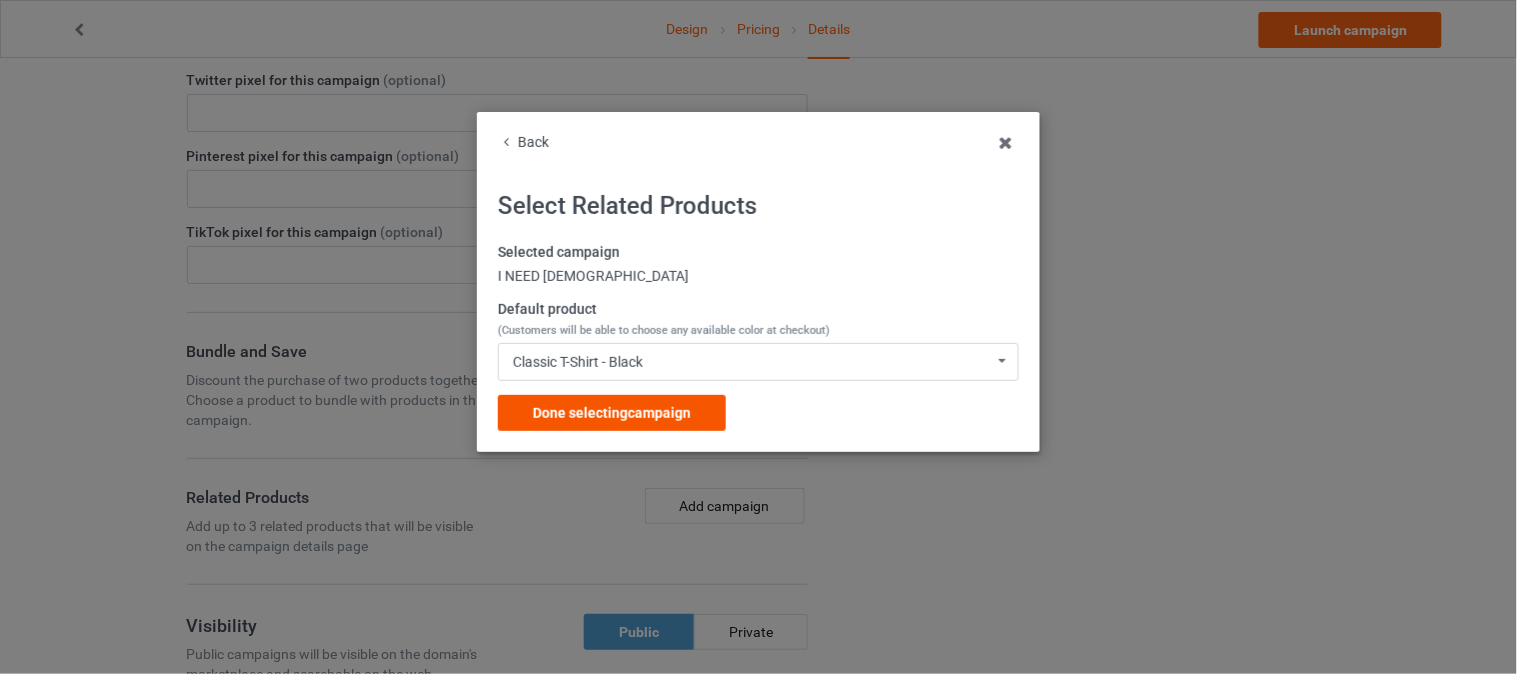 click on "Done selecting  campaign" at bounding box center [612, 413] 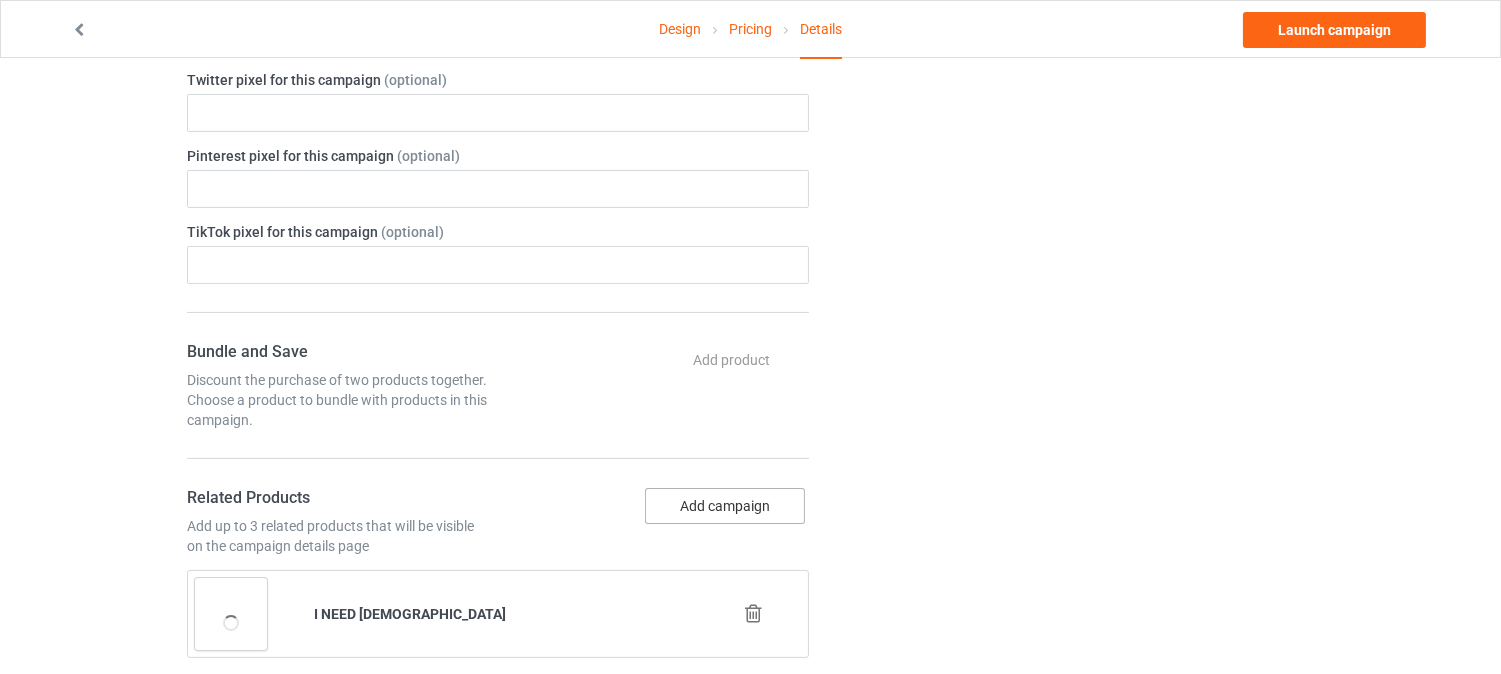 click on "Add campaign" at bounding box center (725, 506) 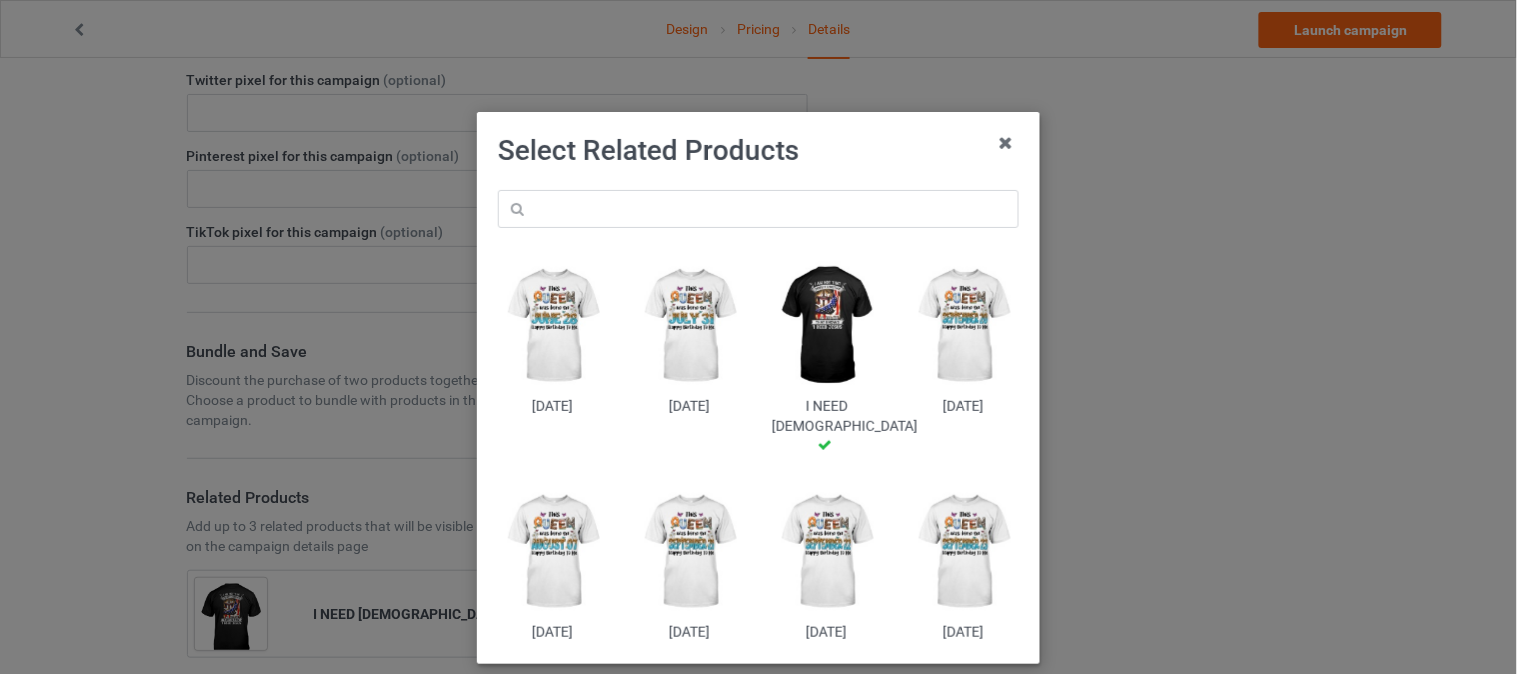 click on "June [DATE] I NEED [DEMOGRAPHIC_DATA] [DATE] [DATE] September [DATE] September 23" at bounding box center (758, 416) 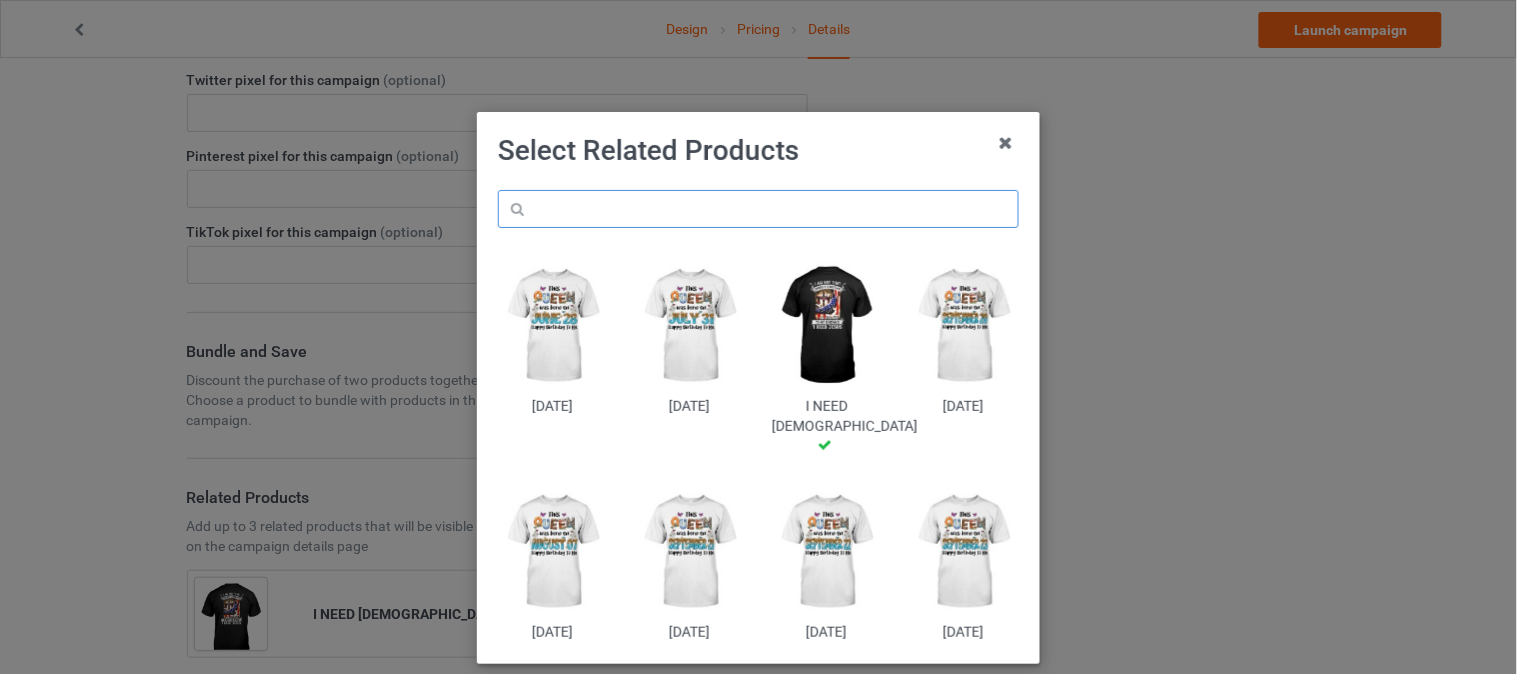 click at bounding box center (758, 209) 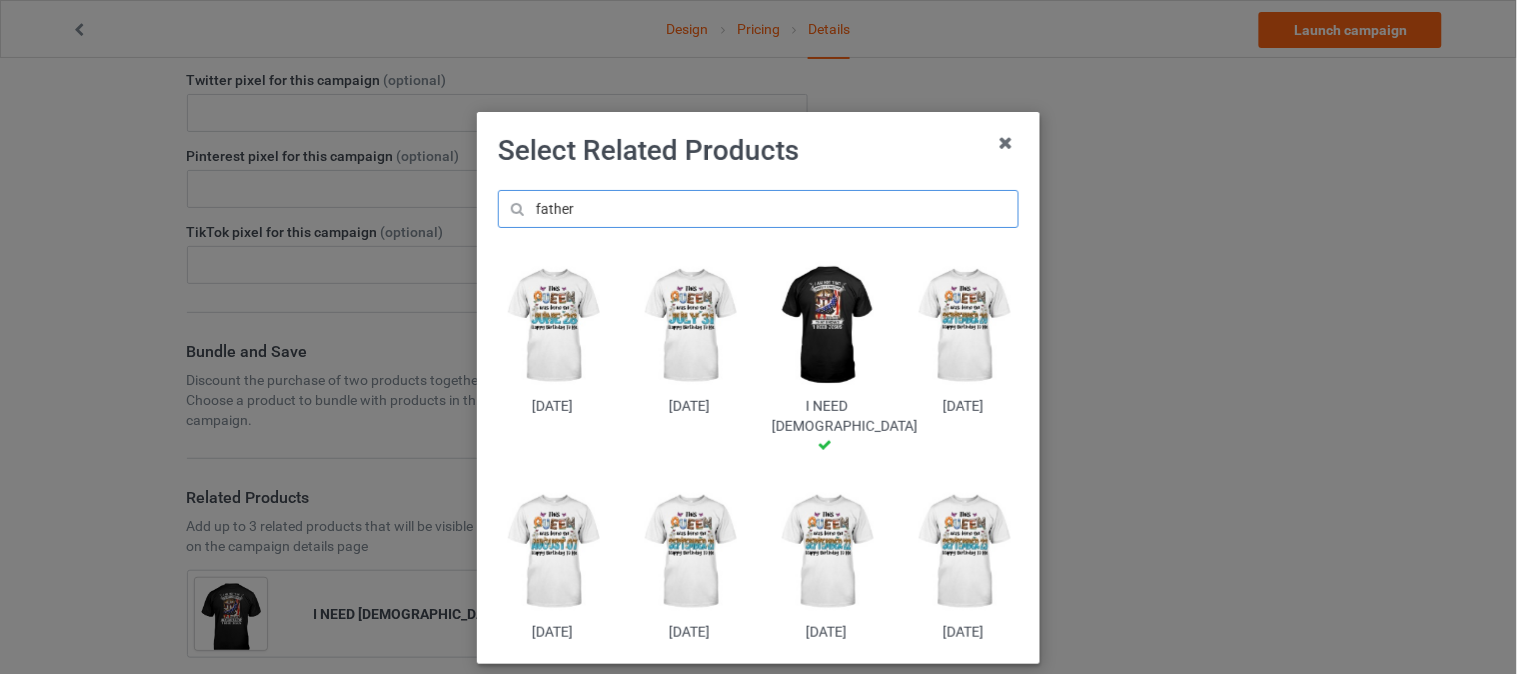 type on "father" 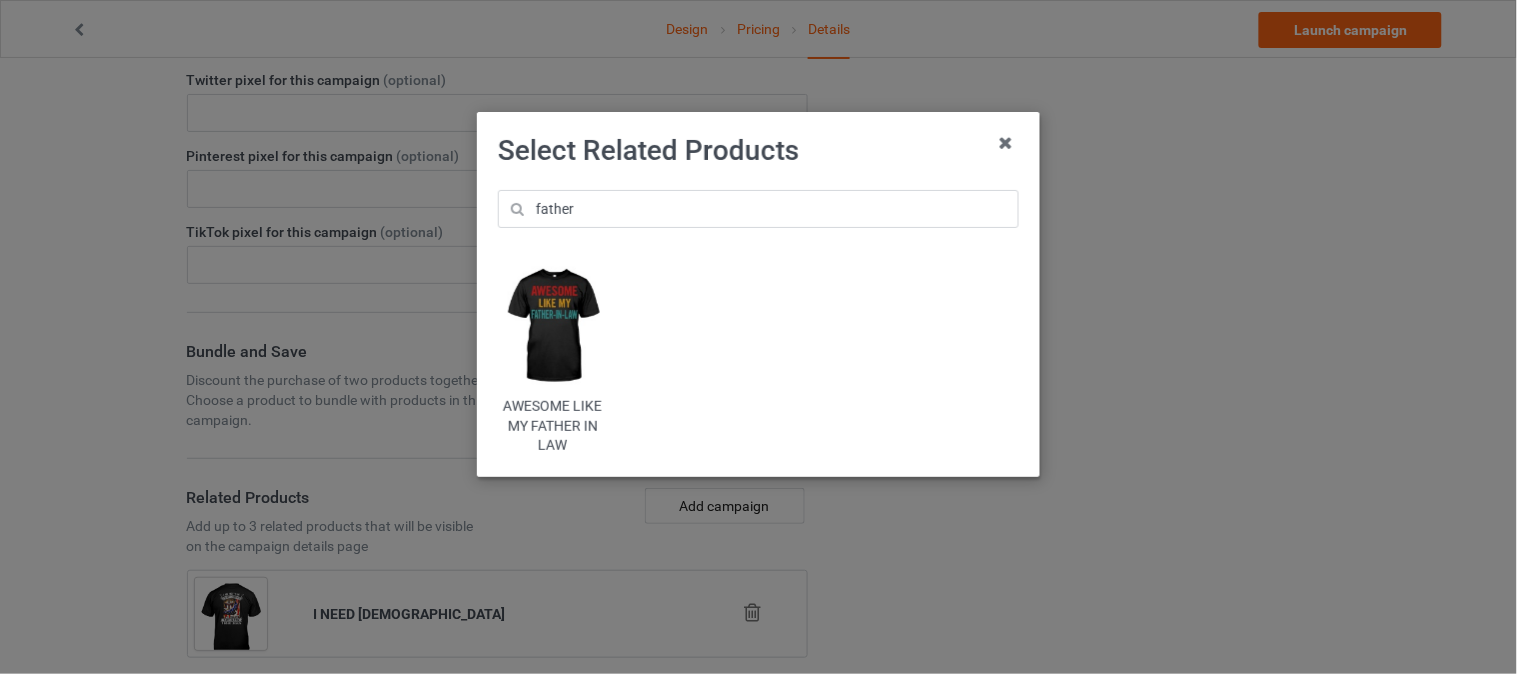 click at bounding box center (552, 326) 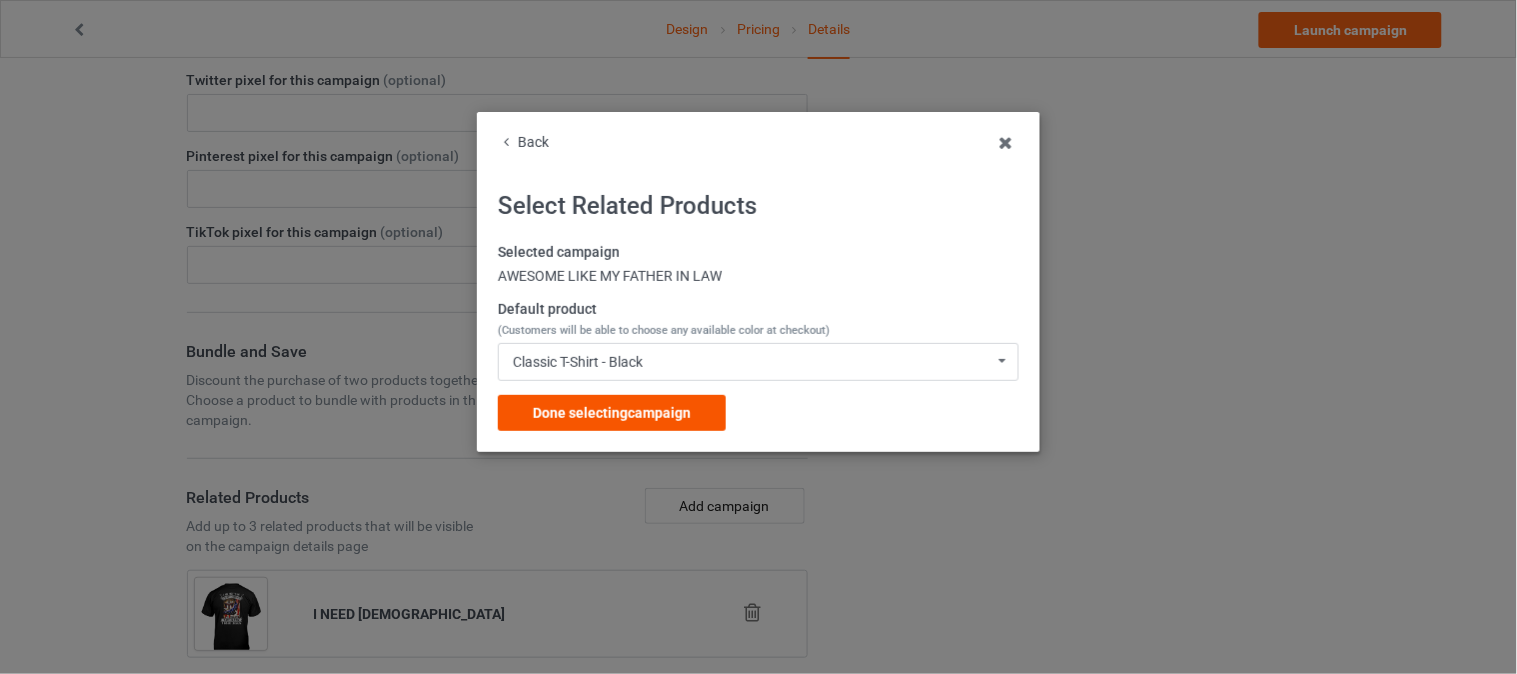 click on "Done selecting  campaign" at bounding box center (612, 413) 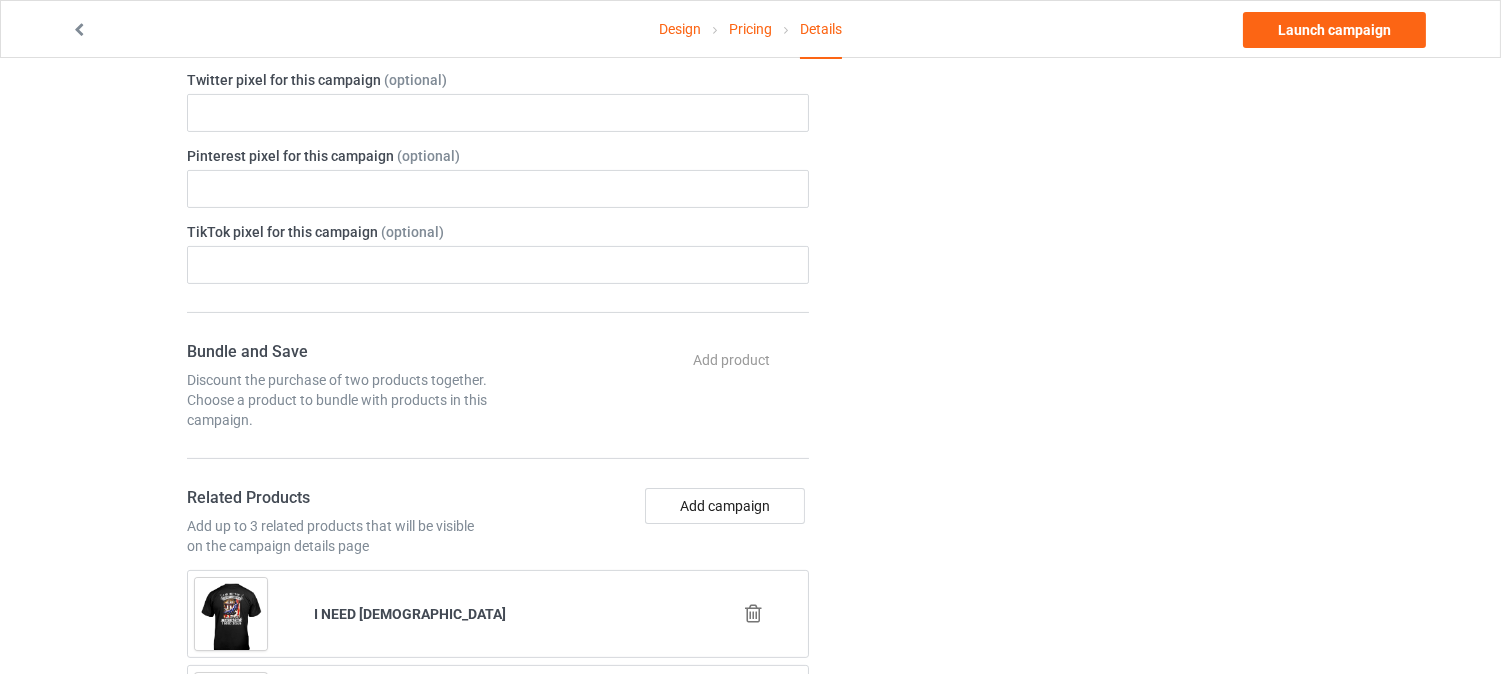 scroll, scrollTop: 957, scrollLeft: 0, axis: vertical 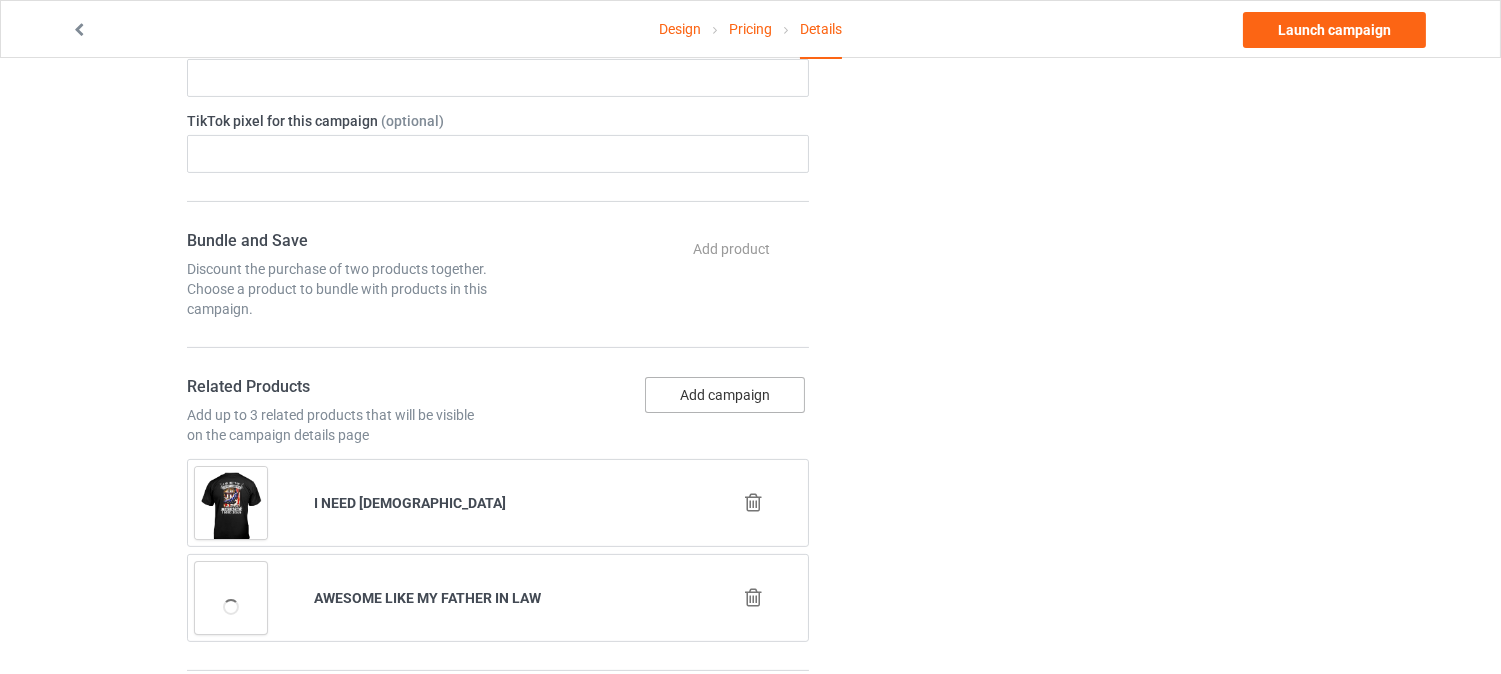 click on "Add campaign" at bounding box center [725, 395] 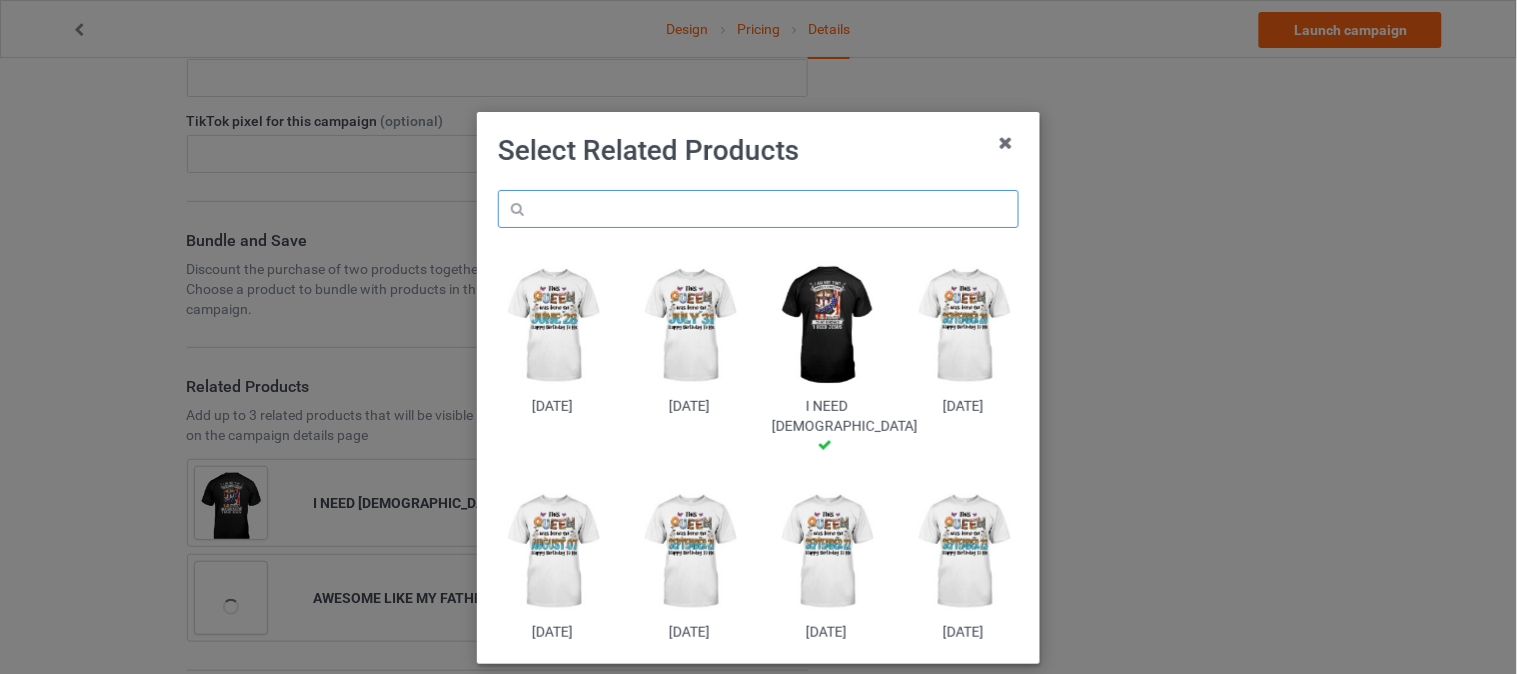 click at bounding box center (758, 209) 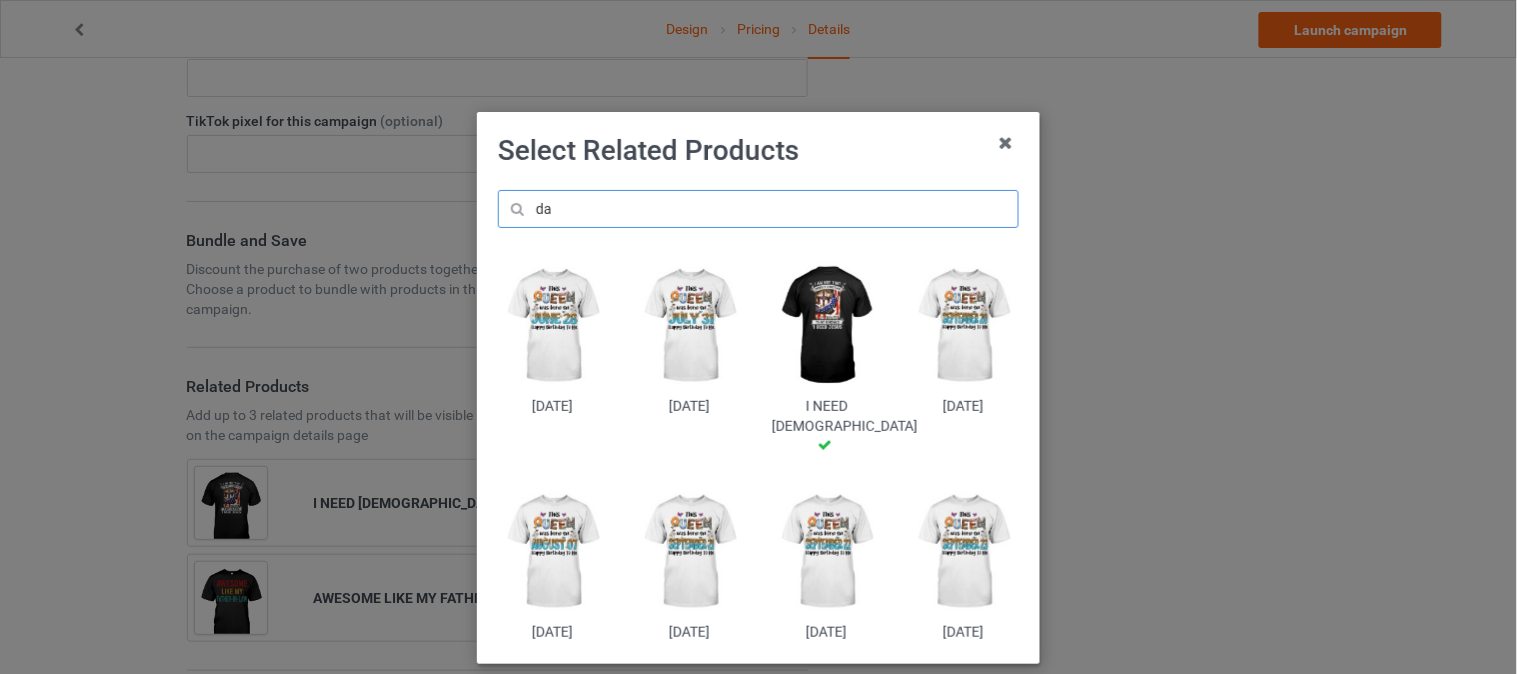 type on "d" 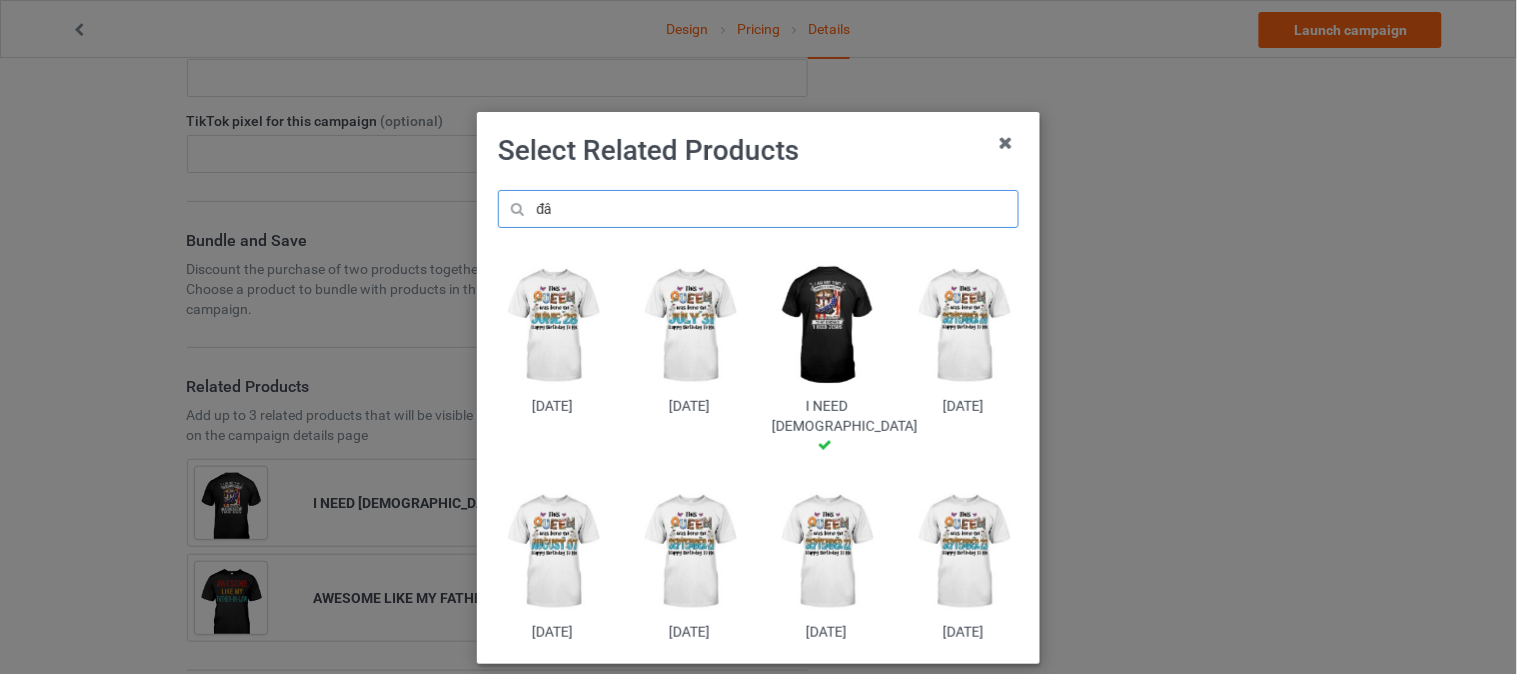 type on "đ" 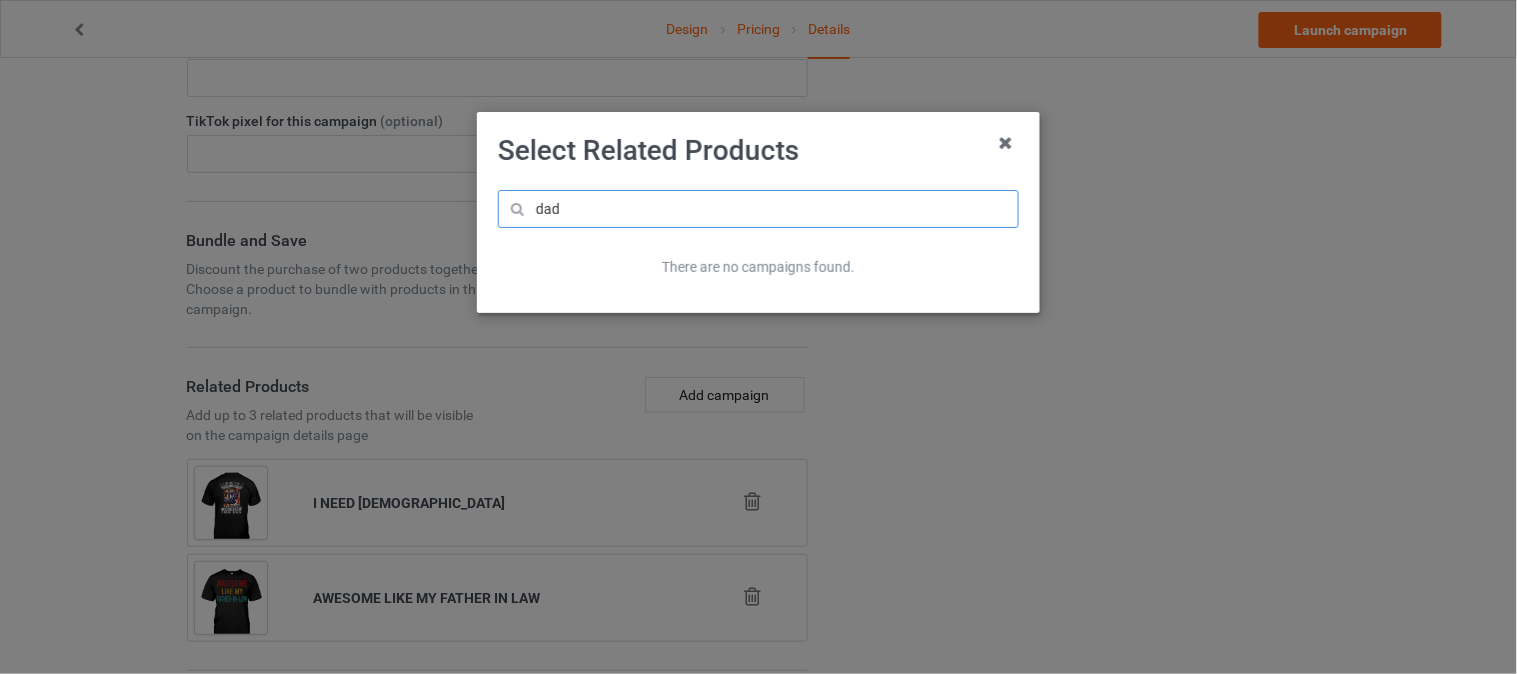 click on "dad" at bounding box center [758, 209] 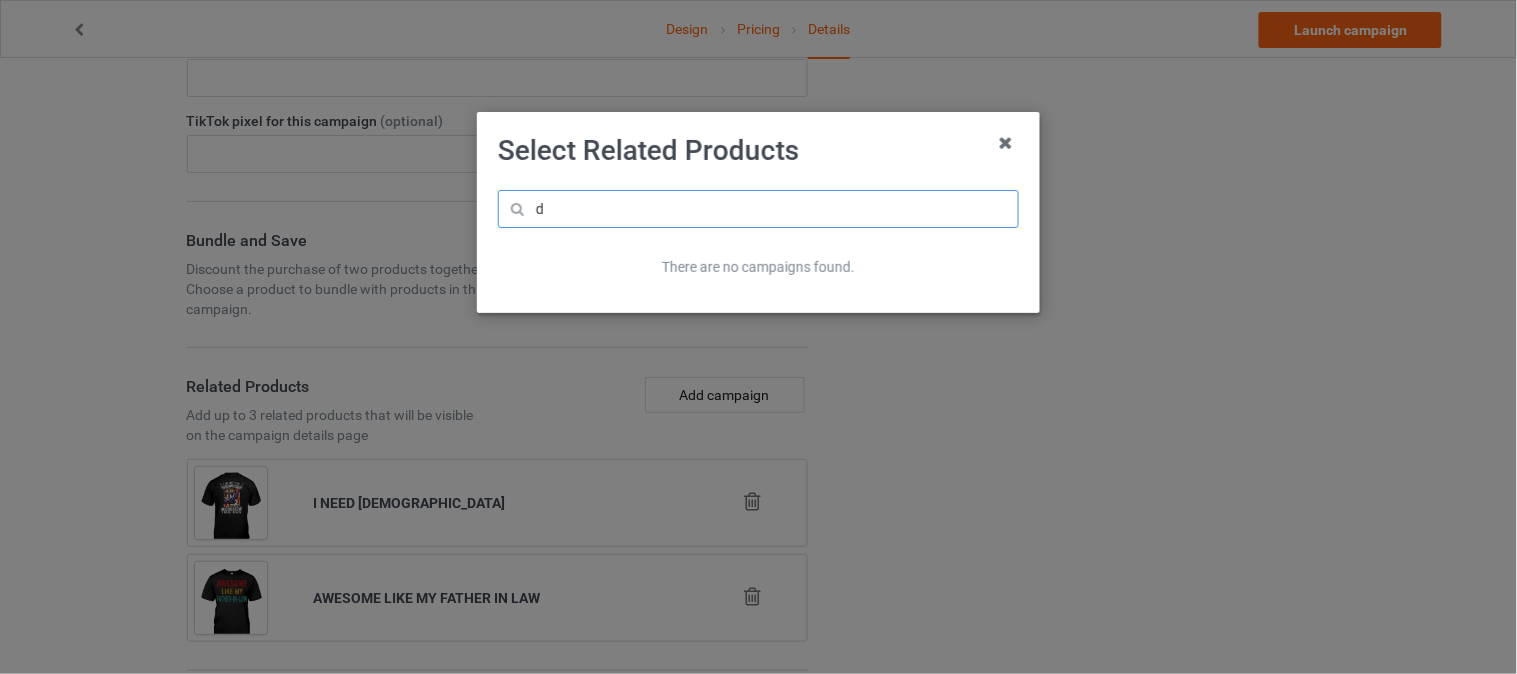 click on "d" at bounding box center (758, 209) 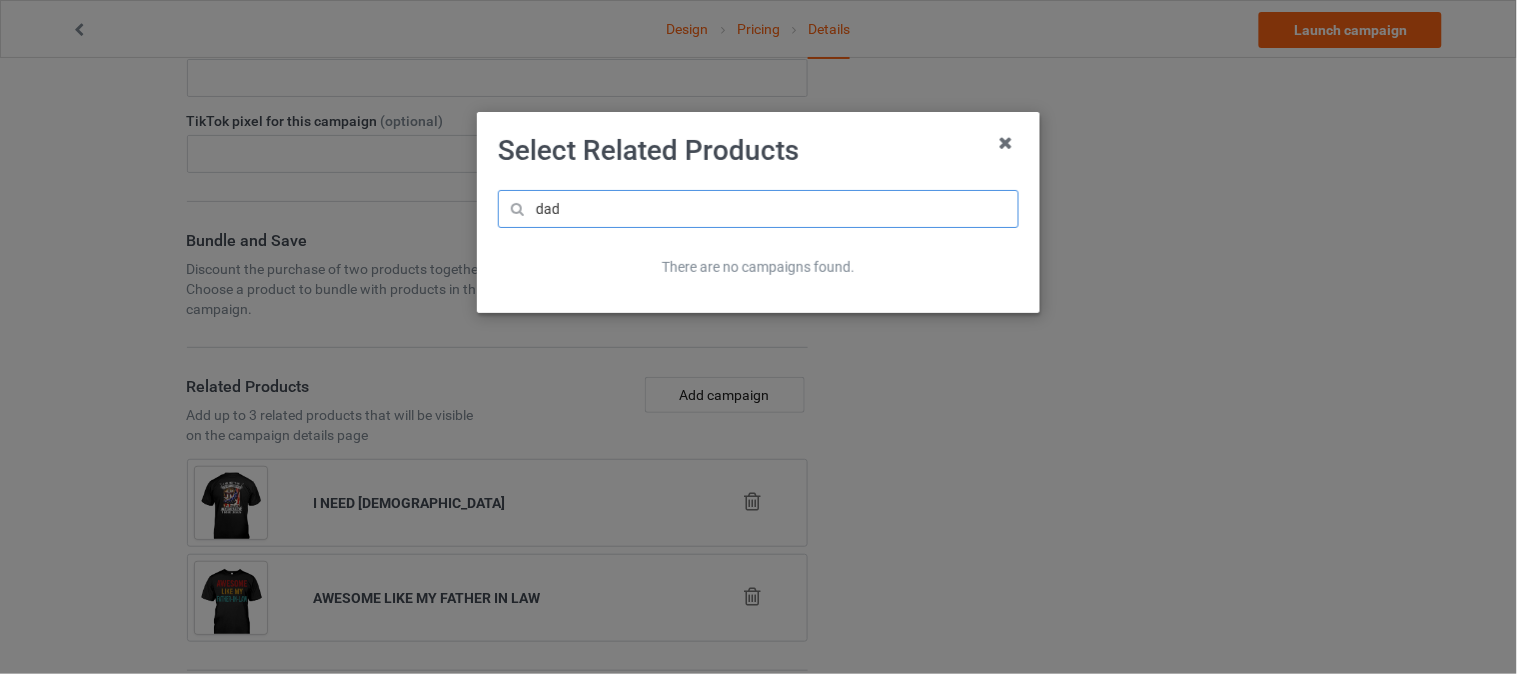 type on "dad" 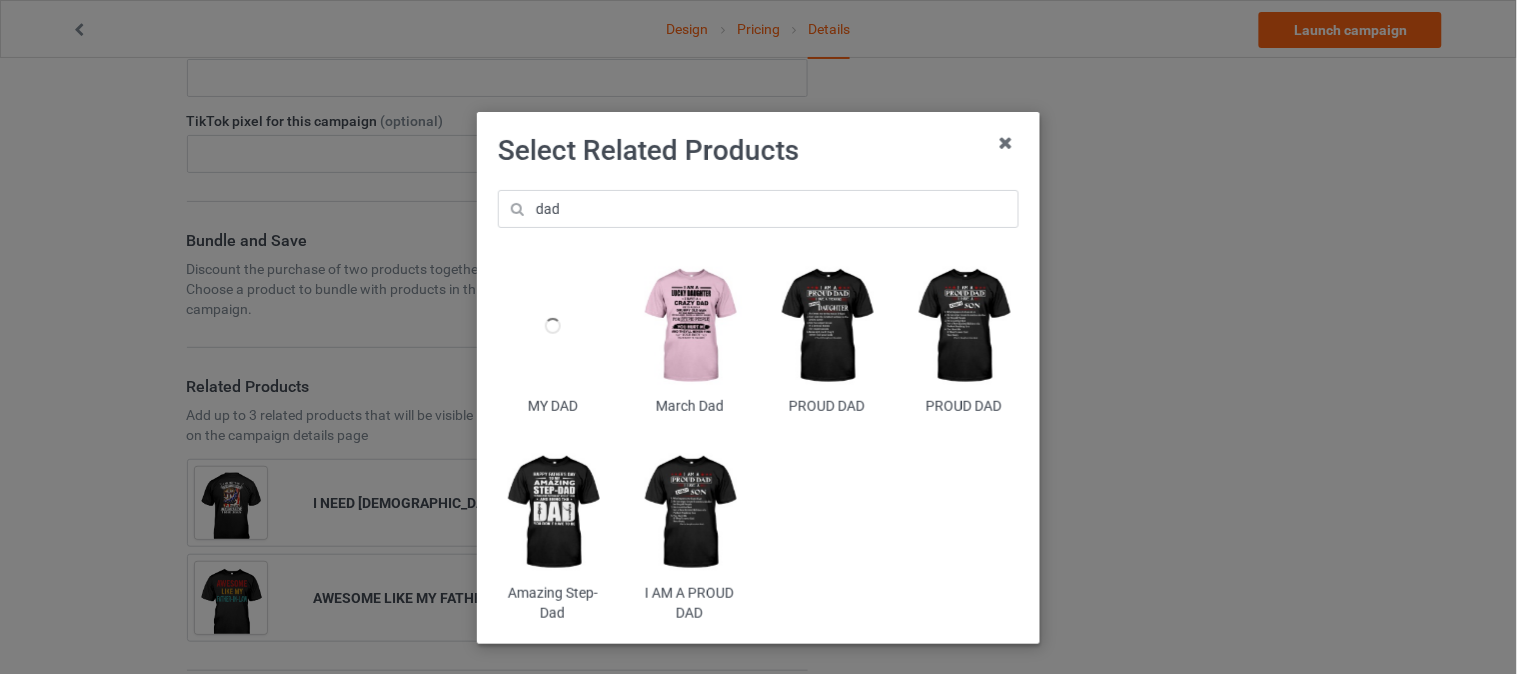 click at bounding box center (552, 513) 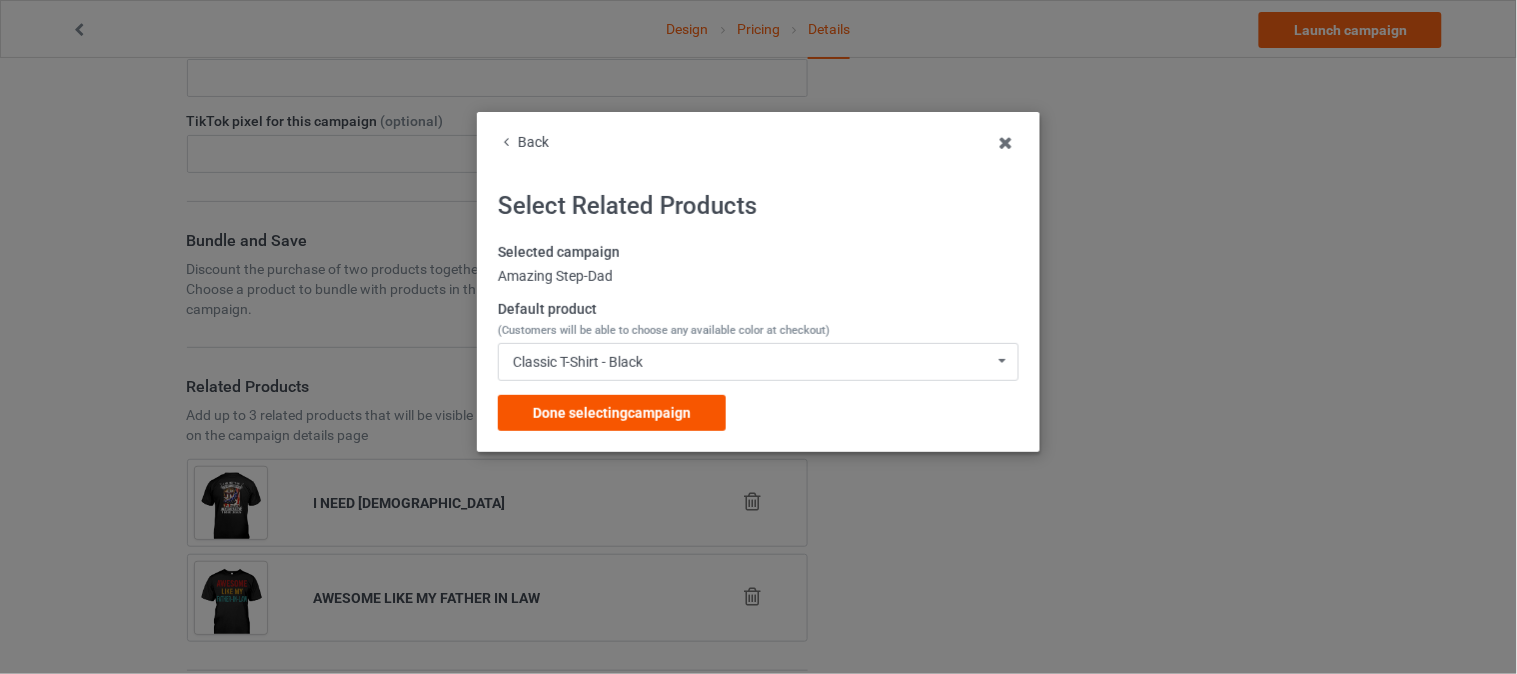 click on "Done selecting  campaign" at bounding box center [612, 413] 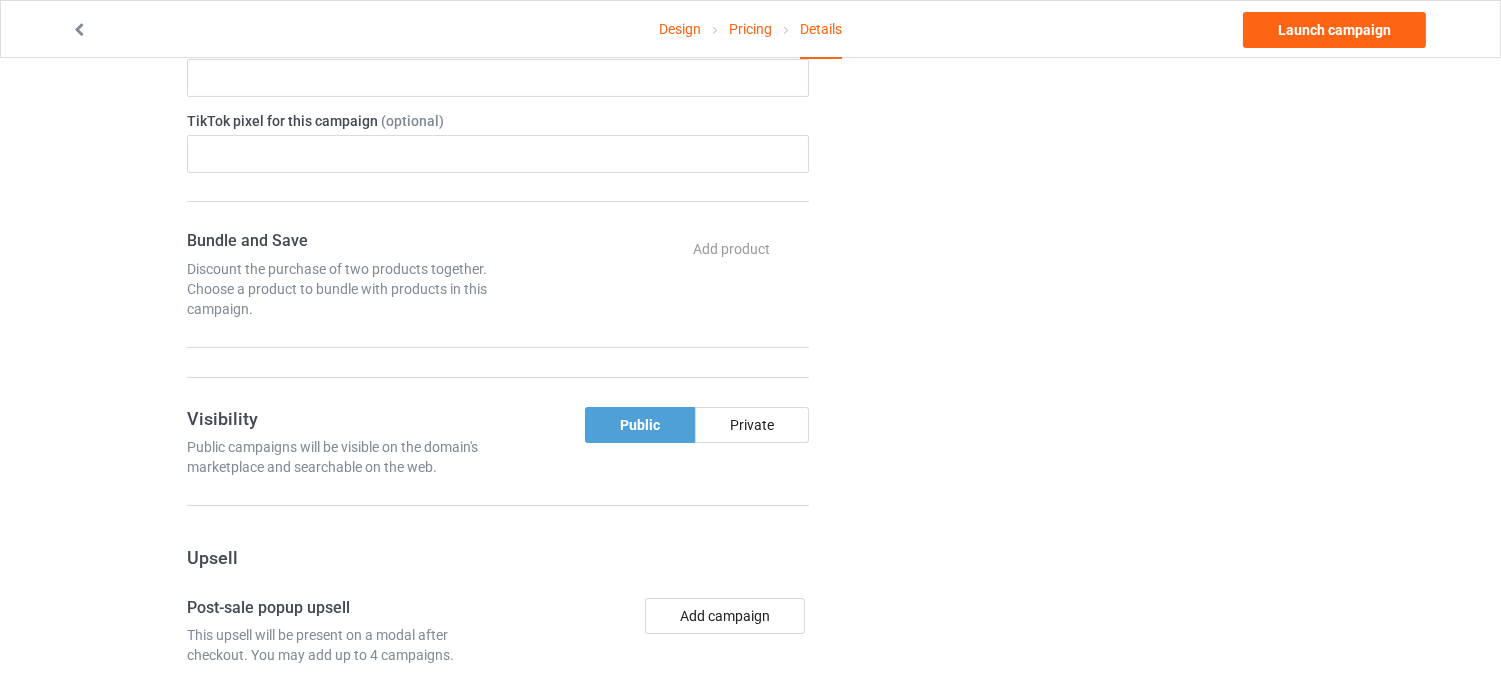 click on "Change default product or side" at bounding box center (1075, 116) 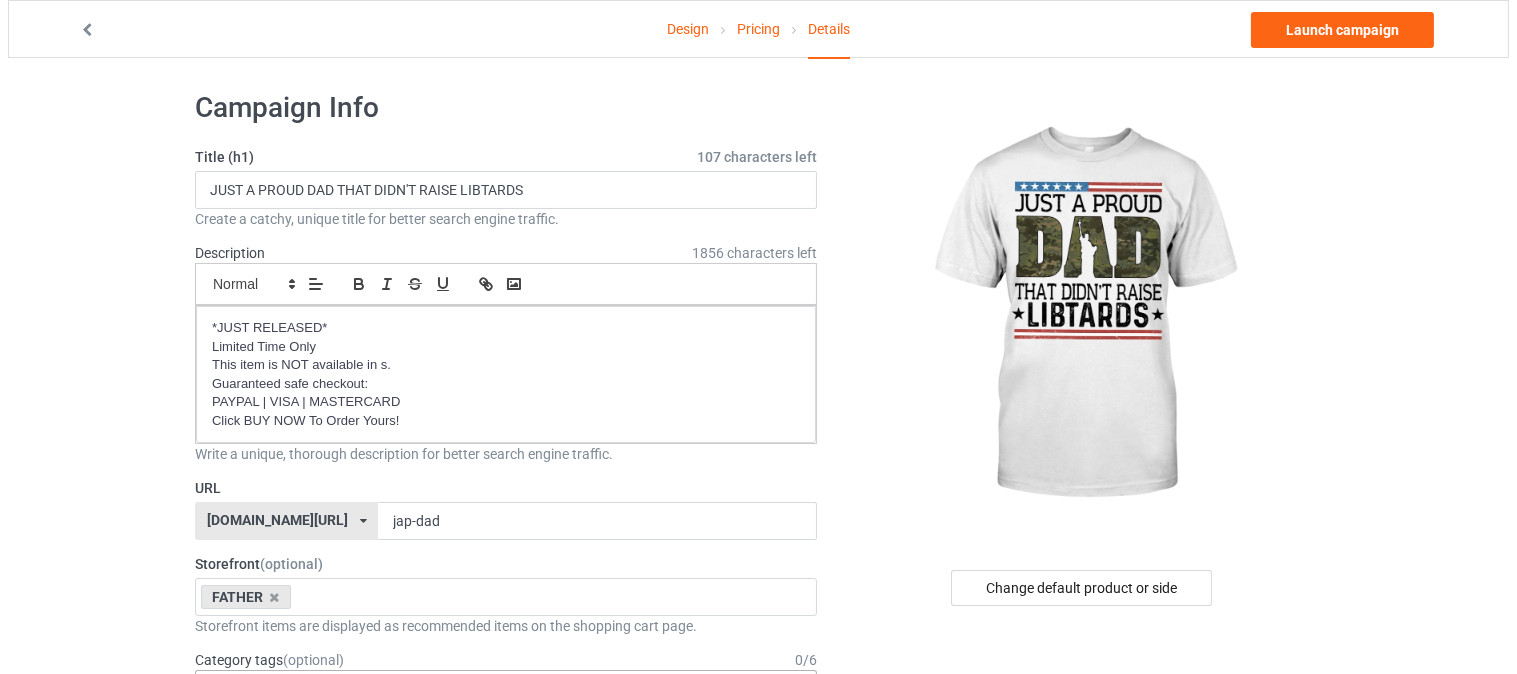 scroll, scrollTop: 0, scrollLeft: 0, axis: both 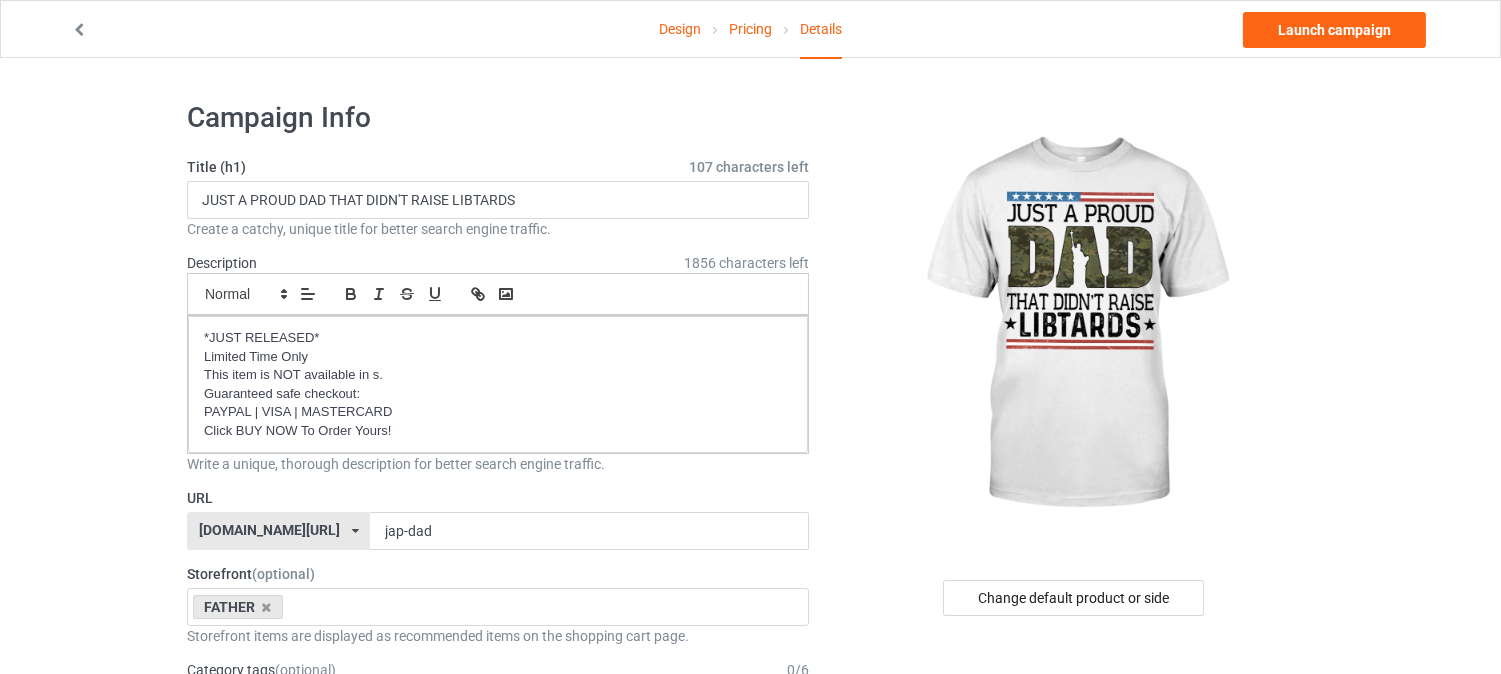 click on "Design Pricing Details Launch campaign Campaign Info Title (h1) 107   characters left JUST A PROUD DAD THAT DIDN'T RAISE LIBTARDS Create a catchy, unique title for better search engine traffic. Description 1856   characters left       Small Normal Large Big Huge                                                                                     *JUST RELEASED* Limited Time Only This item is NOT available in s. Guaranteed safe checkout: PAYPAL | VISA | MASTERCARD Click BUY NOW To Order Yours! Write a unique, thorough description for better search engine traffic. URL [DOMAIN_NAME][URL] [DOMAIN_NAME][URL] 587d0d41cee36fd012c64a69 jap-dad Storefront (optional) FATHER No result found 5ffed4da60029052eca46f5e Storefront items are displayed as recommended items on the shopping cart page. Category tags (optional) 0 / 6 Age > [DEMOGRAPHIC_DATA] > 1 Age > [DEMOGRAPHIC_DATA] Months > 1 Month Age > [DEMOGRAPHIC_DATA] Months Age > [DEMOGRAPHIC_DATA] Age > [DEMOGRAPHIC_DATA] > 10 Age > [DEMOGRAPHIC_DATA] Months > 10 Month Age > [DEMOGRAPHIC_DATA] > 100 Sports > Running > 10K Run Age > [DEMOGRAPHIC_DATA] > 11 Age > [DEMOGRAPHIC_DATA] Months > 11 Month Age [DEMOGRAPHIC_DATA]" at bounding box center [750, 1267] 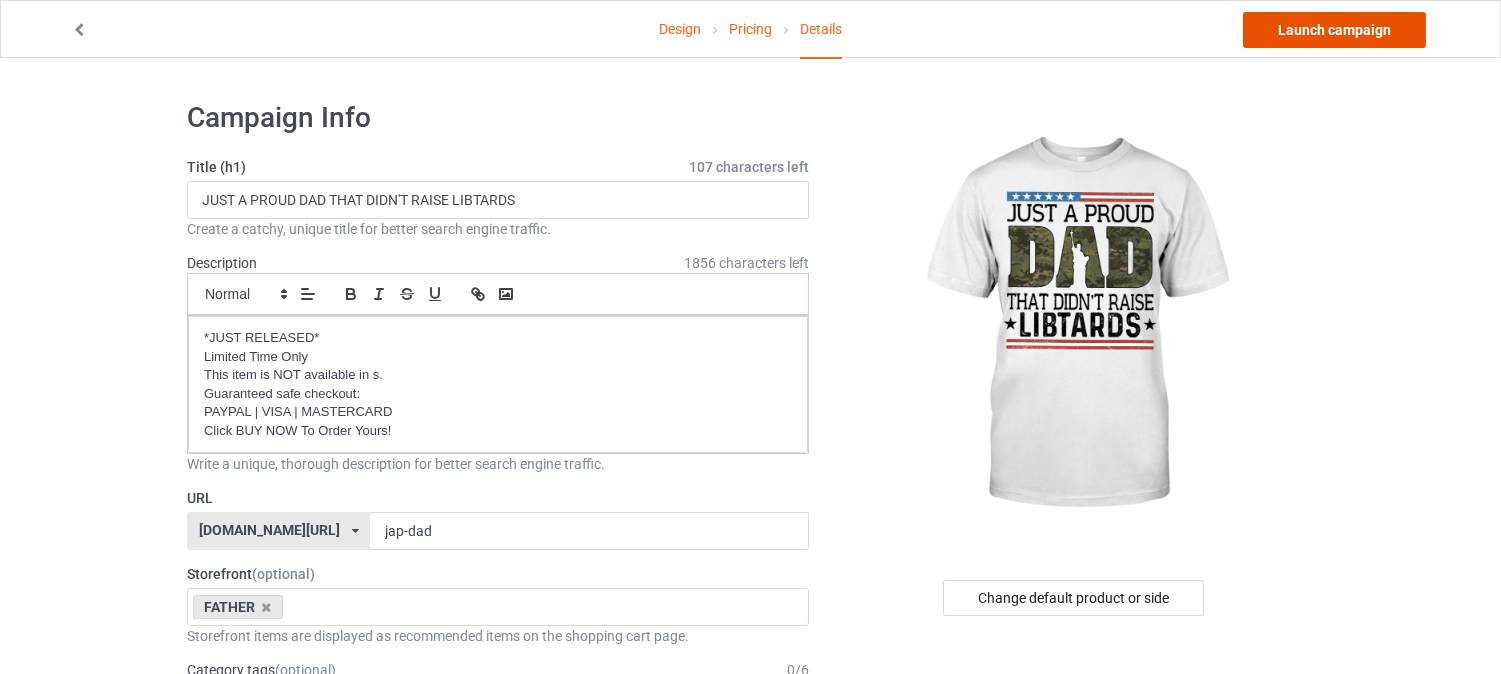 click on "Launch campaign" at bounding box center [1334, 30] 